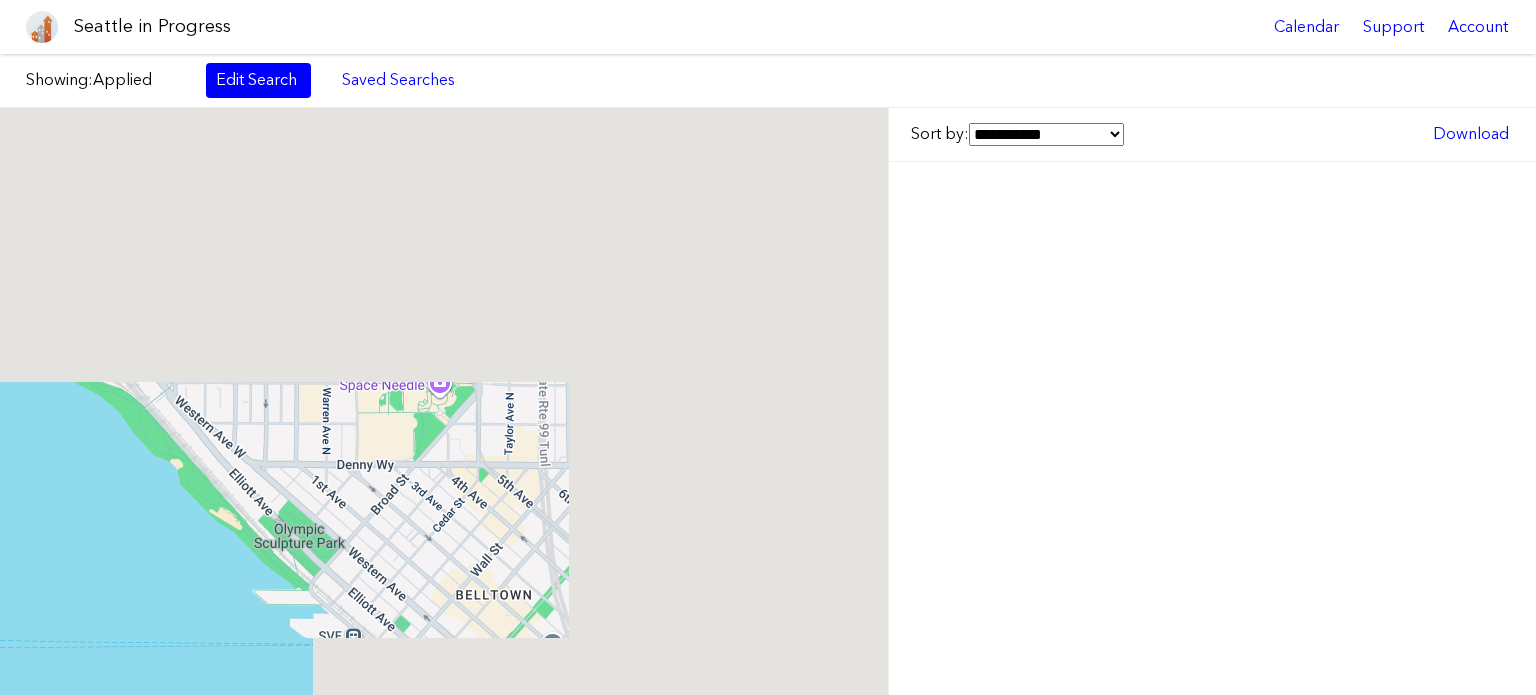 scroll, scrollTop: 0, scrollLeft: 0, axis: both 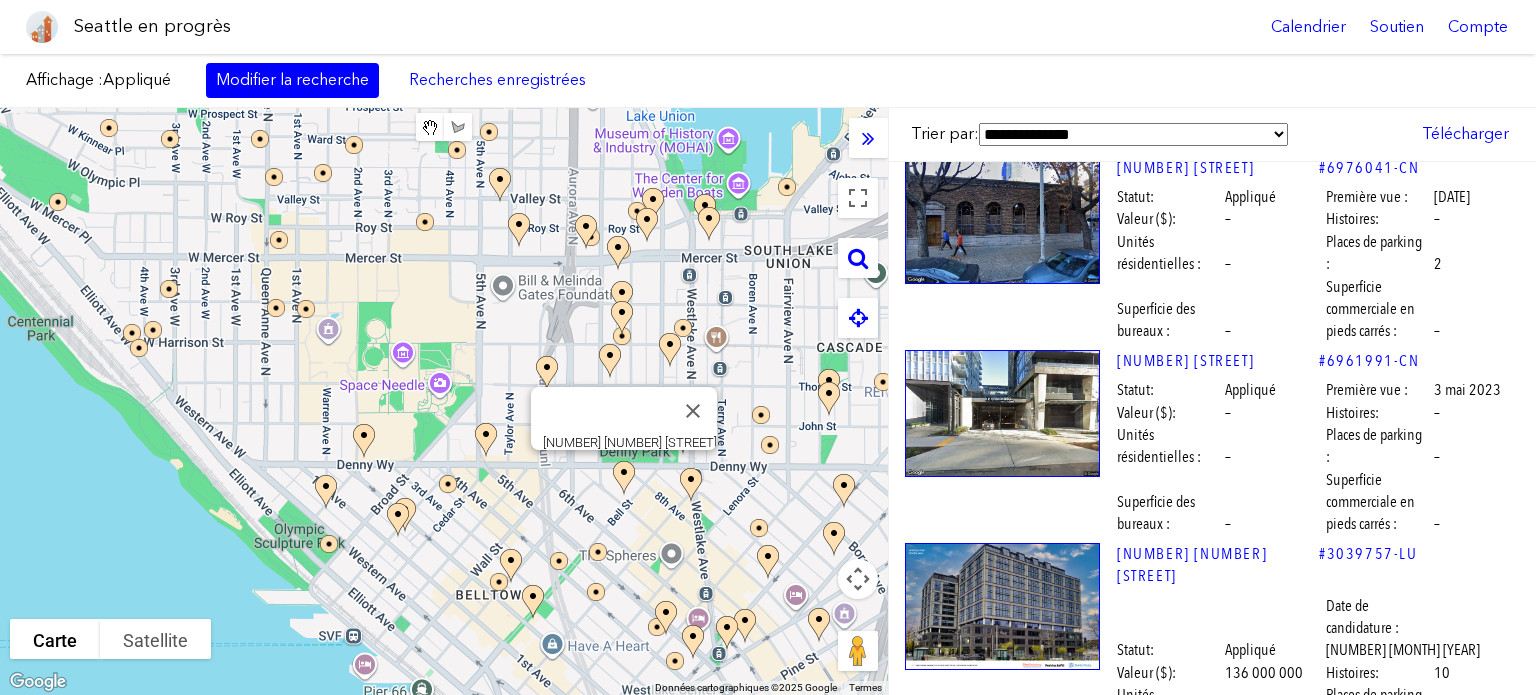 click at bounding box center (1002, 606) 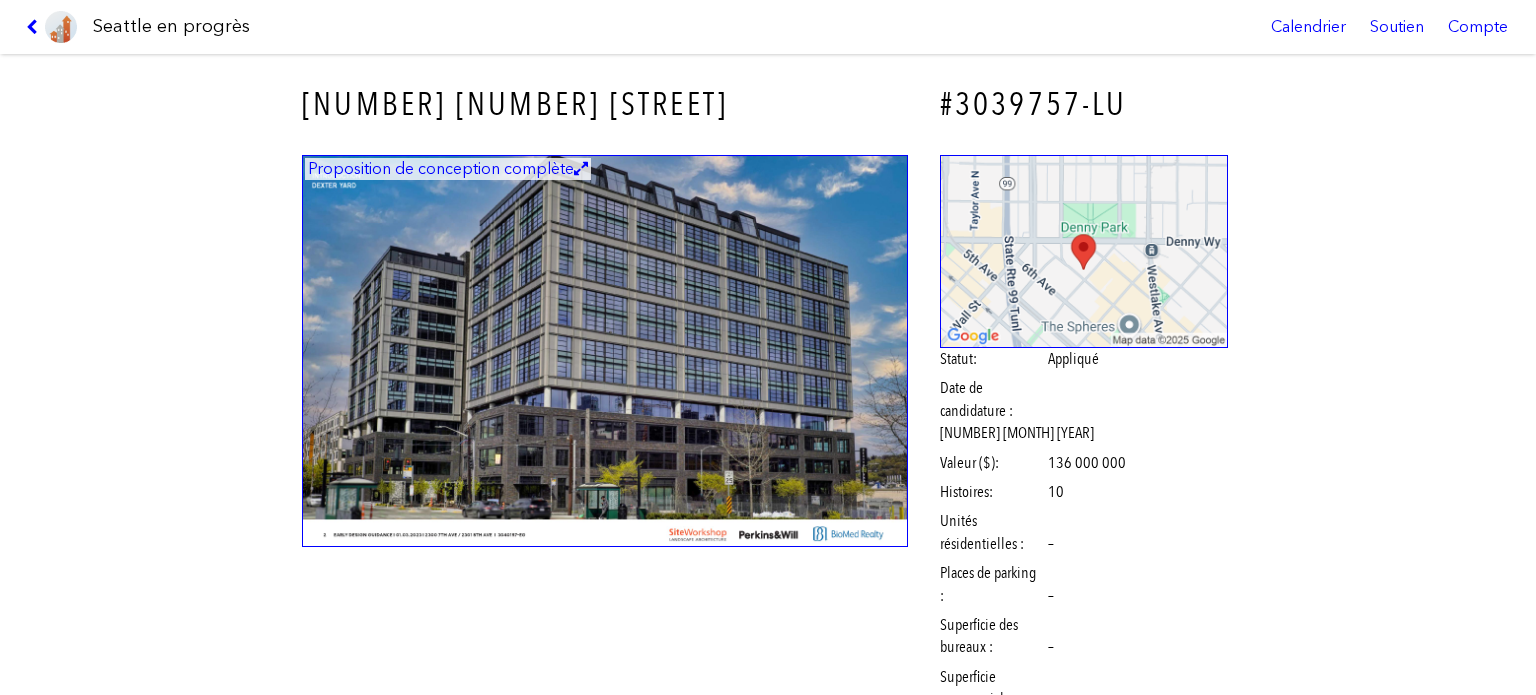 click at bounding box center [605, 351] 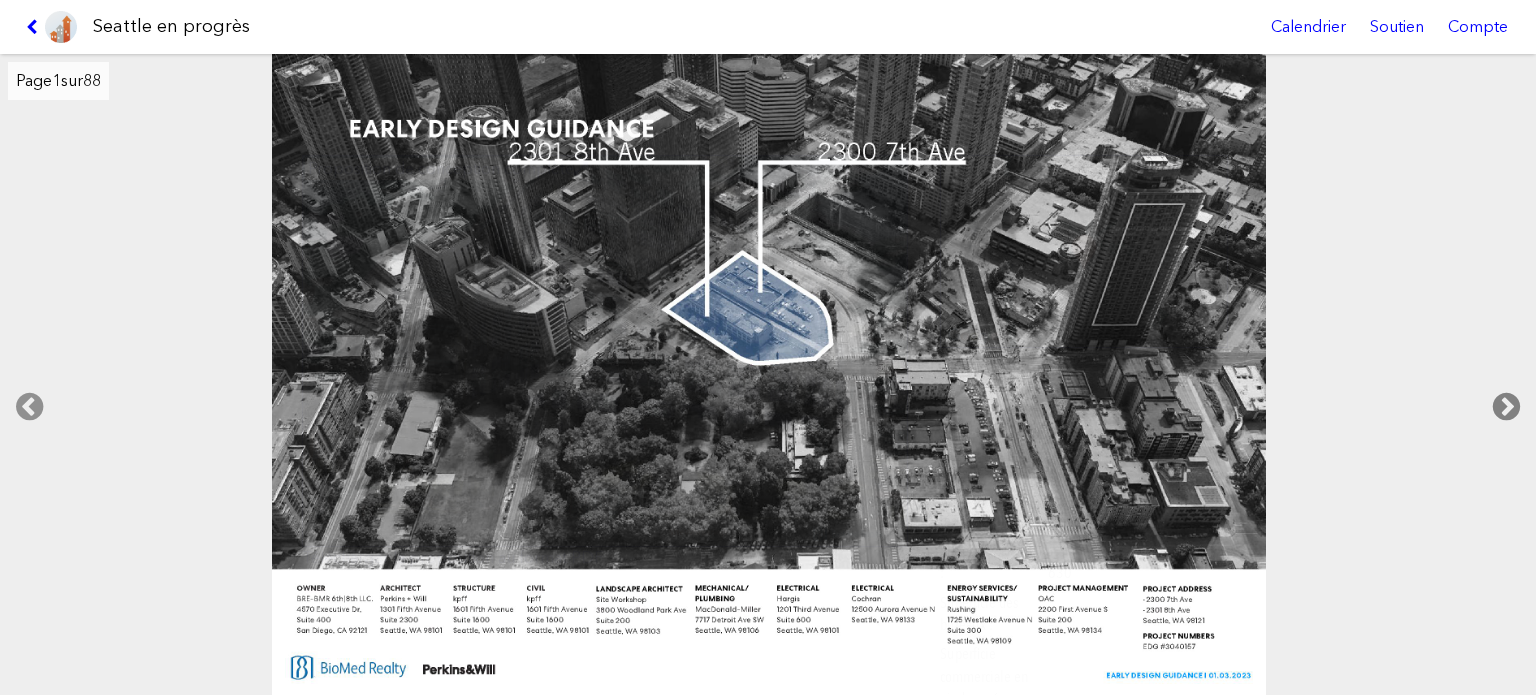 click at bounding box center [1506, 407] 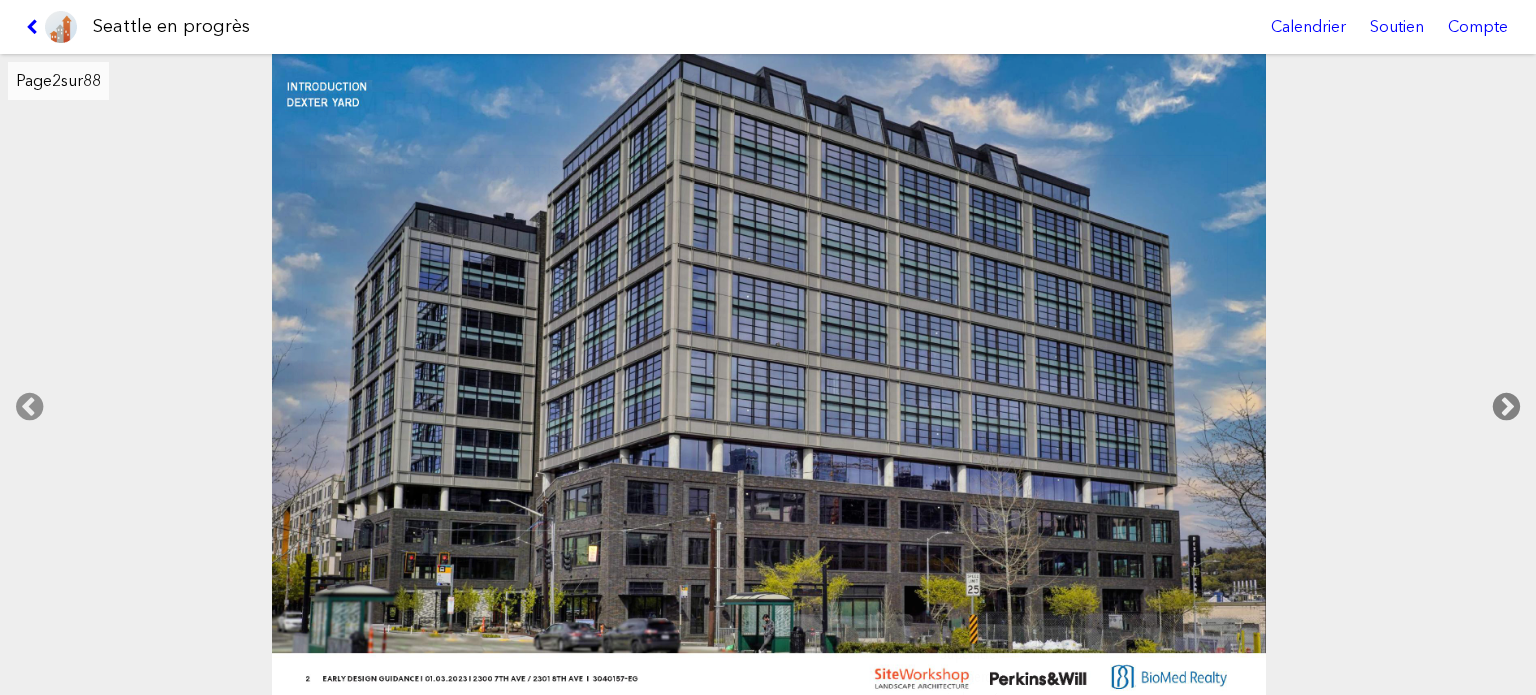 click at bounding box center (1506, 407) 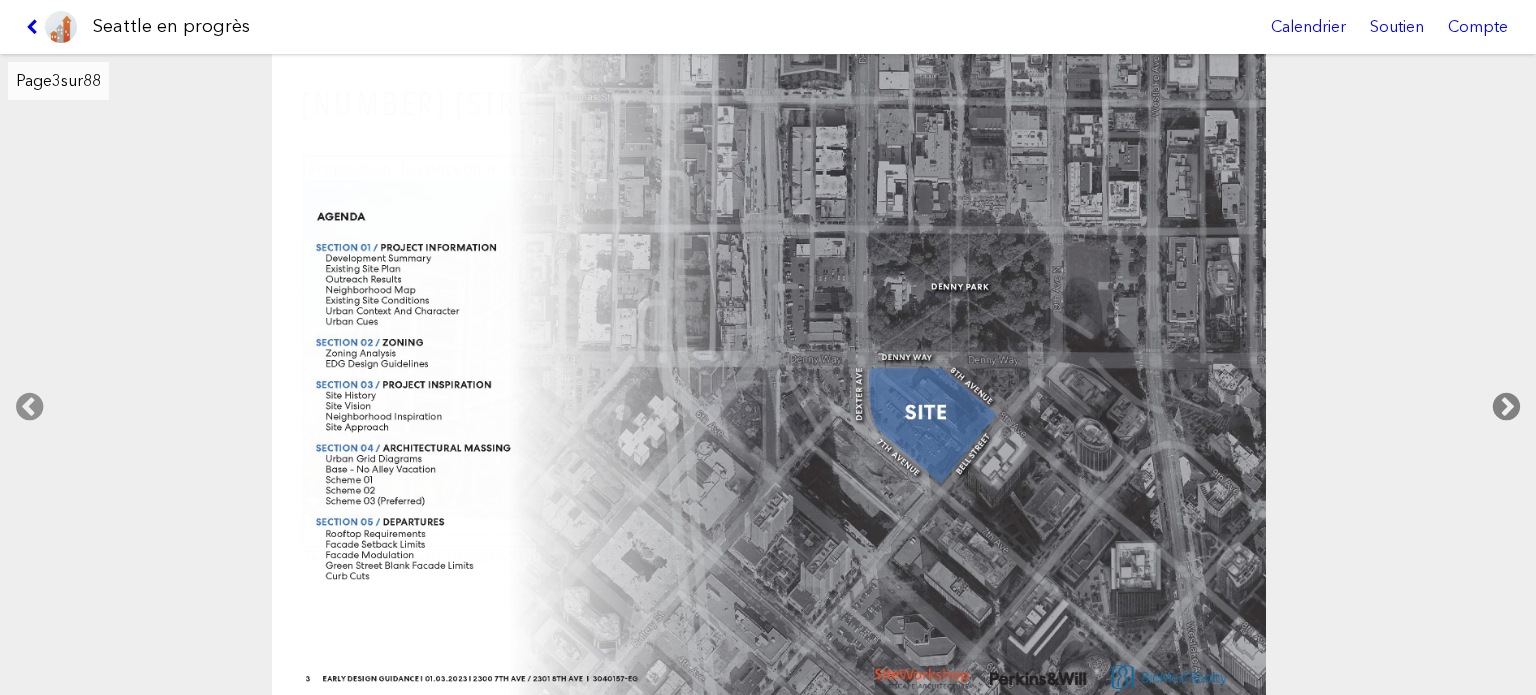 click at bounding box center (1506, 407) 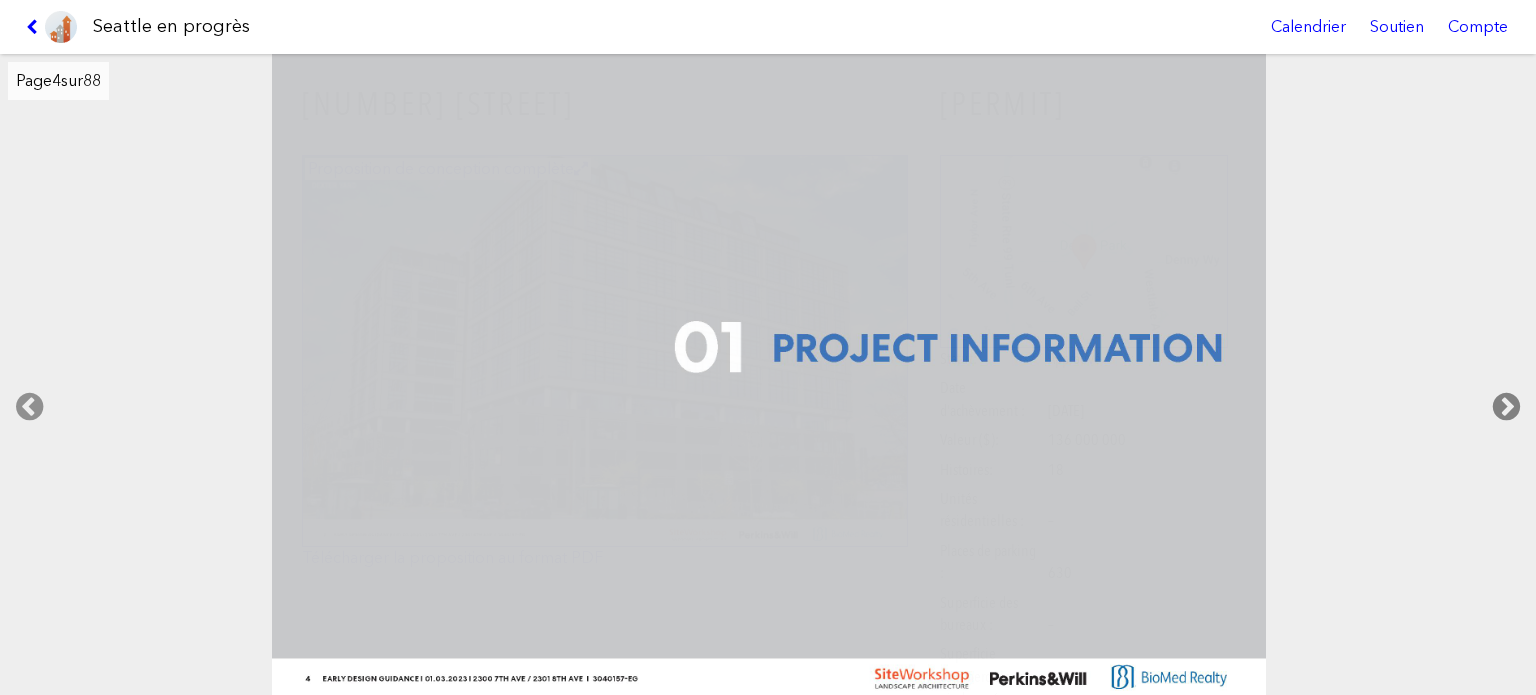 click at bounding box center [1506, 407] 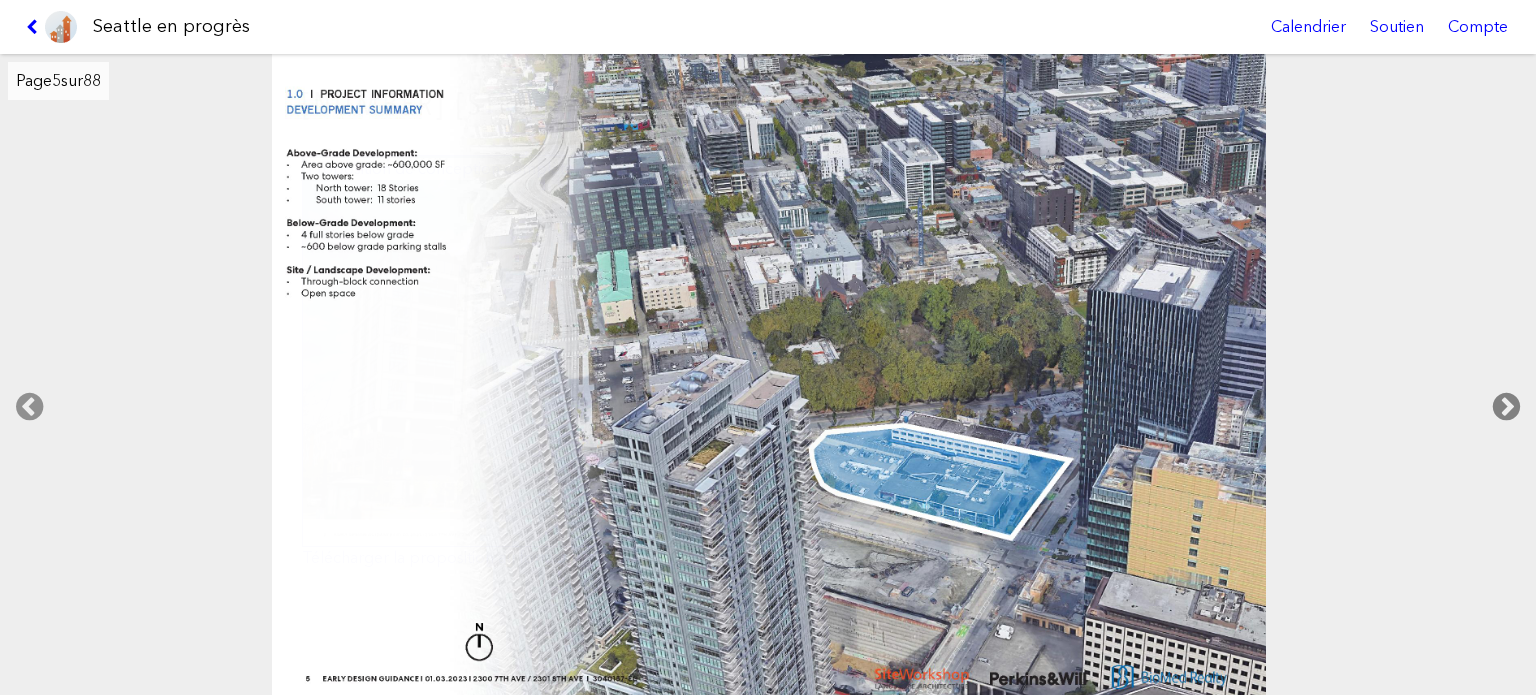 click at bounding box center [1506, 407] 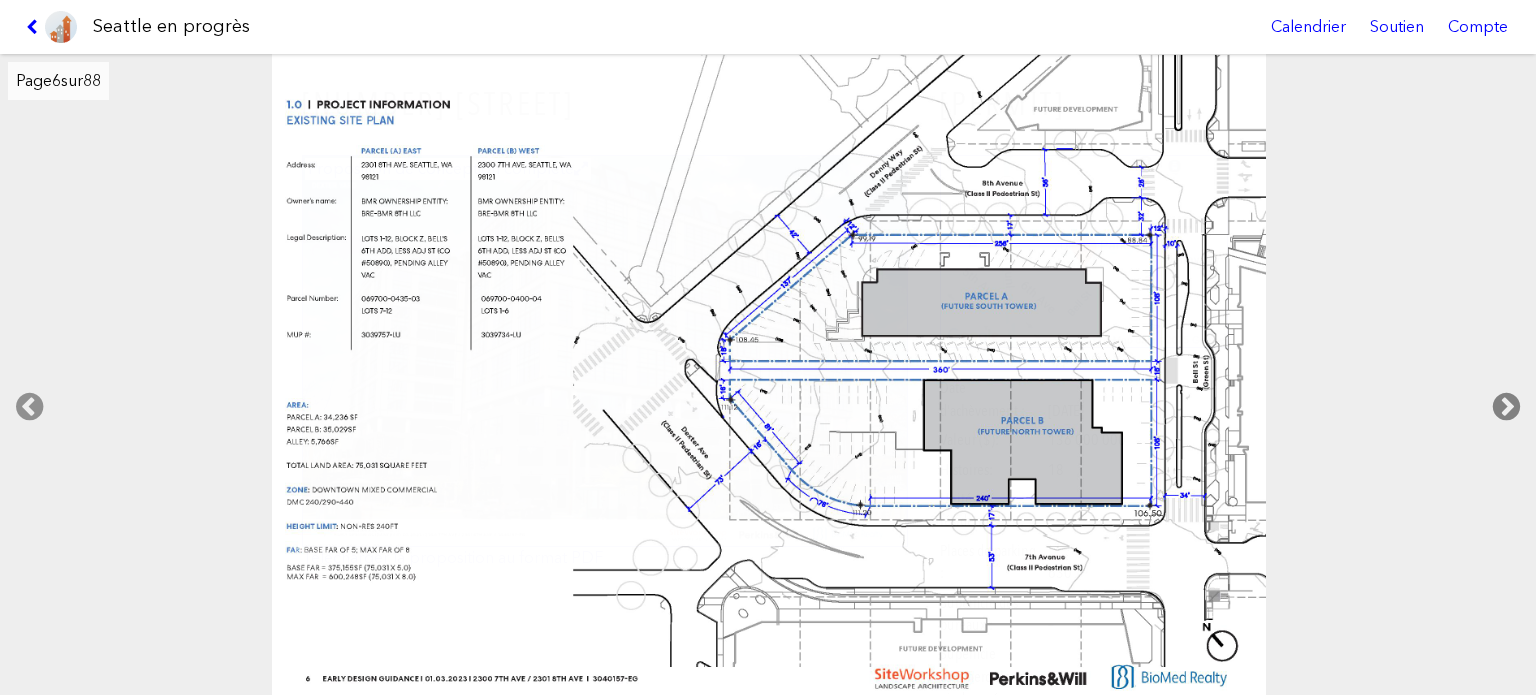 click at bounding box center [1506, 407] 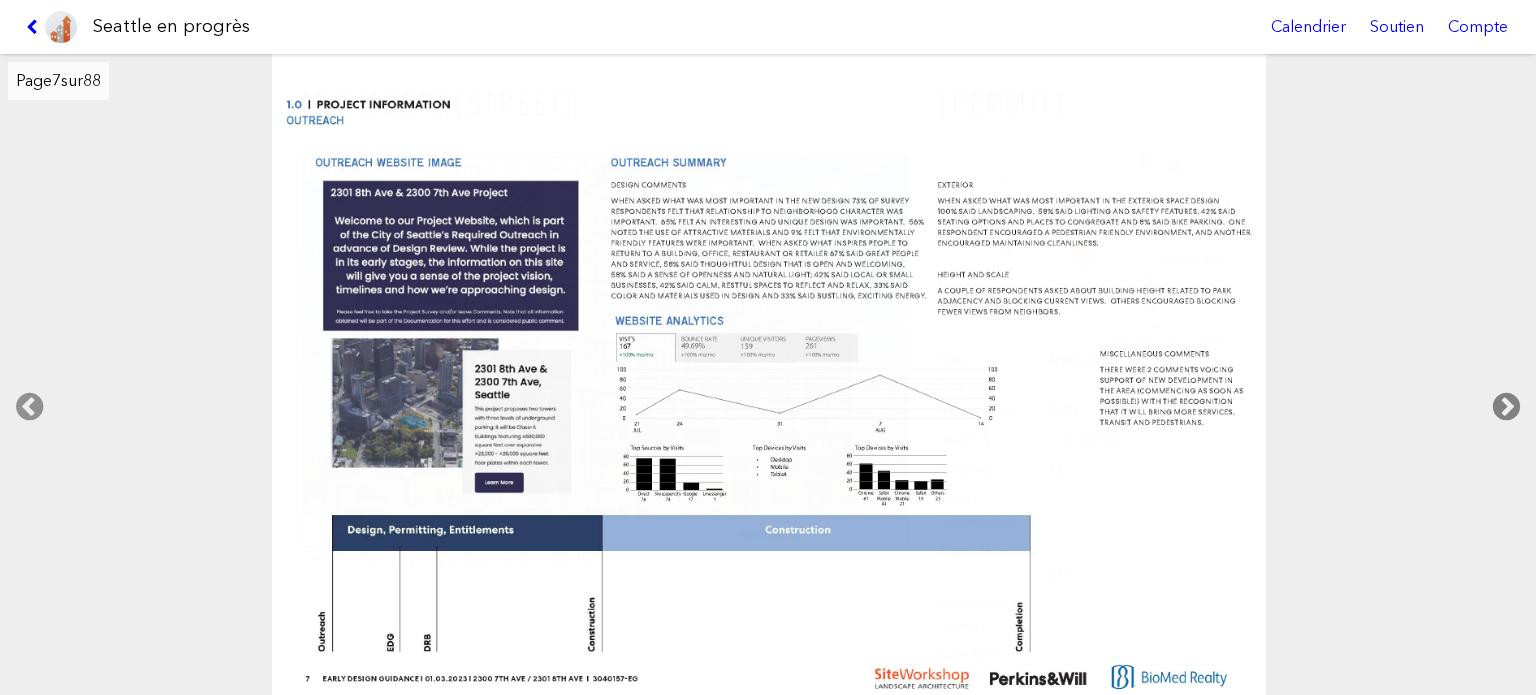 click at bounding box center (1506, 407) 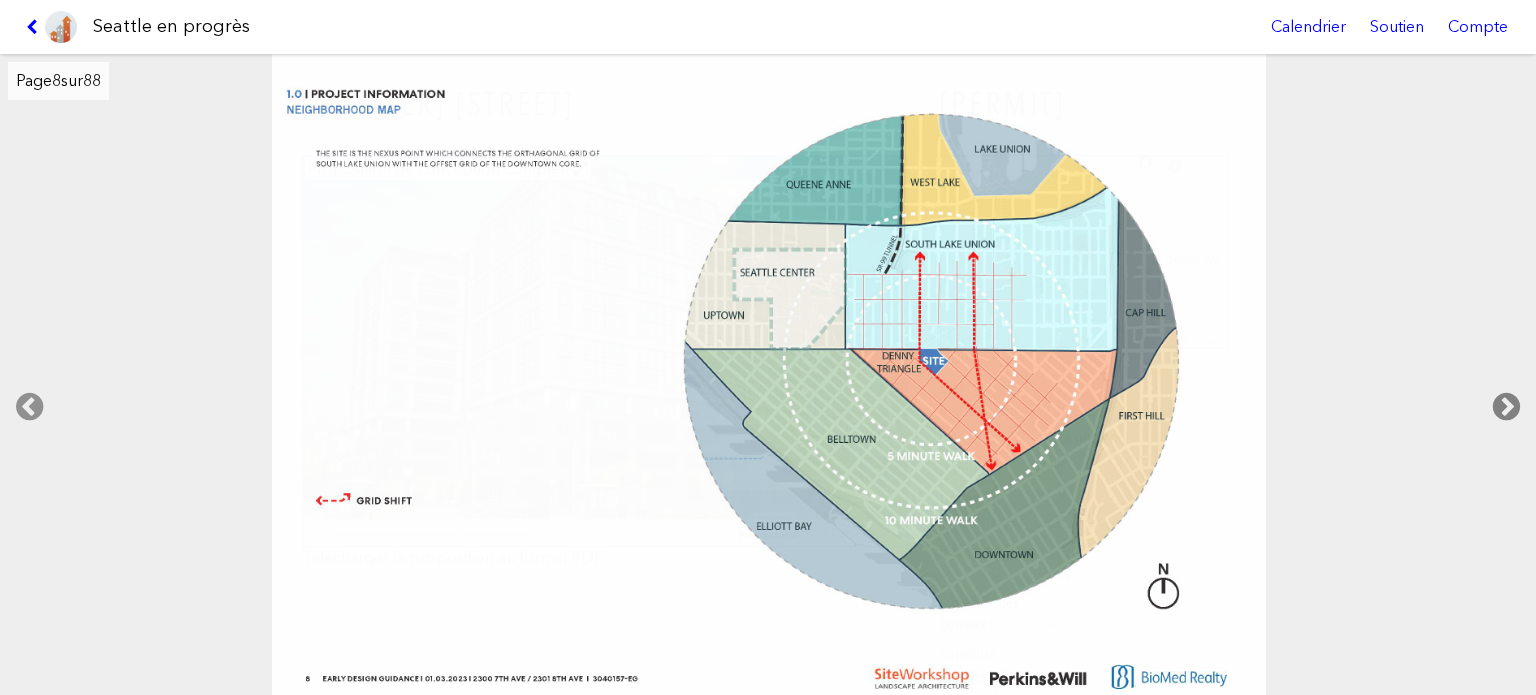 click at bounding box center (1506, 407) 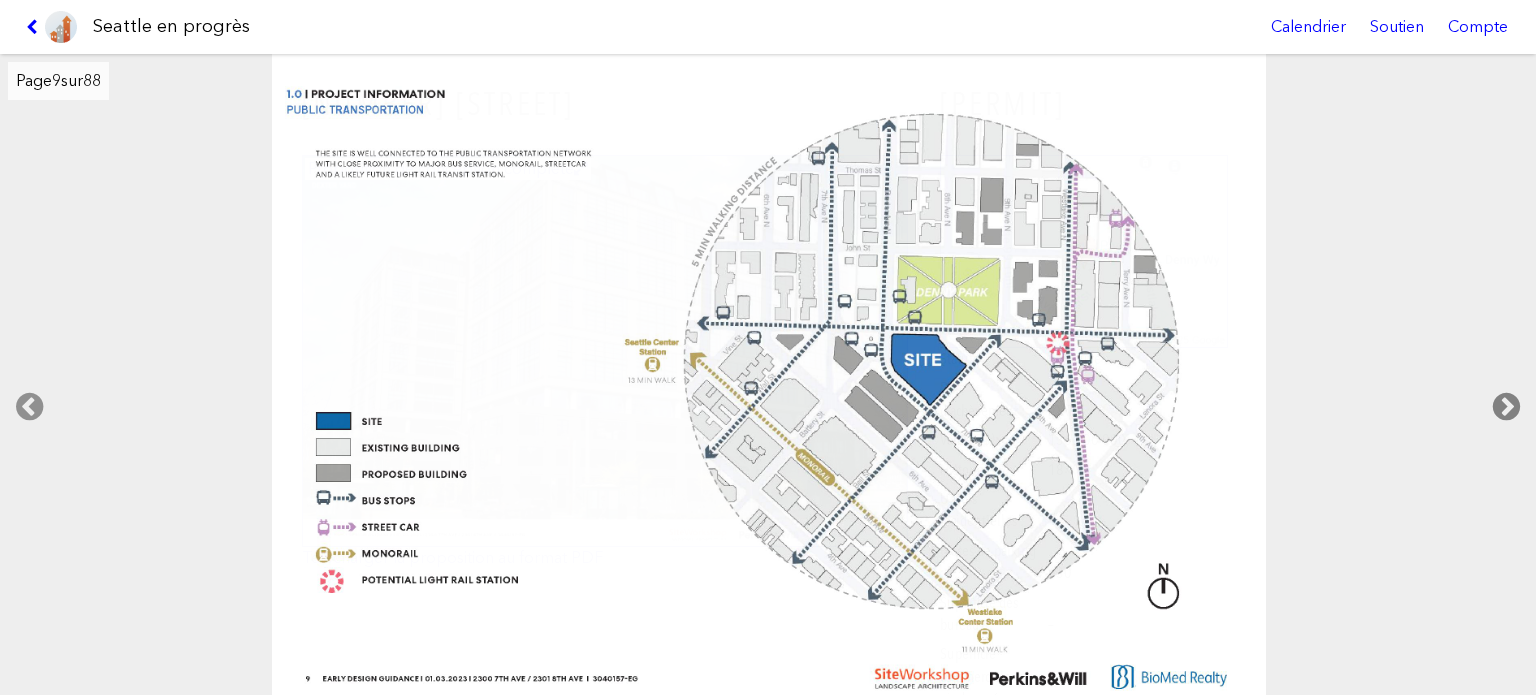 click at bounding box center (1506, 407) 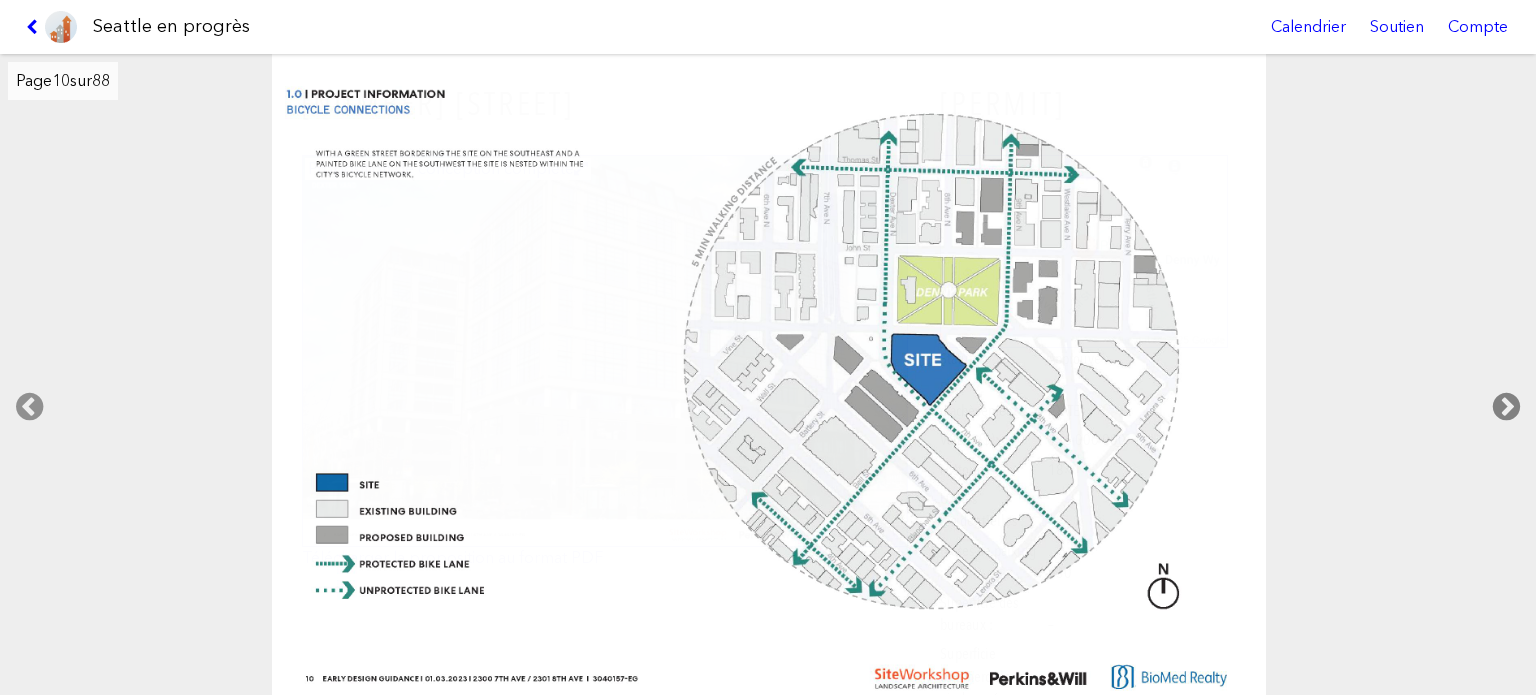click at bounding box center (1506, 407) 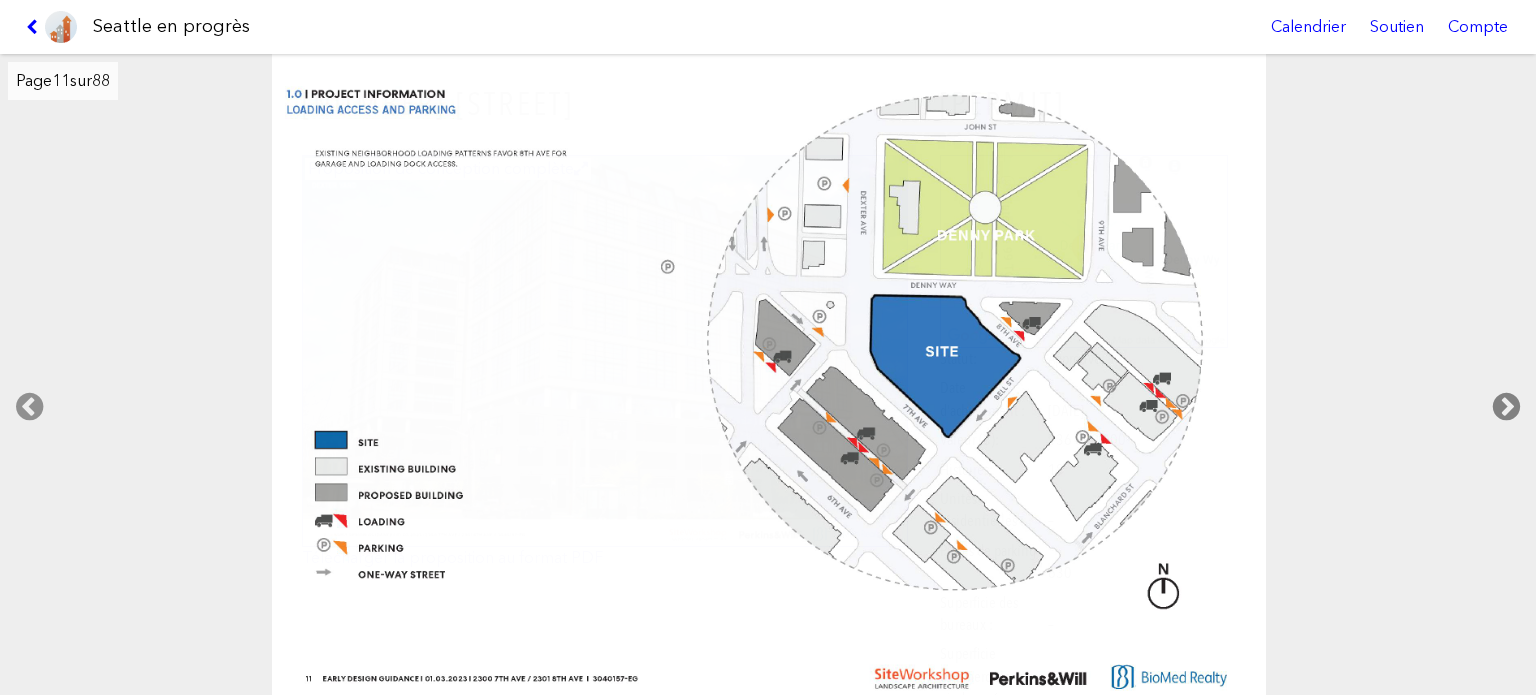 click at bounding box center [1506, 407] 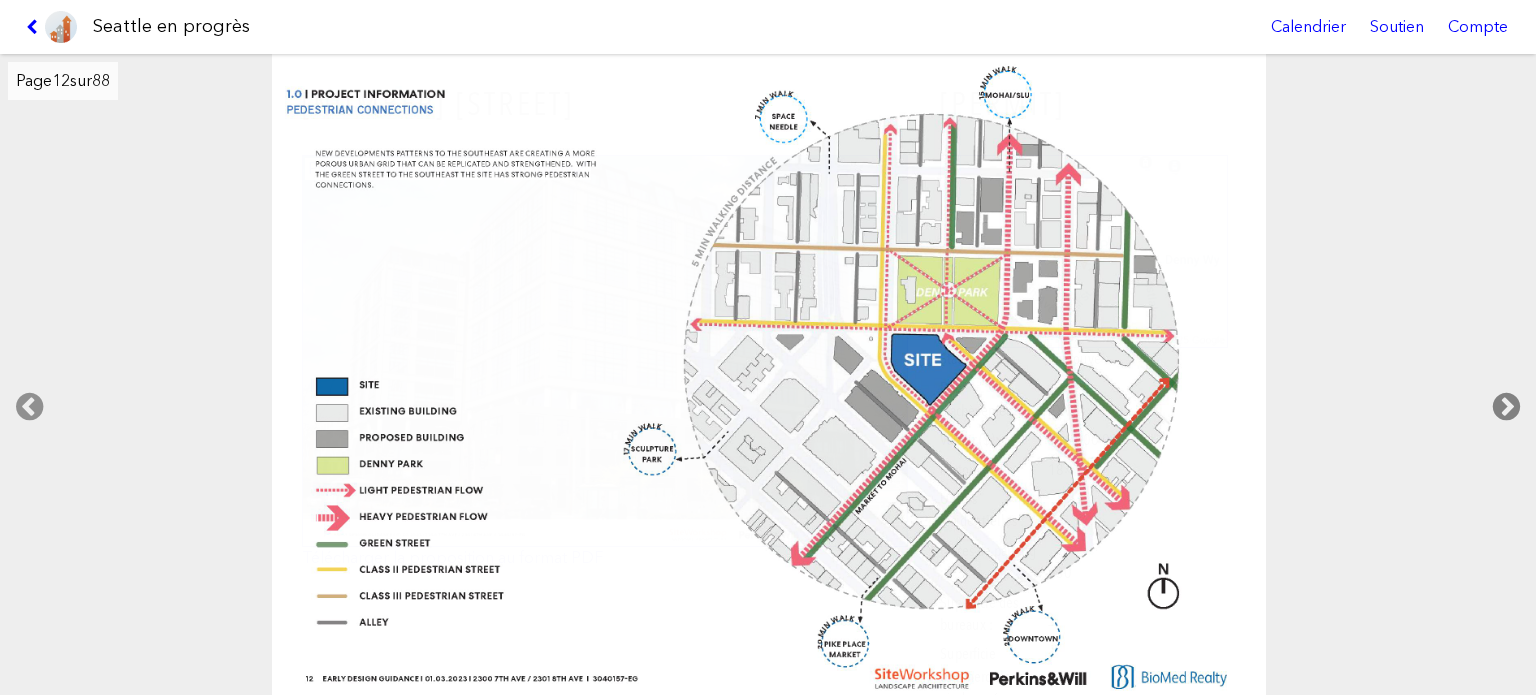 click at bounding box center (1506, 407) 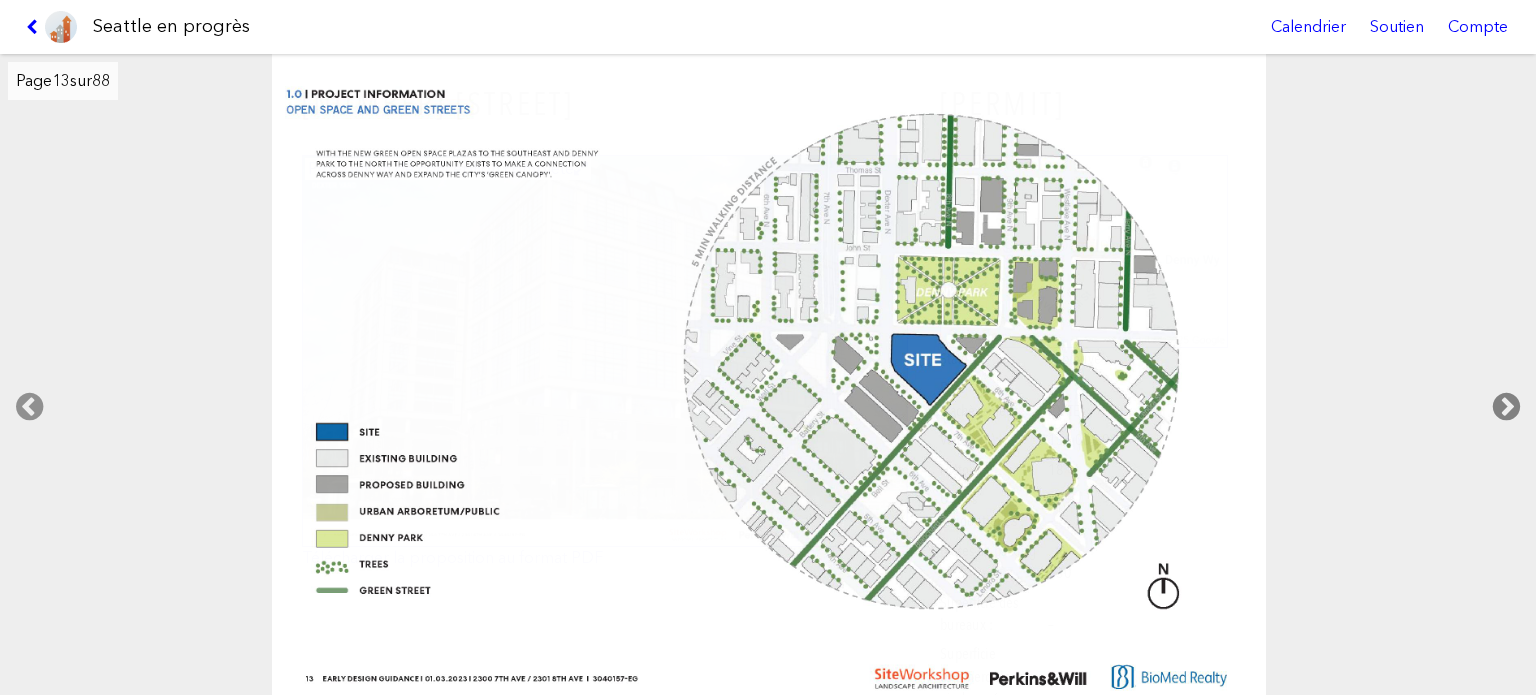 click at bounding box center [1506, 407] 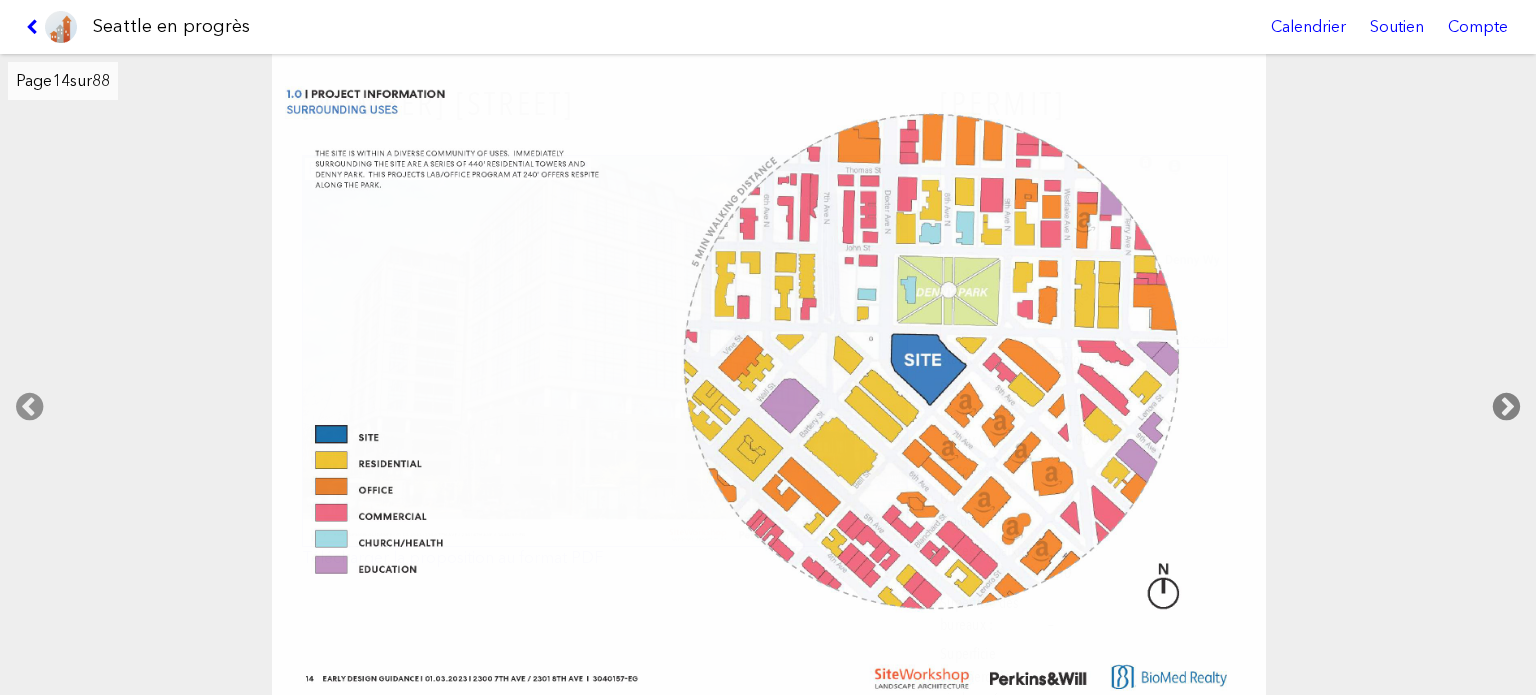 click at bounding box center [1506, 407] 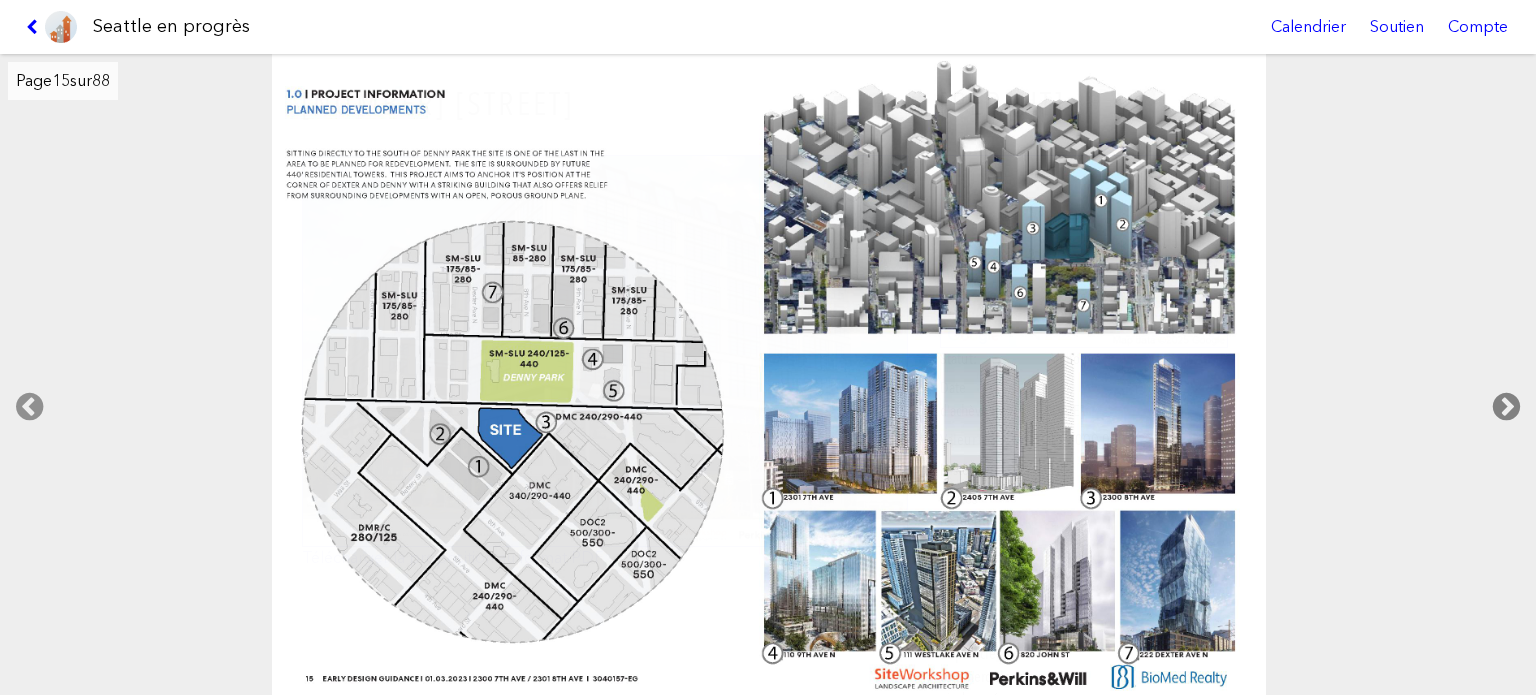click at bounding box center [1506, 407] 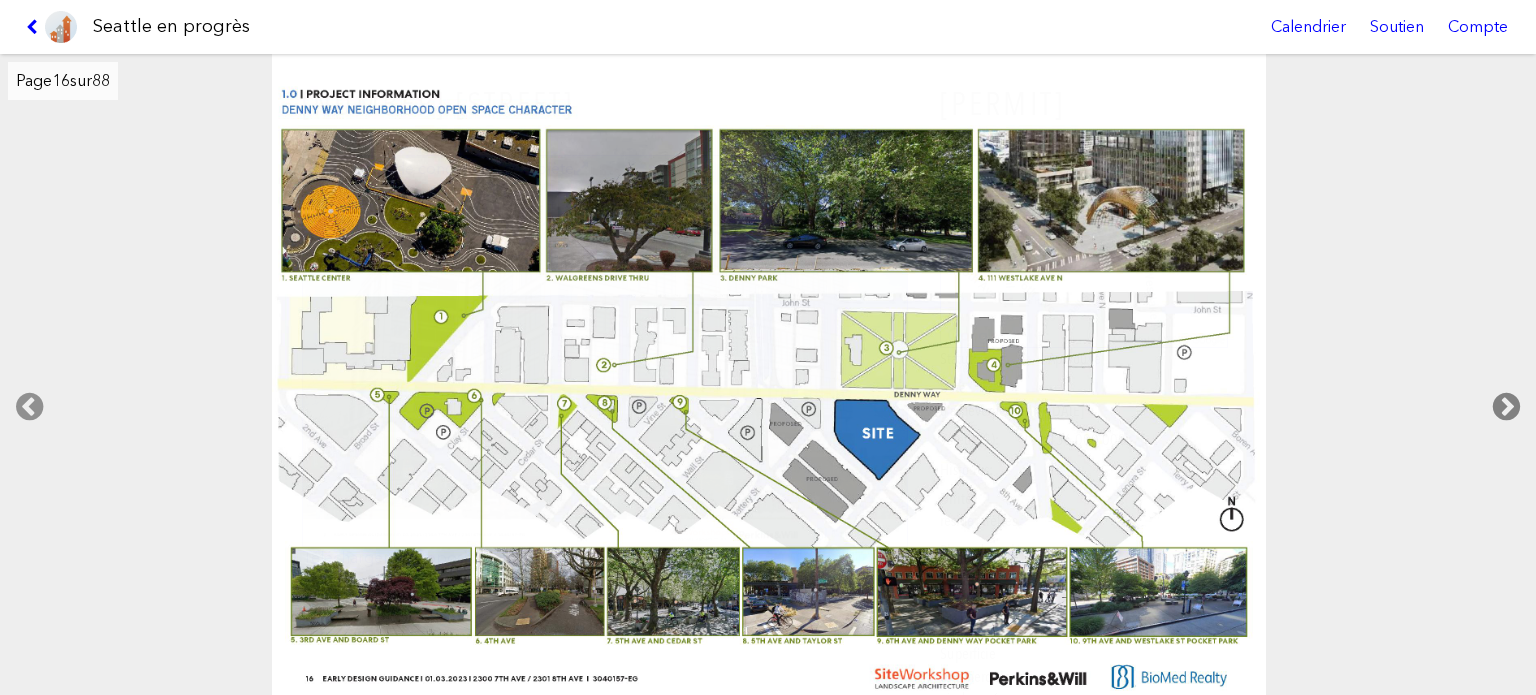 click at bounding box center (1506, 407) 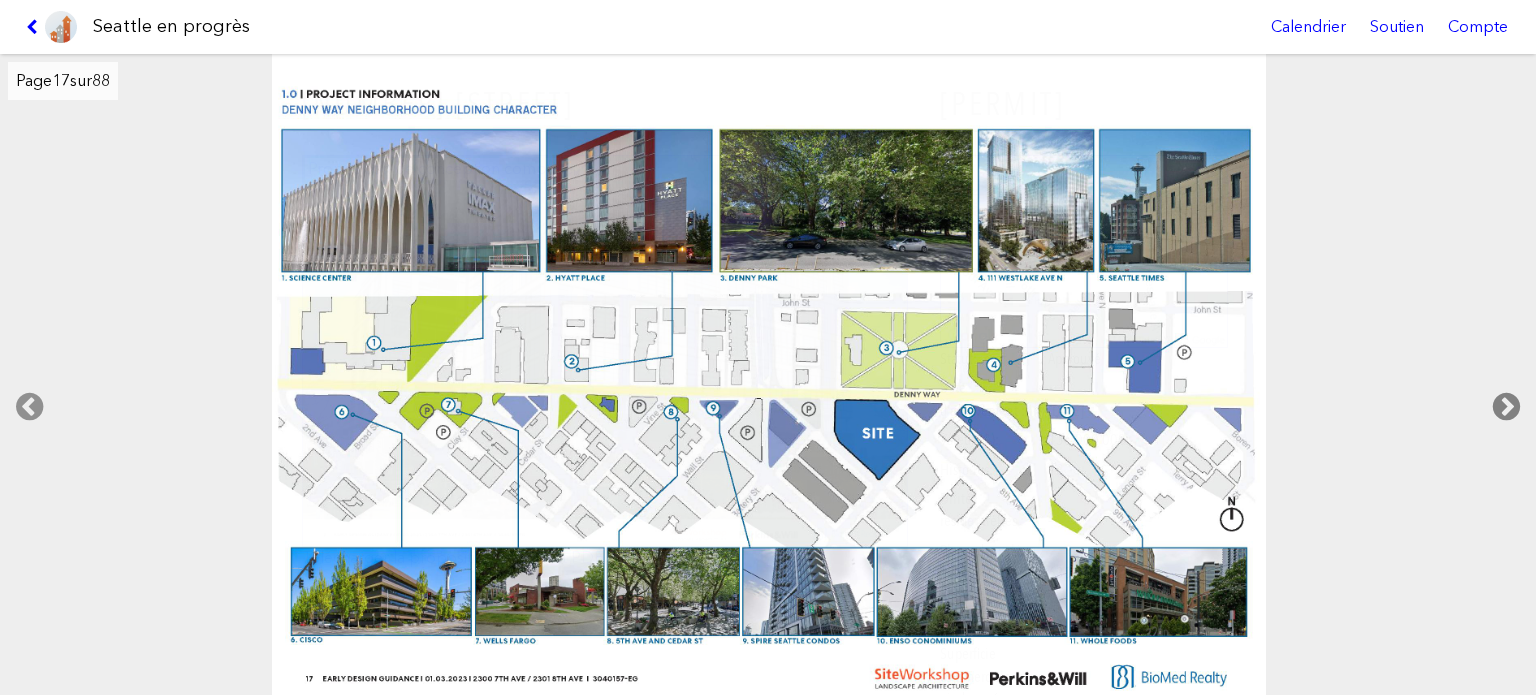 click at bounding box center [1506, 407] 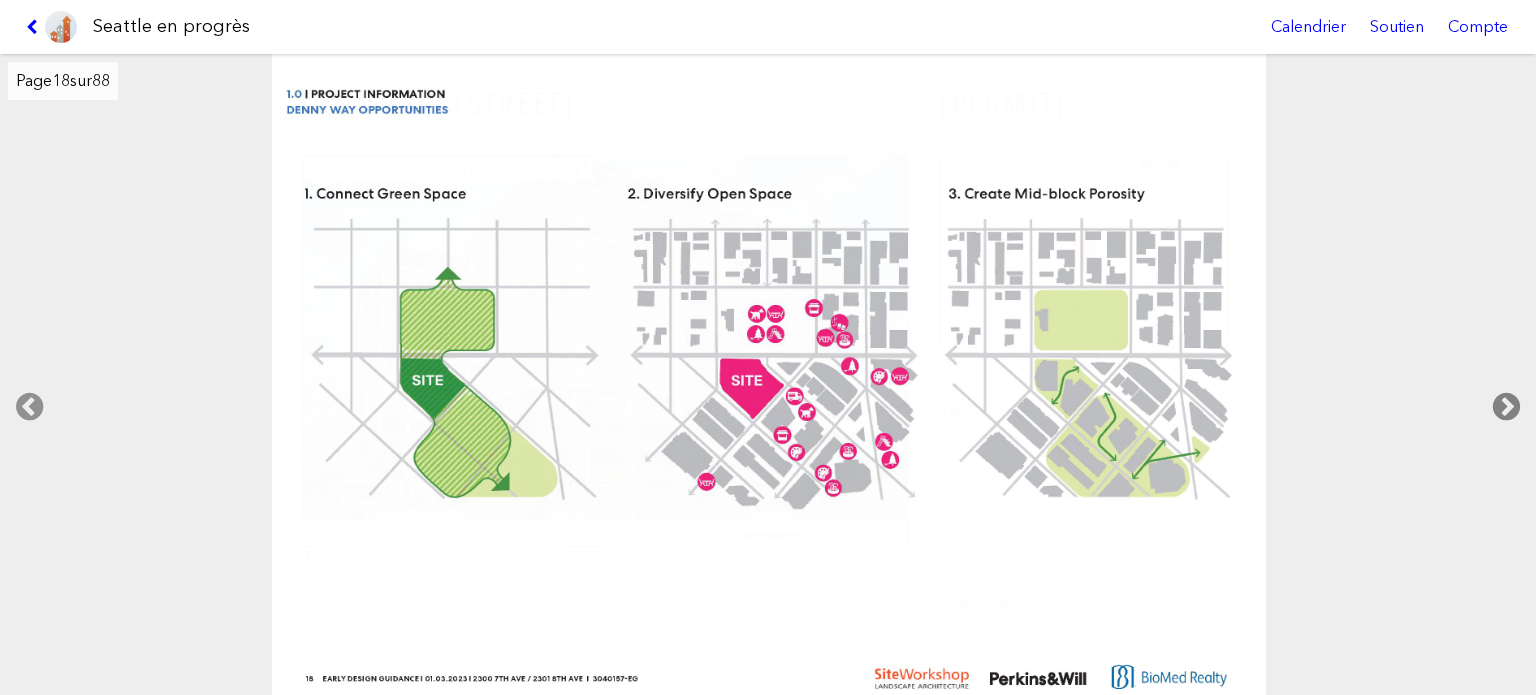 click at bounding box center [1506, 407] 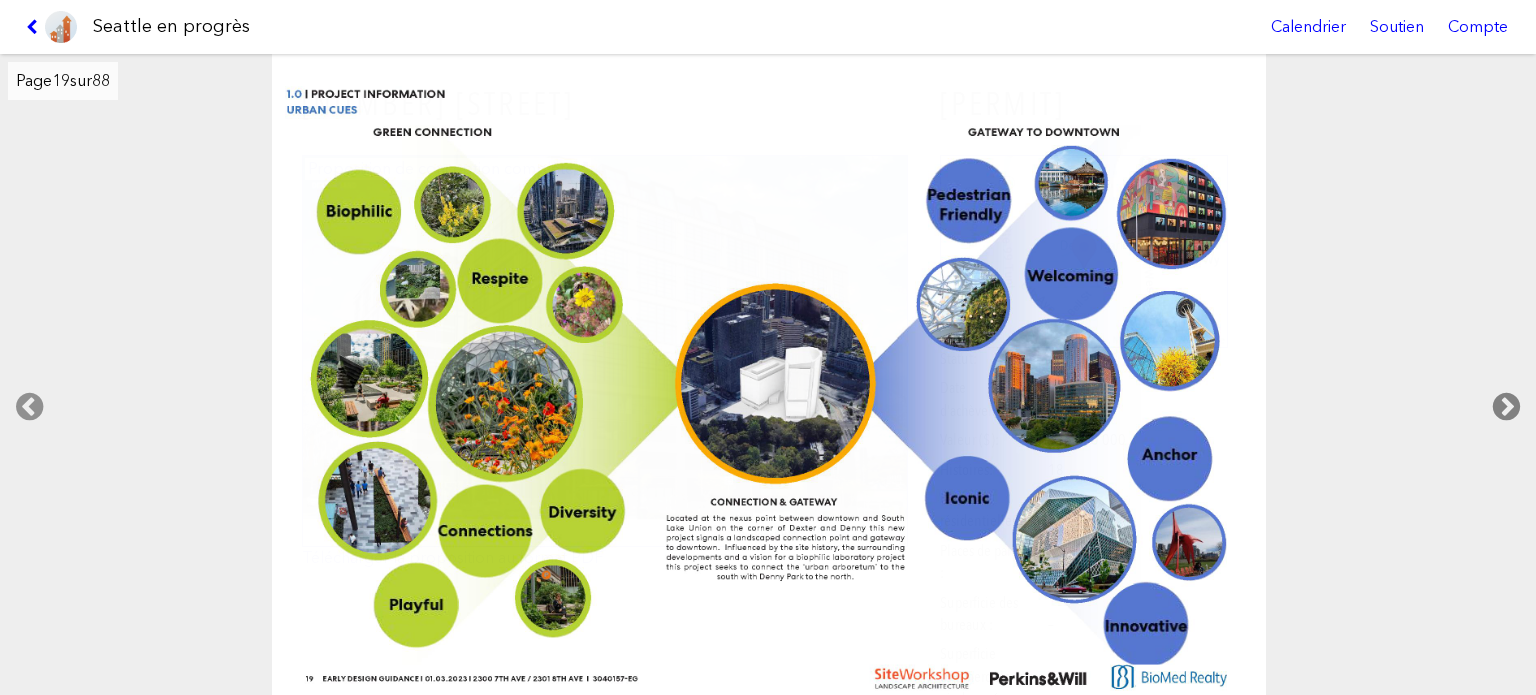 click at bounding box center (1506, 407) 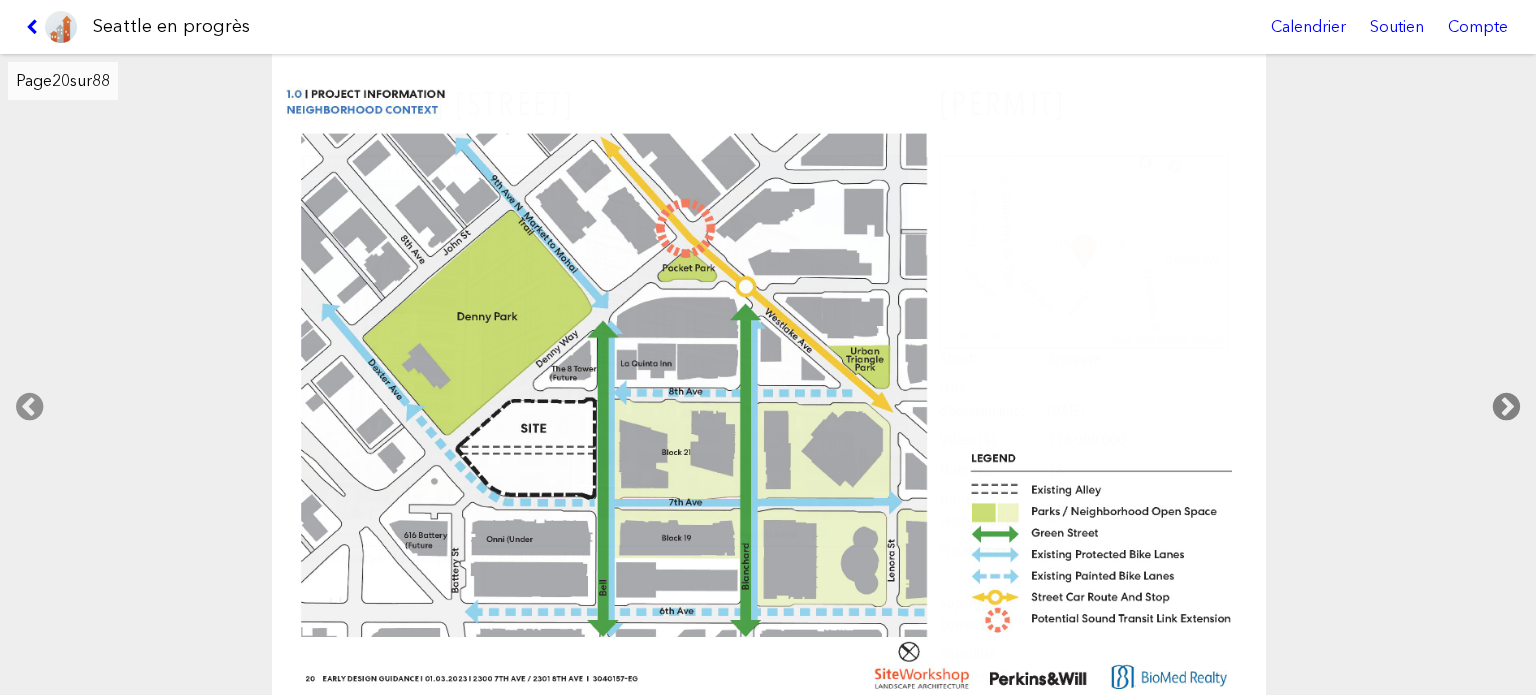 click at bounding box center [1506, 407] 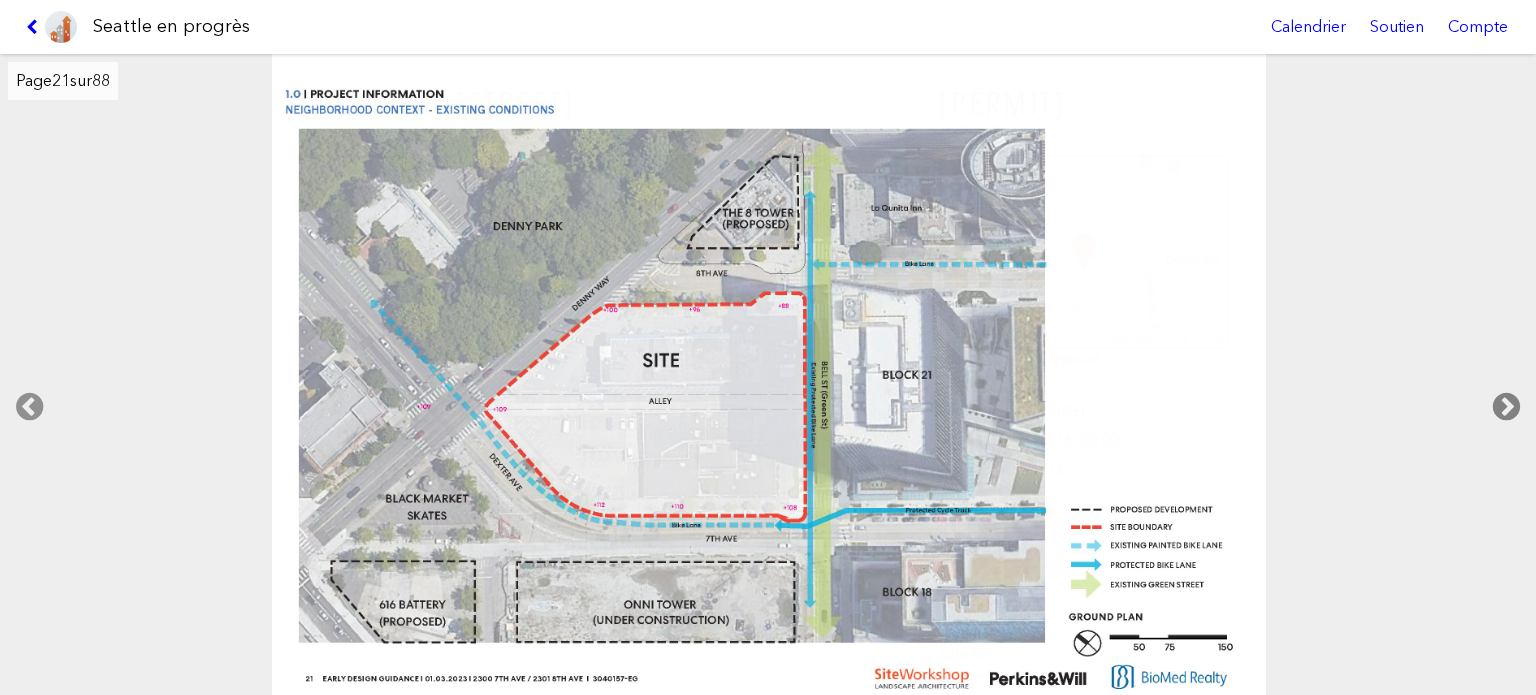 click at bounding box center (1506, 407) 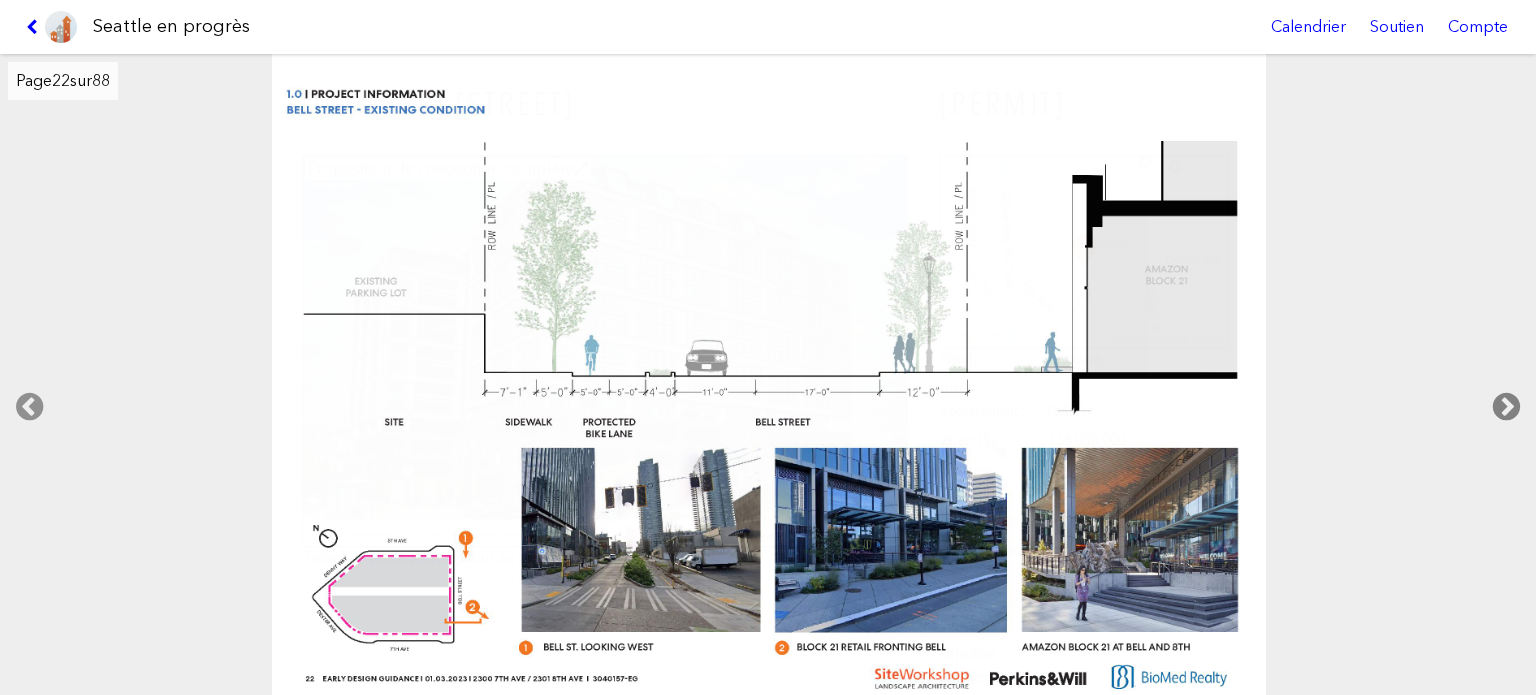 click at bounding box center [1506, 407] 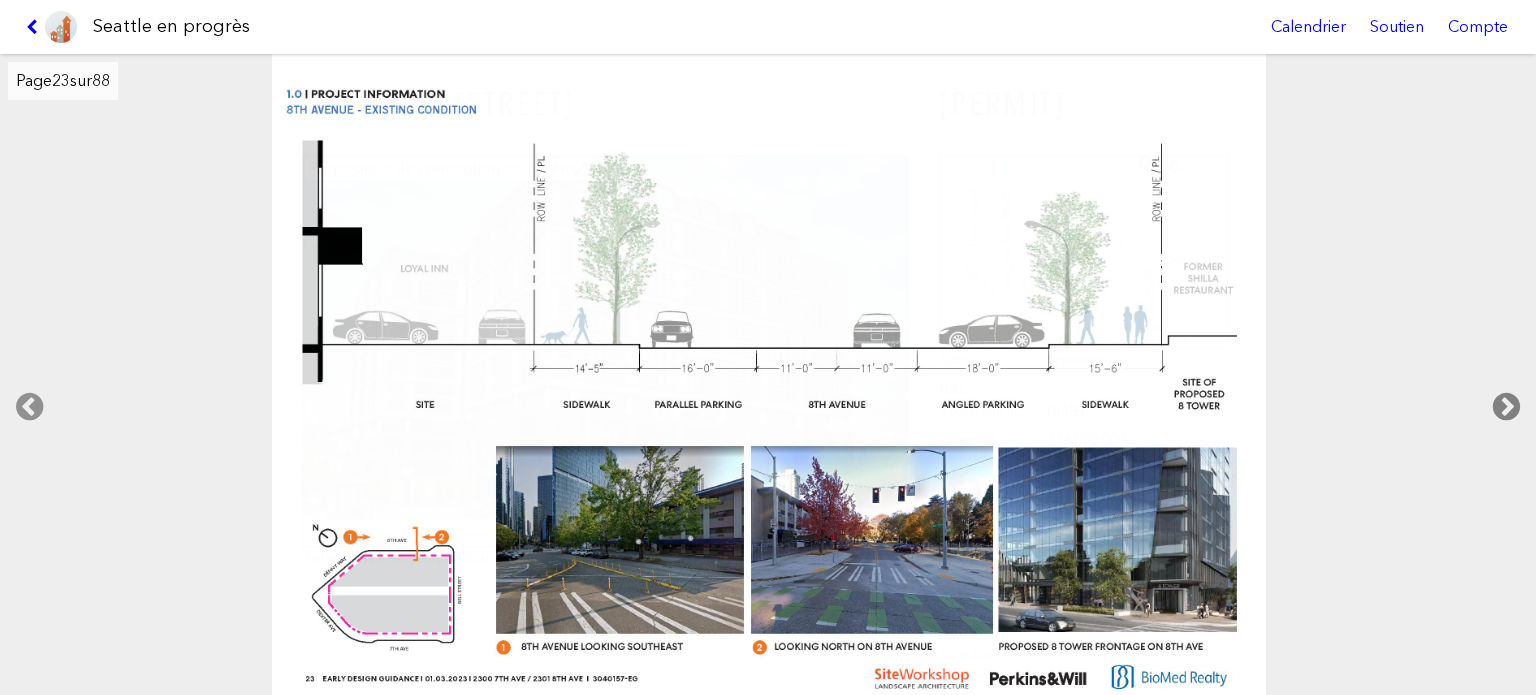 click at bounding box center [1506, 407] 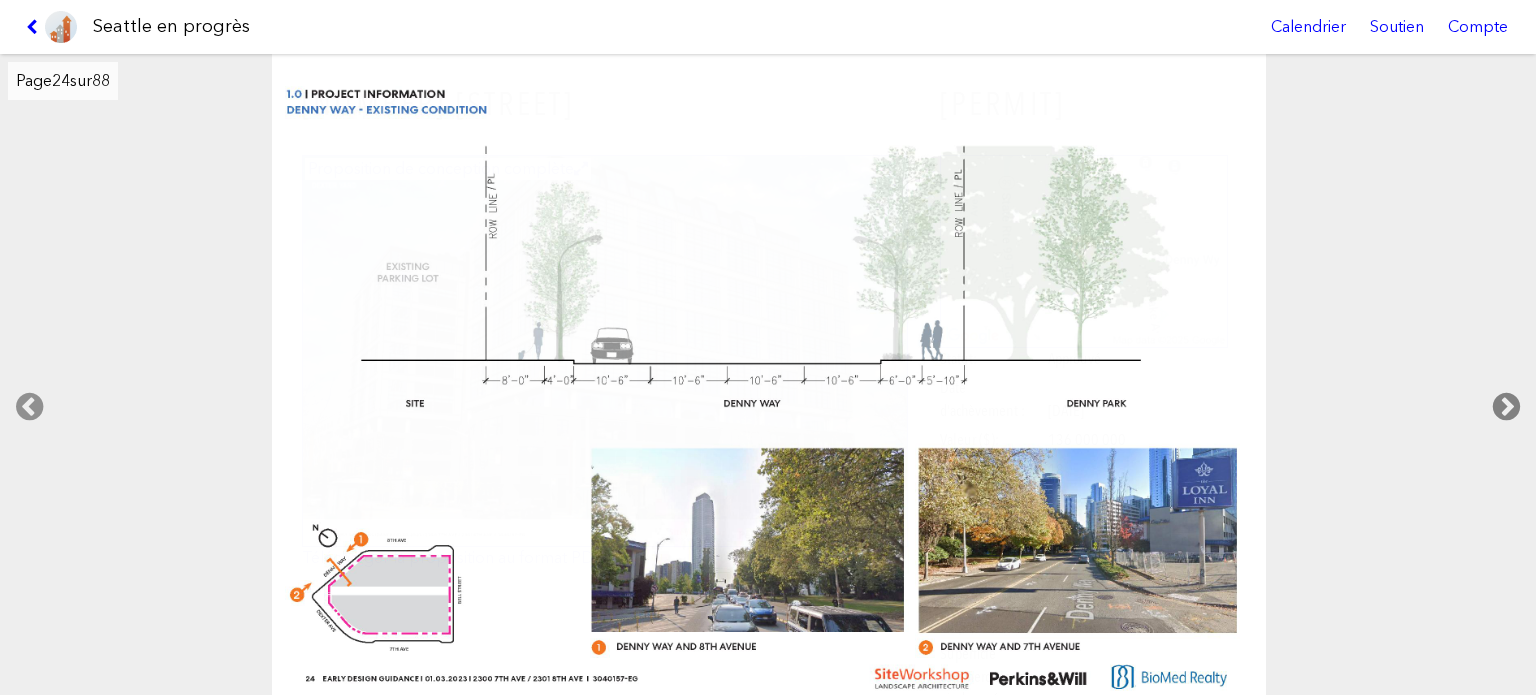 click at bounding box center [1506, 407] 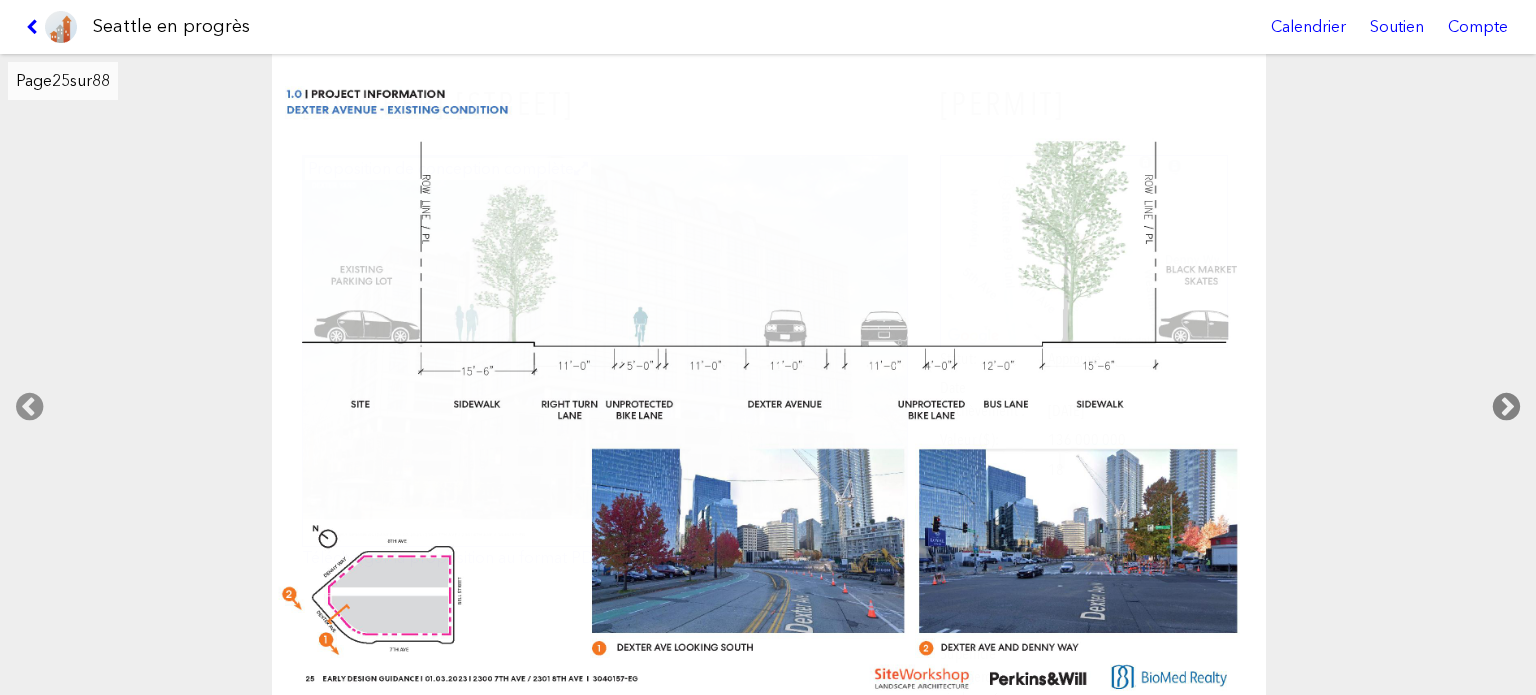 click at bounding box center [1506, 407] 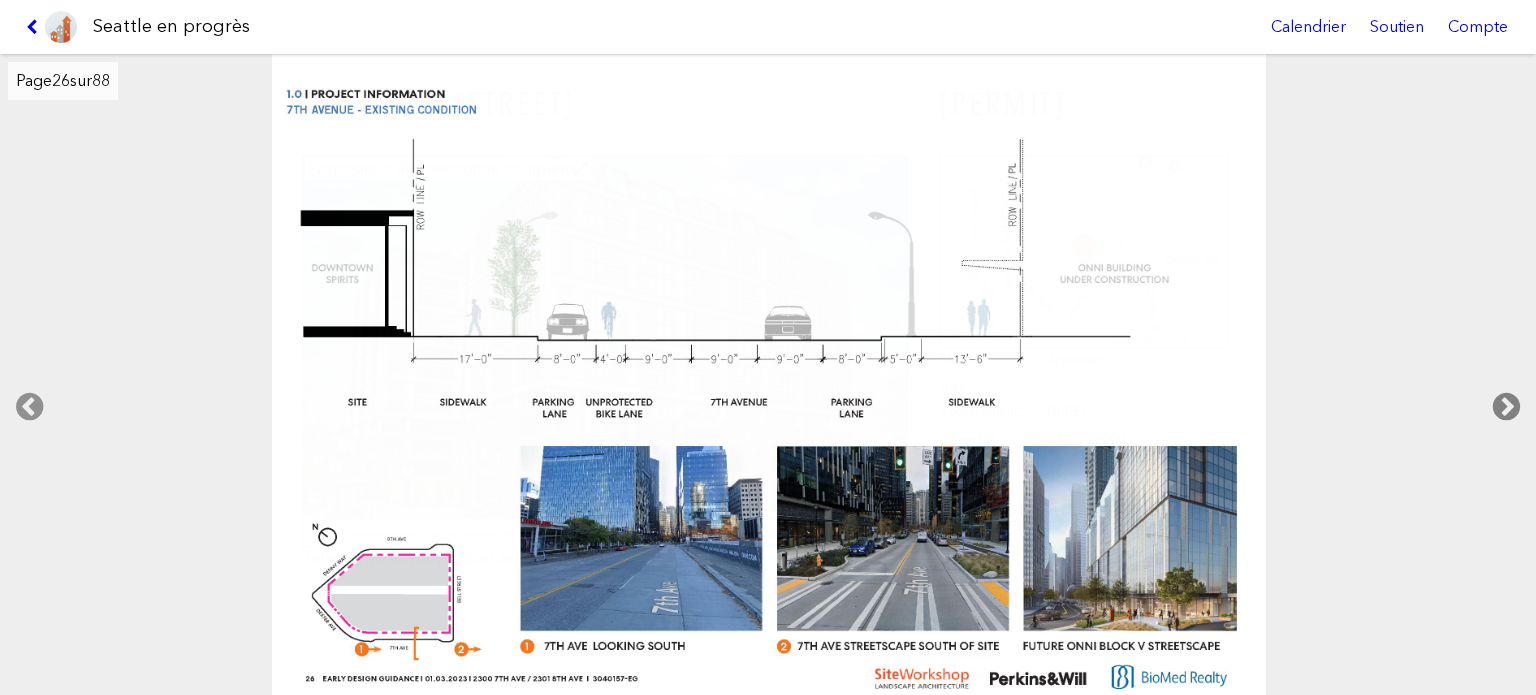 click at bounding box center [1506, 407] 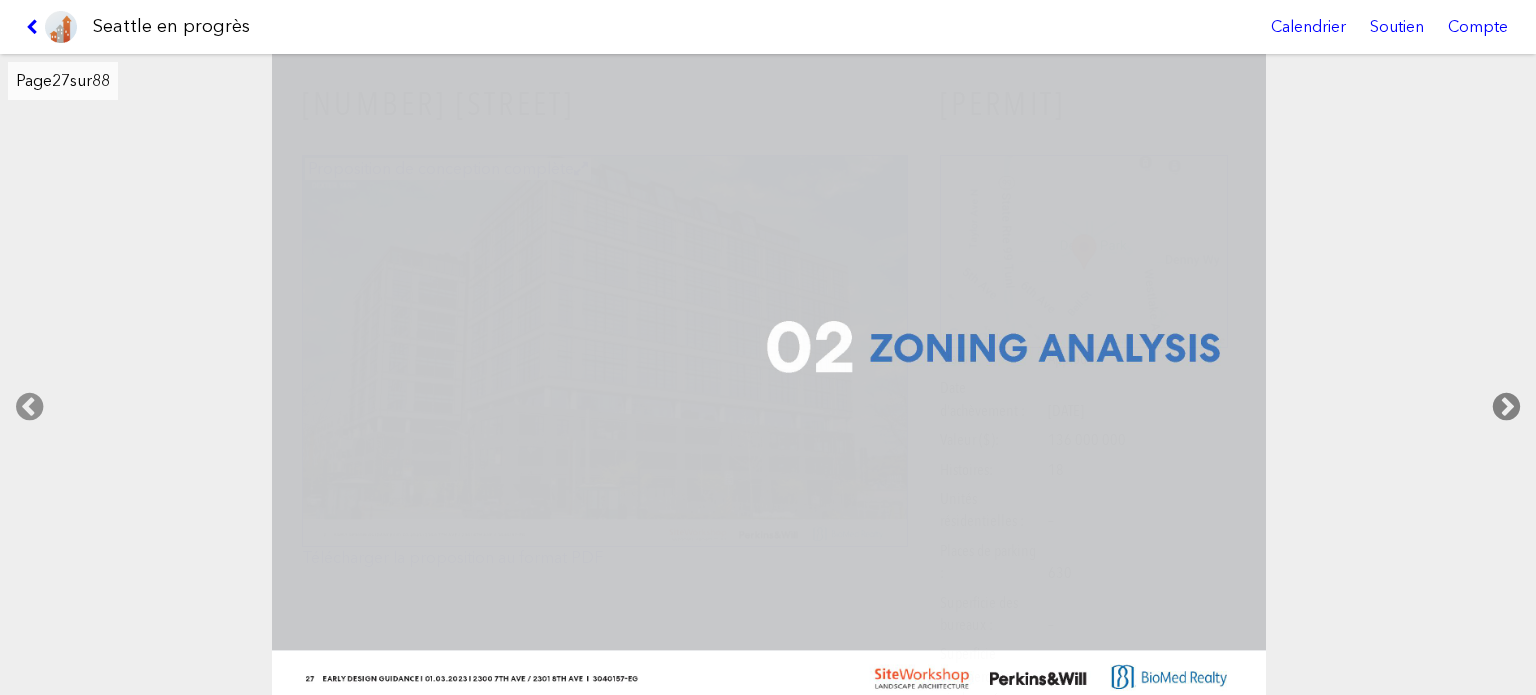 click at bounding box center (1506, 407) 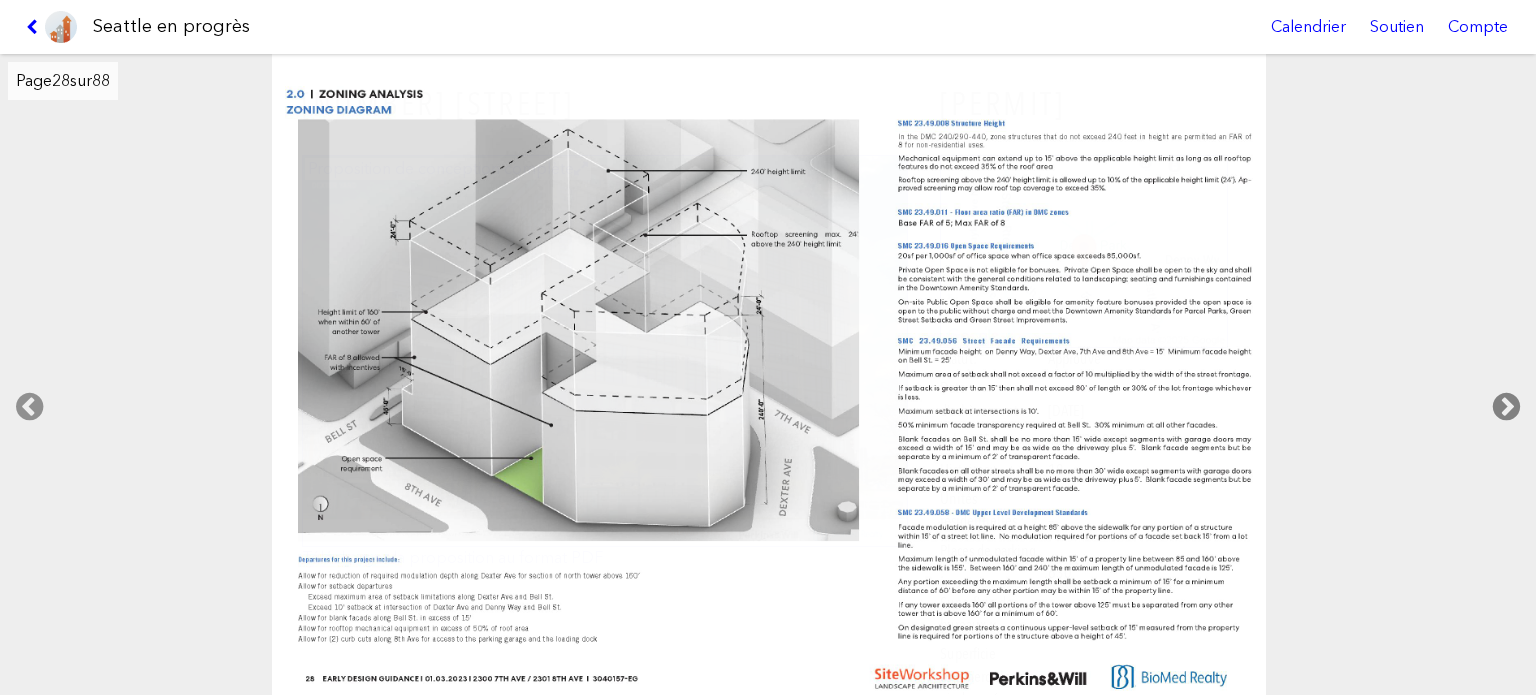 click at bounding box center (1506, 407) 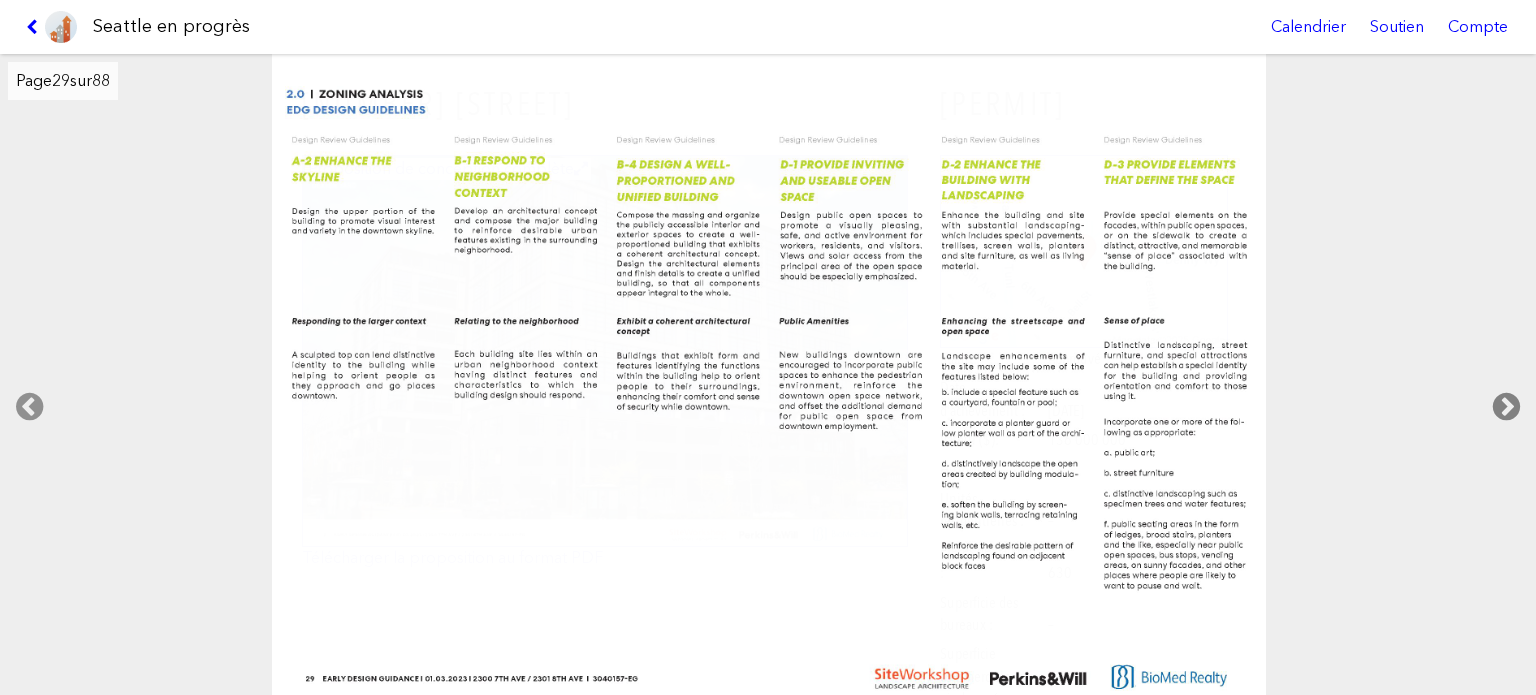 click at bounding box center [1506, 407] 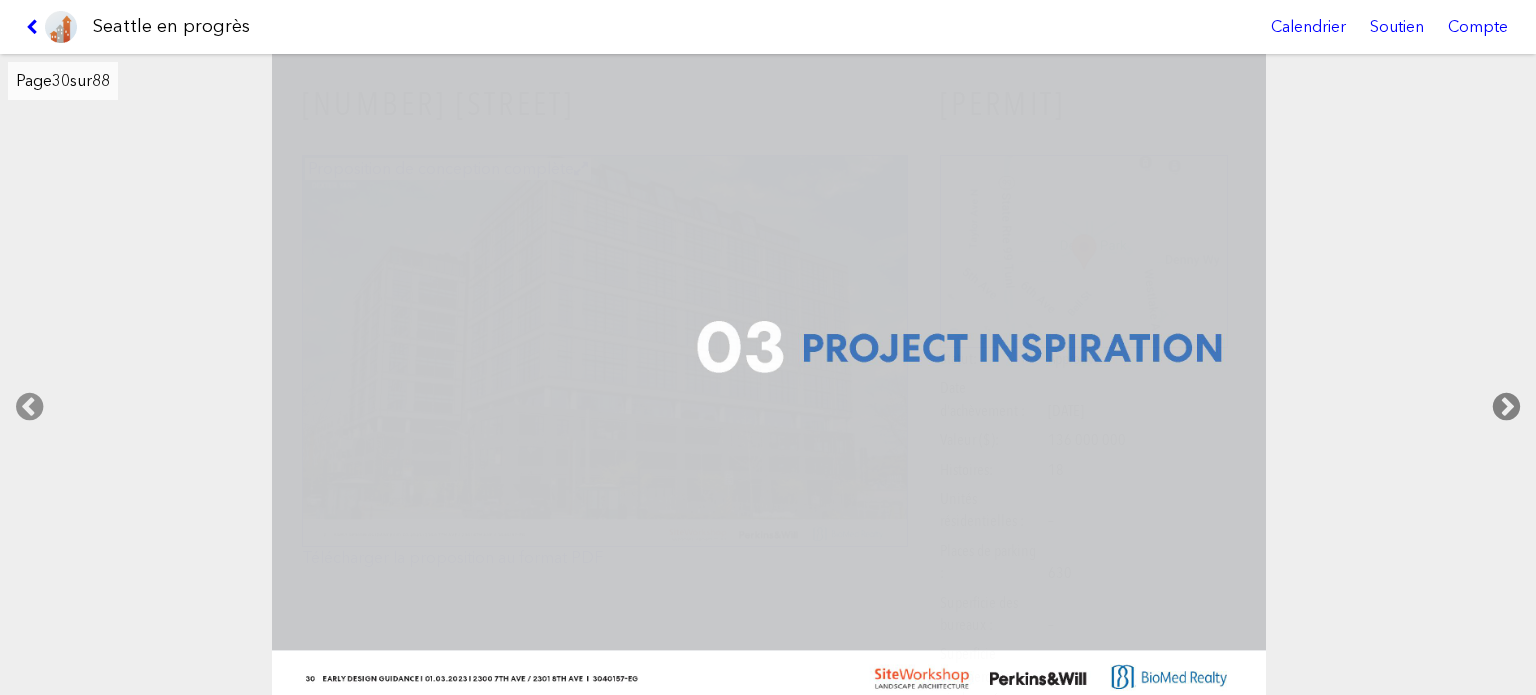 click at bounding box center [1506, 407] 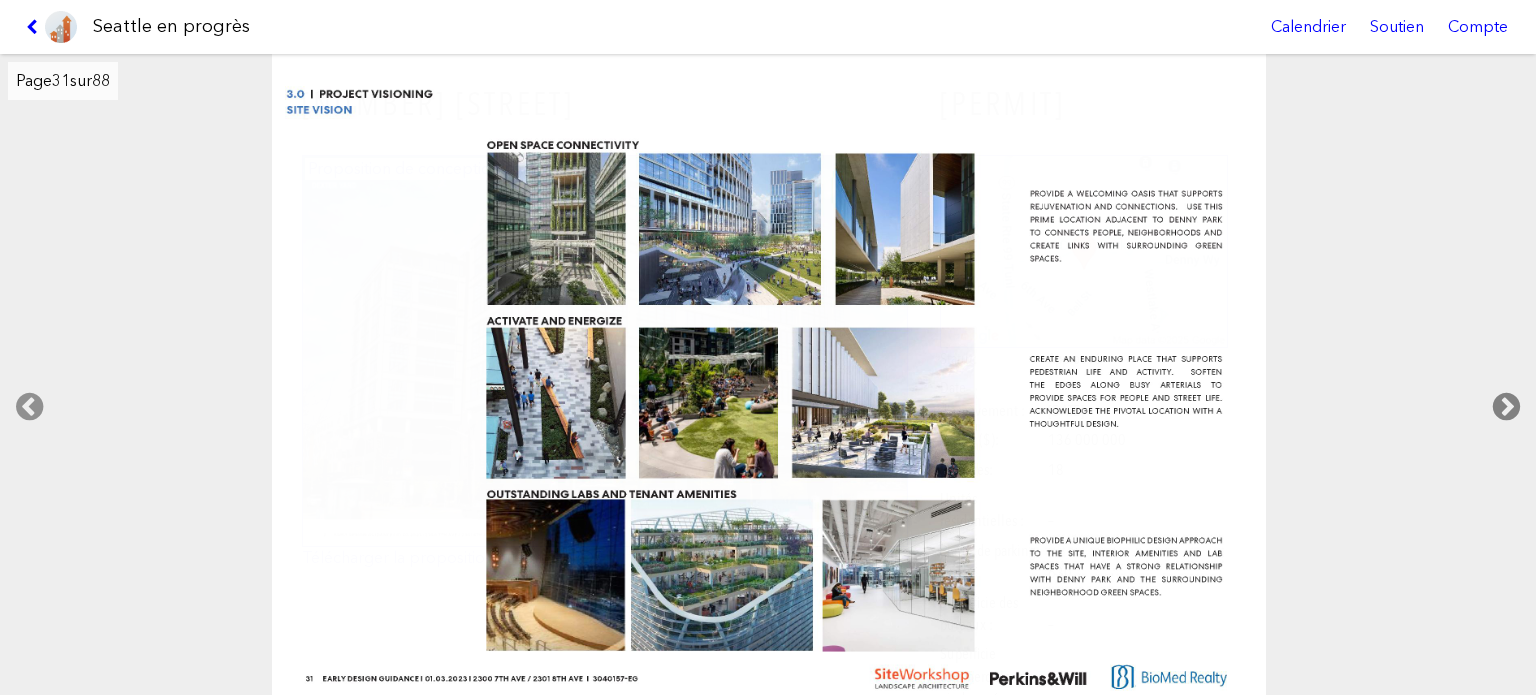 click at bounding box center (1506, 407) 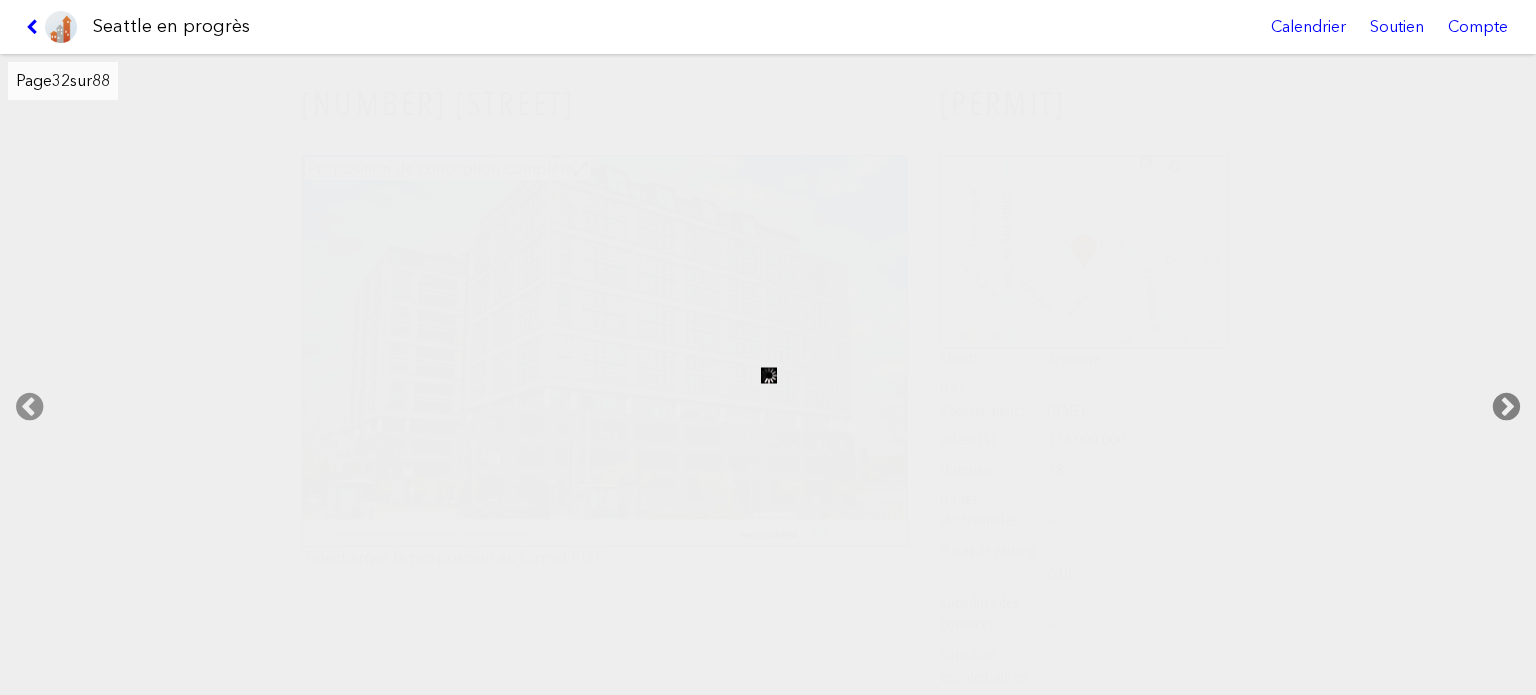 click at bounding box center [1506, 407] 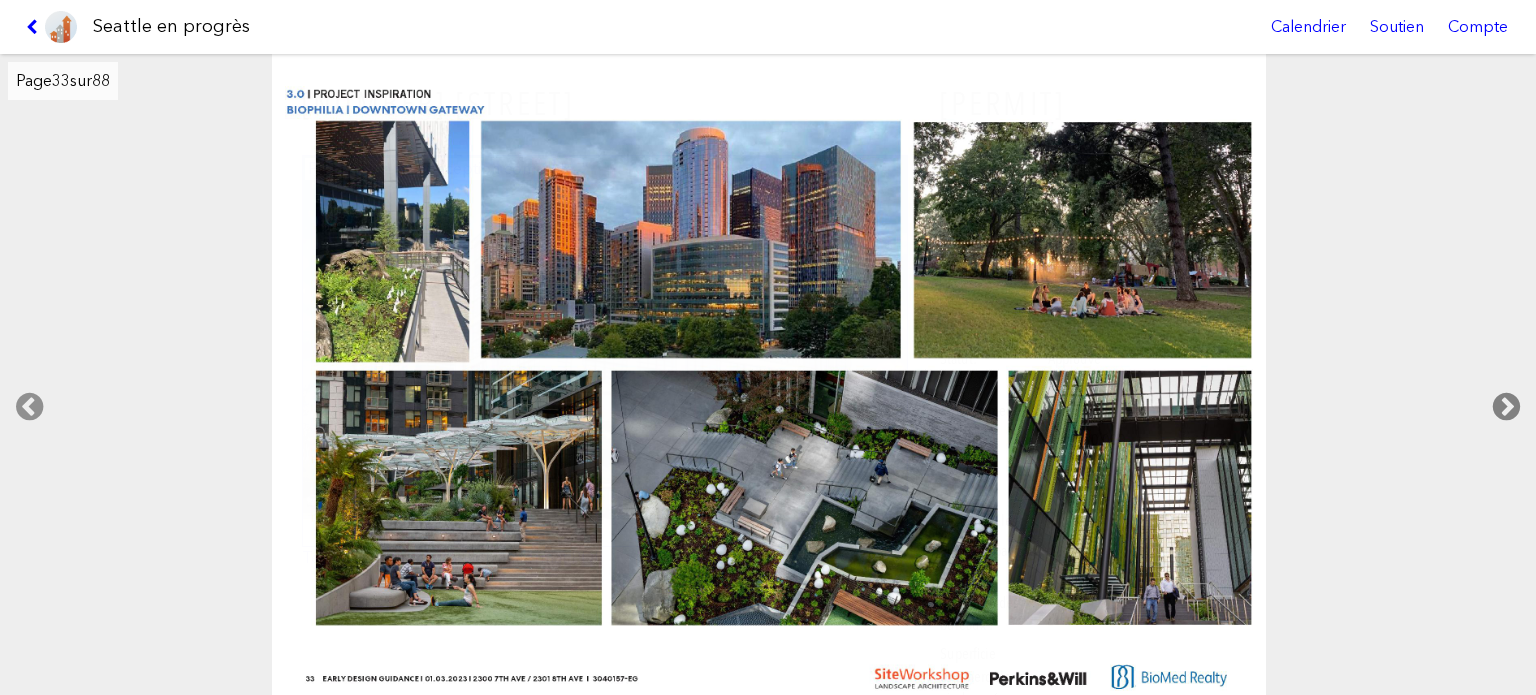 click at bounding box center (1506, 407) 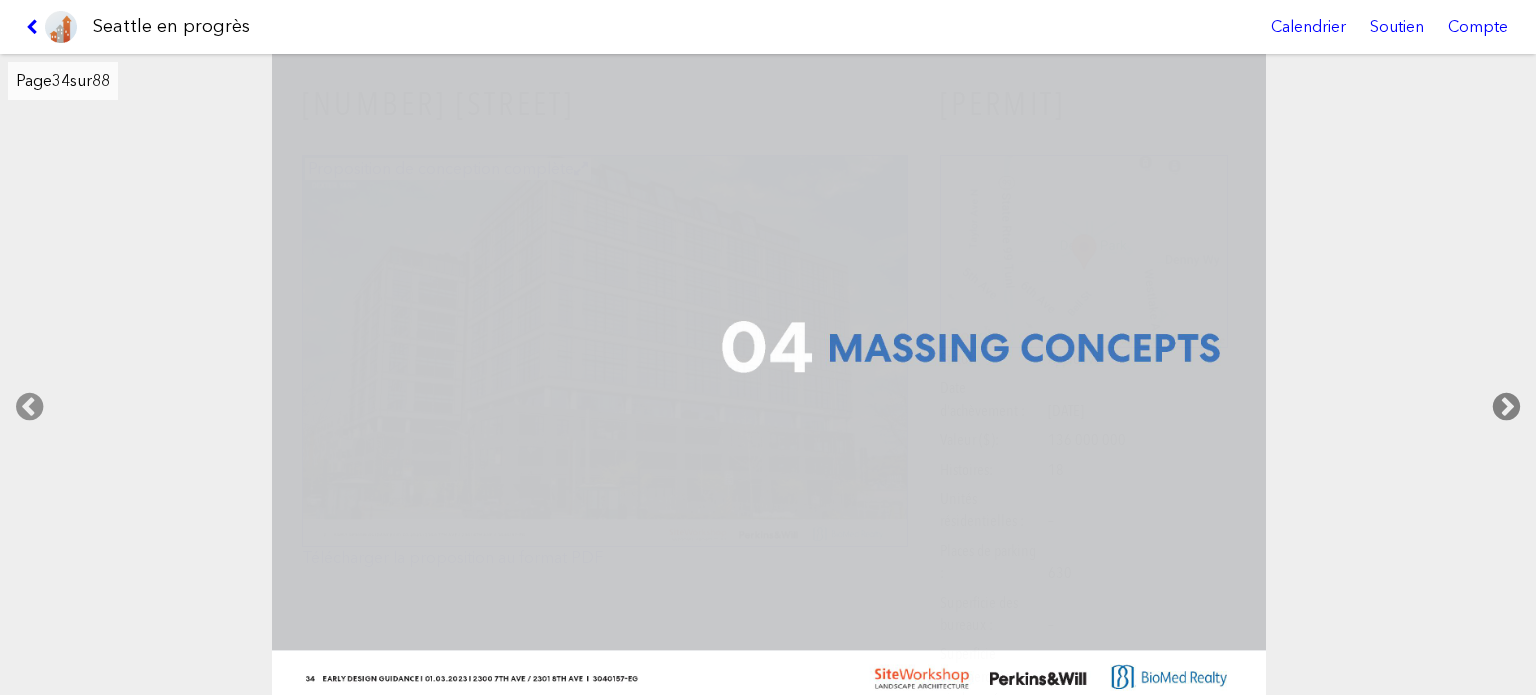 click at bounding box center [1506, 407] 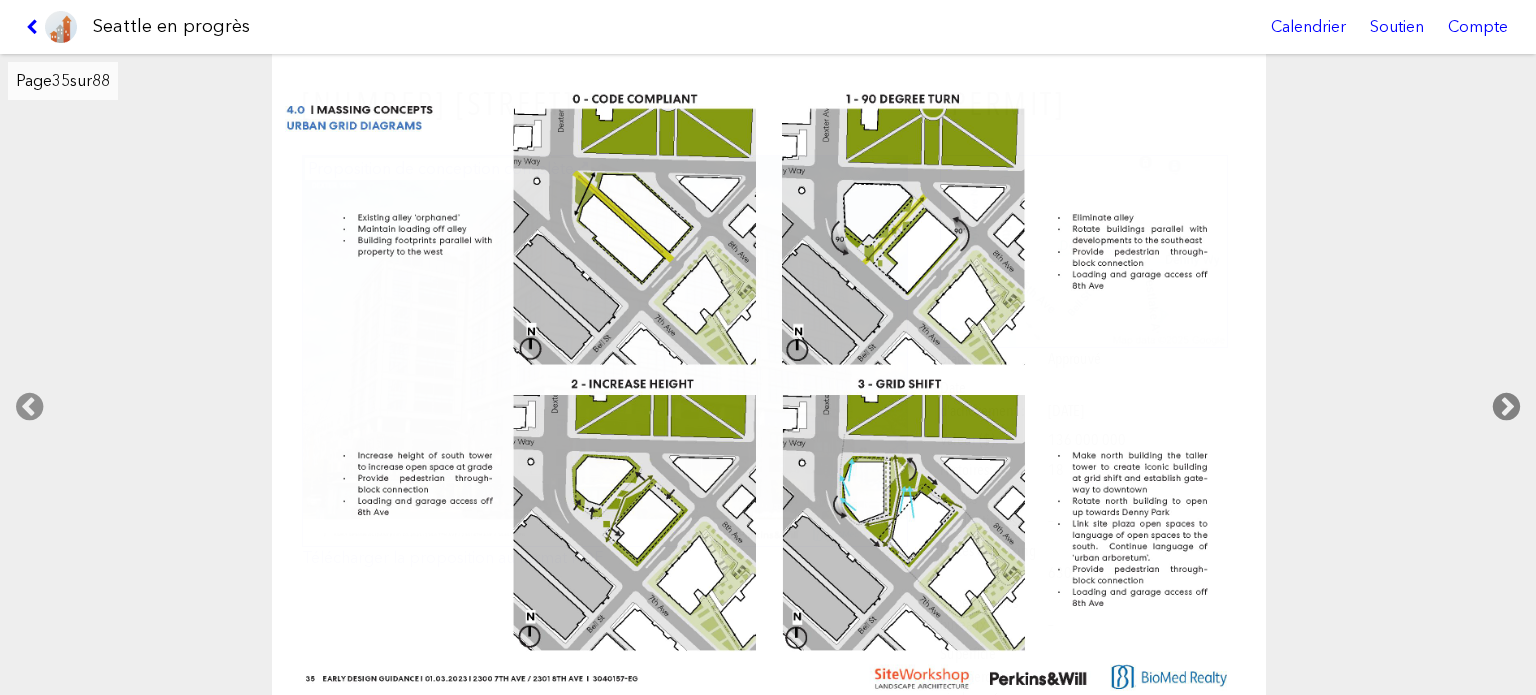 click at bounding box center (1506, 407) 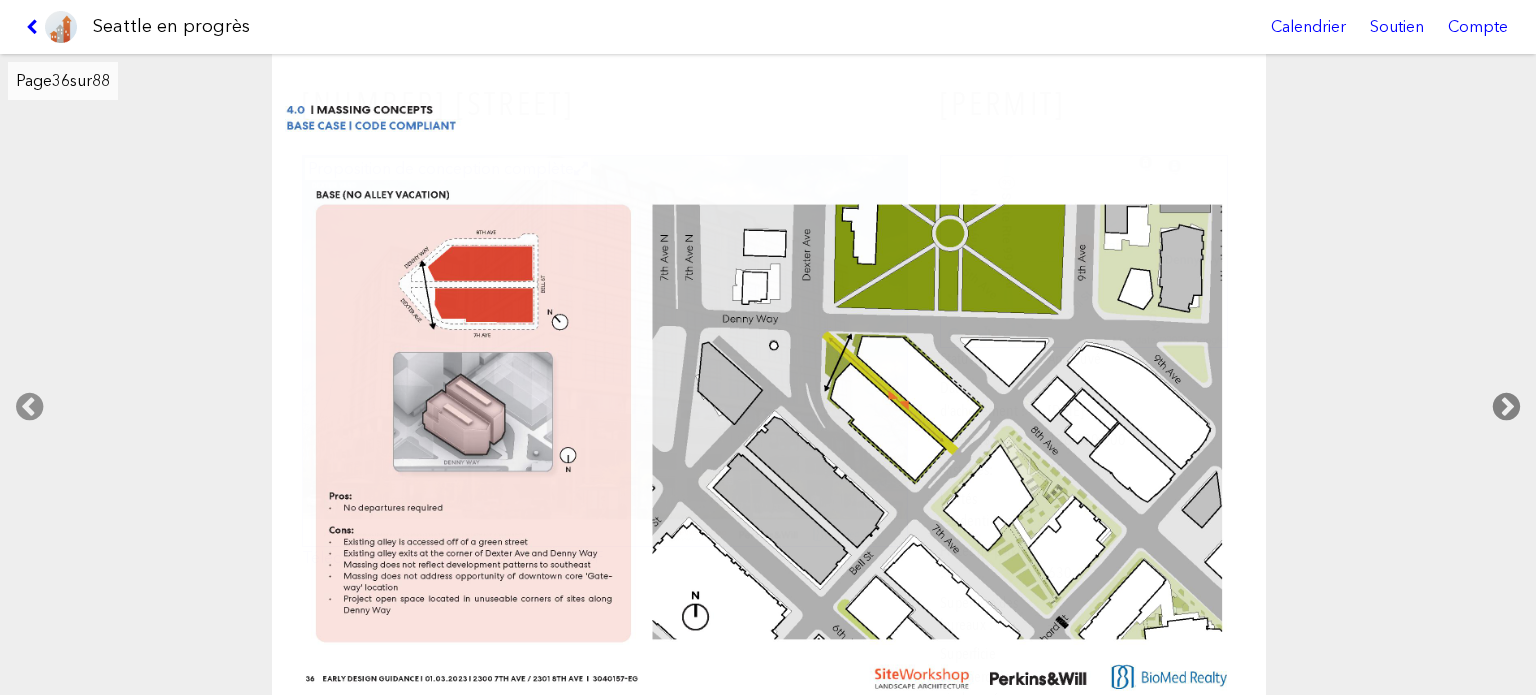 click at bounding box center (1506, 407) 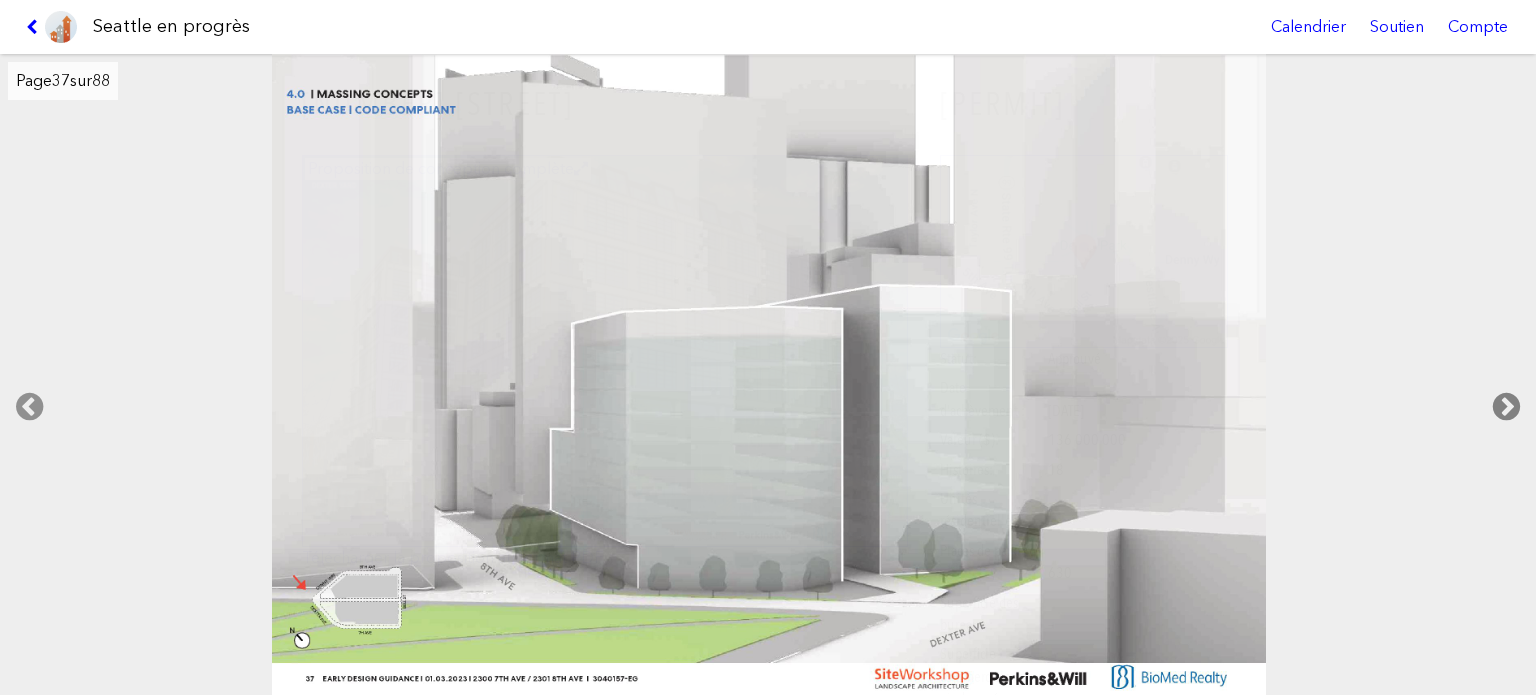click at bounding box center (1506, 407) 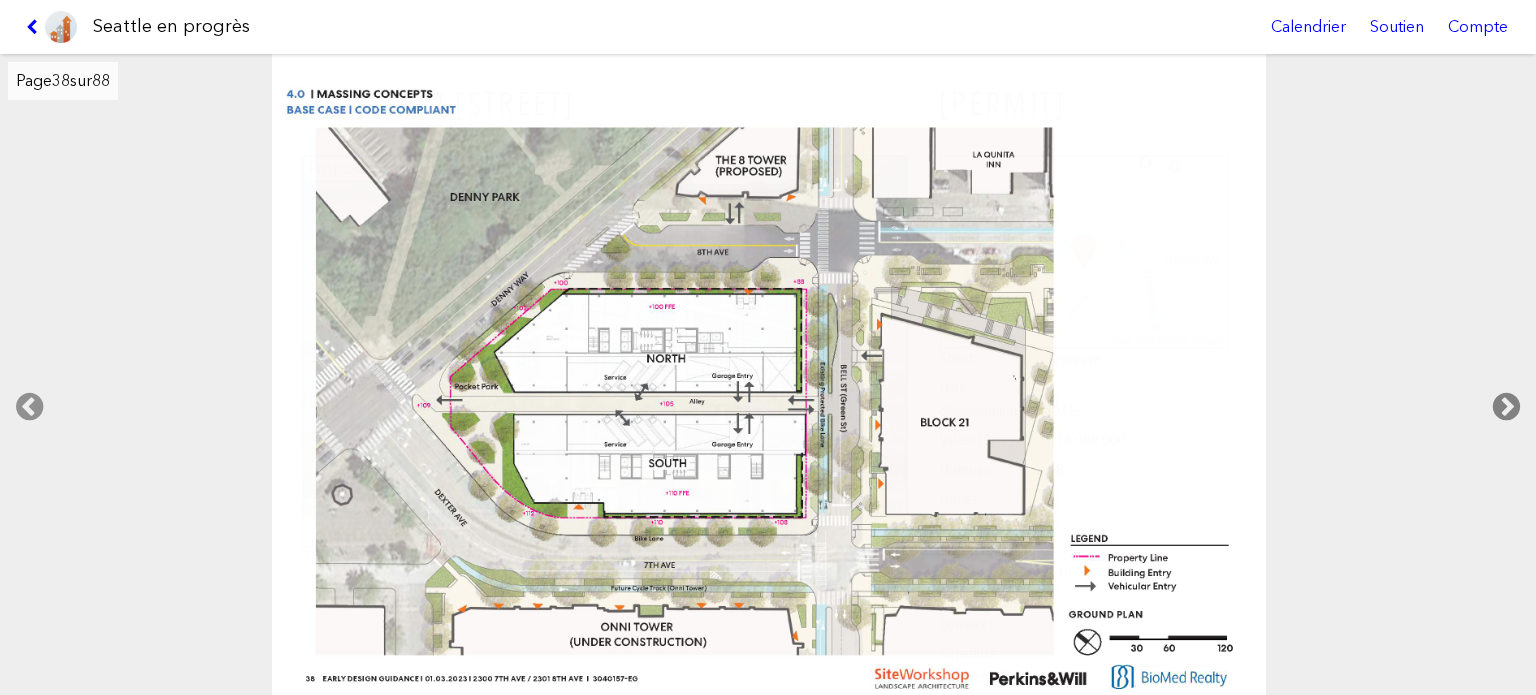 click at bounding box center (1506, 407) 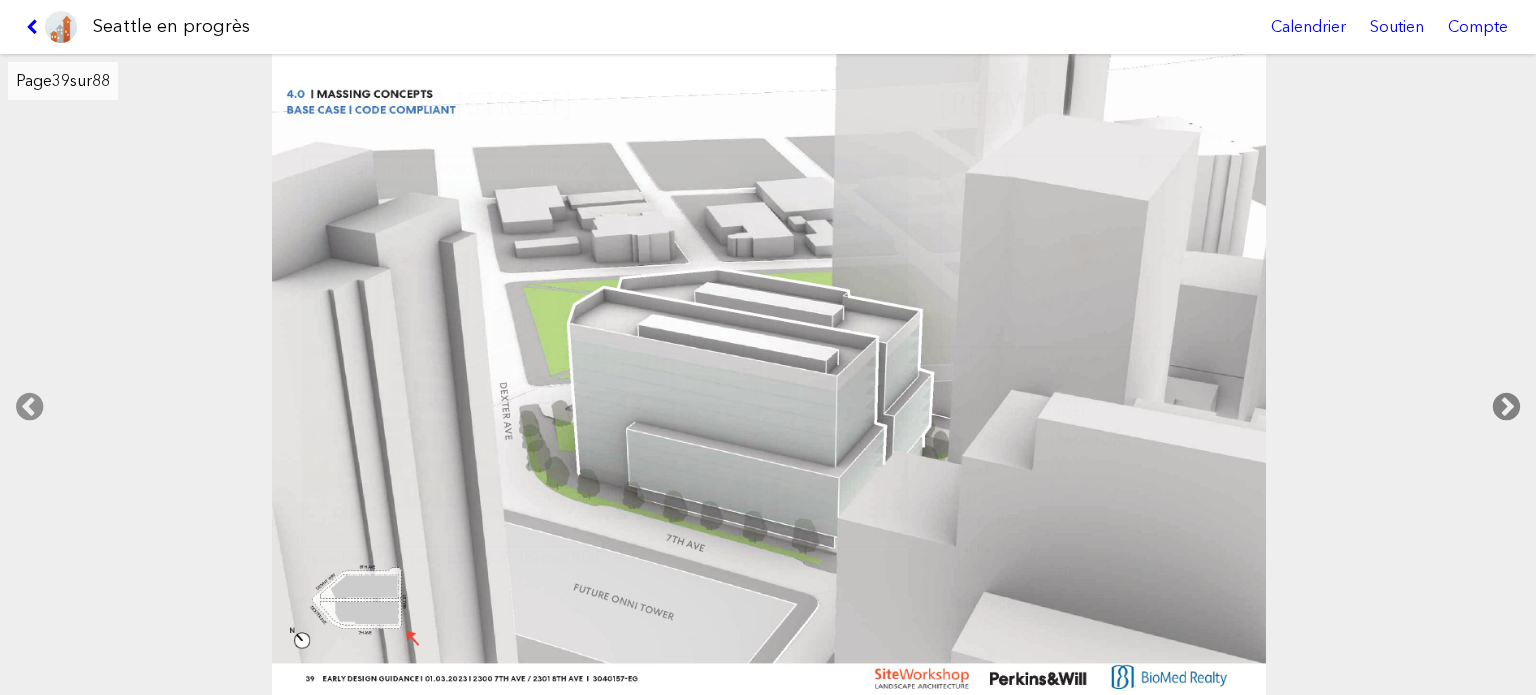 click at bounding box center (1506, 407) 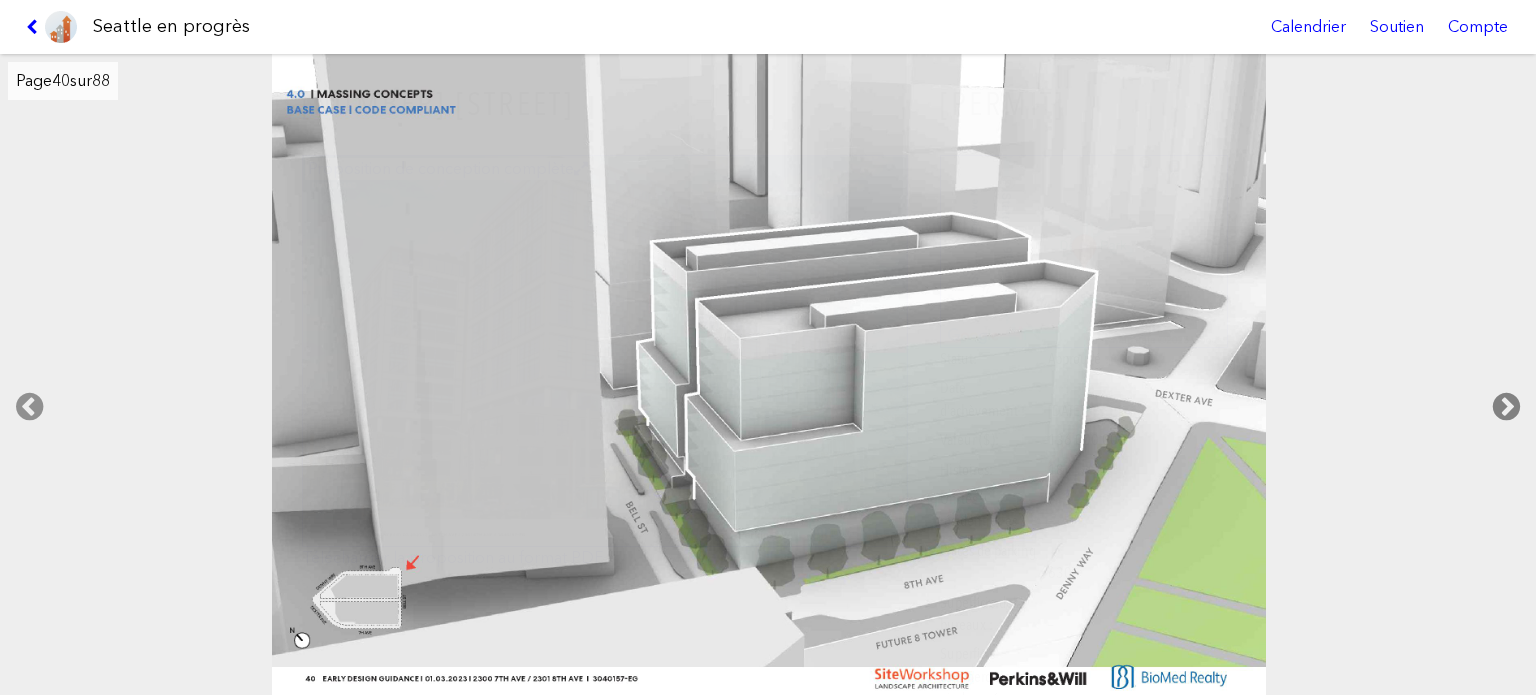 click at bounding box center (1506, 407) 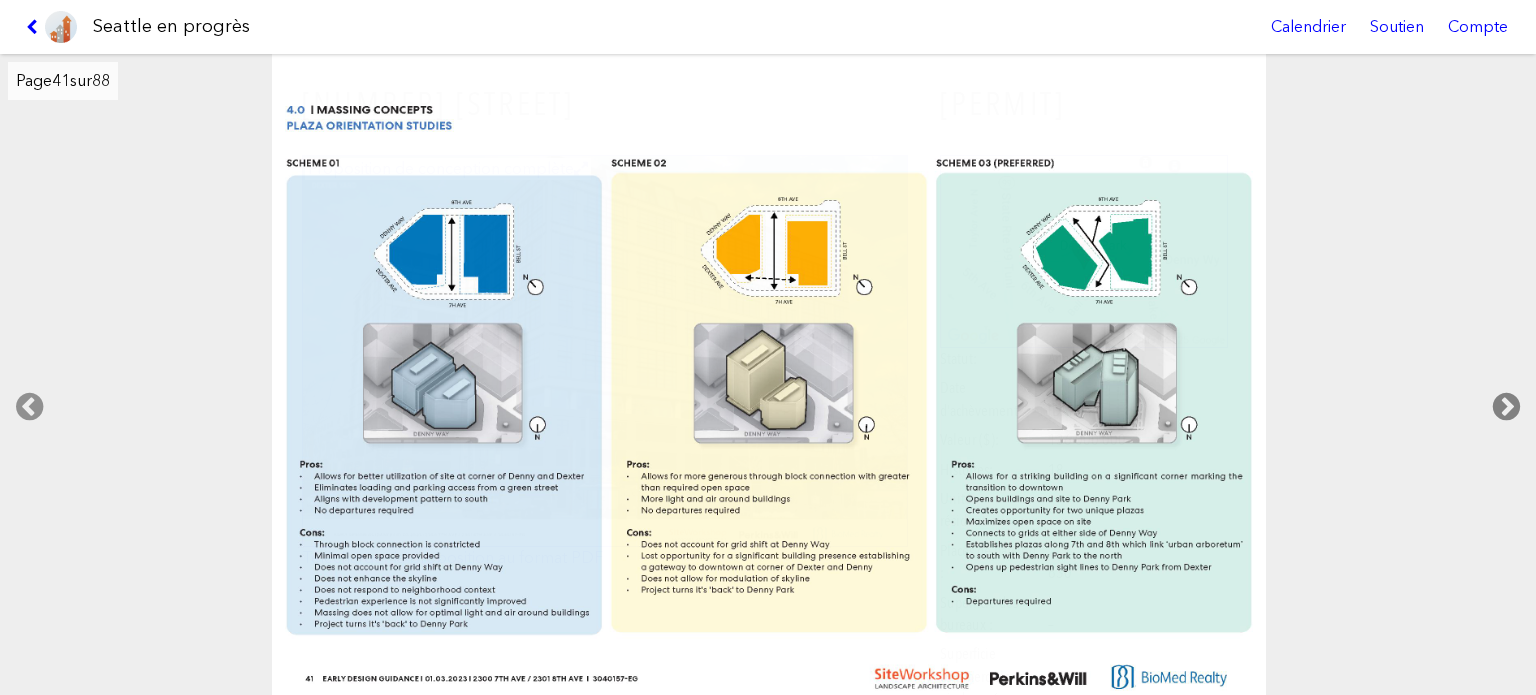 click at bounding box center [1506, 407] 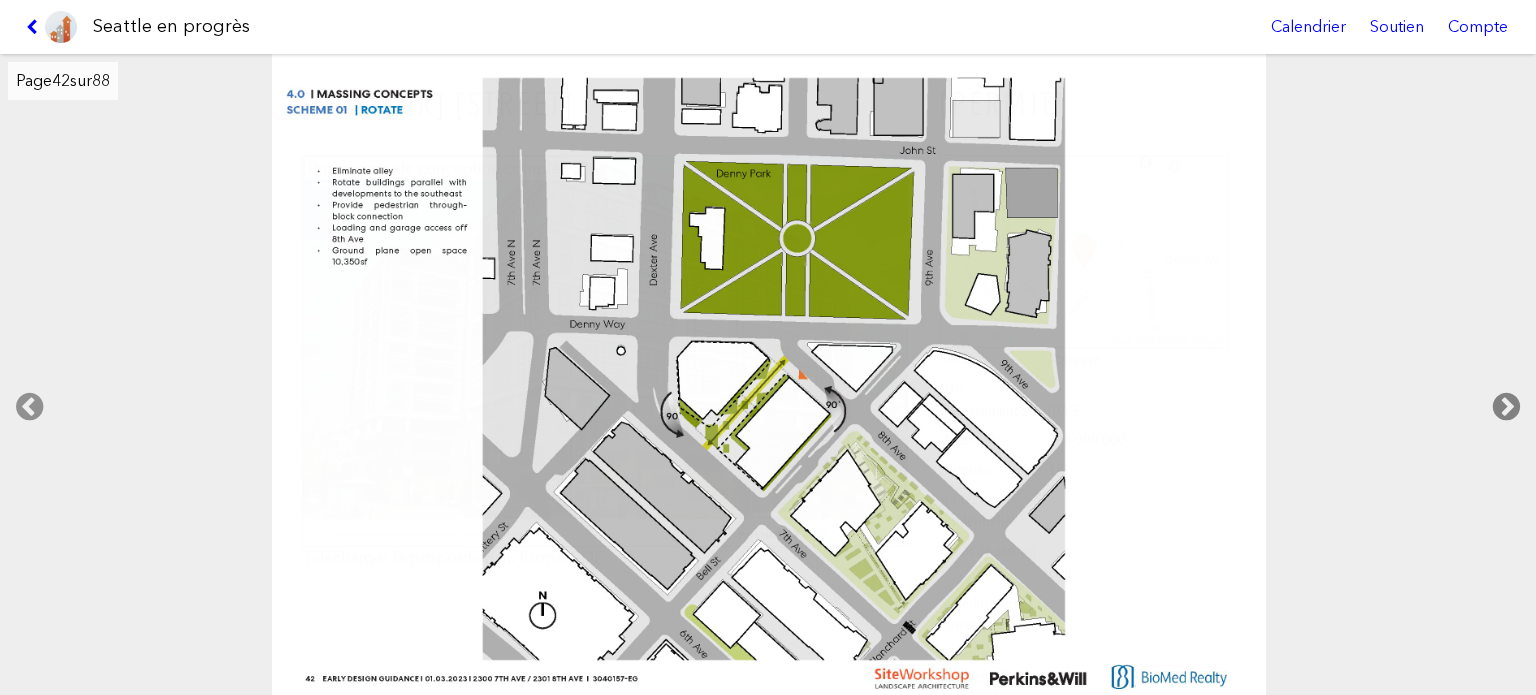 click at bounding box center (1506, 407) 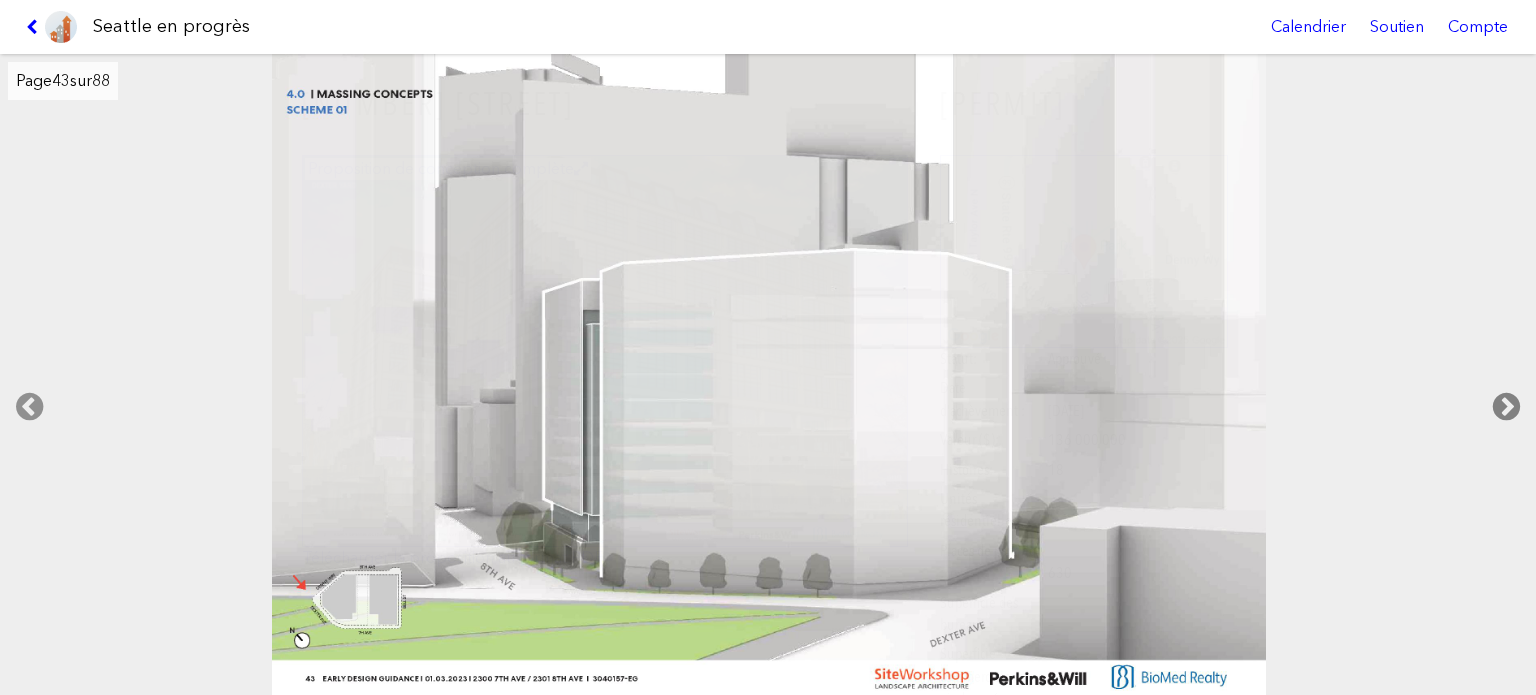 click at bounding box center (1506, 407) 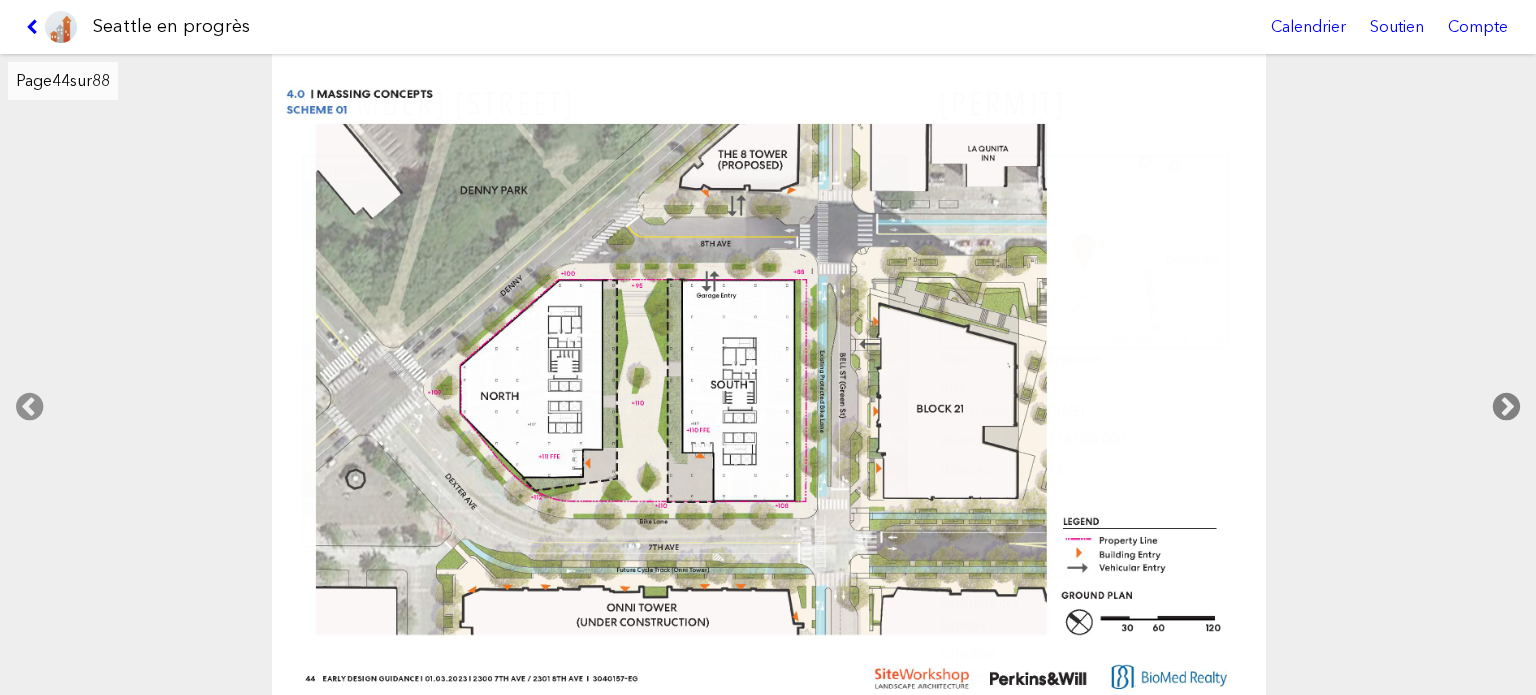 click at bounding box center (1506, 407) 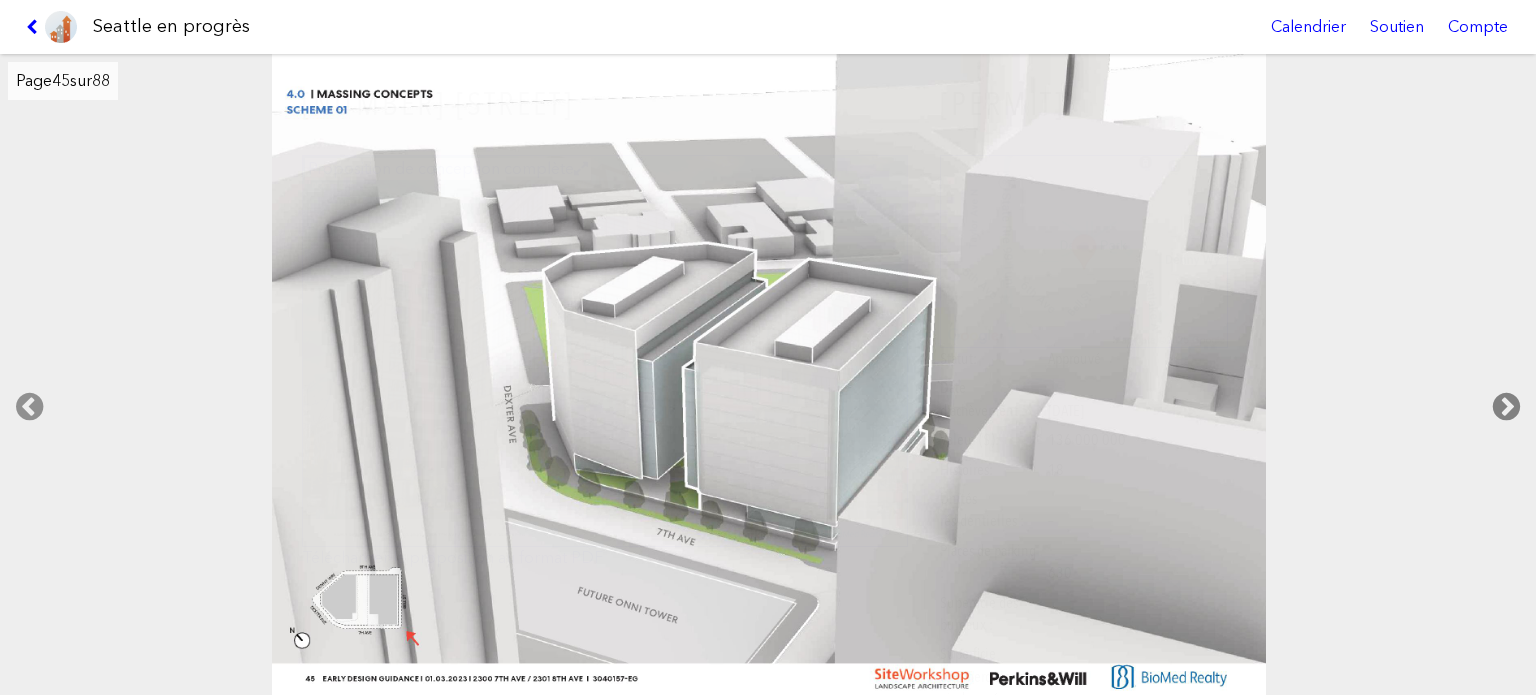 click at bounding box center (1506, 407) 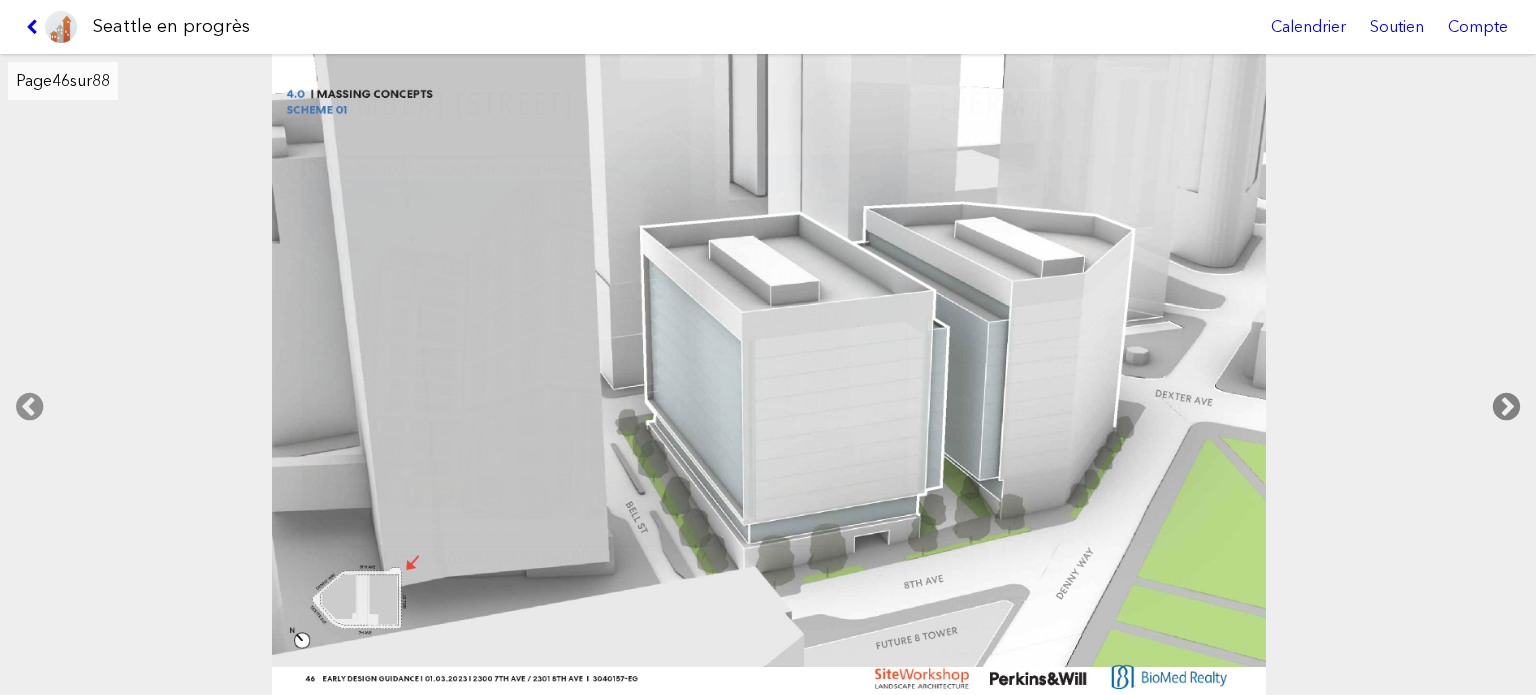 click at bounding box center [1506, 407] 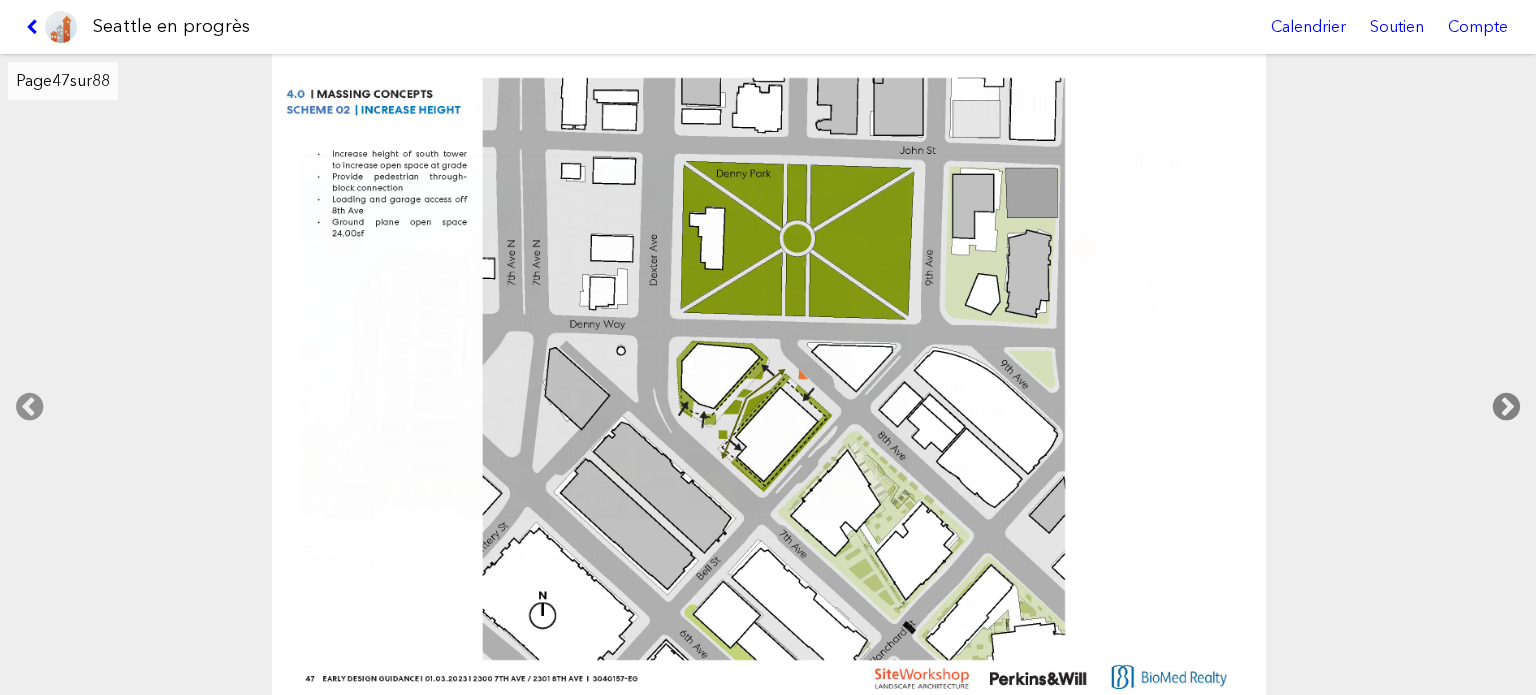 click at bounding box center [1506, 407] 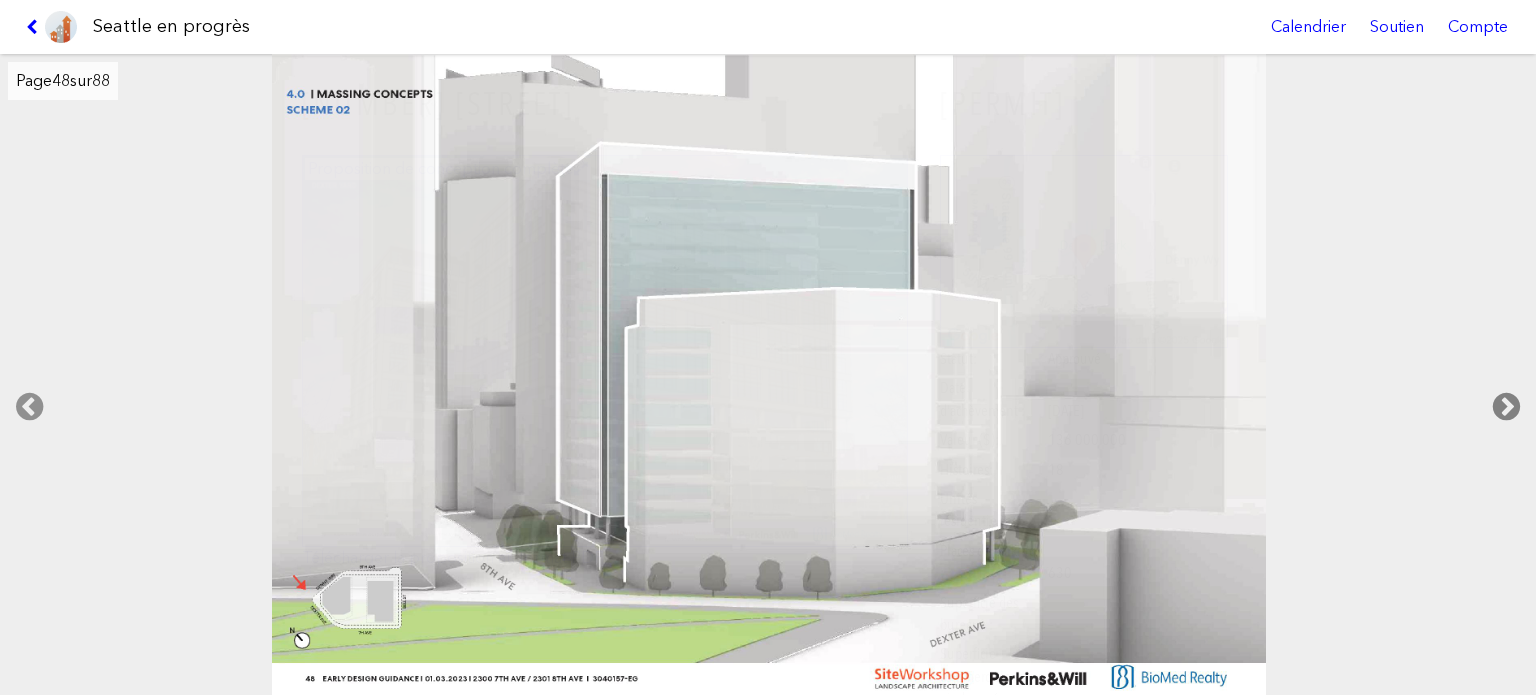 click at bounding box center [1506, 407] 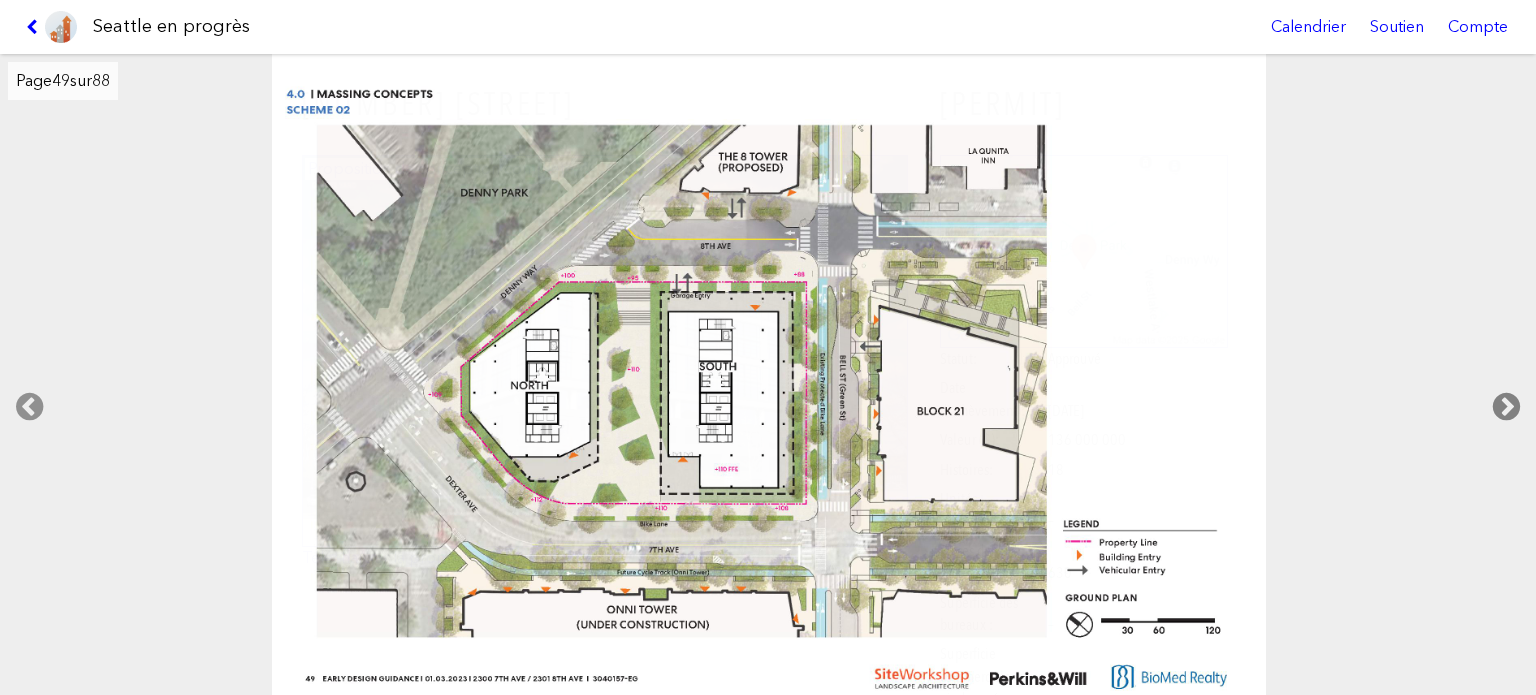 click at bounding box center [1506, 407] 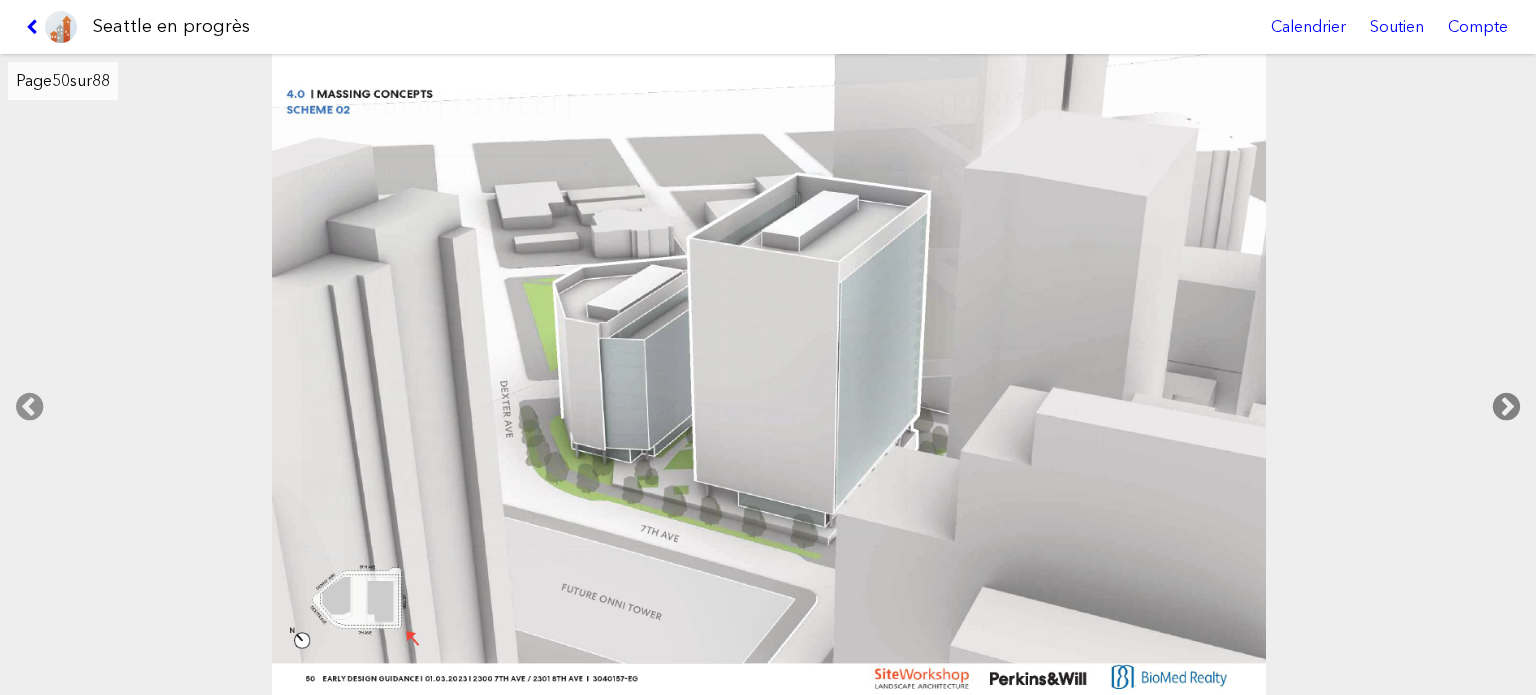 click at bounding box center [1506, 407] 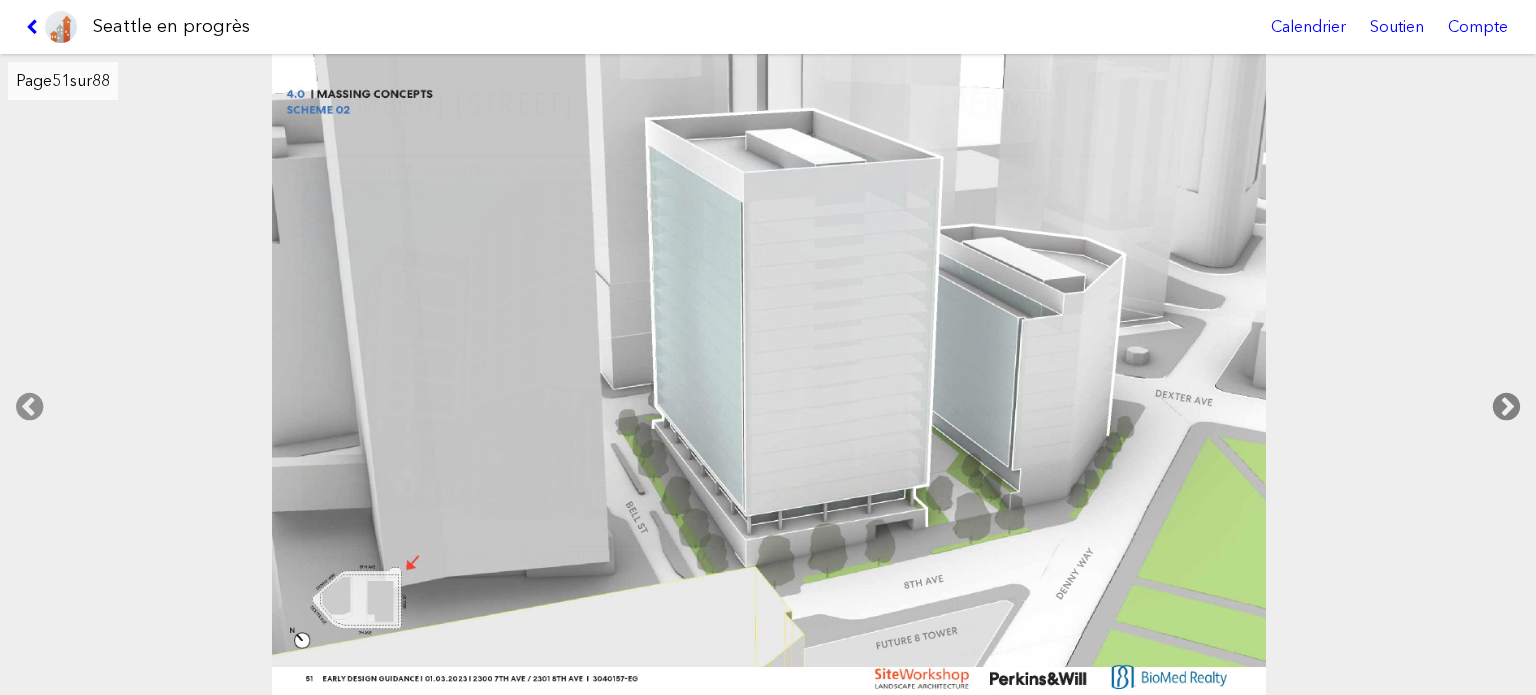 click at bounding box center (1506, 407) 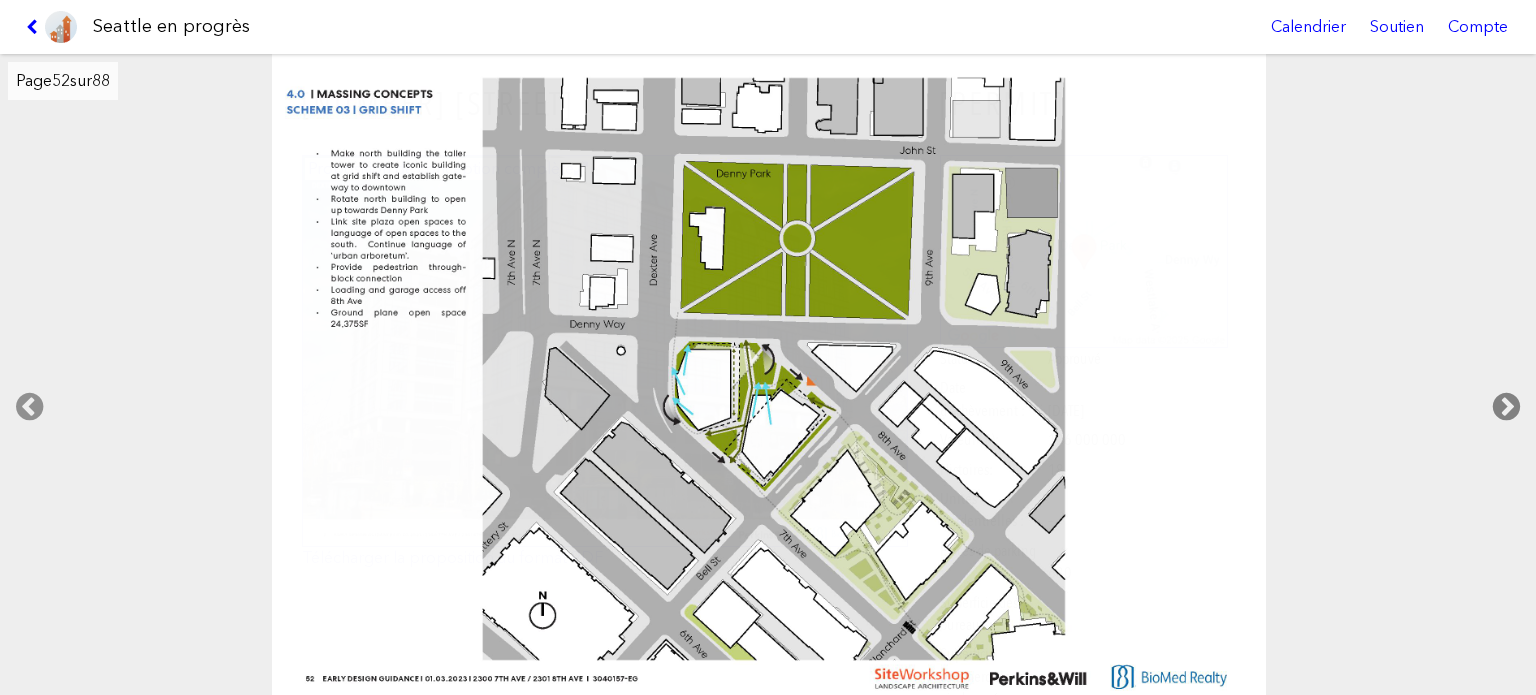 click at bounding box center [1506, 407] 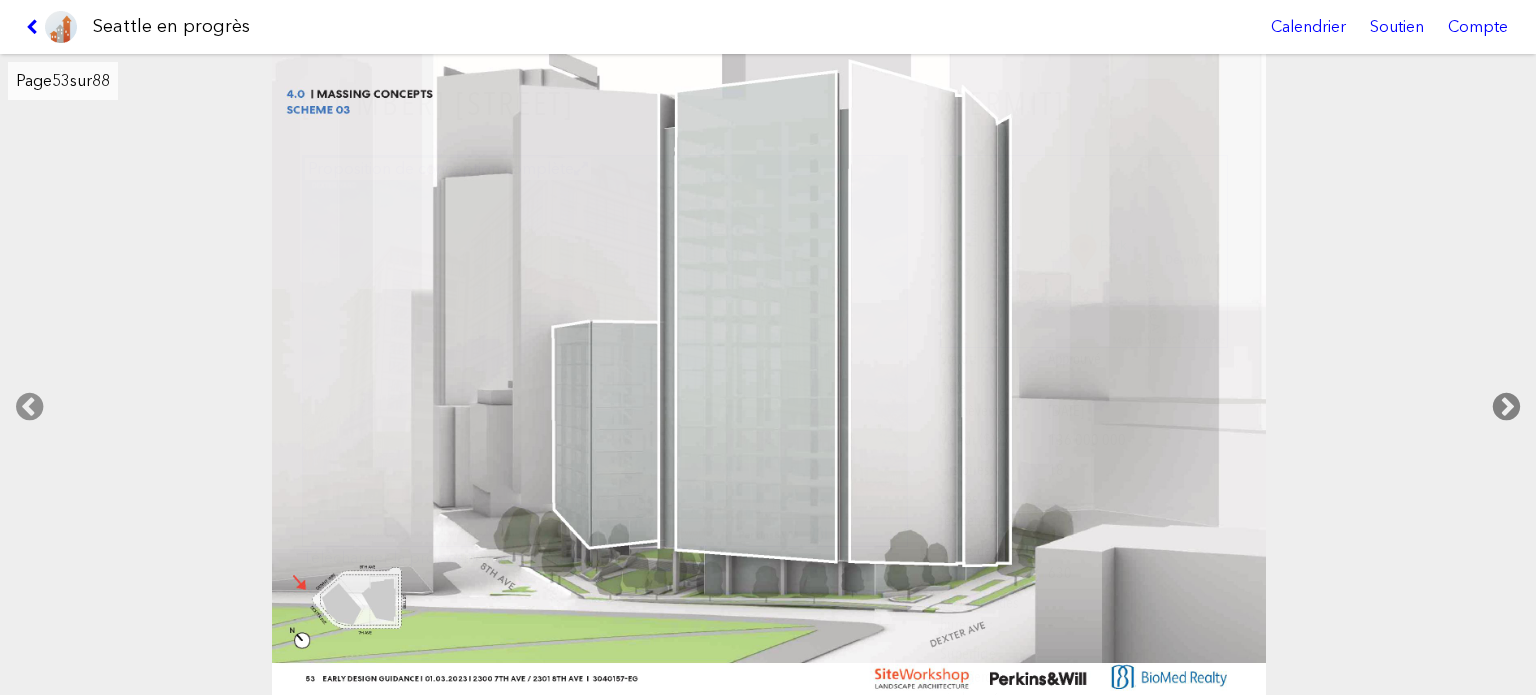 click at bounding box center (1506, 407) 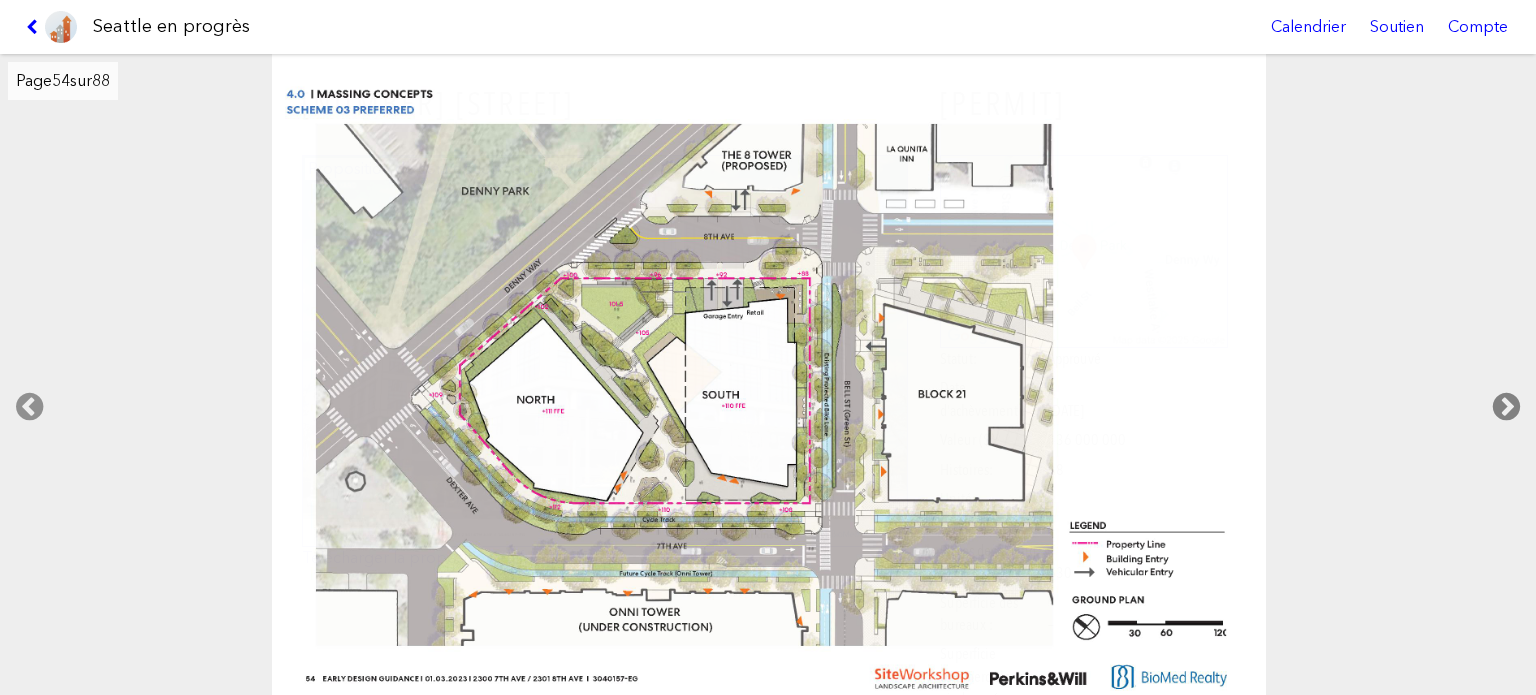 click at bounding box center (1506, 407) 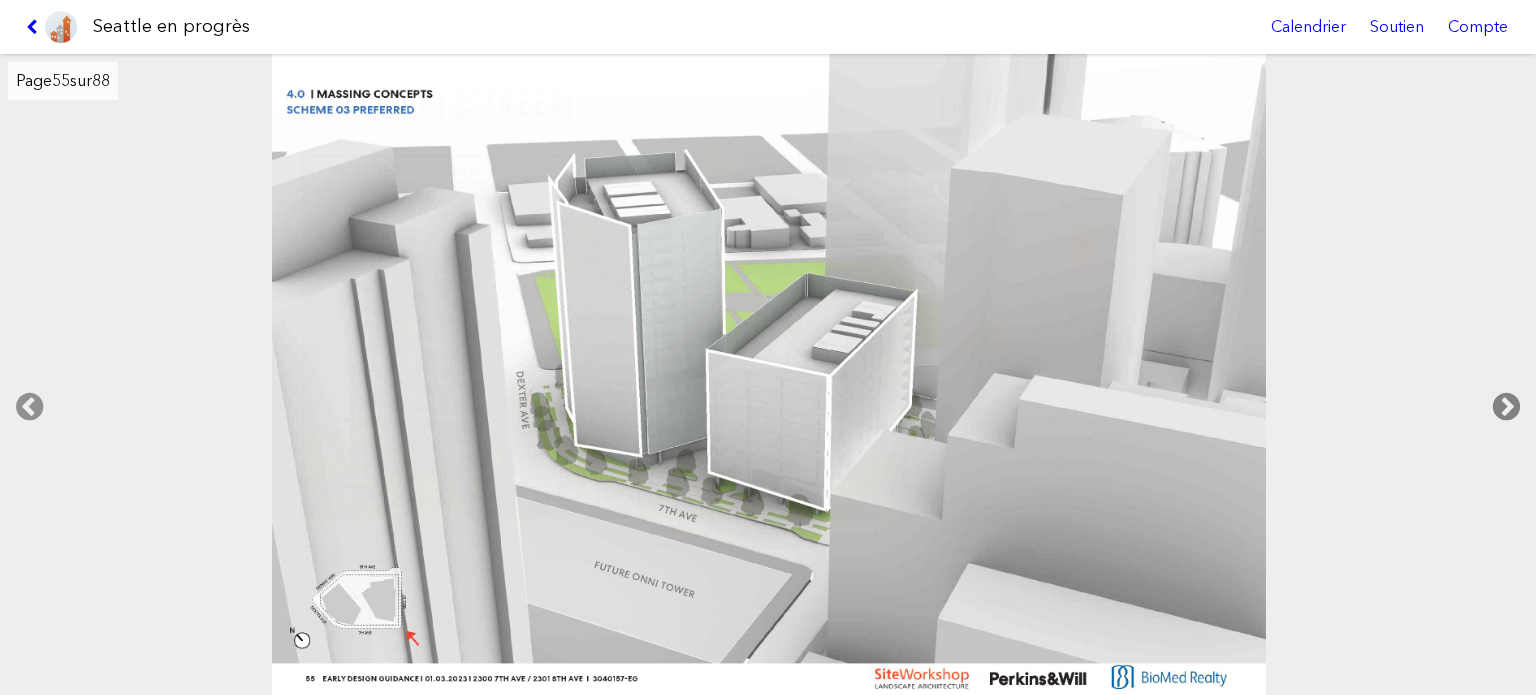 click at bounding box center [1506, 407] 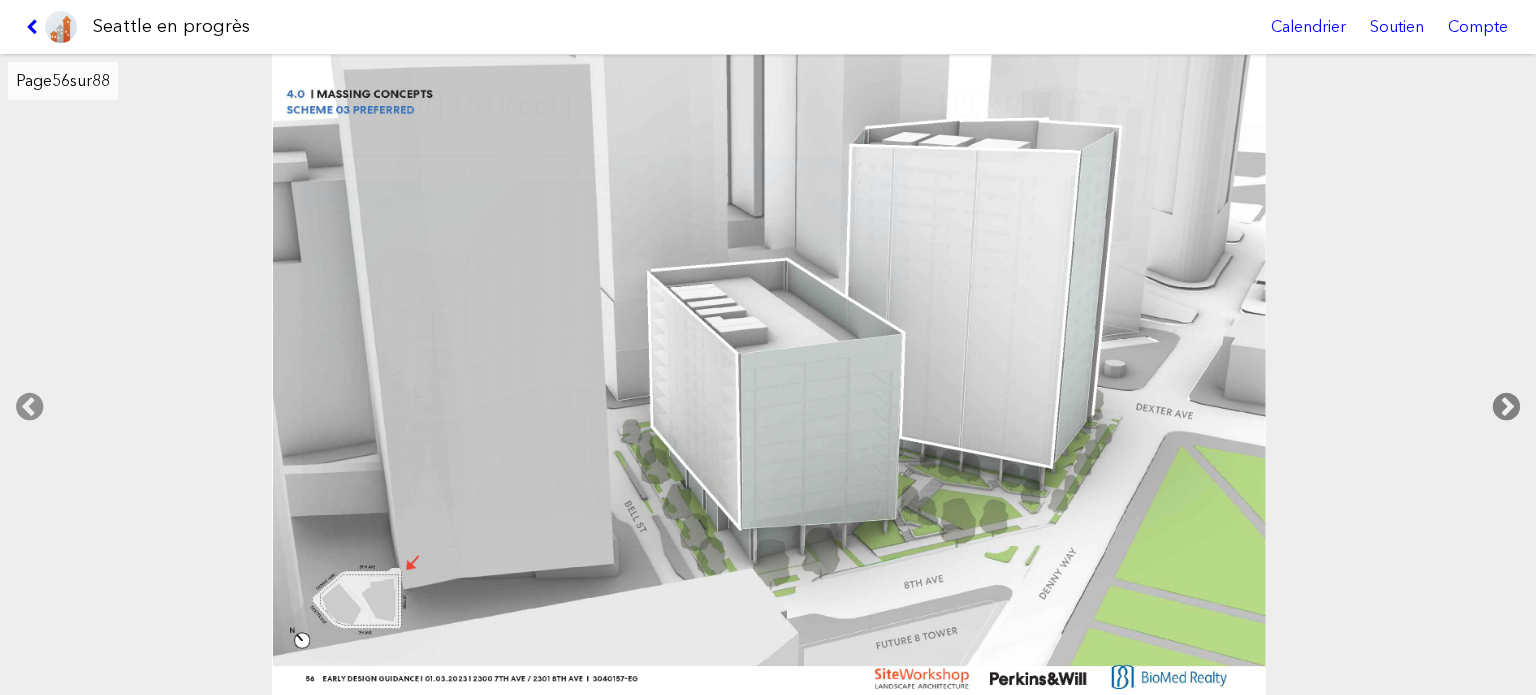 click at bounding box center [1506, 407] 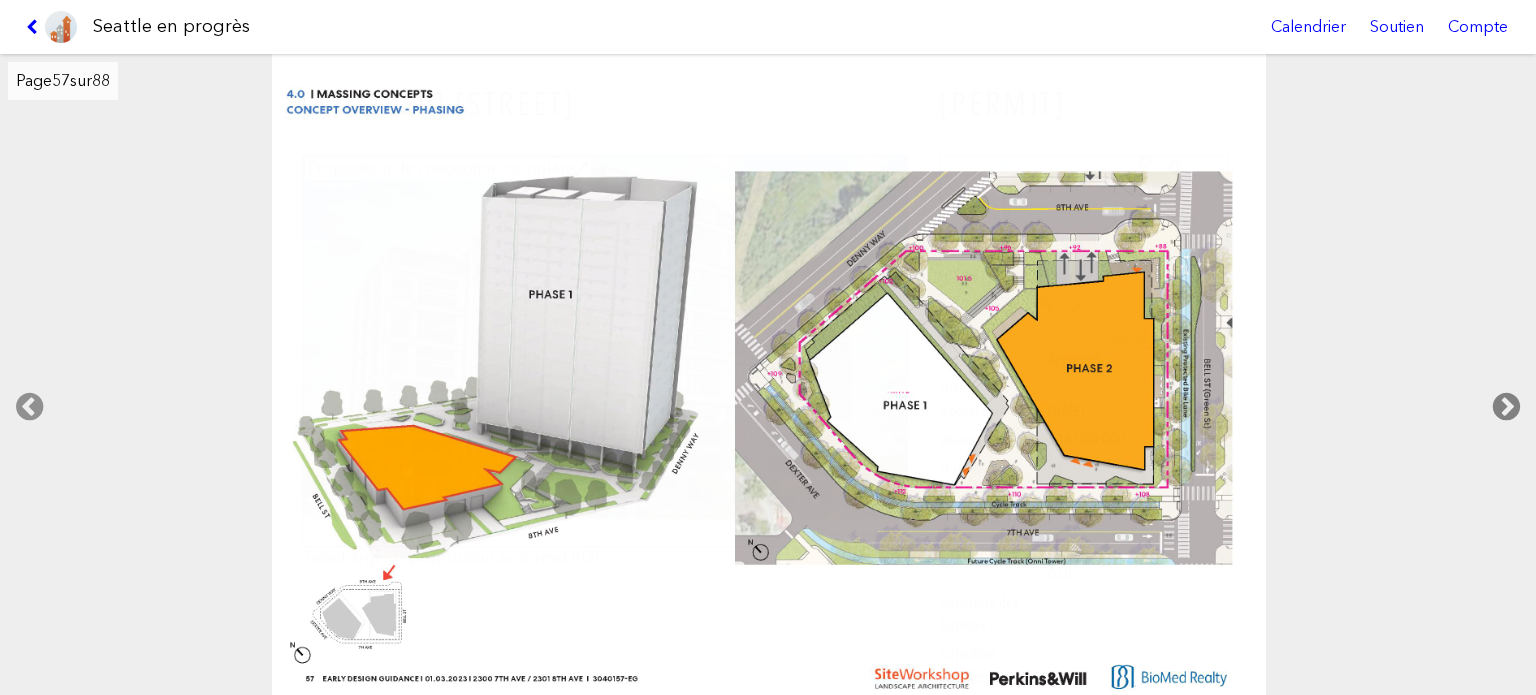 click at bounding box center (1506, 407) 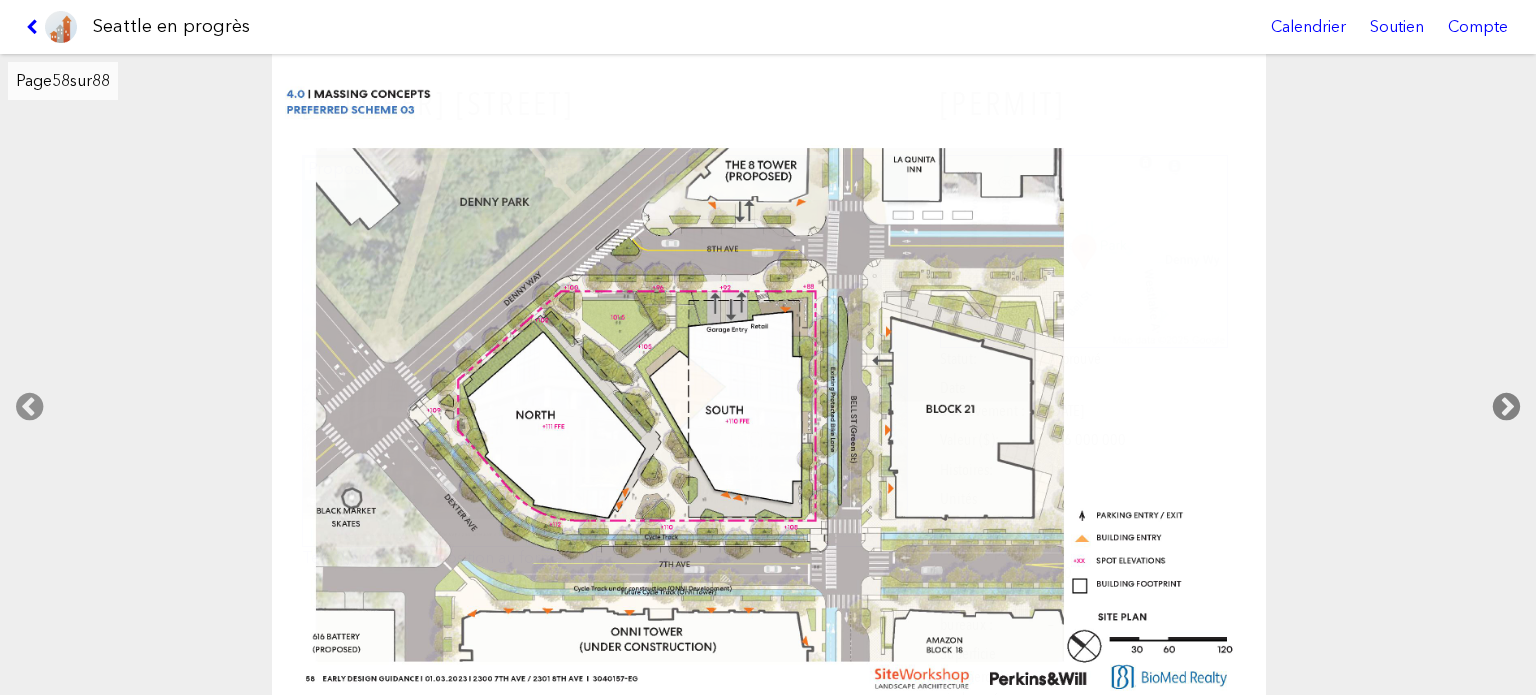 click at bounding box center [1506, 407] 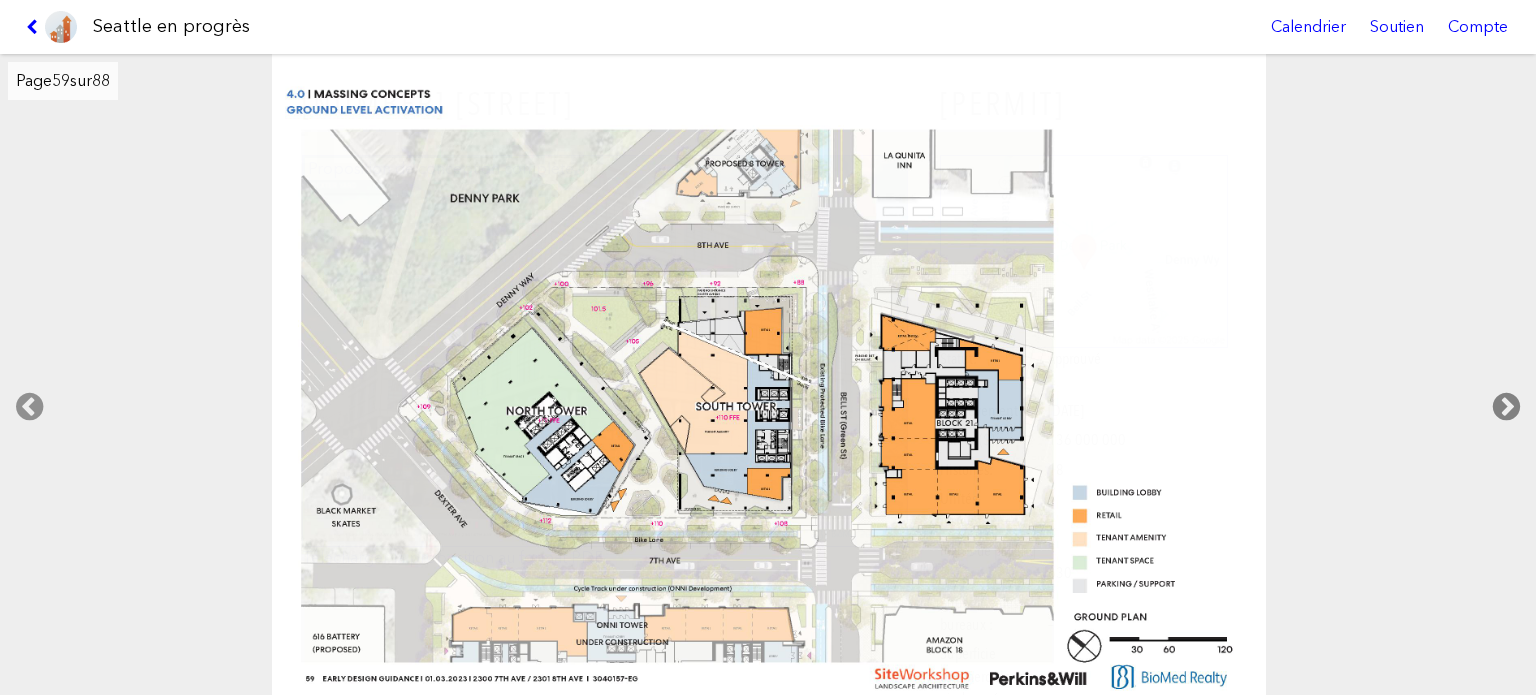click at bounding box center (1506, 407) 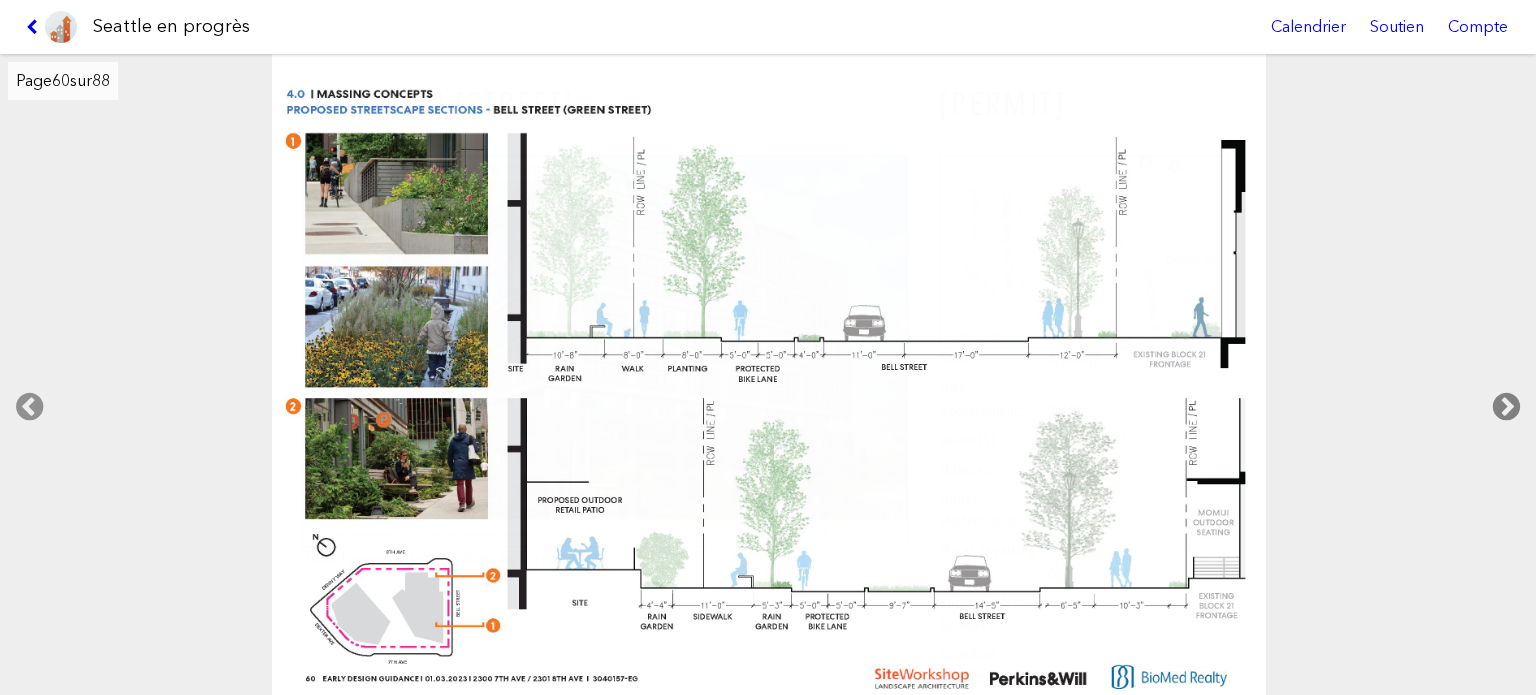 click at bounding box center [1506, 407] 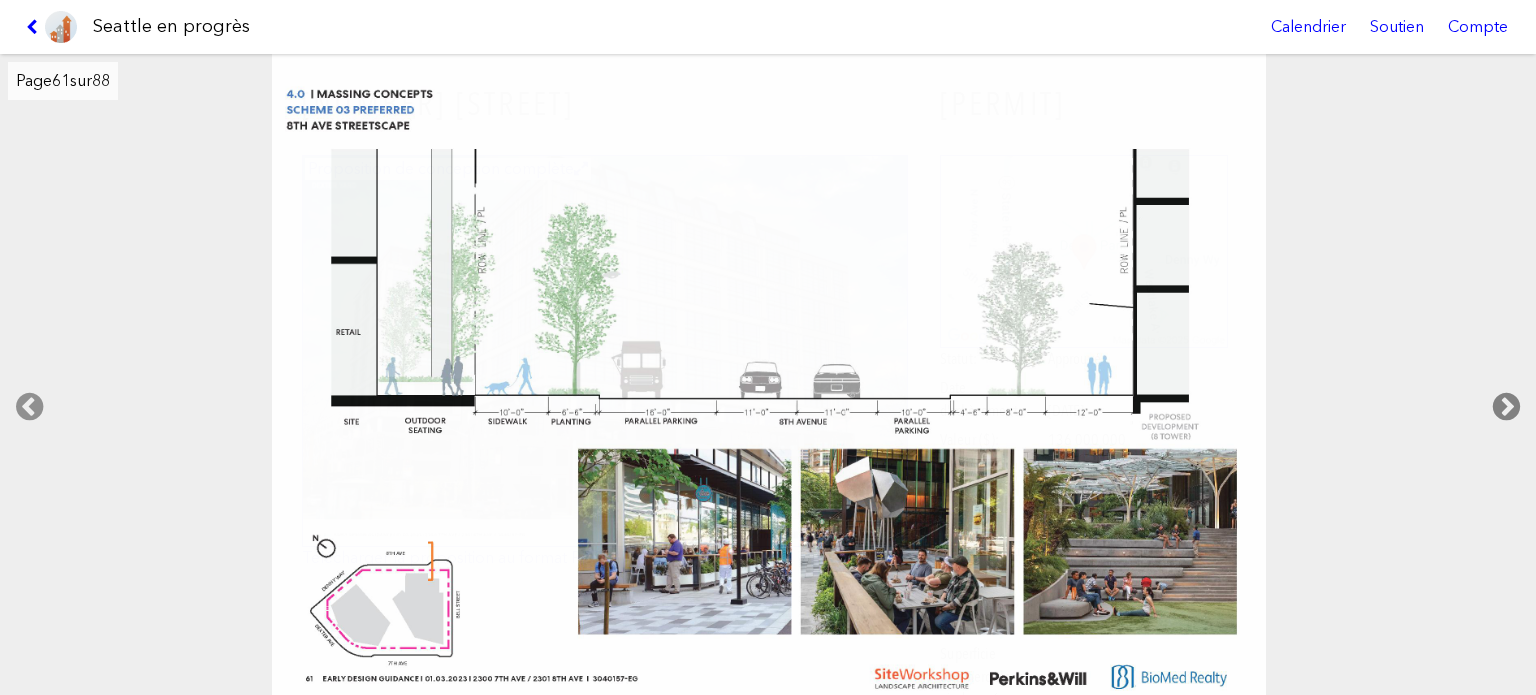 click at bounding box center (1506, 407) 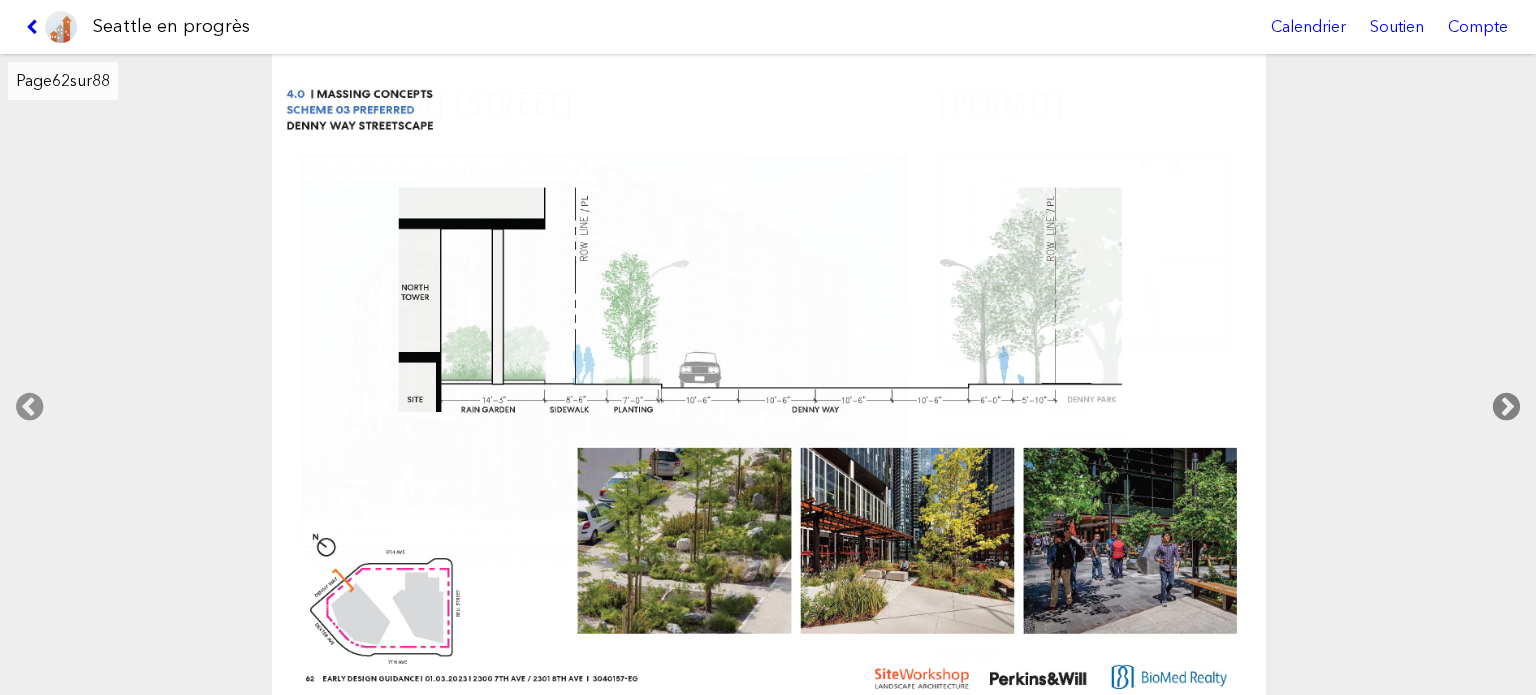 click at bounding box center [1506, 407] 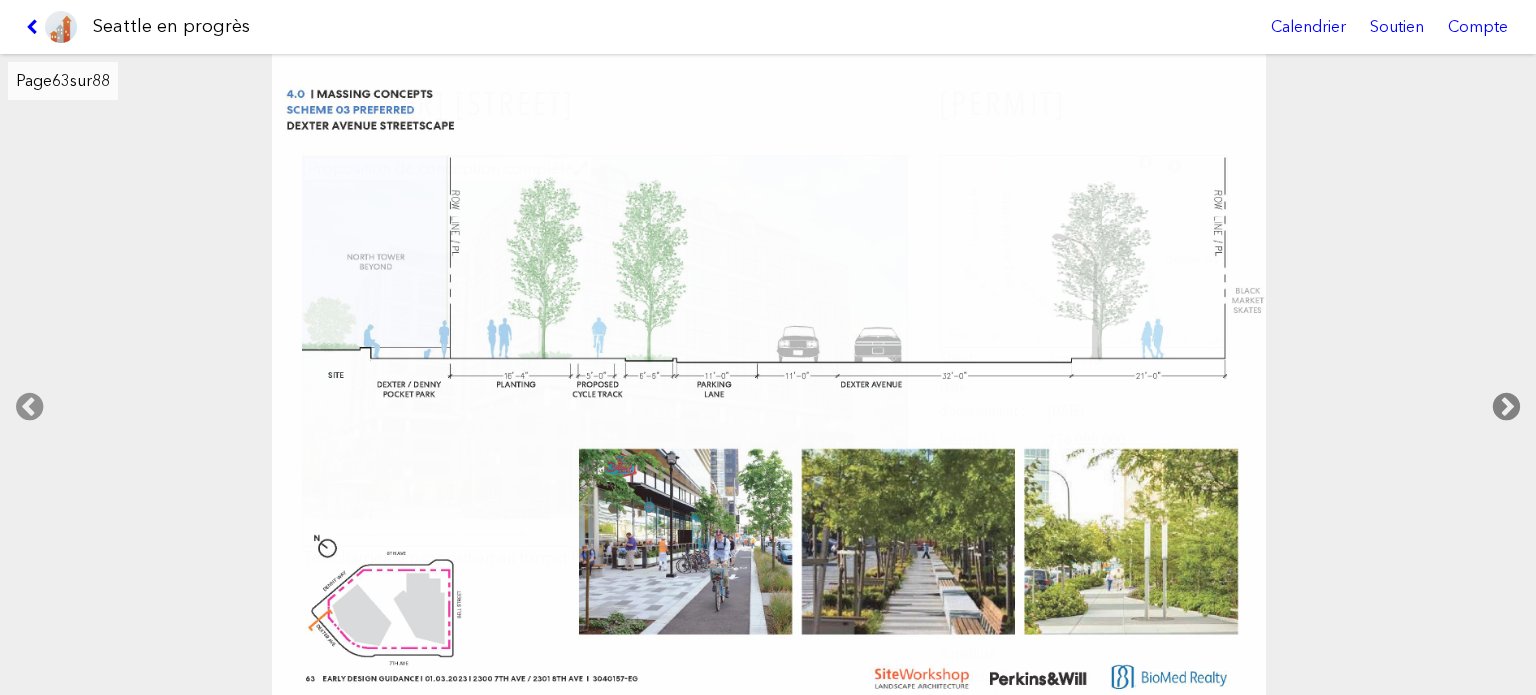 click at bounding box center [1506, 407] 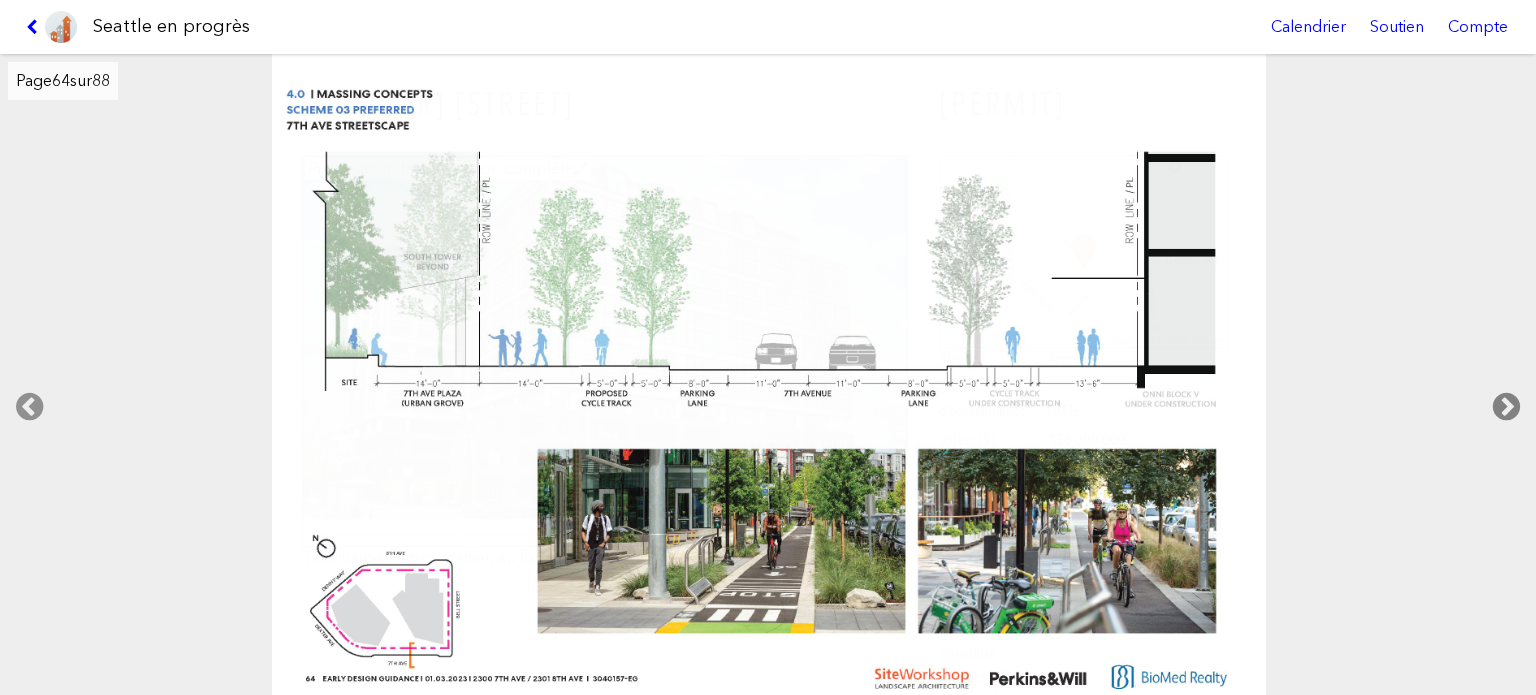 click at bounding box center (1506, 407) 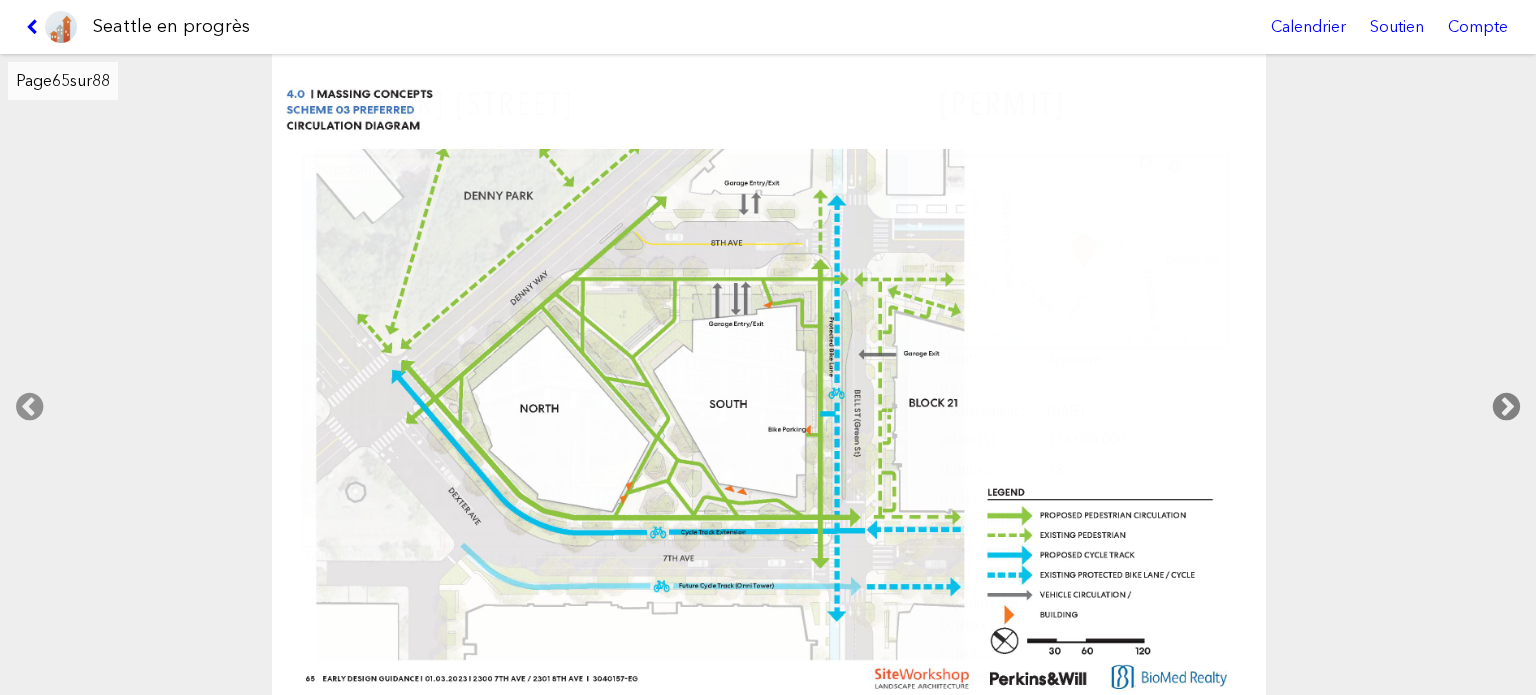 click at bounding box center [1506, 407] 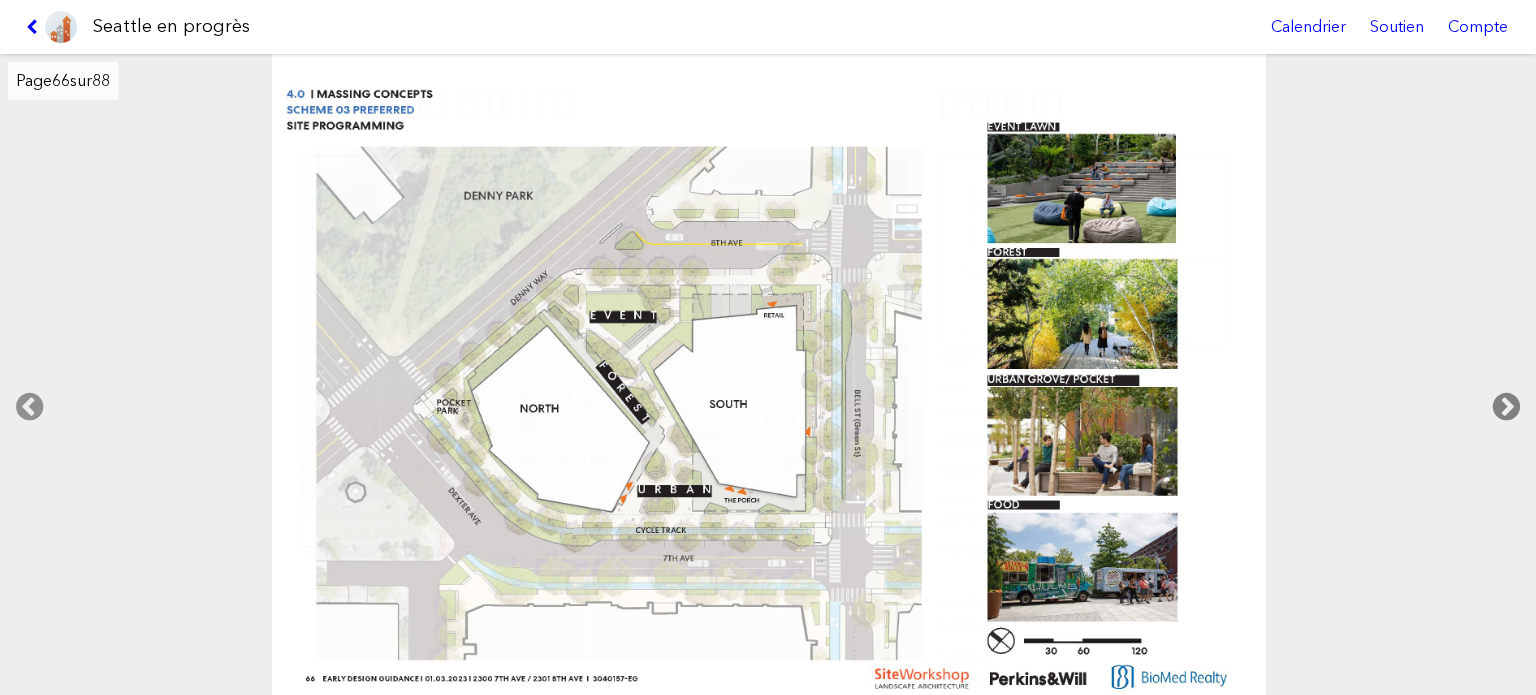 click at bounding box center [1506, 407] 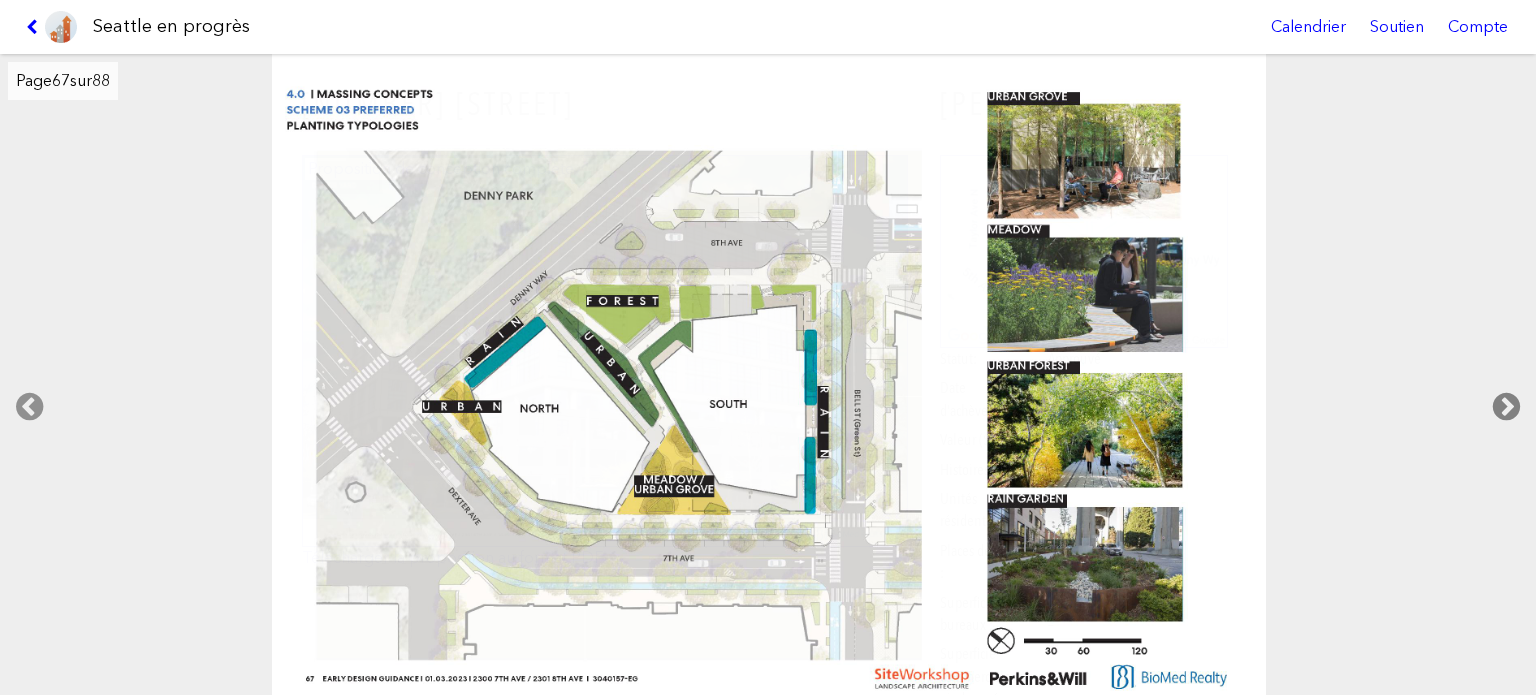 click at bounding box center (1506, 407) 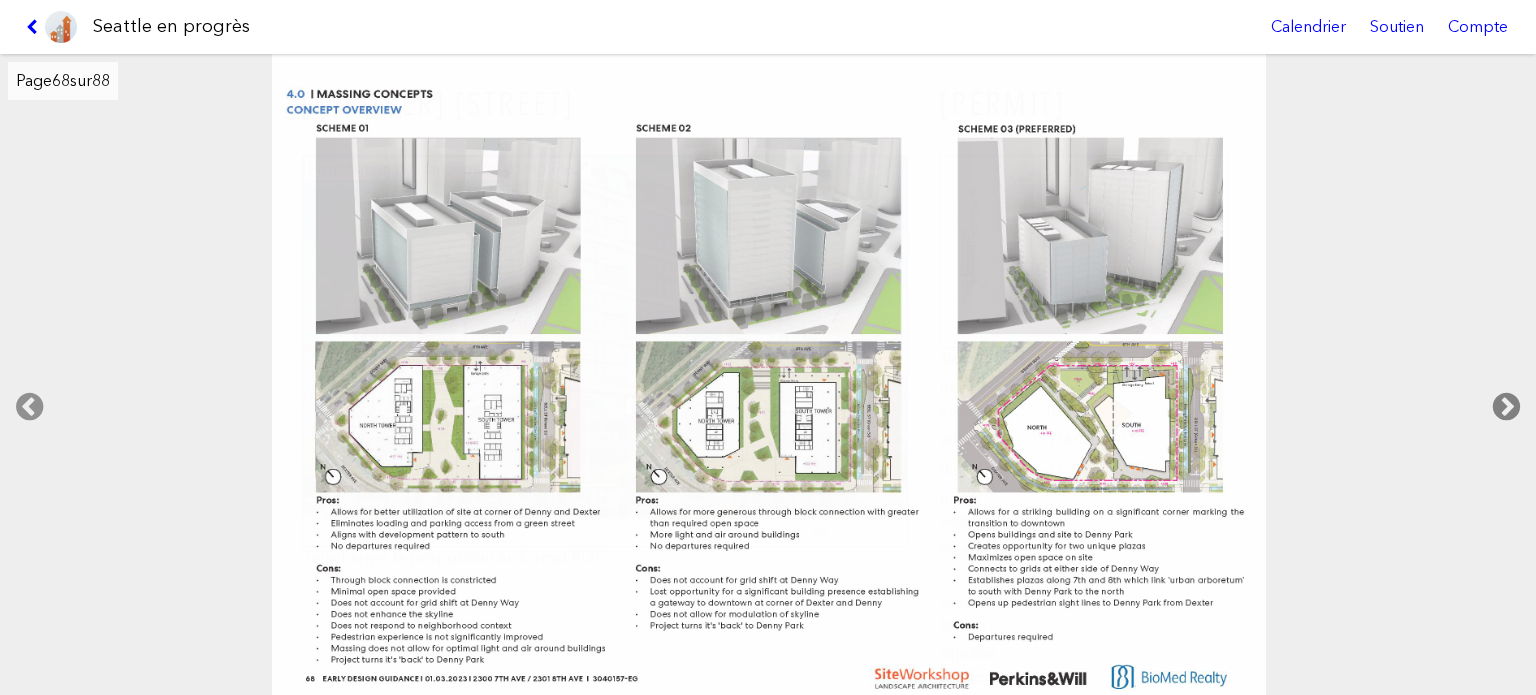 click at bounding box center [1506, 407] 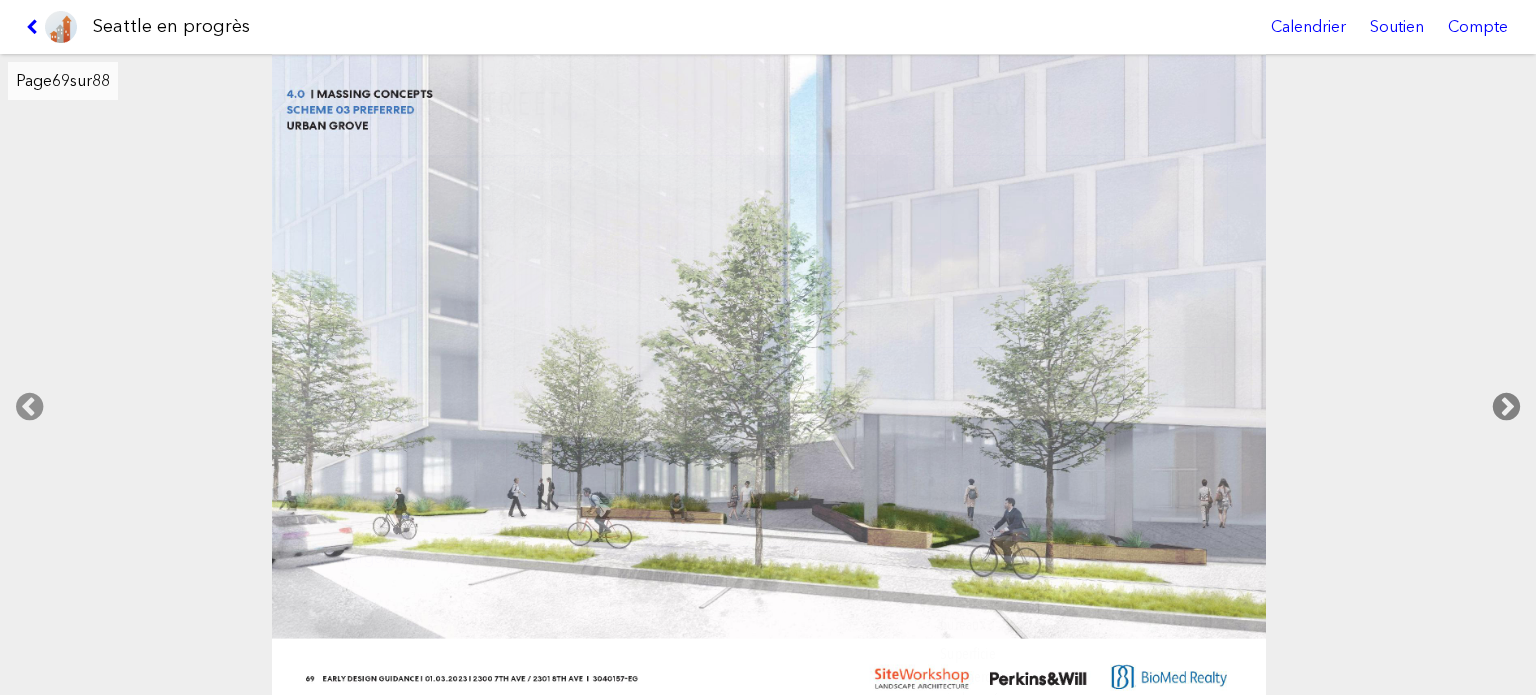 click at bounding box center (1506, 407) 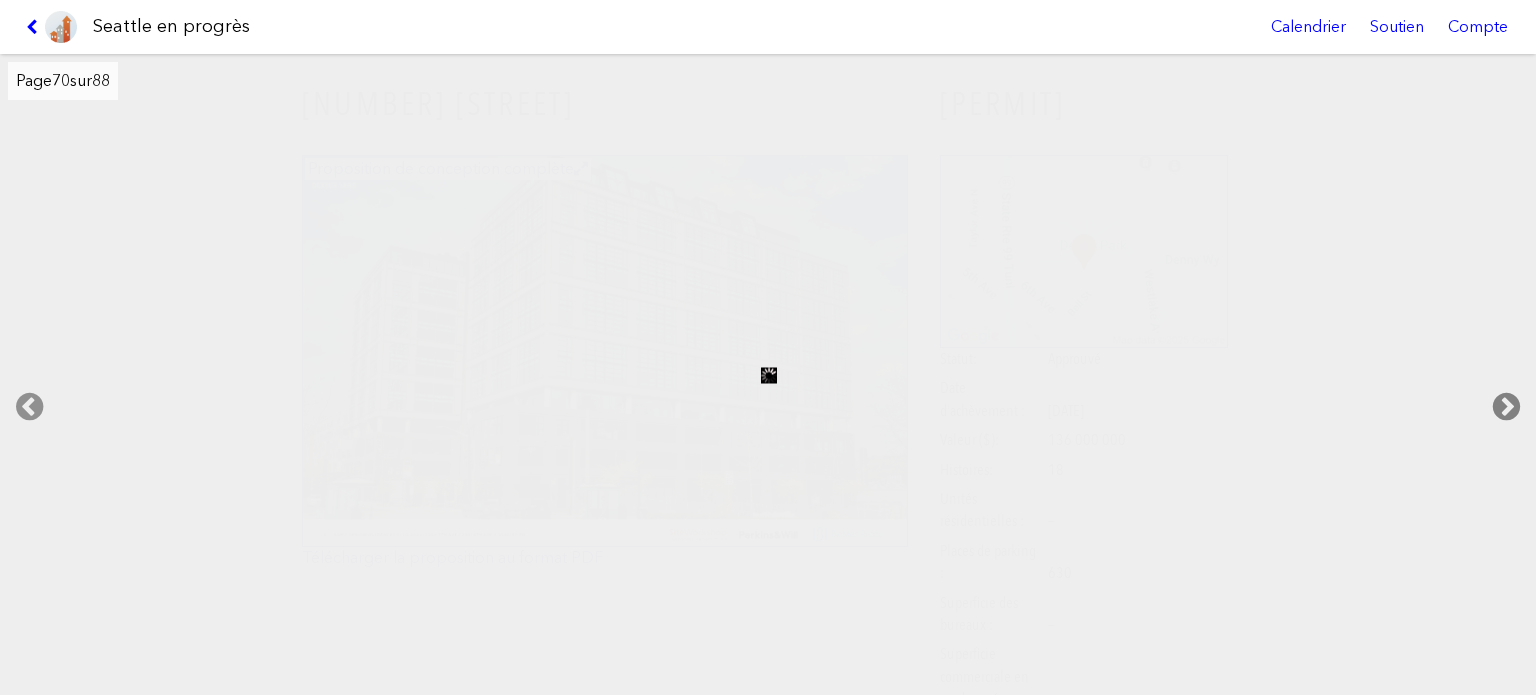 click at bounding box center (1506, 407) 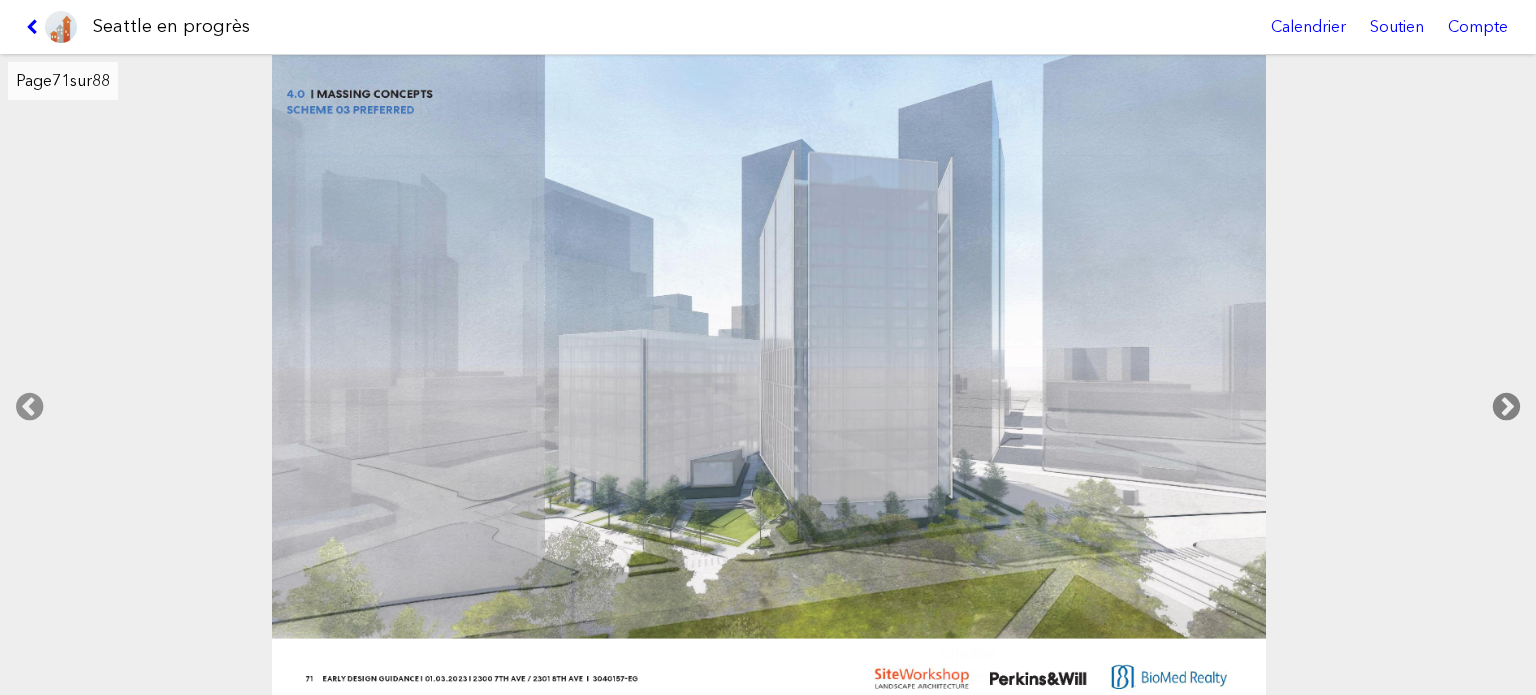 click at bounding box center (1506, 407) 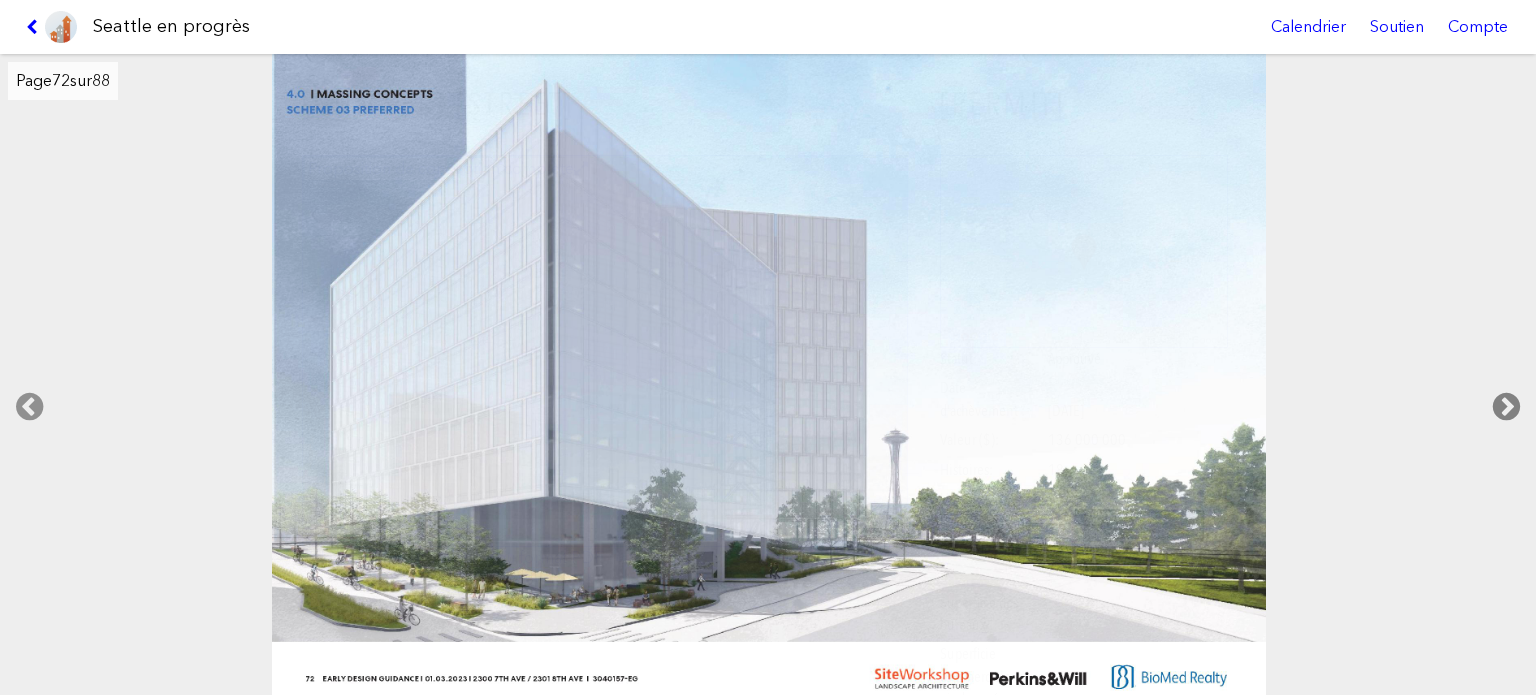 click at bounding box center (1506, 407) 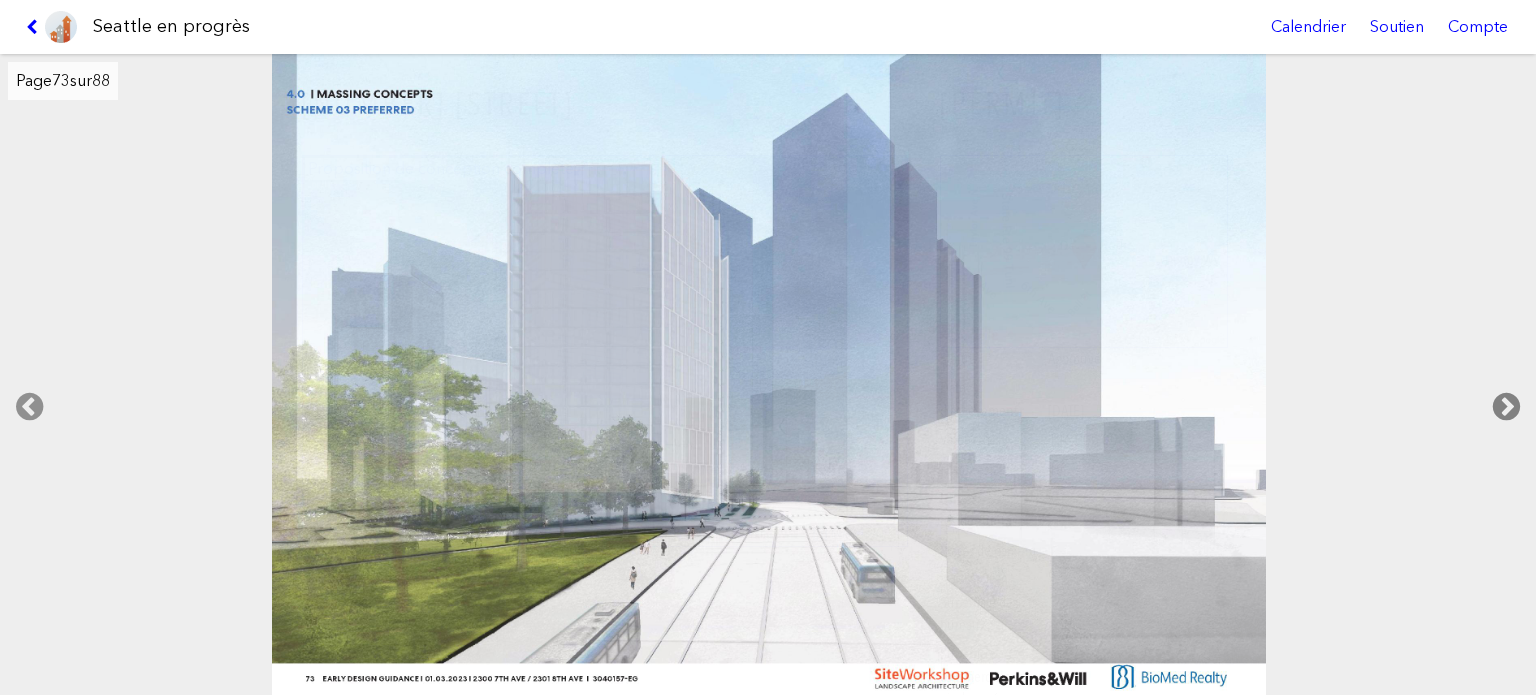 click at bounding box center [1506, 407] 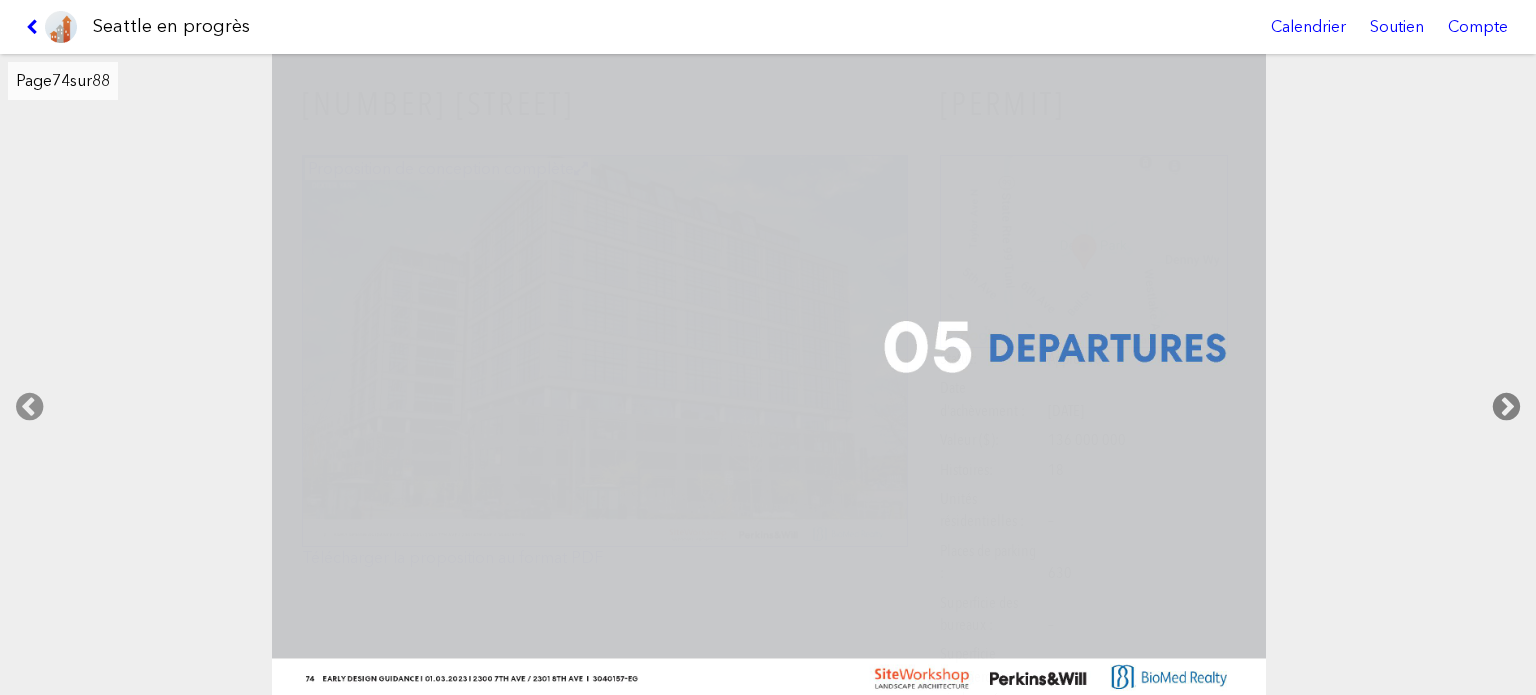 click at bounding box center [1506, 407] 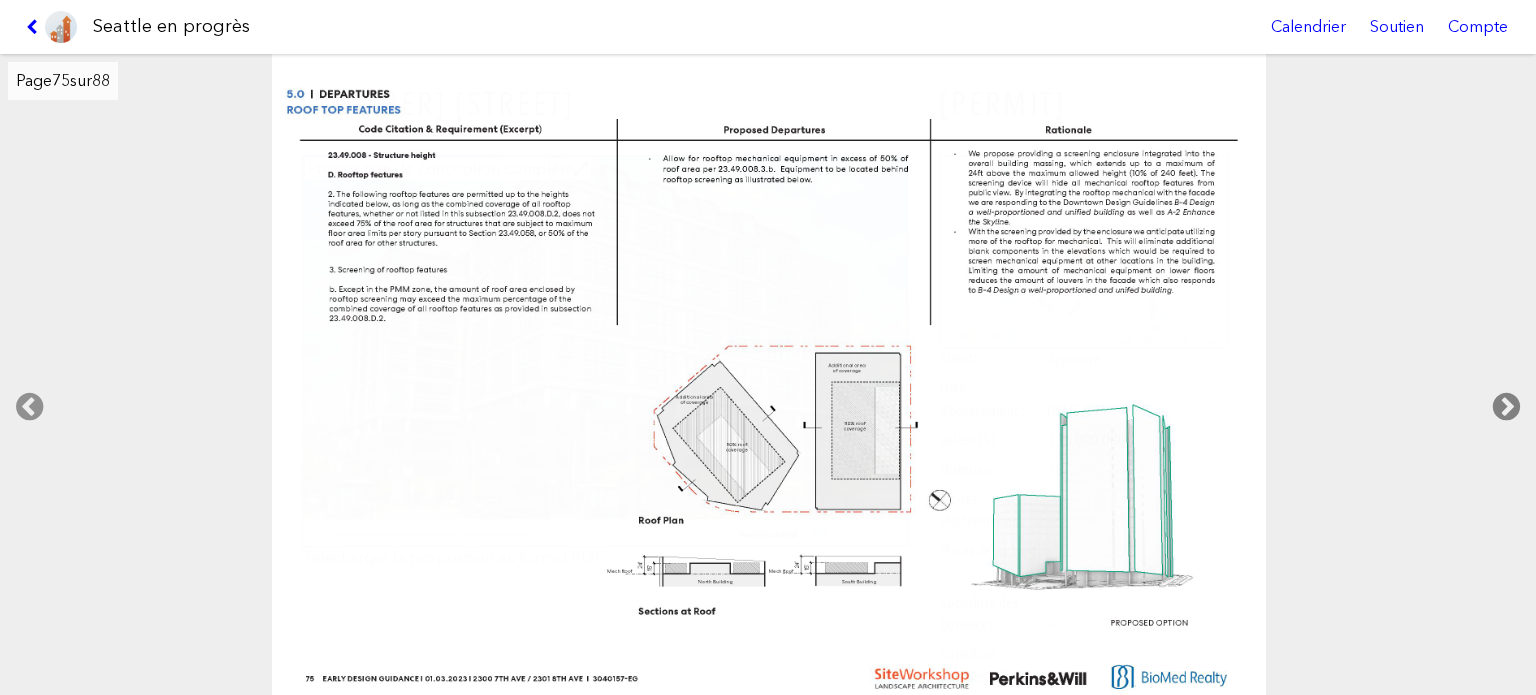 click at bounding box center [1506, 407] 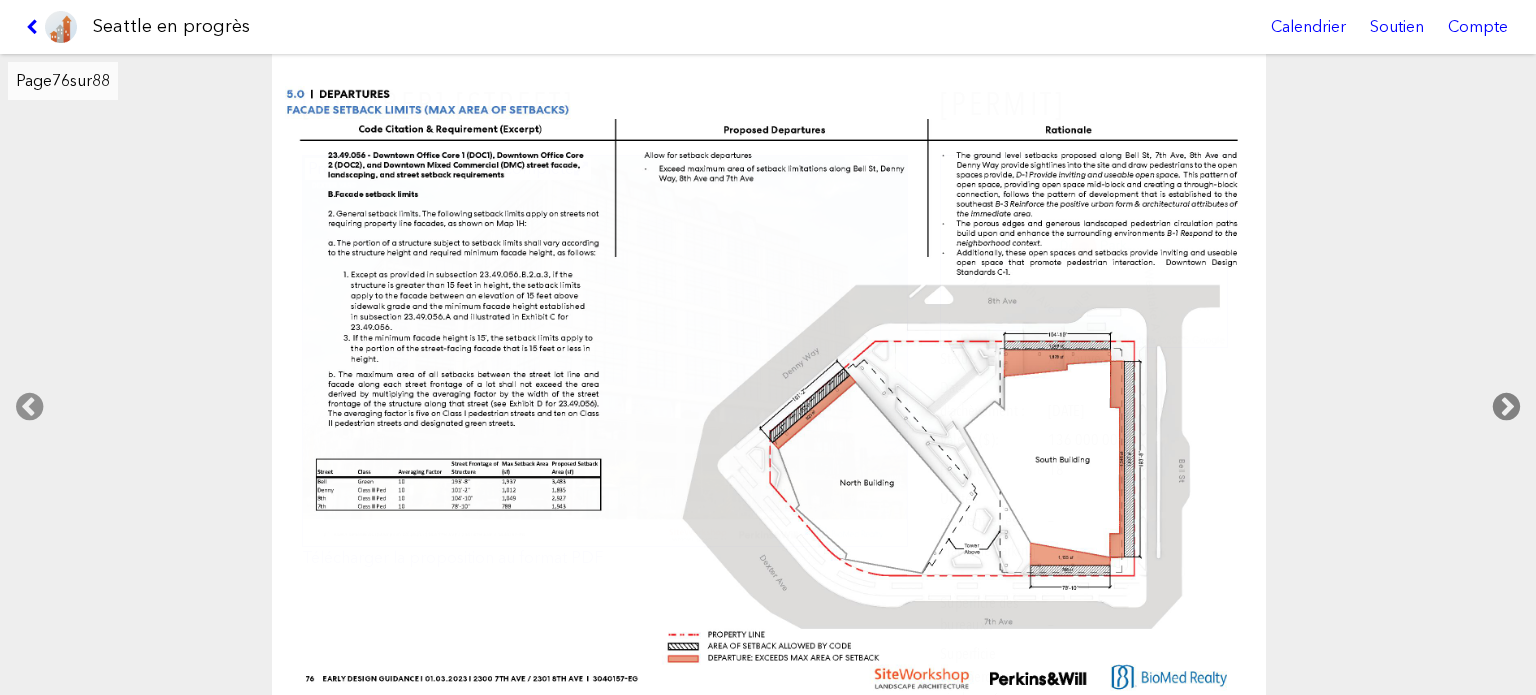 click at bounding box center (1506, 407) 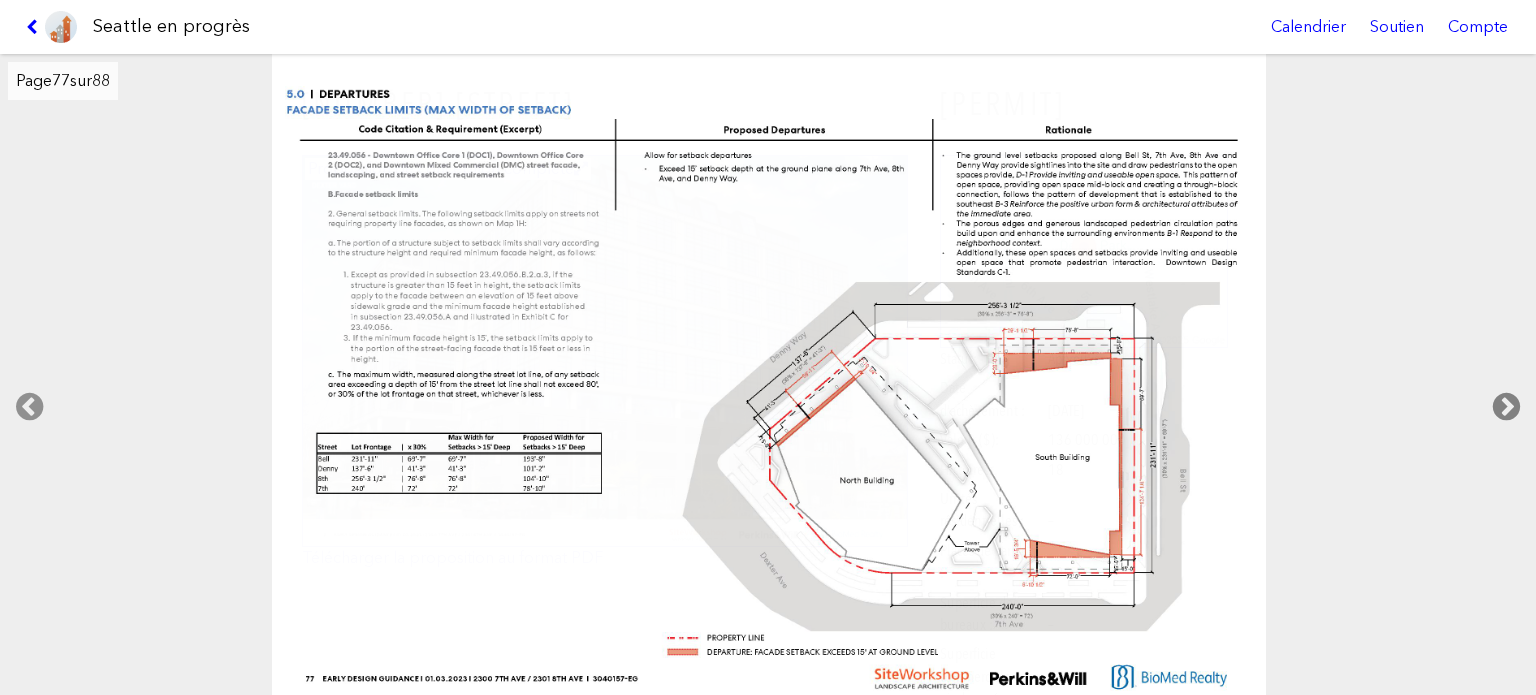 click at bounding box center (1506, 407) 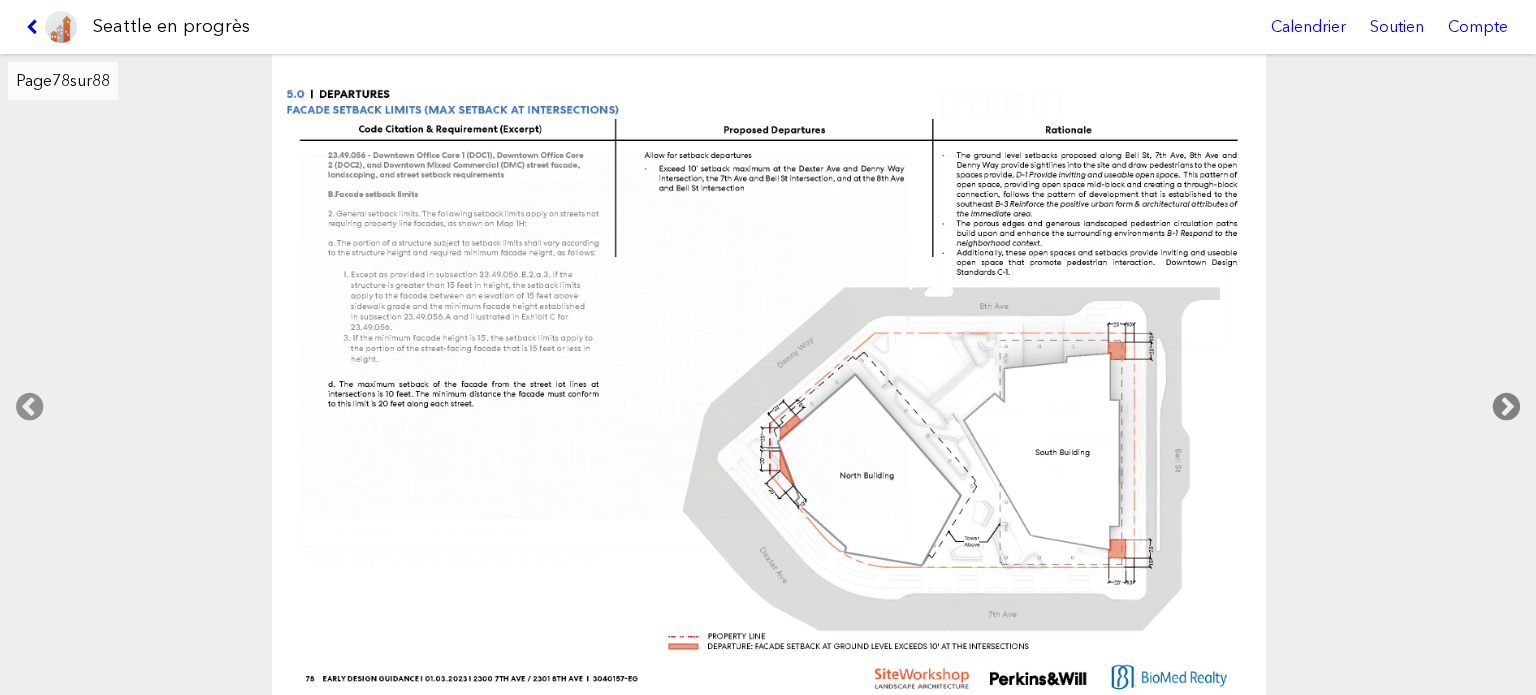 click at bounding box center (1506, 407) 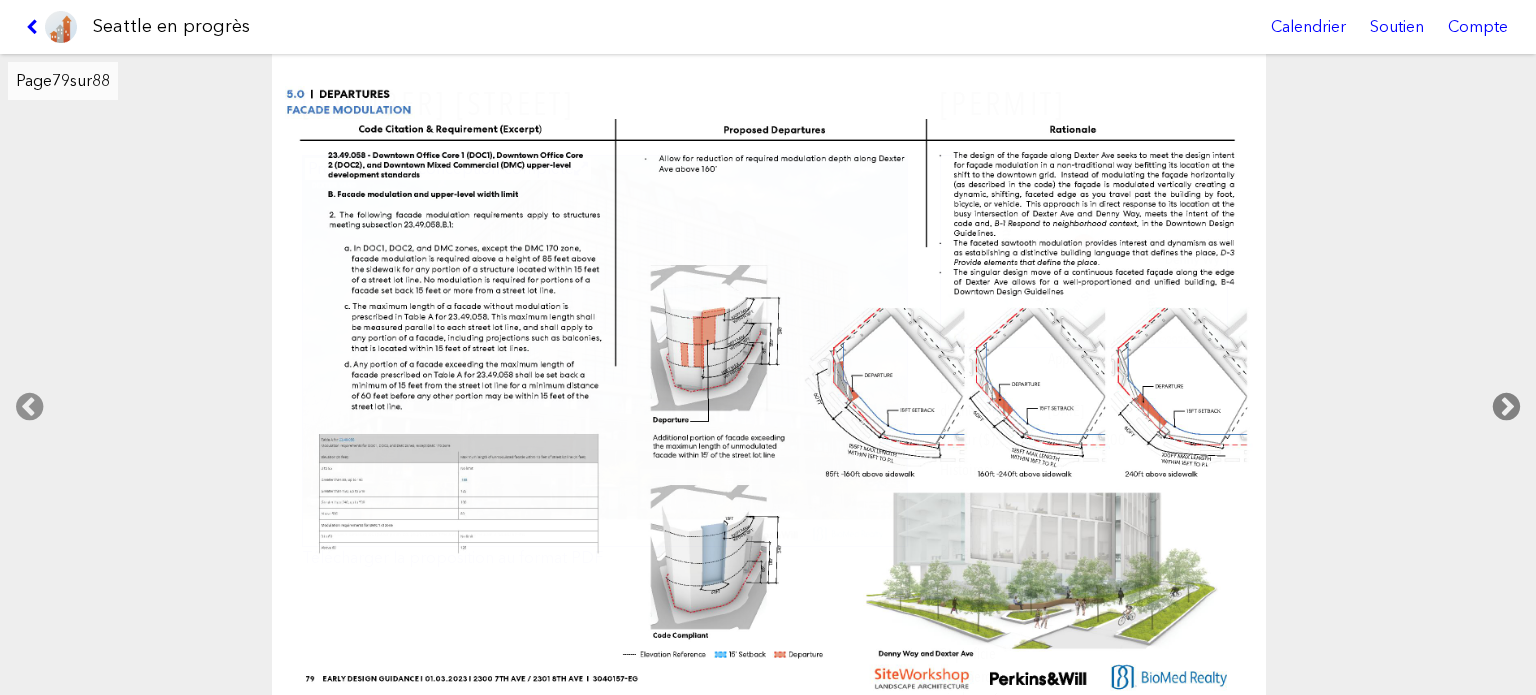 click at bounding box center [1506, 407] 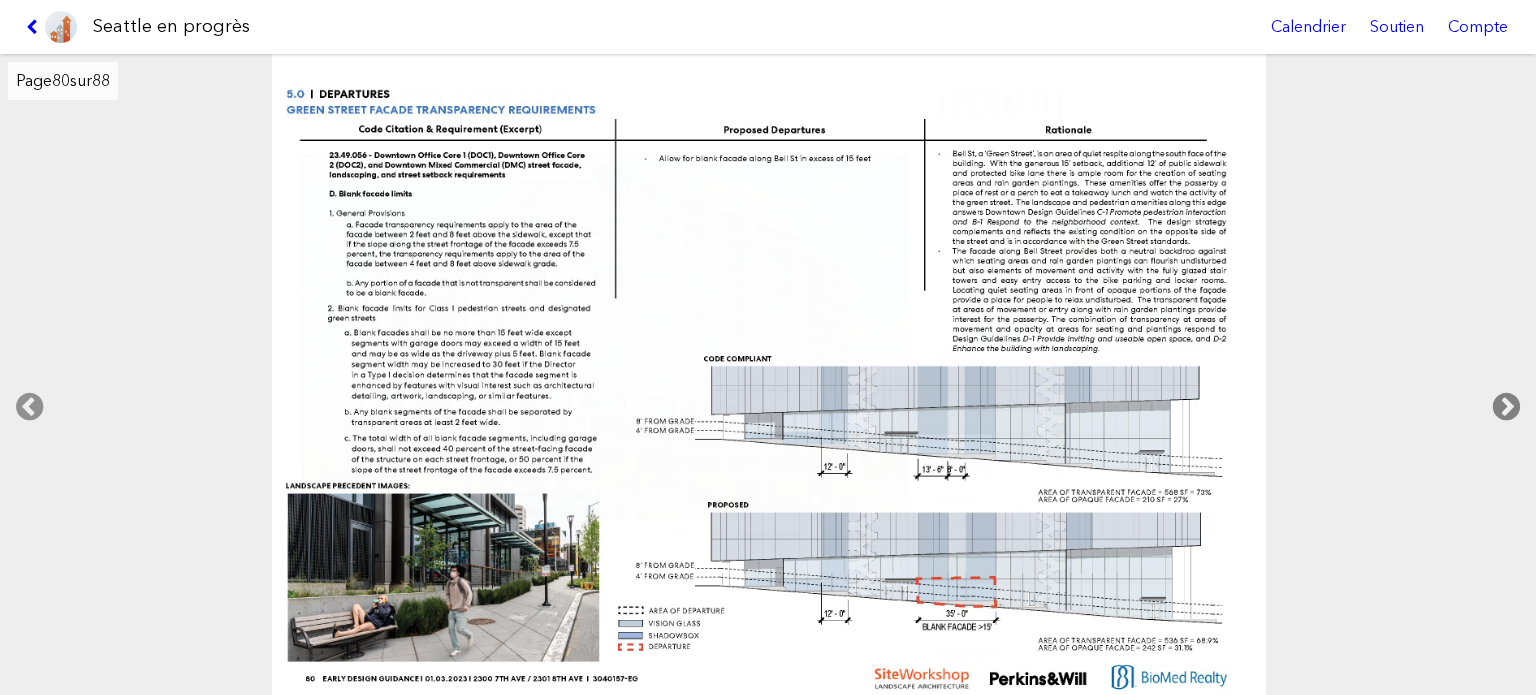 click at bounding box center [1506, 407] 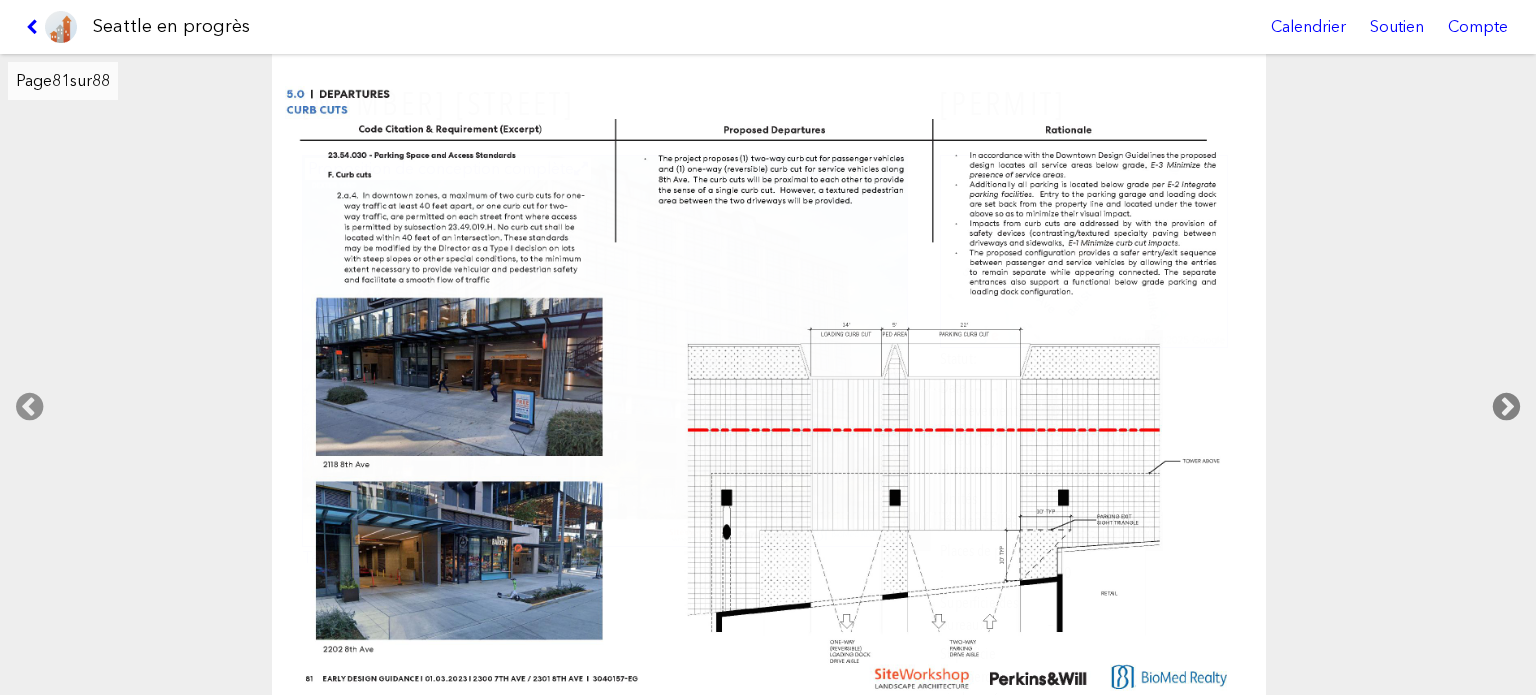 click at bounding box center [1506, 407] 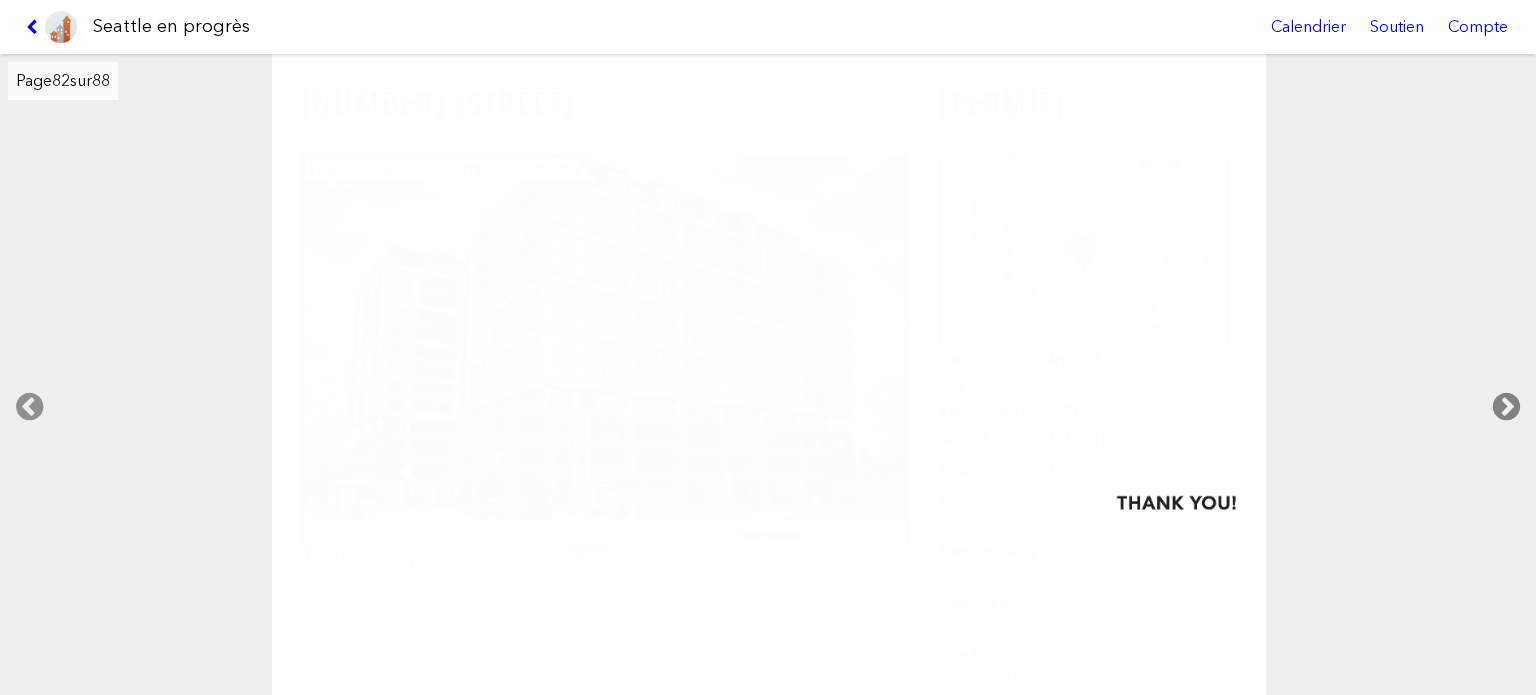 click at bounding box center [1506, 407] 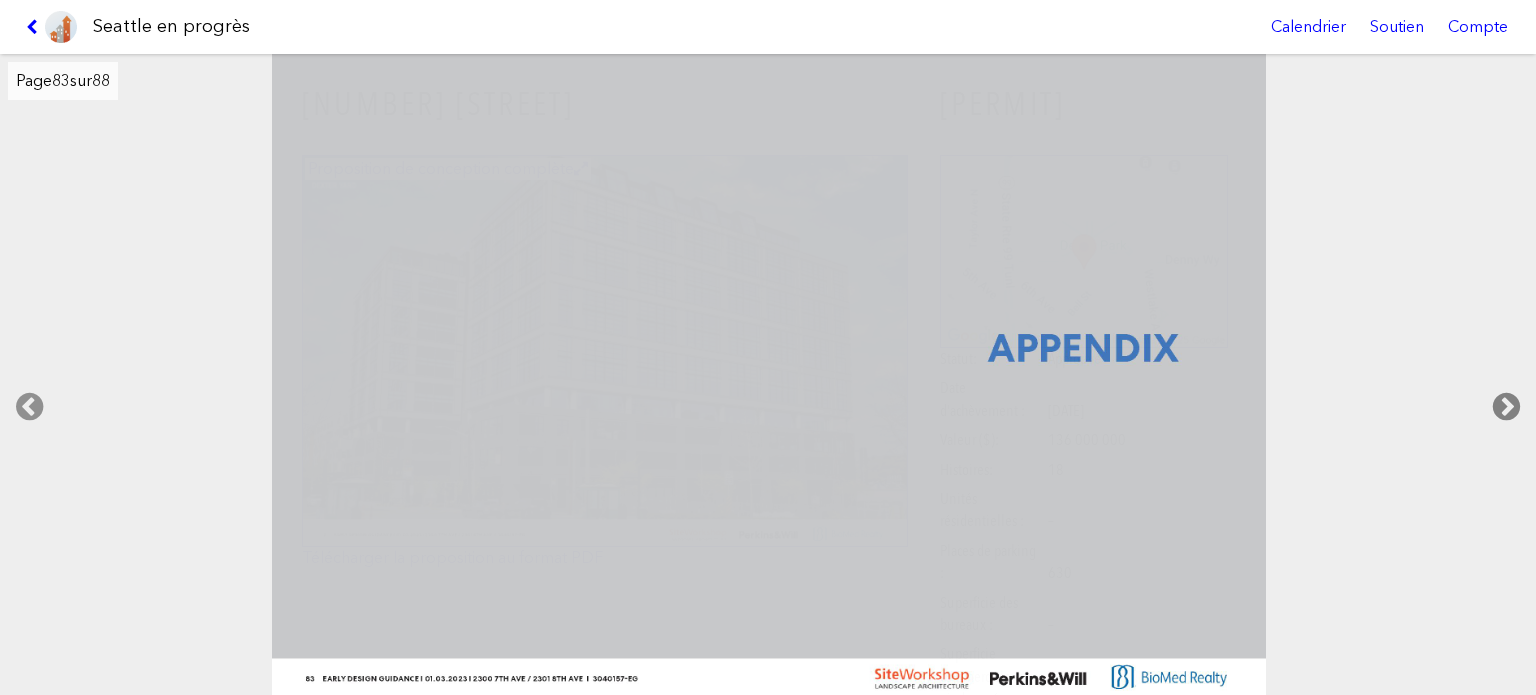 click at bounding box center [1506, 407] 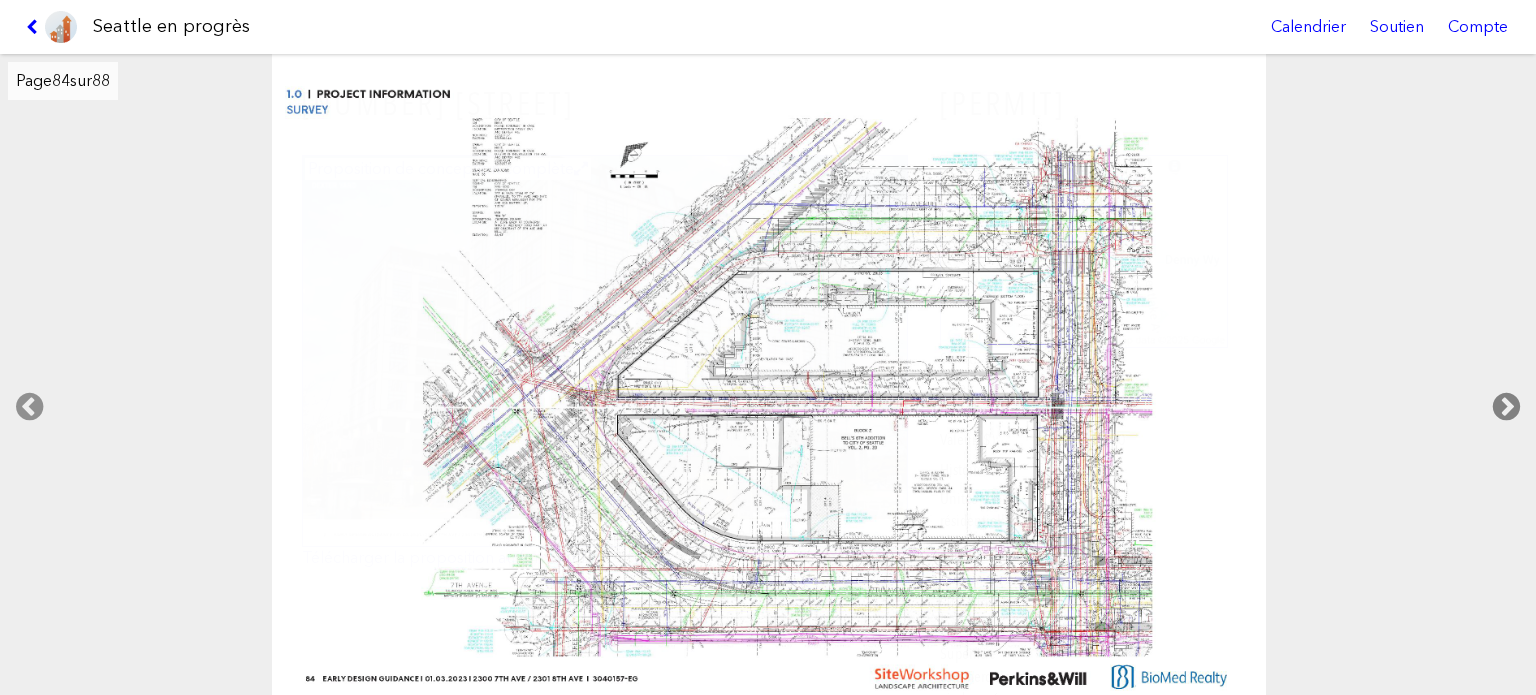 click at bounding box center [1506, 407] 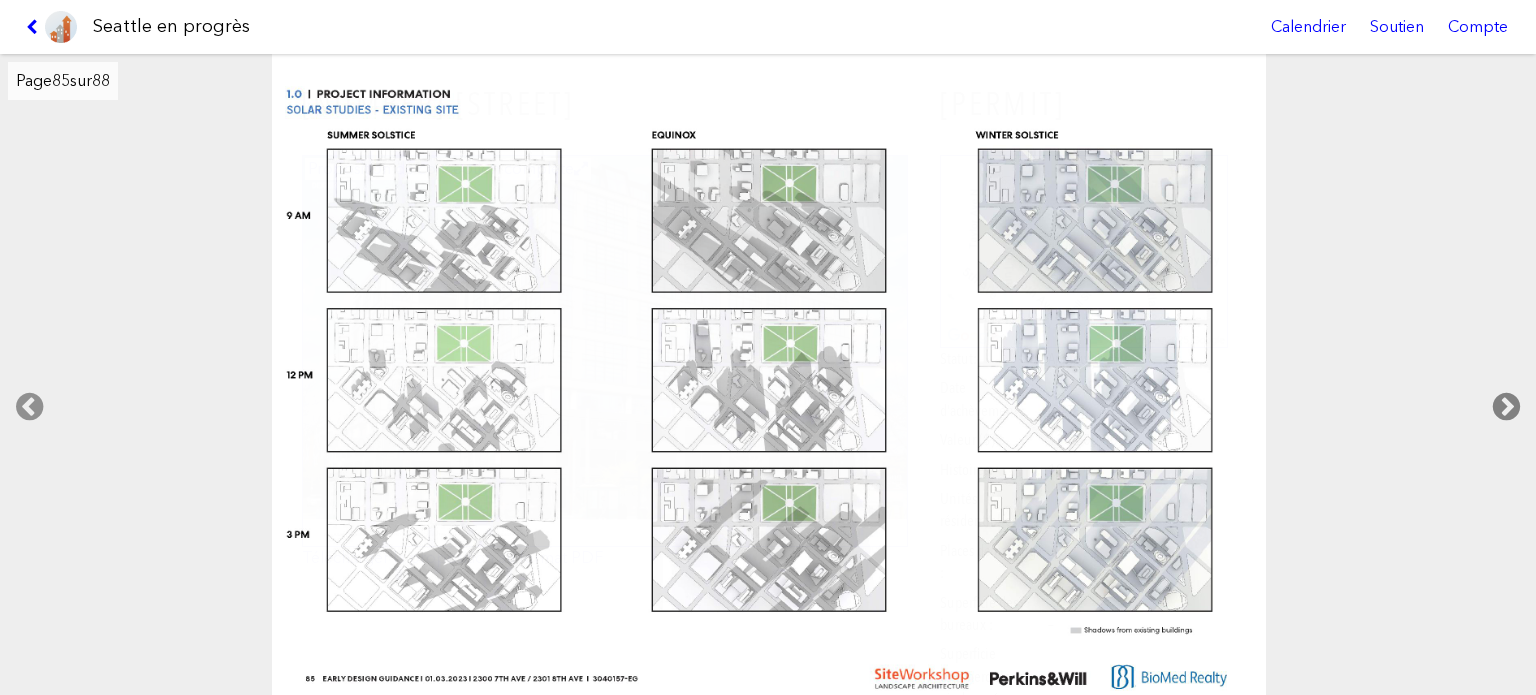 click at bounding box center [1506, 407] 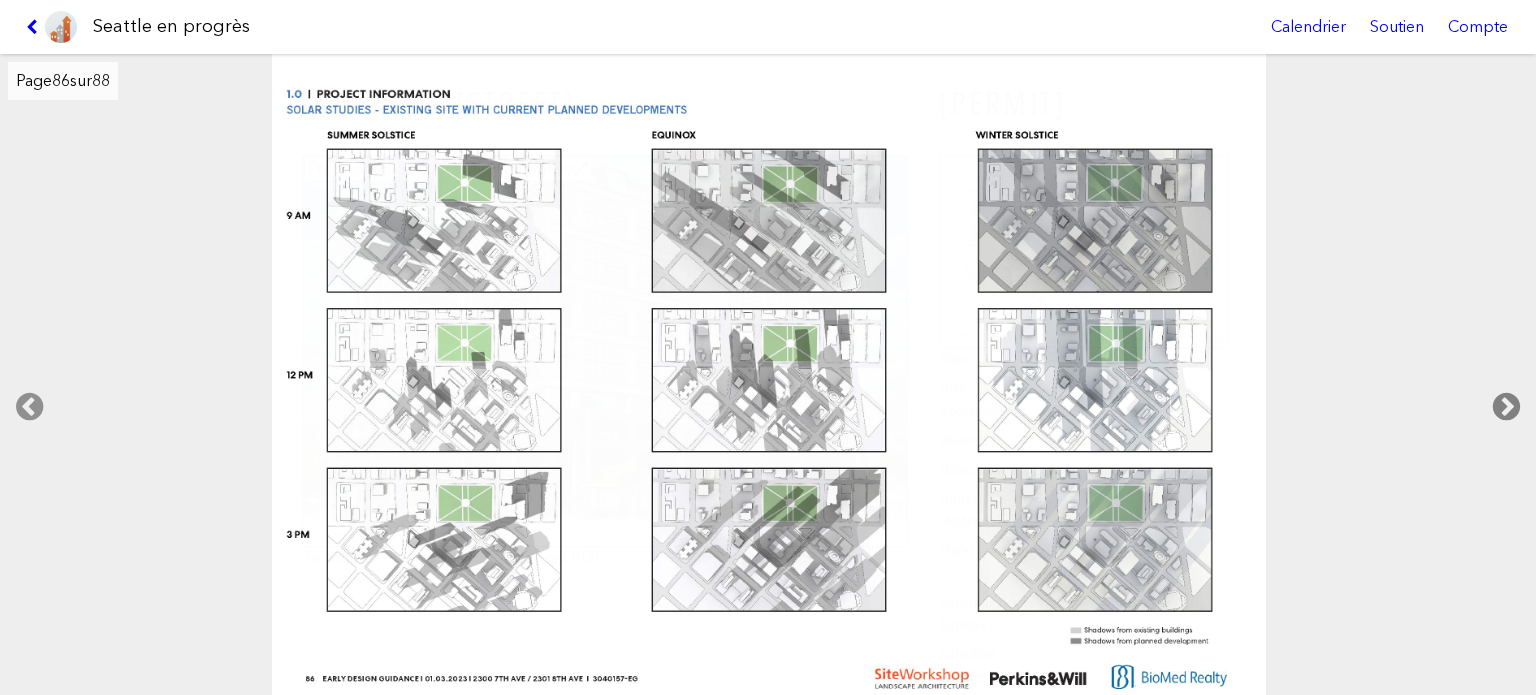 click at bounding box center [1506, 407] 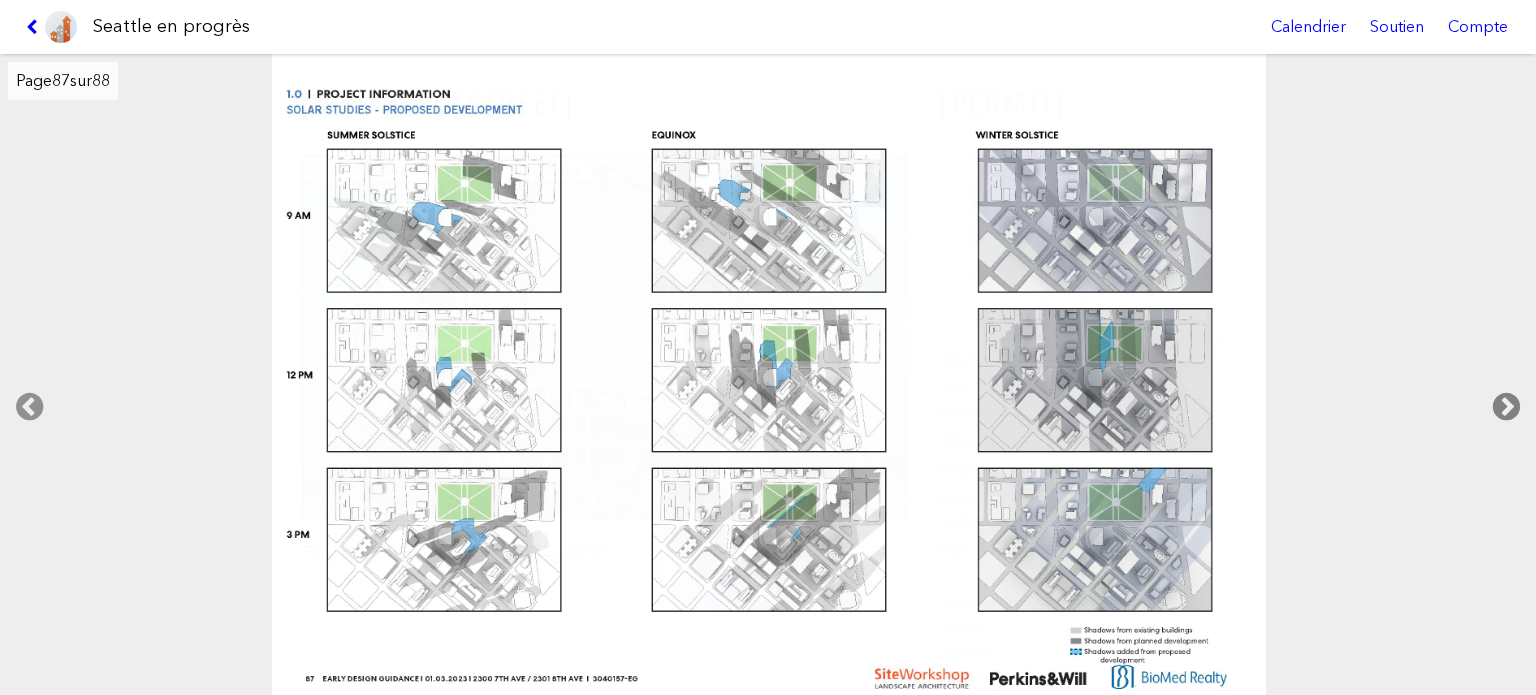 click at bounding box center [1506, 407] 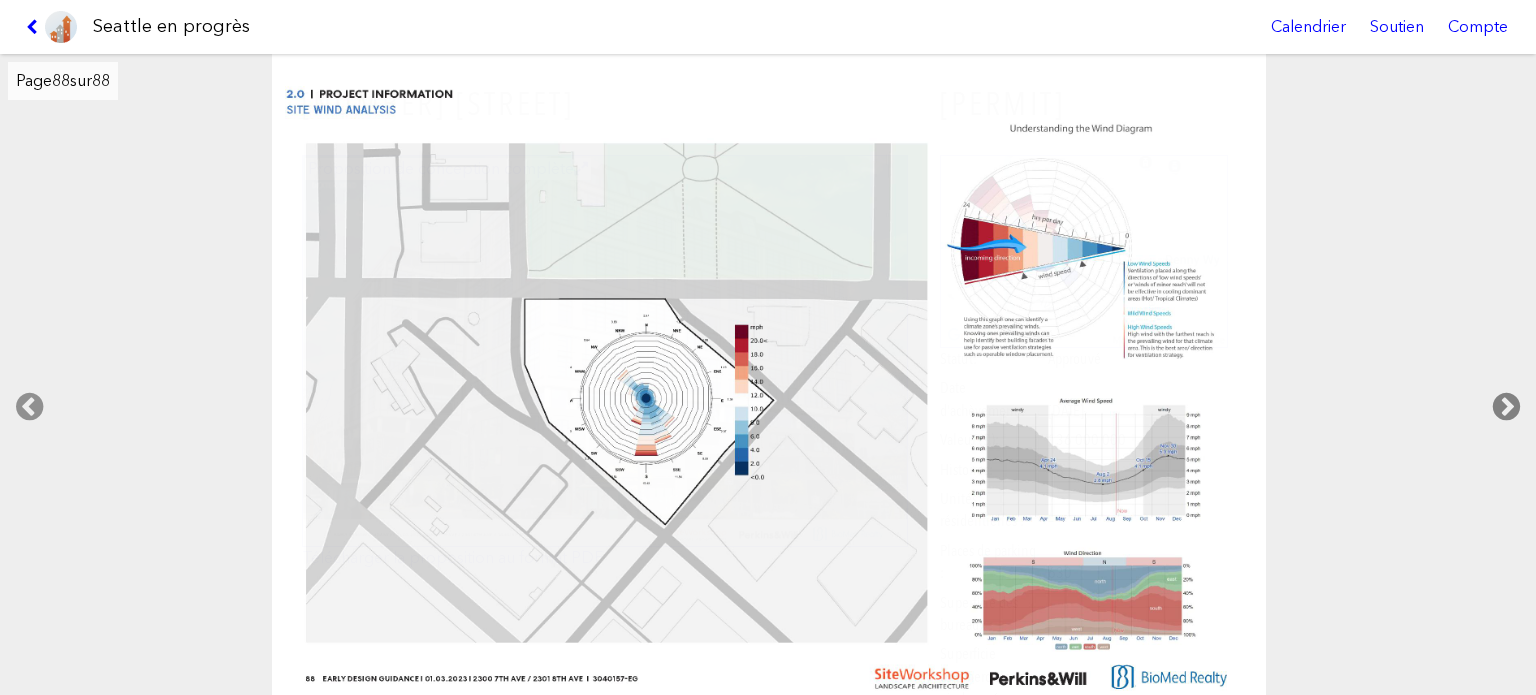 click at bounding box center [1506, 407] 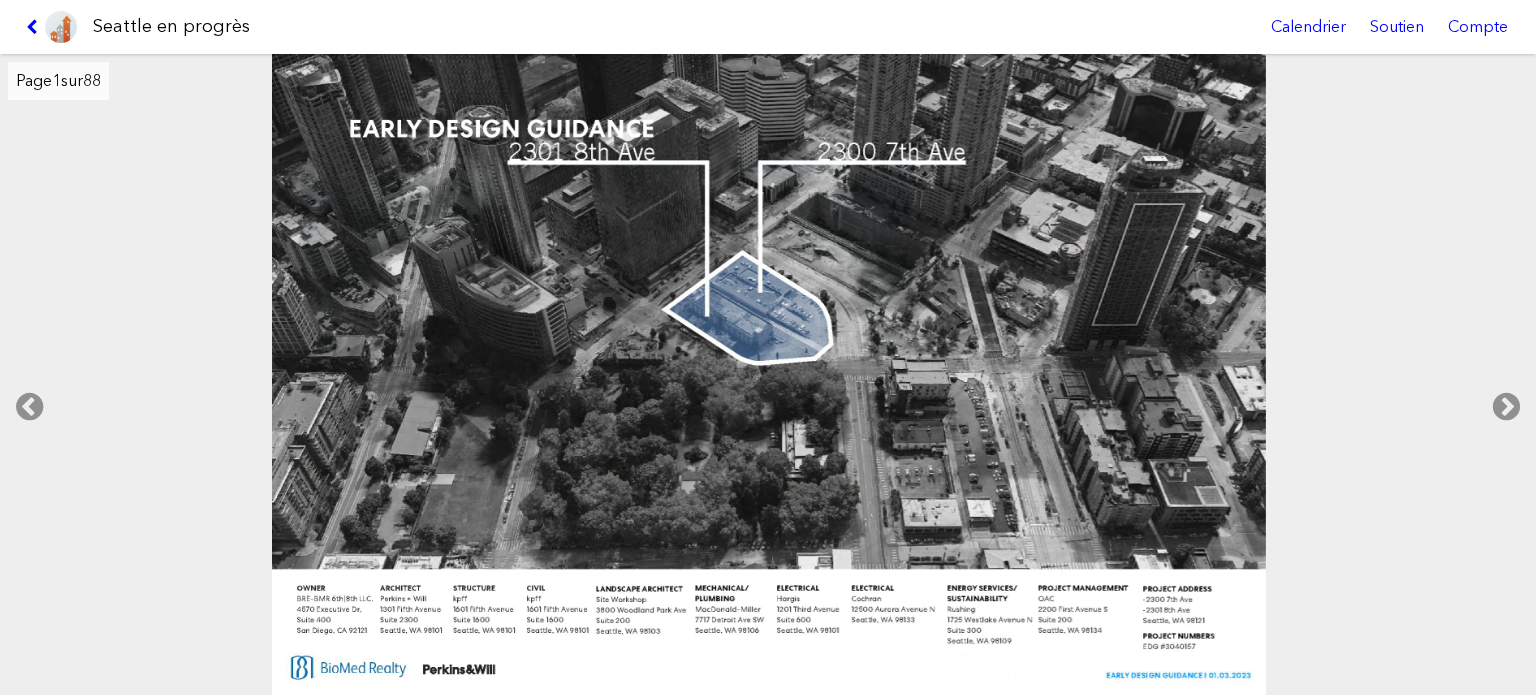 click at bounding box center [51, 27] 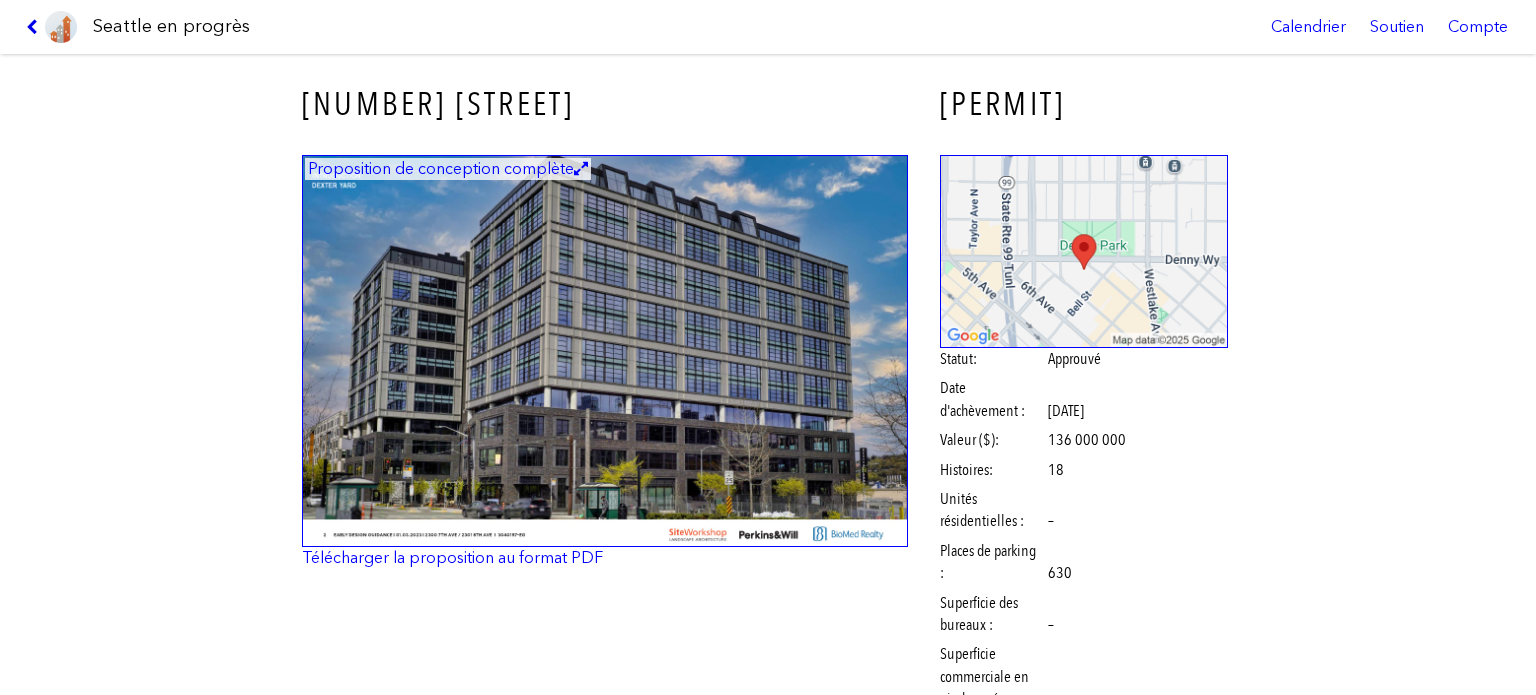 click at bounding box center [35, 27] 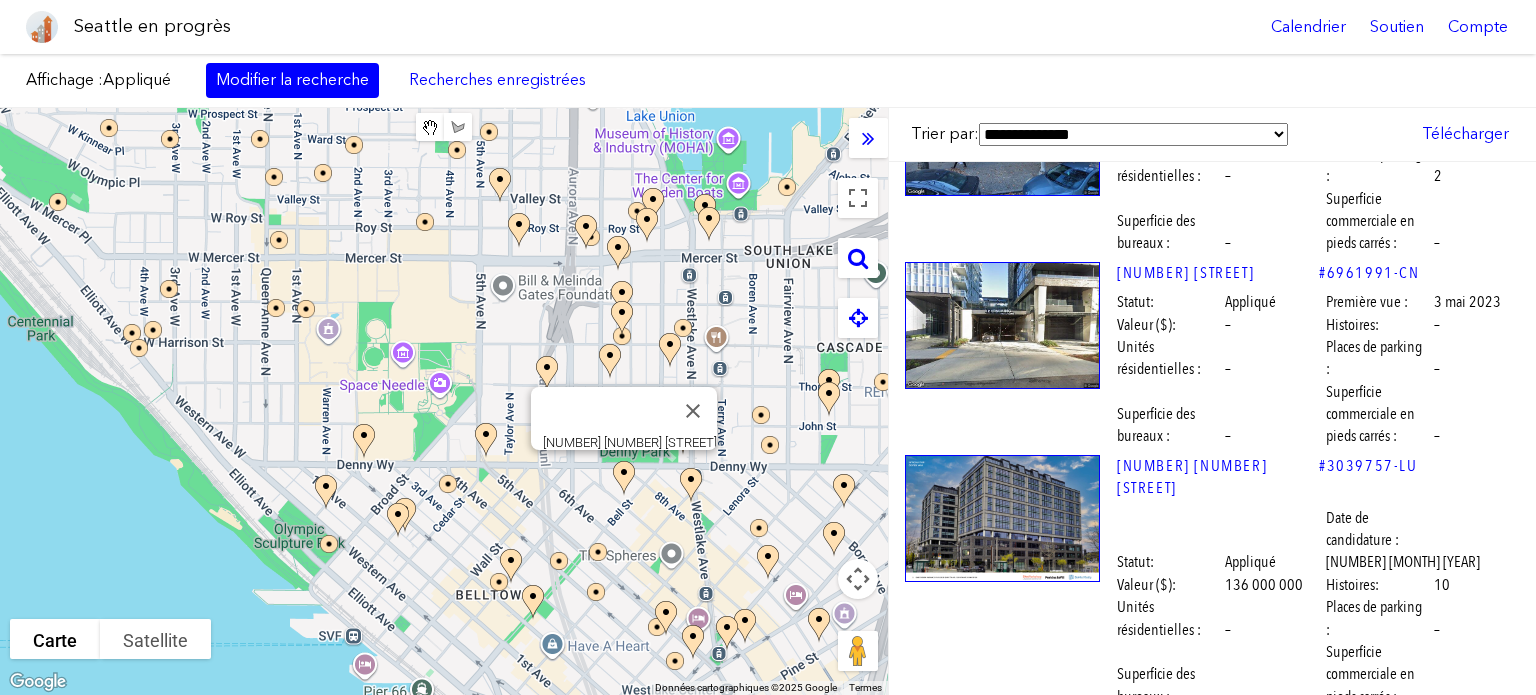 scroll, scrollTop: 4700, scrollLeft: 0, axis: vertical 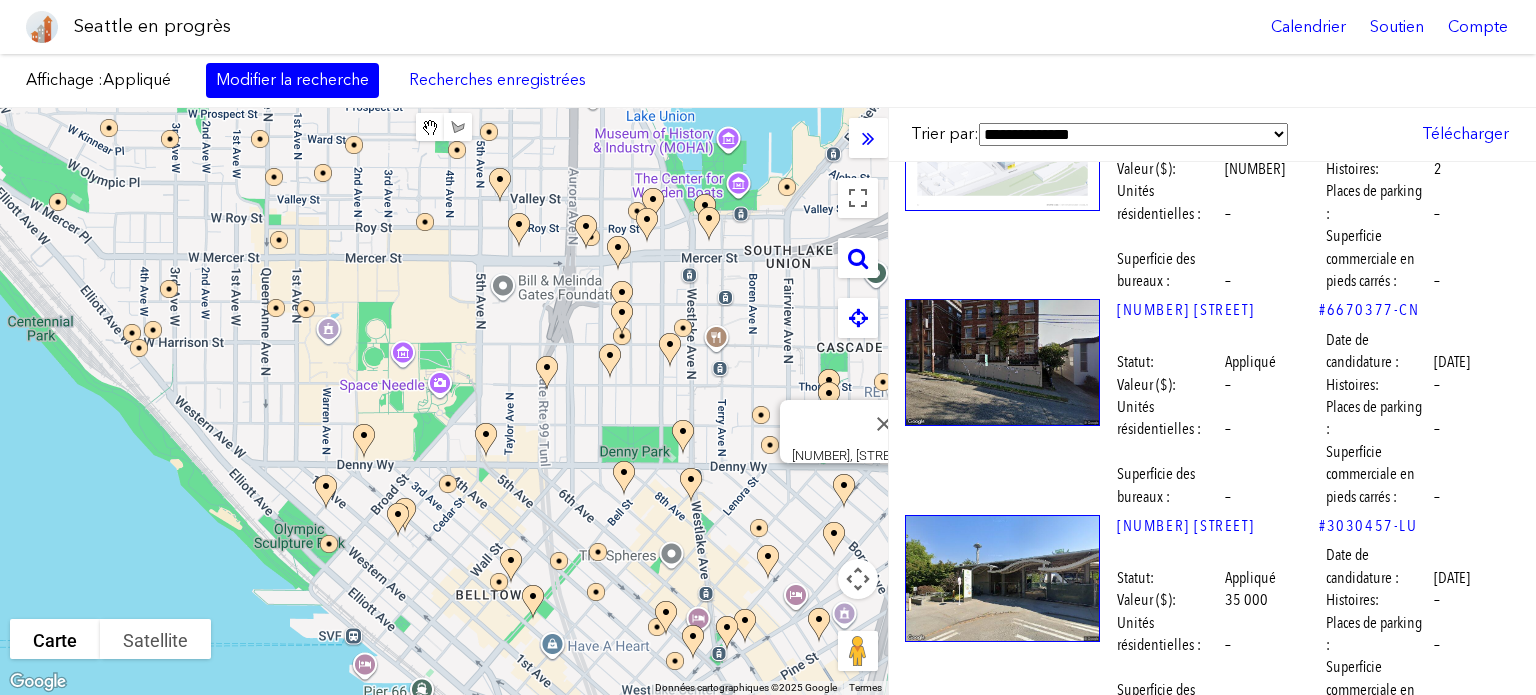 click at bounding box center (1002, 742) 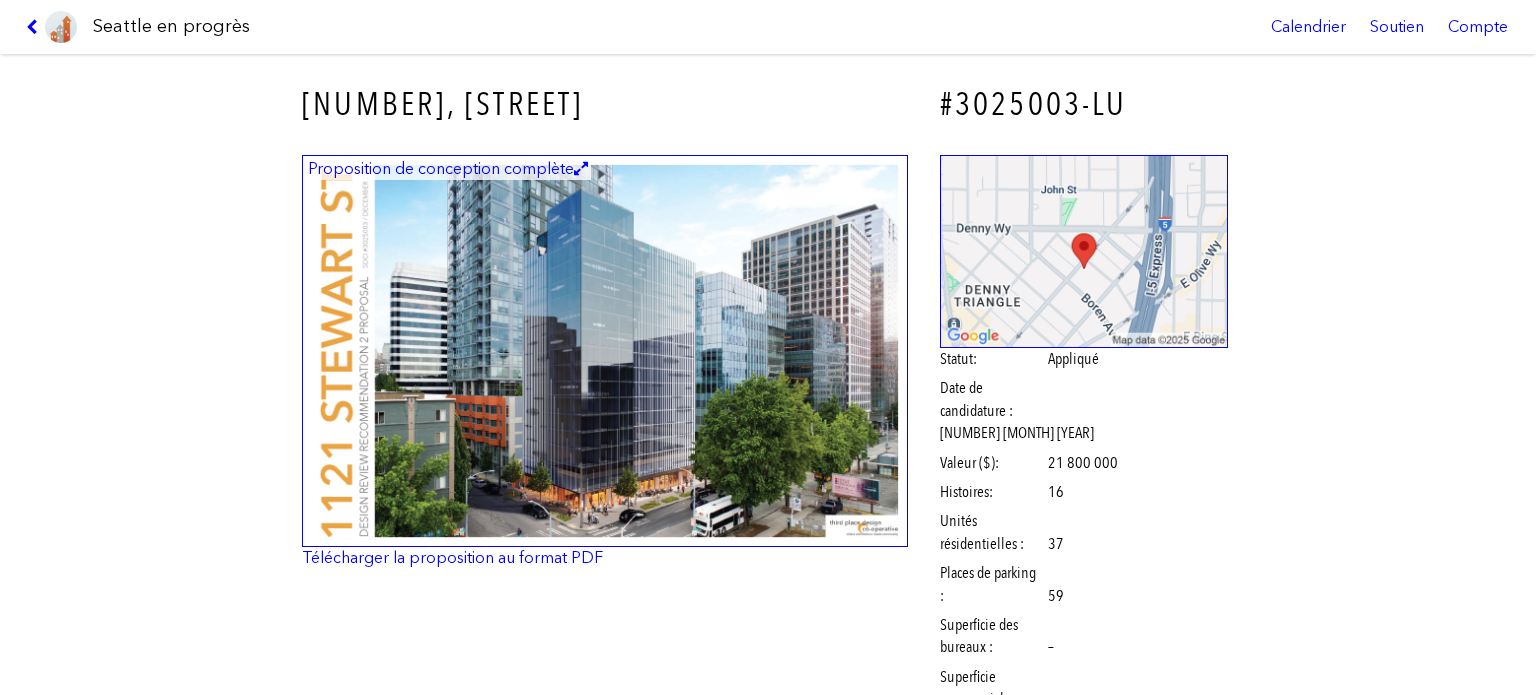 click at bounding box center (605, 351) 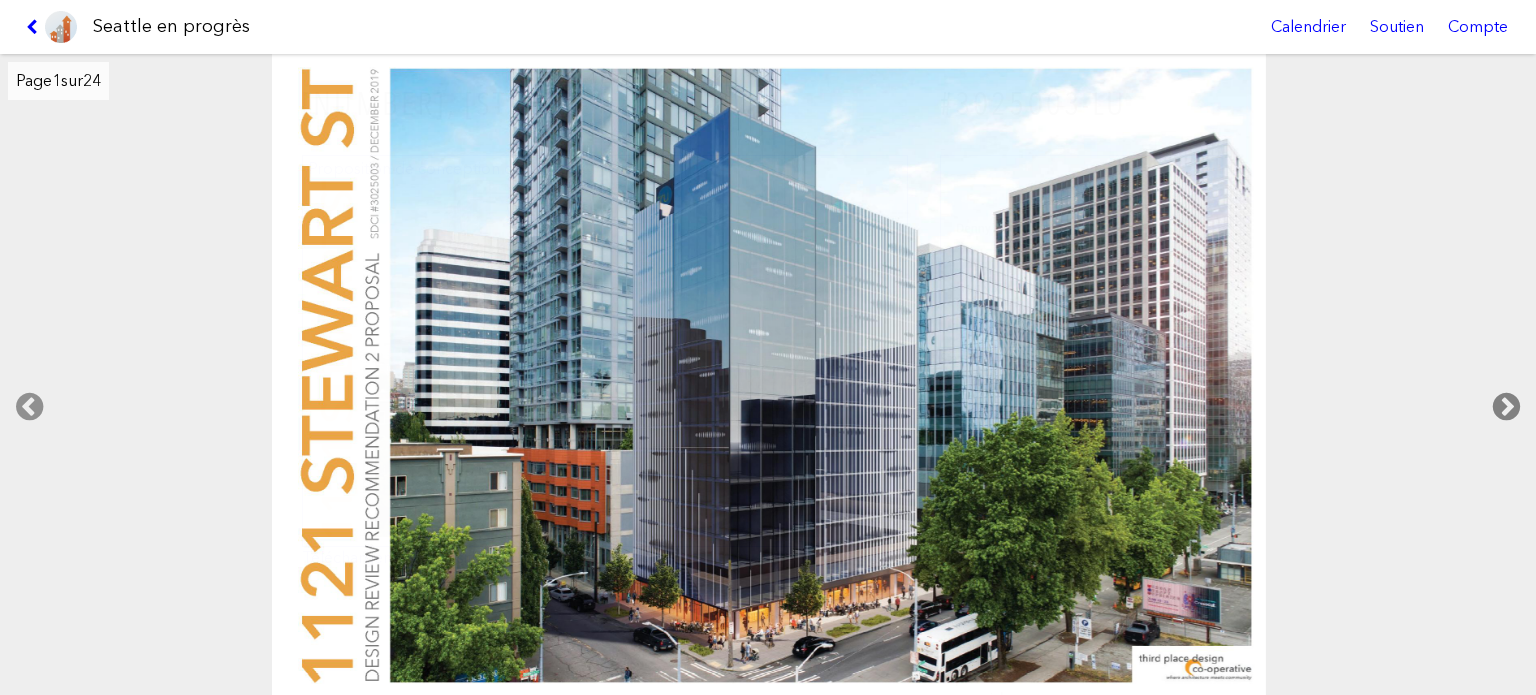 click at bounding box center [1506, 407] 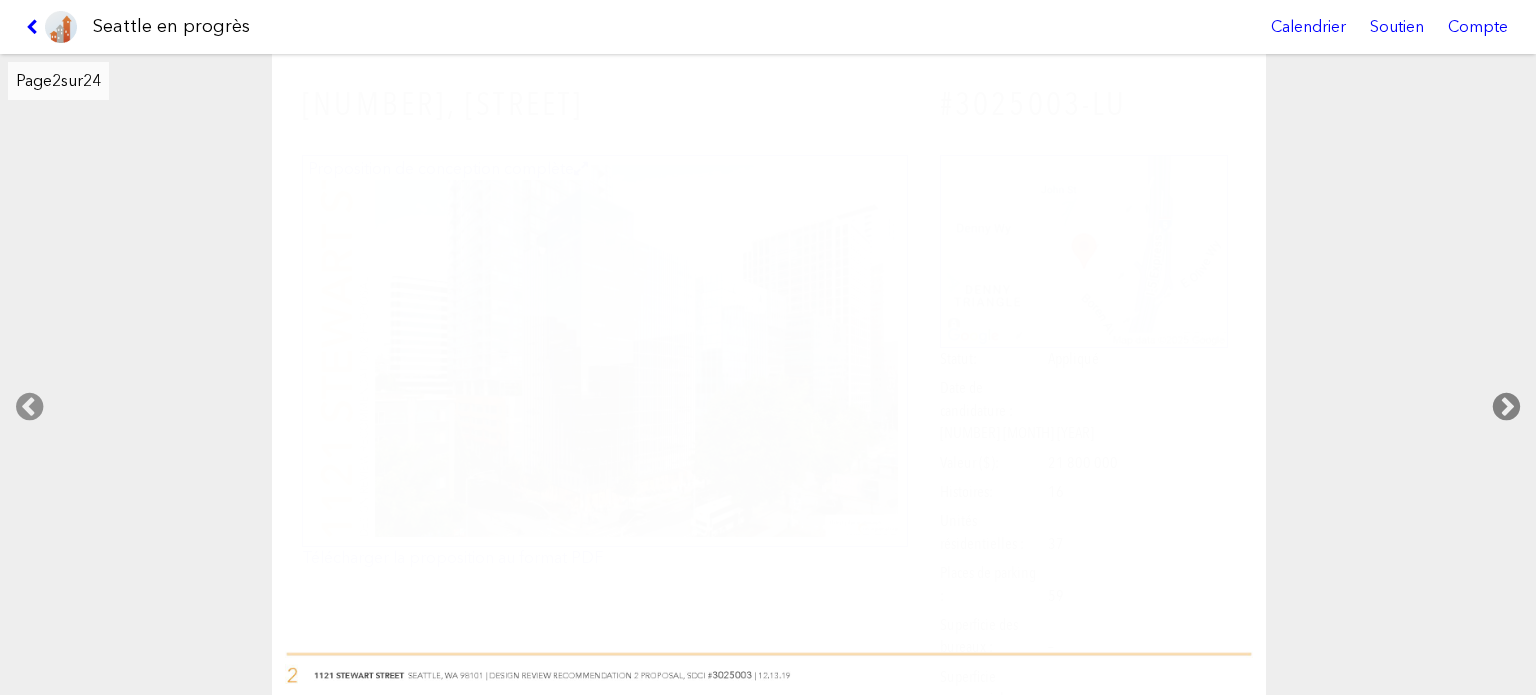 click at bounding box center [1506, 407] 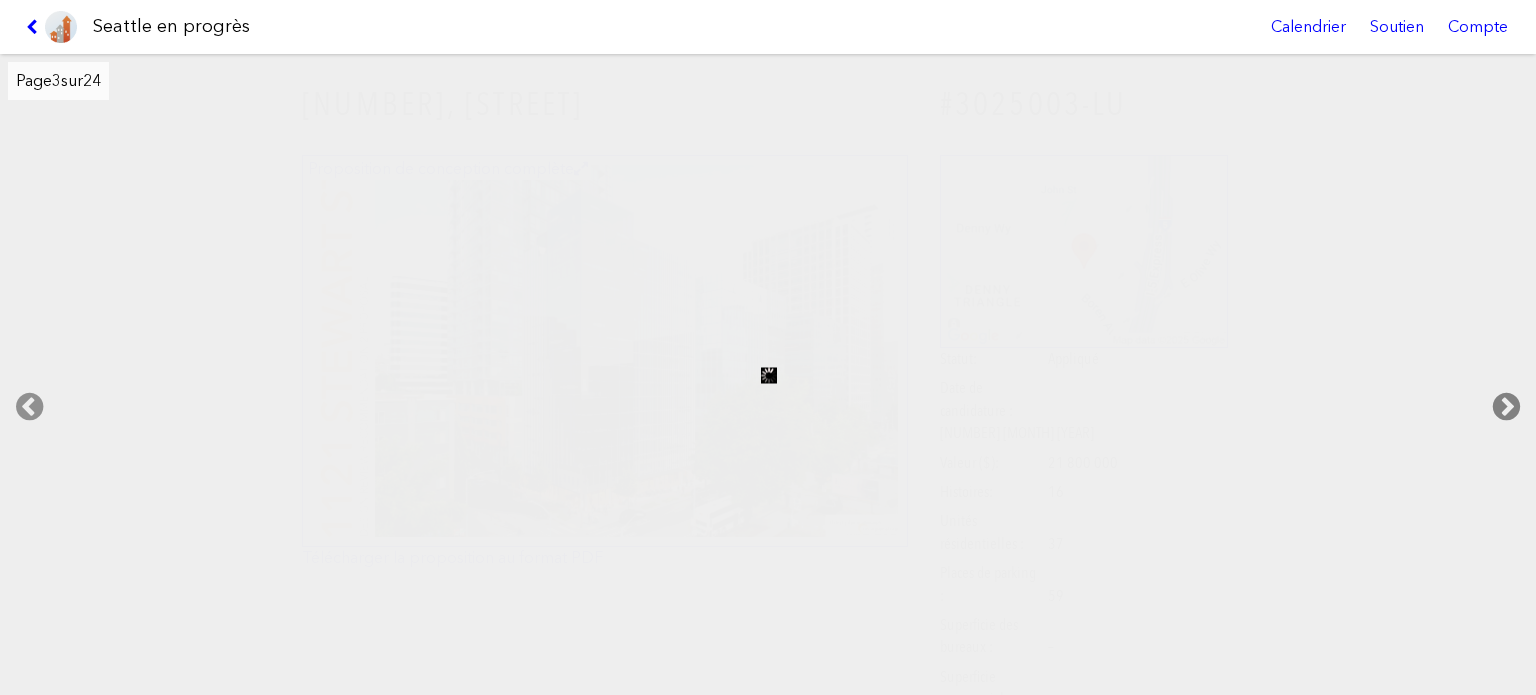 click at bounding box center (1506, 407) 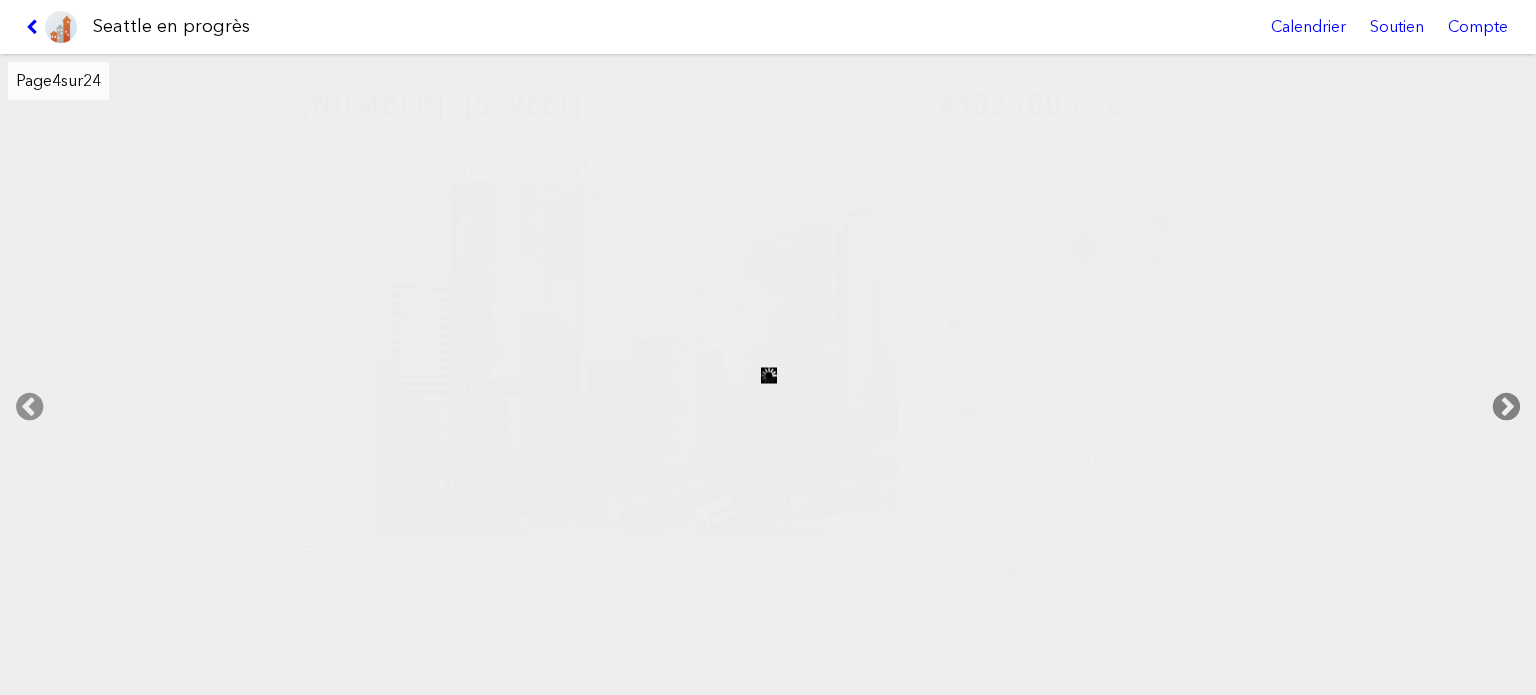 click at bounding box center (1506, 407) 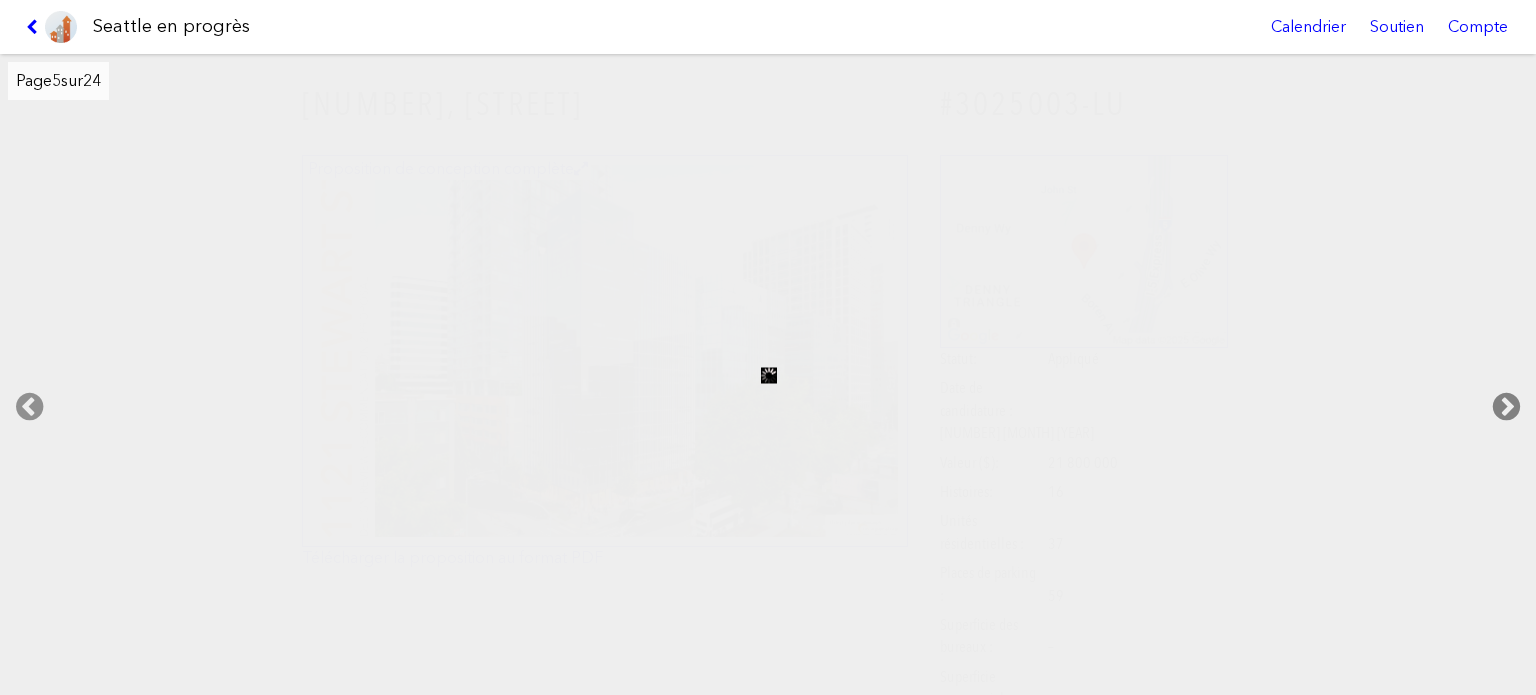 click at bounding box center [1506, 407] 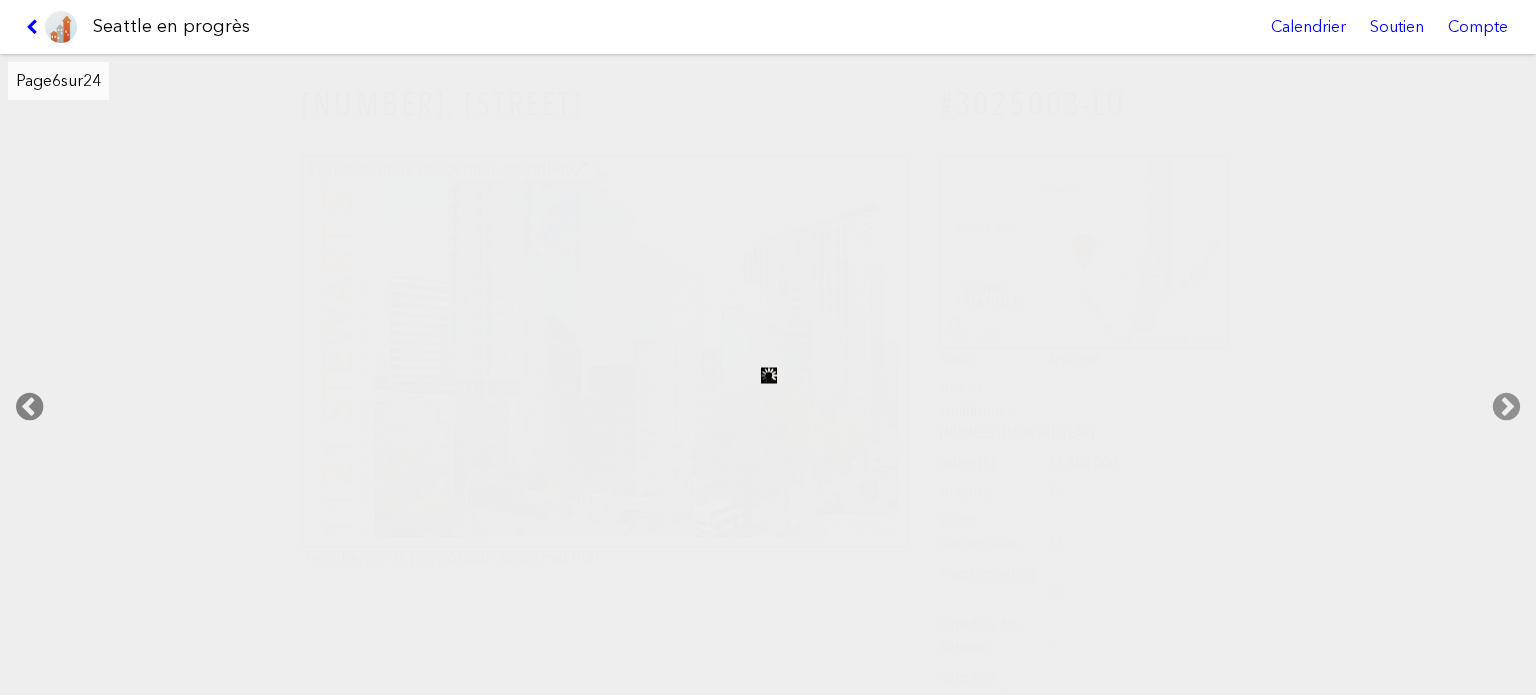 click at bounding box center (29, 407) 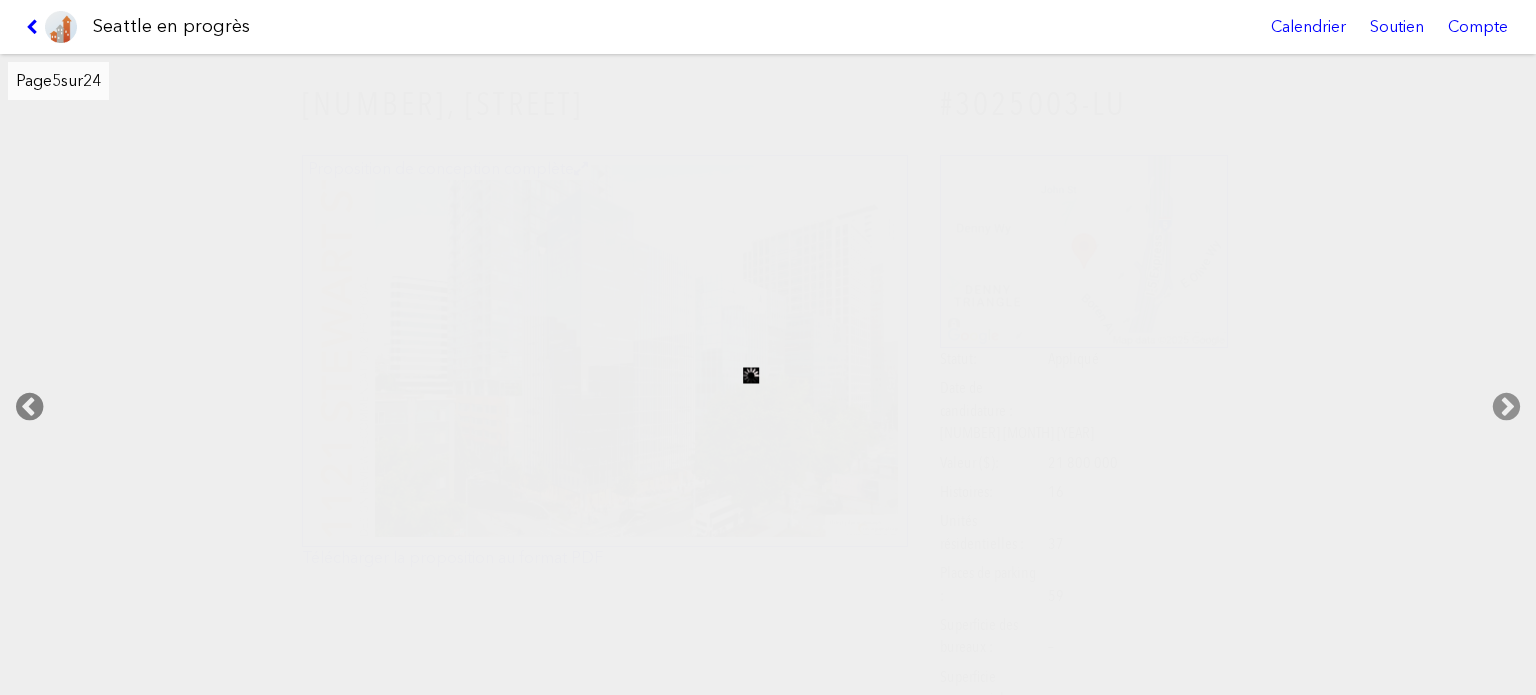 click at bounding box center [29, 407] 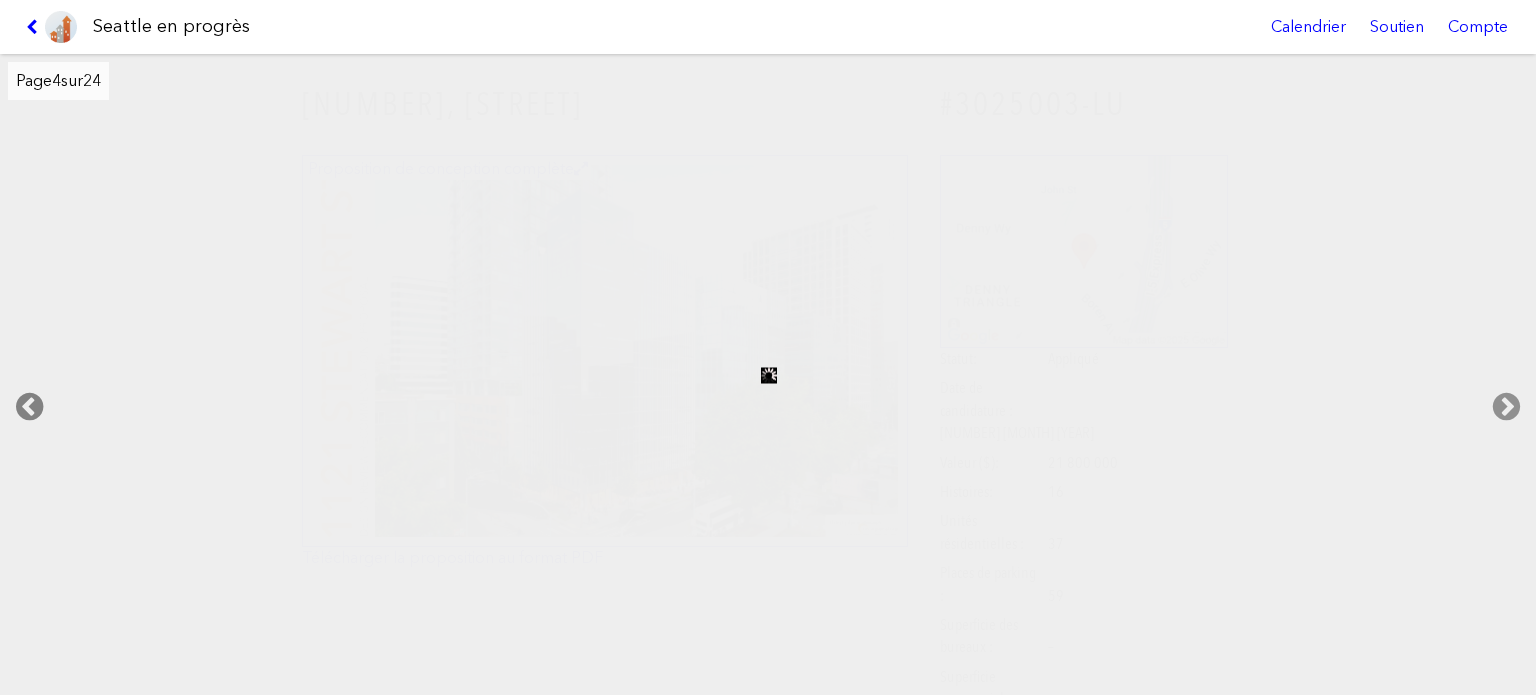click at bounding box center (29, 407) 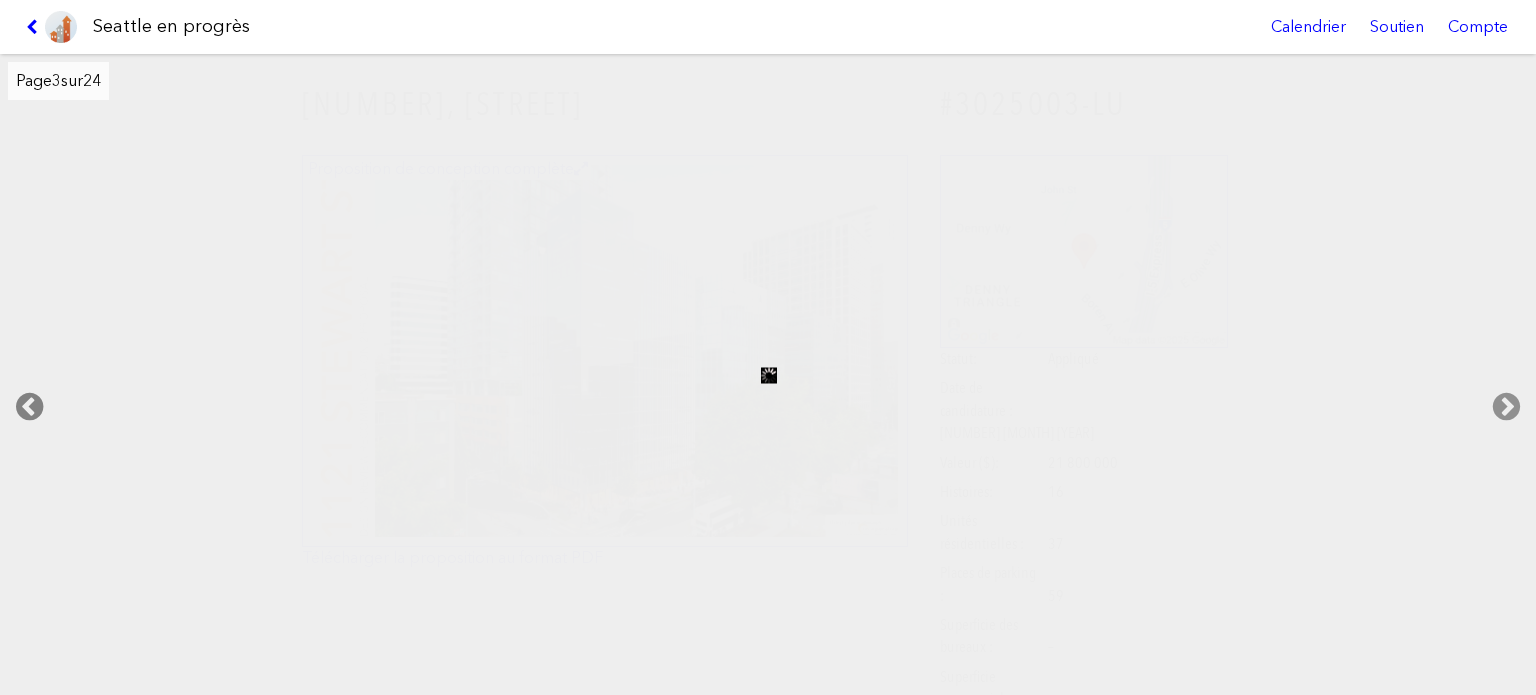 click at bounding box center [29, 407] 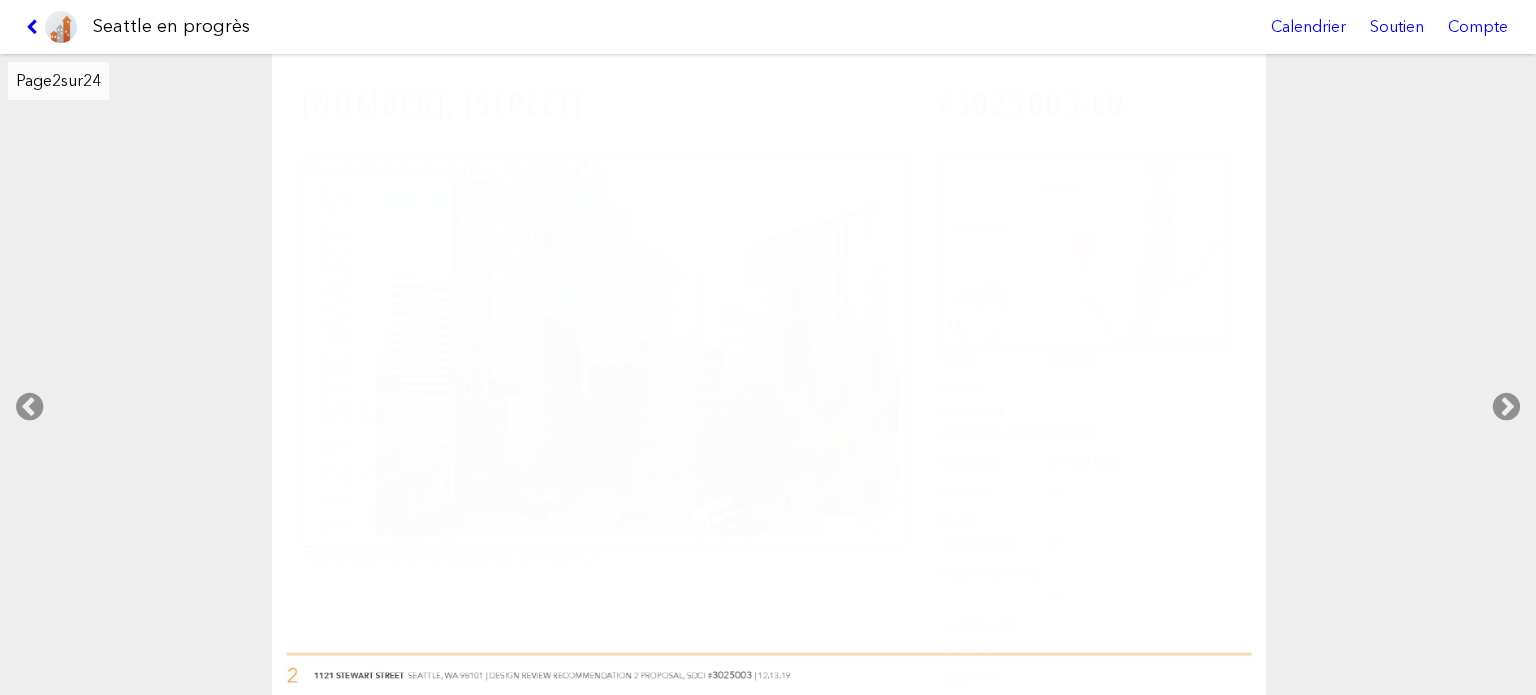 click at bounding box center [51, 27] 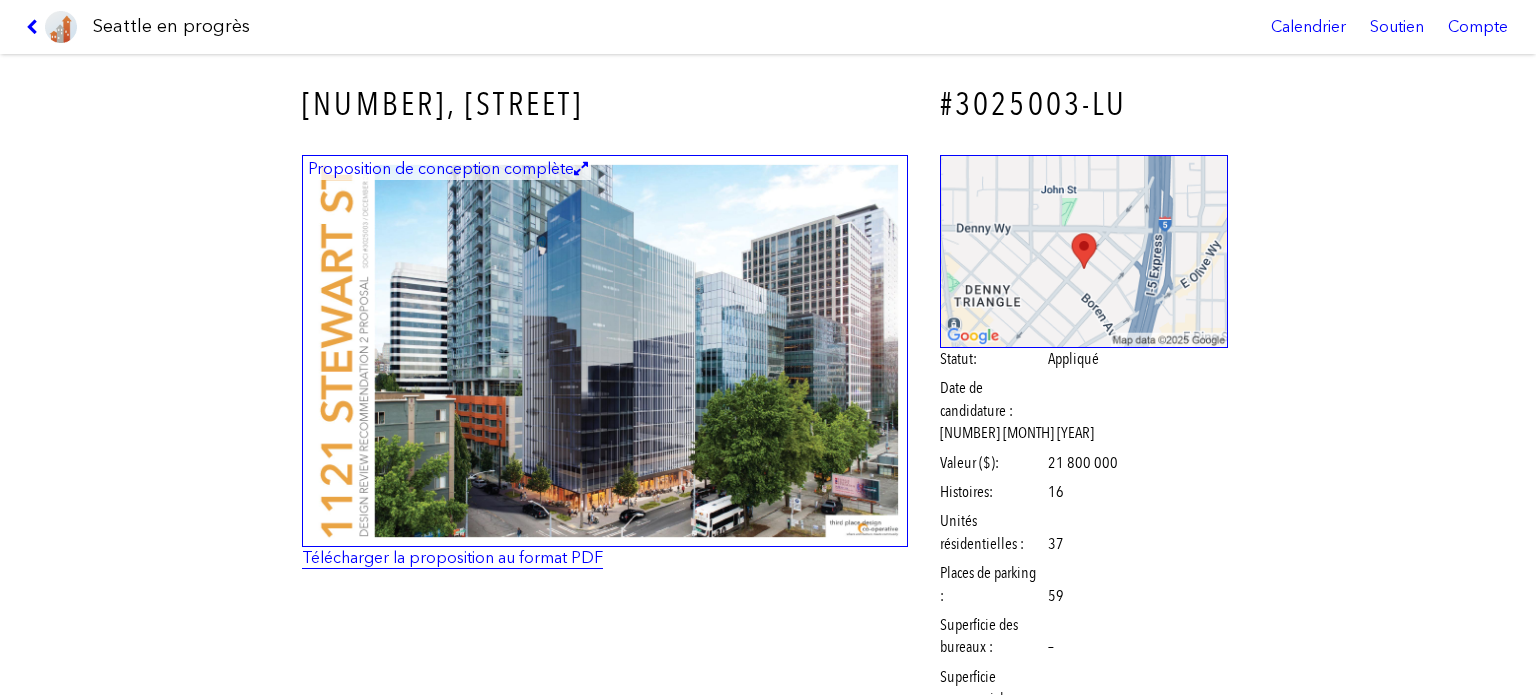 click on "Télécharger la proposition au format PDF" at bounding box center (452, 557) 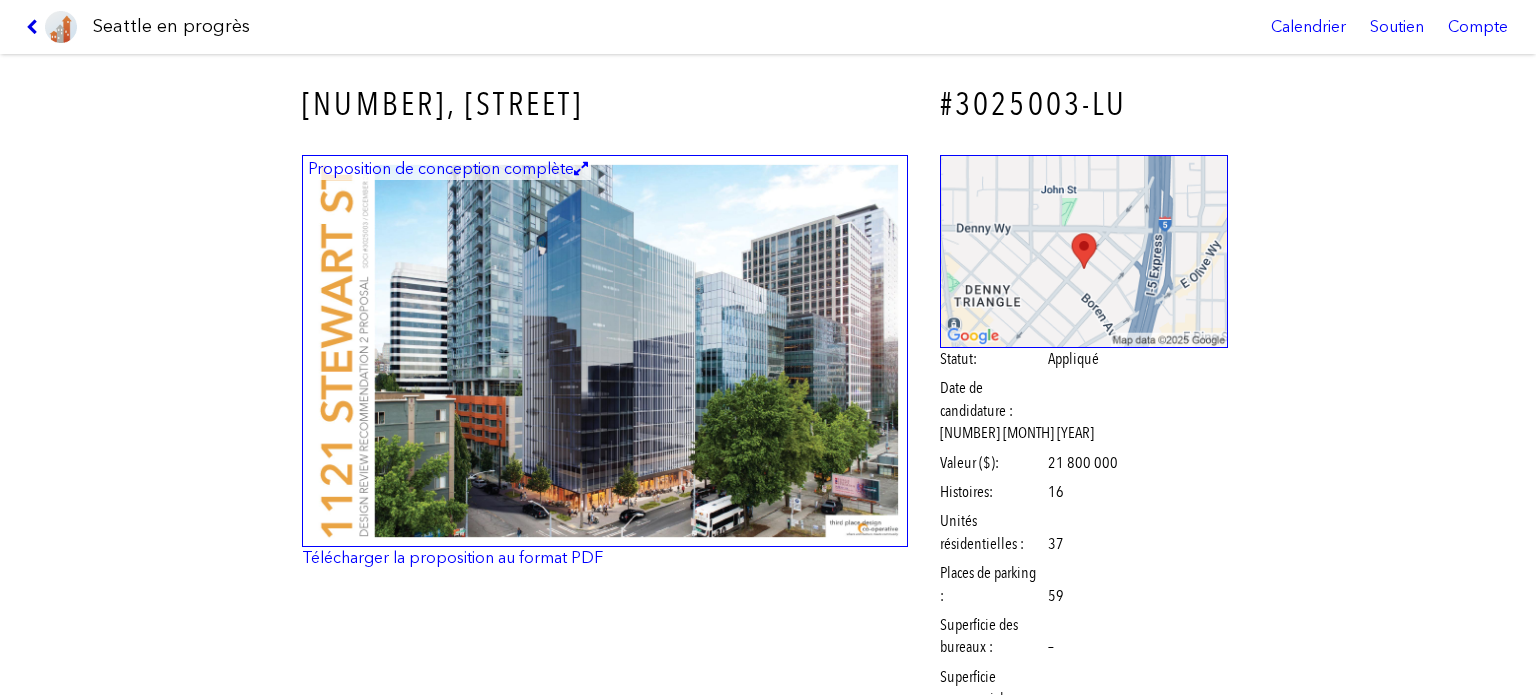 click at bounding box center (35, 27) 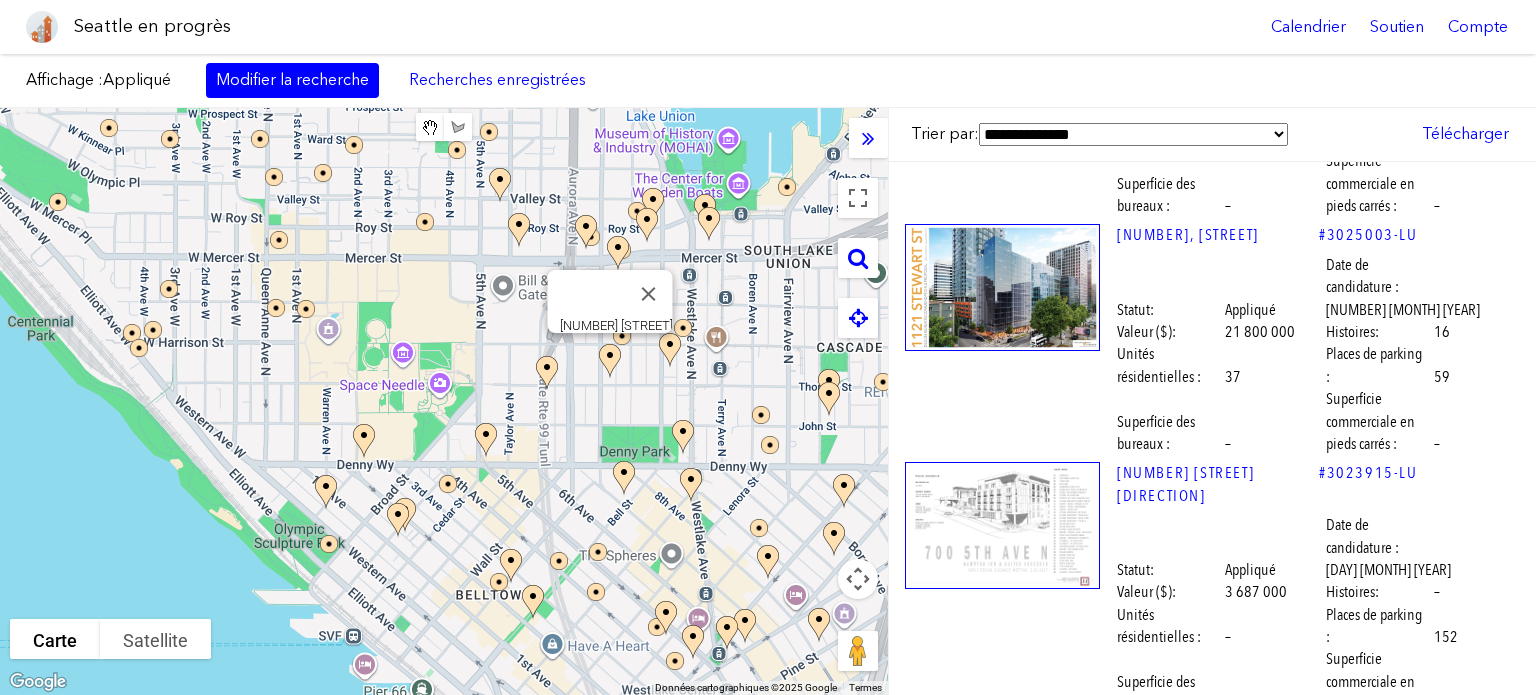 scroll, scrollTop: 11600, scrollLeft: 0, axis: vertical 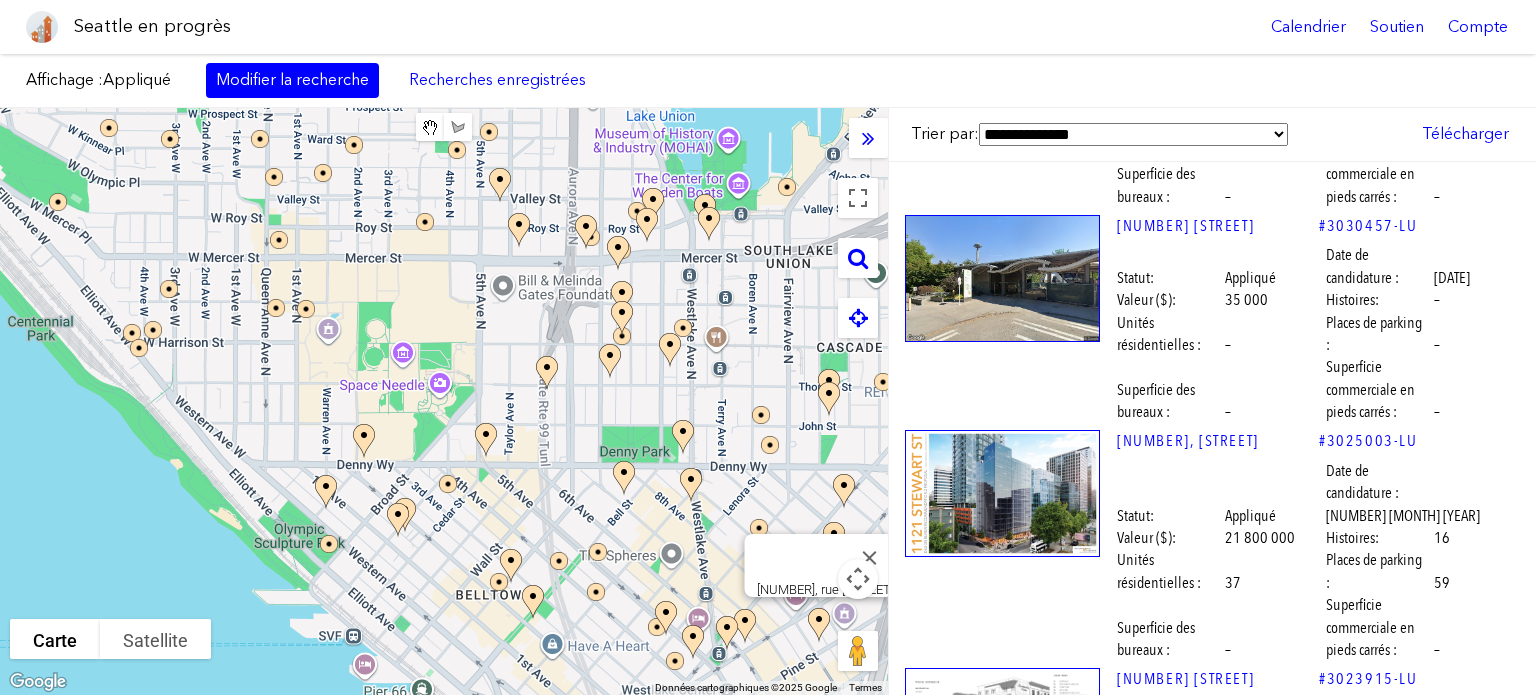 click at bounding box center [1002, 941] 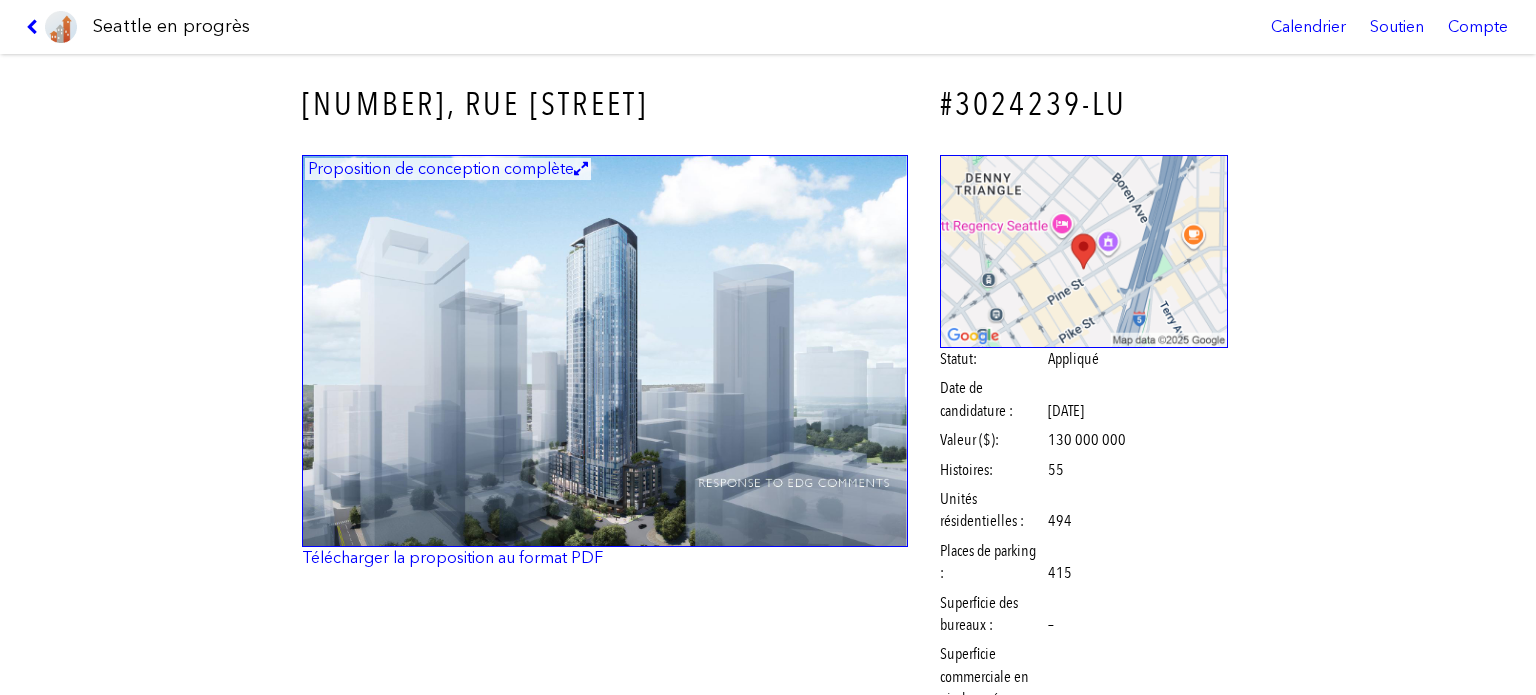 click at bounding box center (605, 351) 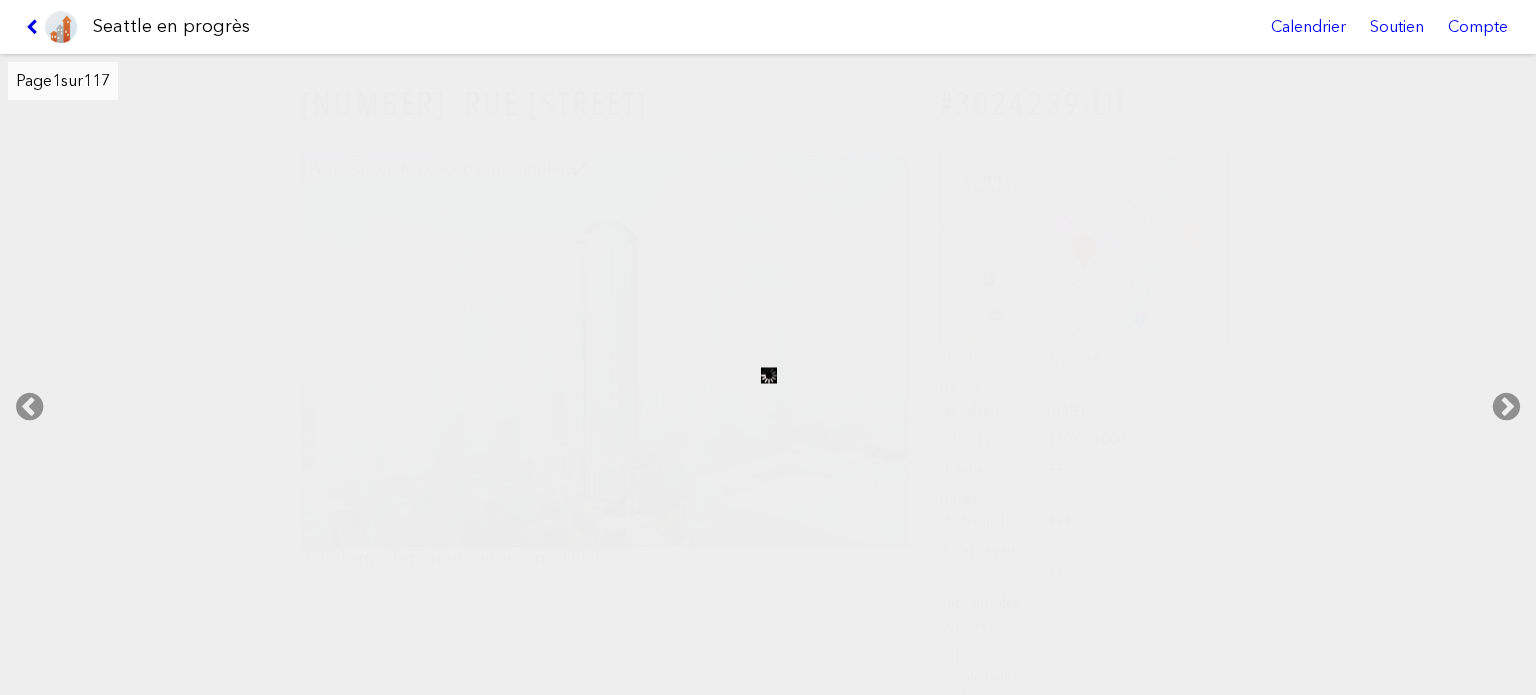 click at bounding box center (35, 27) 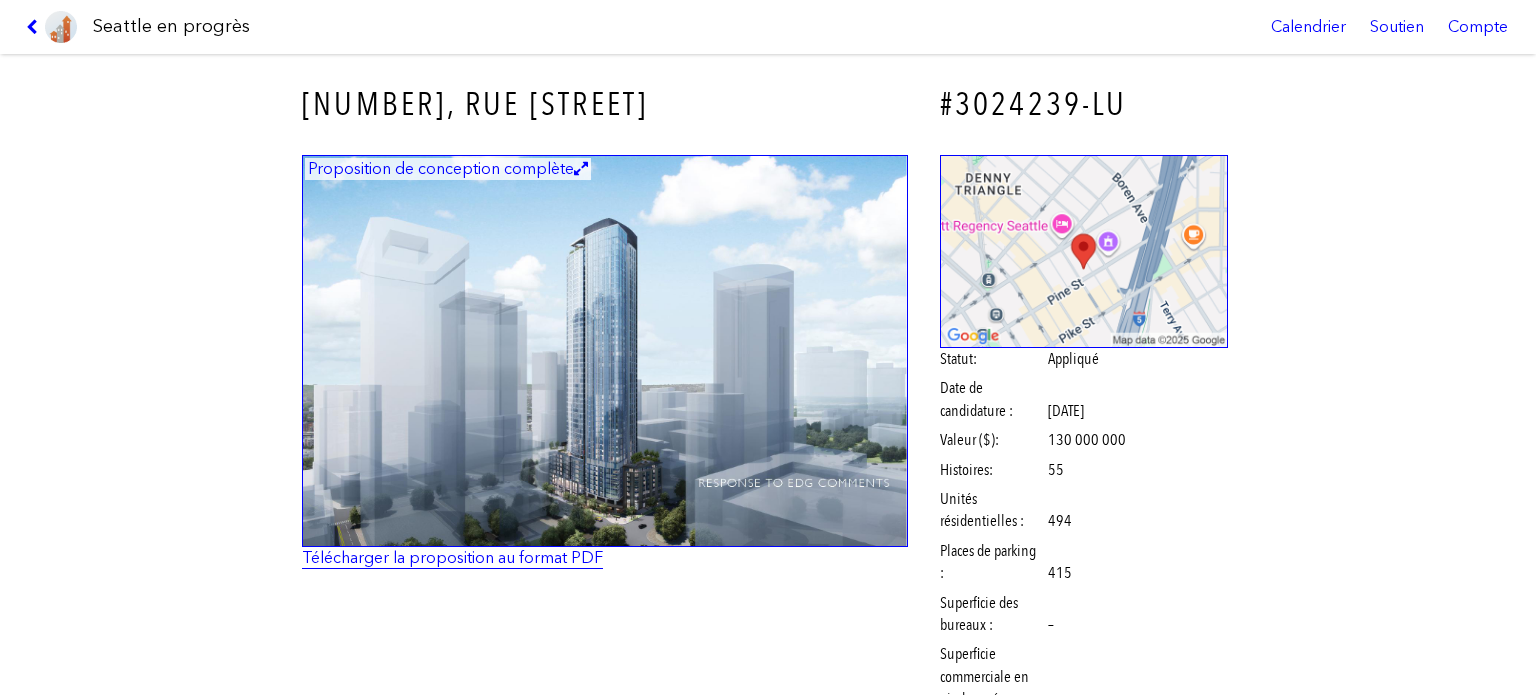 click on "Télécharger la proposition au format PDF" at bounding box center [452, 557] 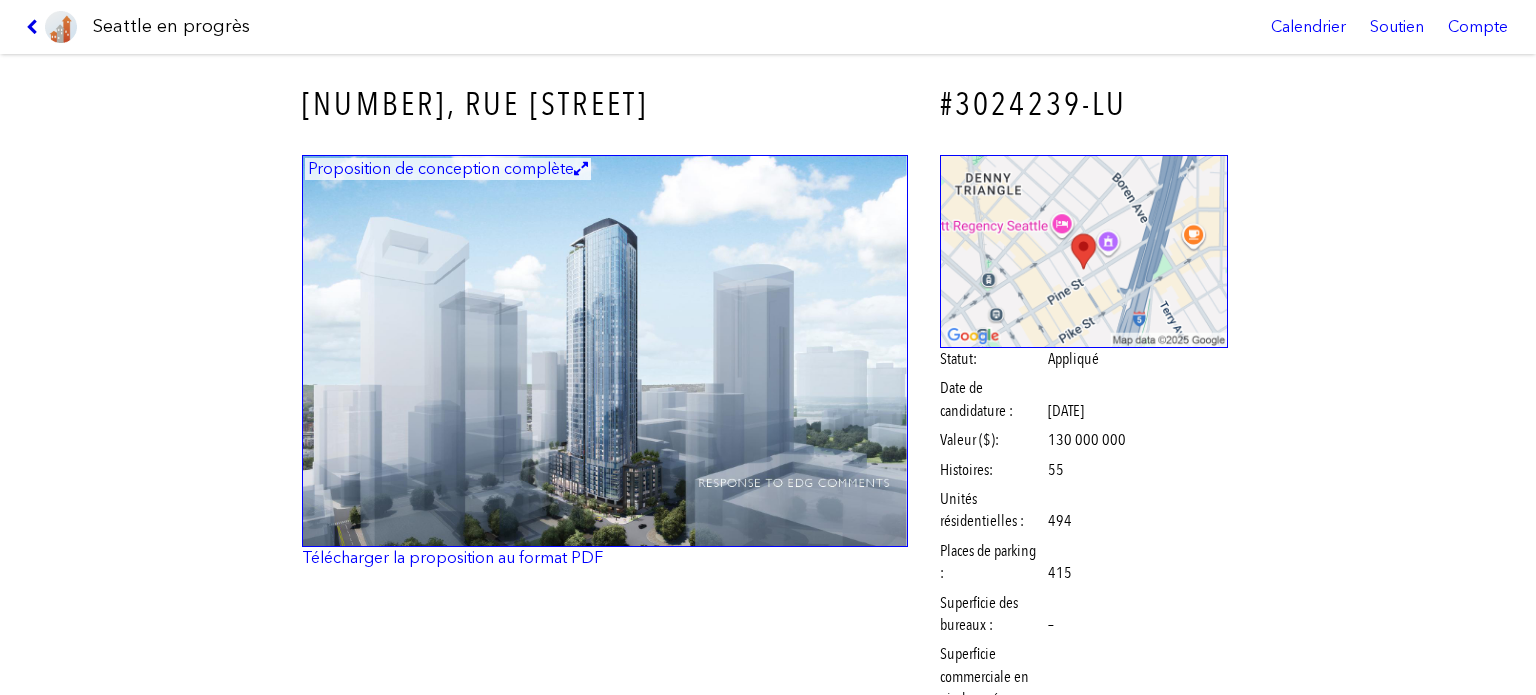 click at bounding box center (35, 27) 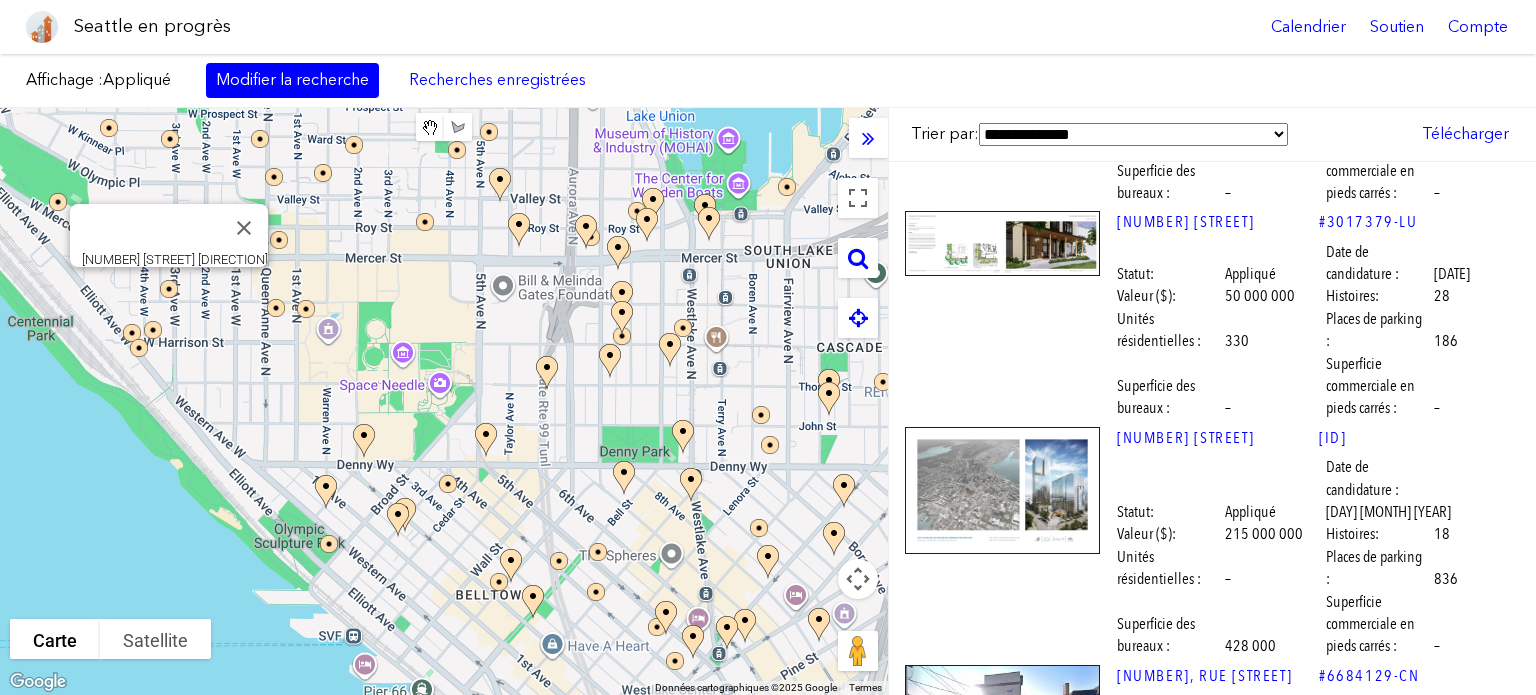 scroll, scrollTop: 13918, scrollLeft: 0, axis: vertical 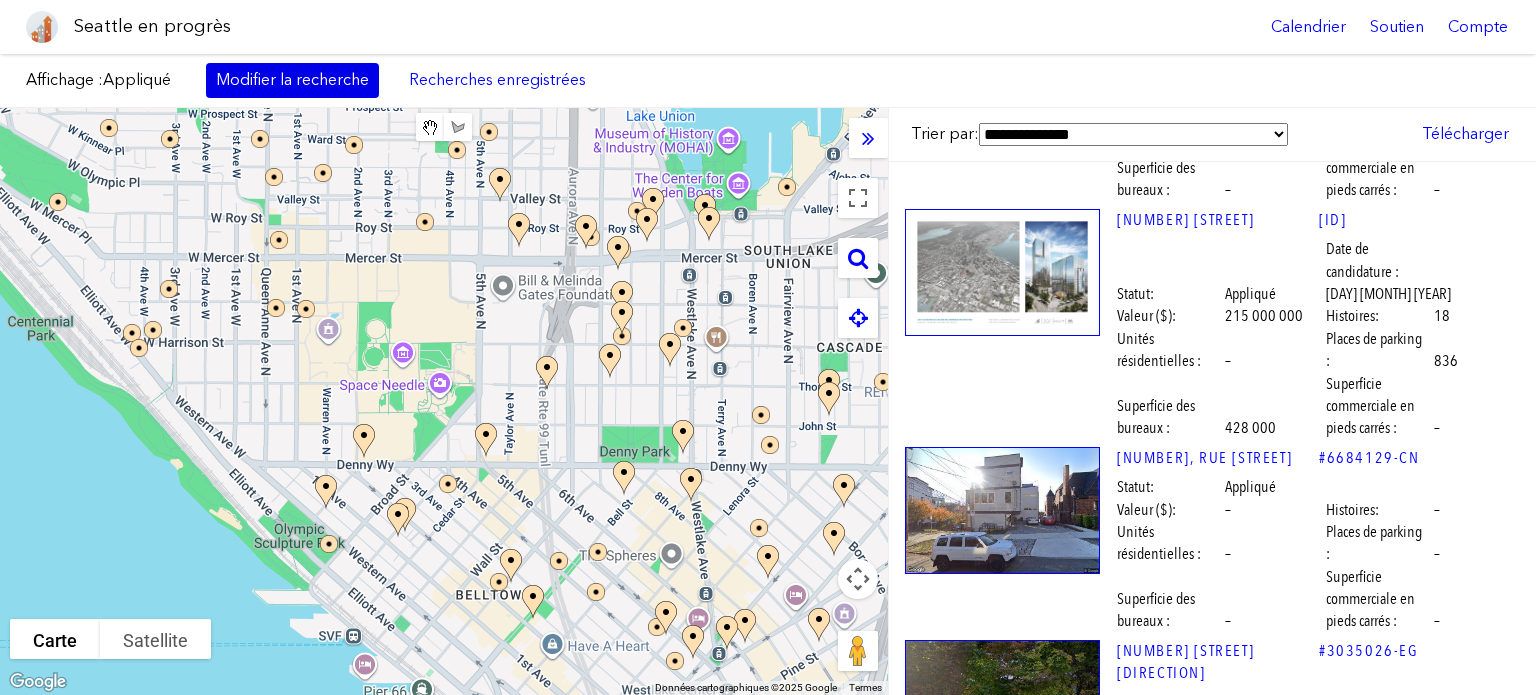 click on "Modifier la recherche" at bounding box center [292, 79] 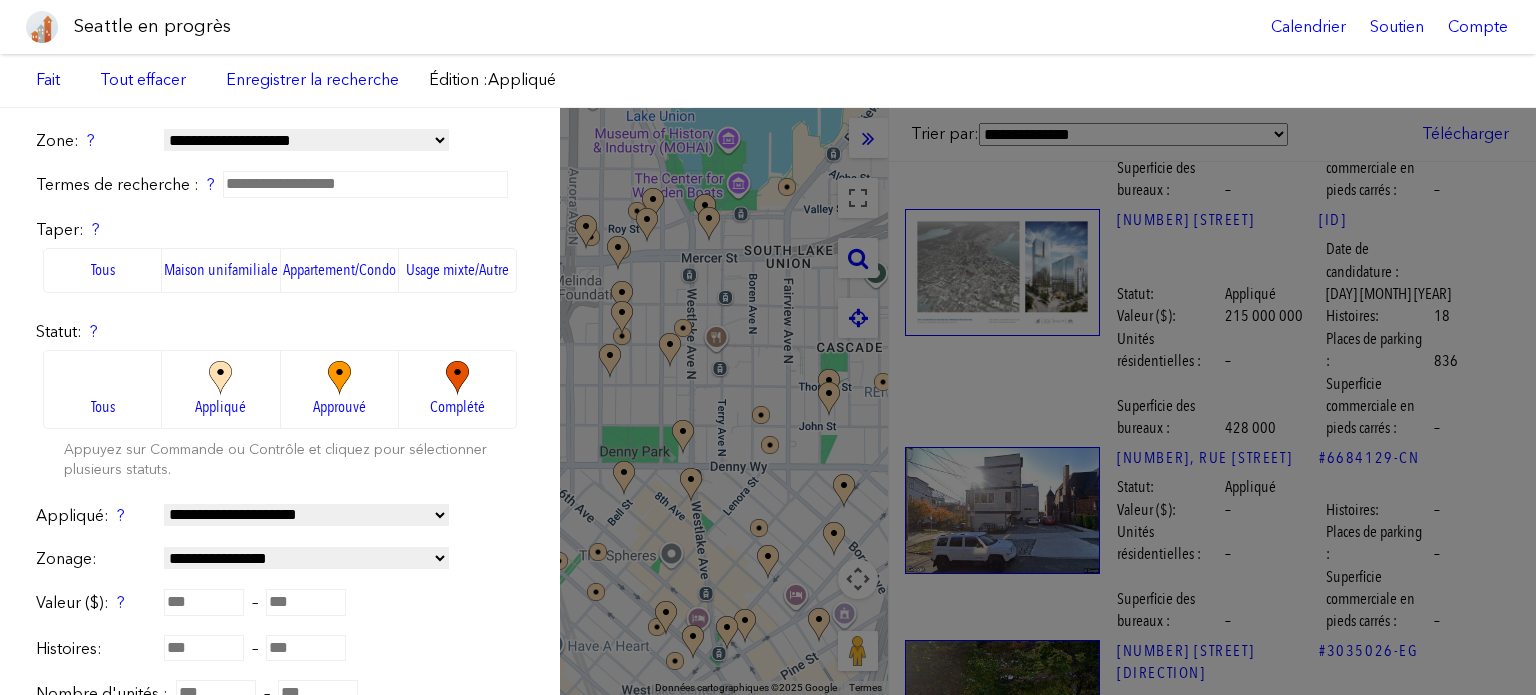 click on "Tous" at bounding box center [102, 389] 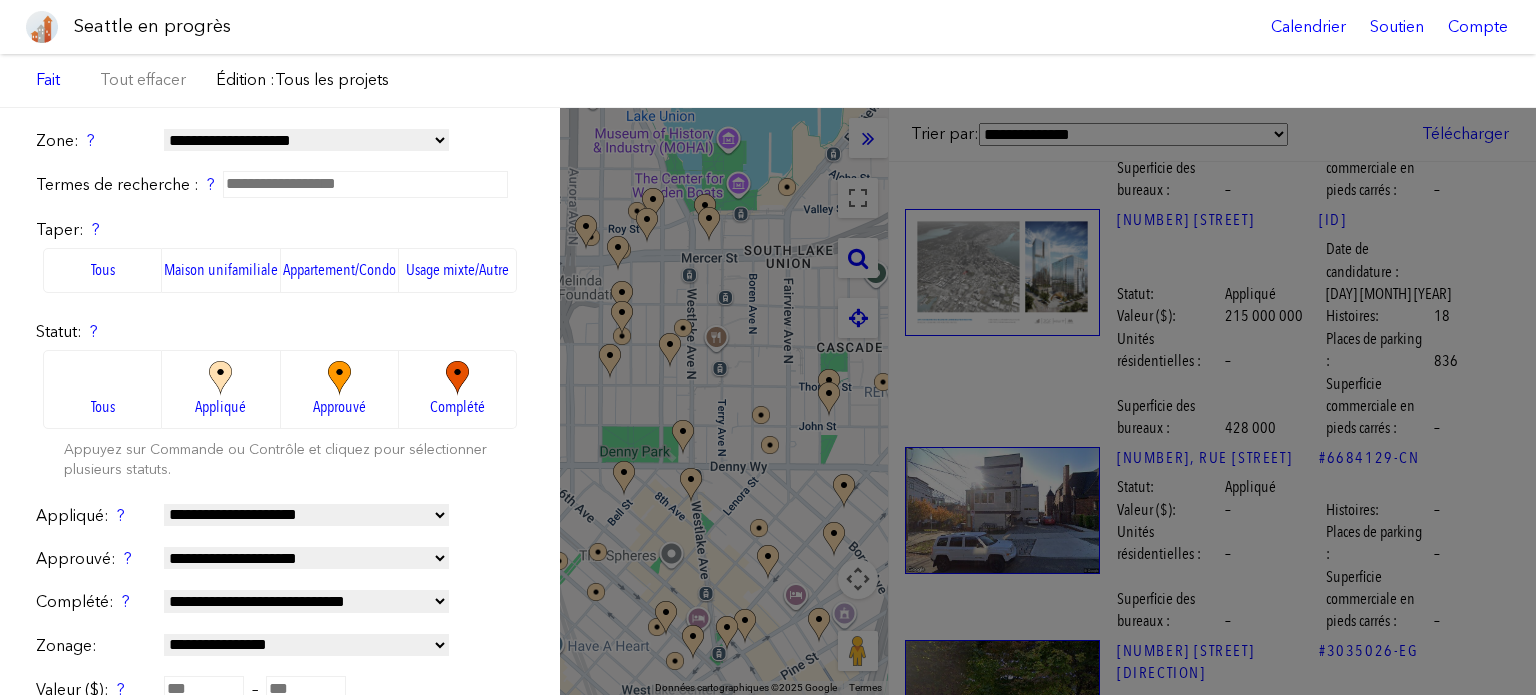 click on "**********" at bounding box center (768, 401) 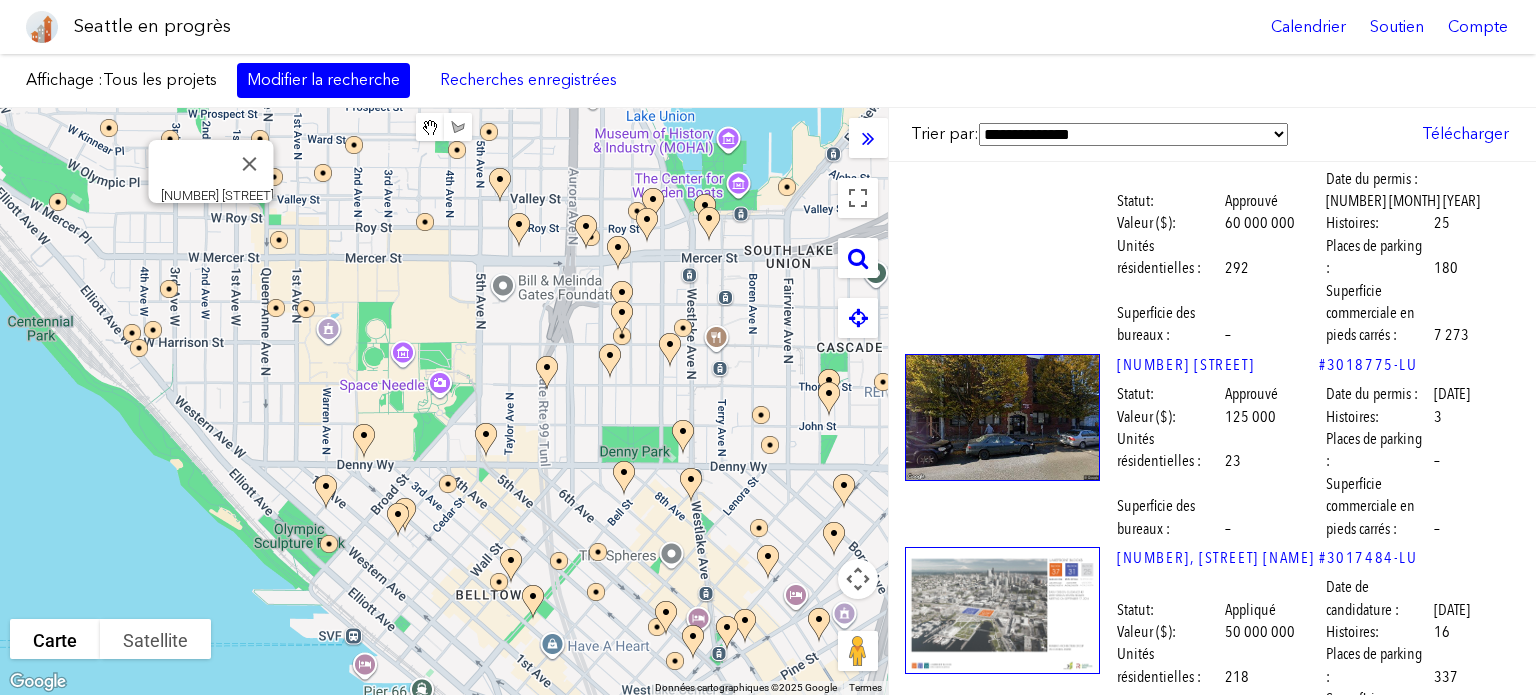 scroll, scrollTop: 31896, scrollLeft: 0, axis: vertical 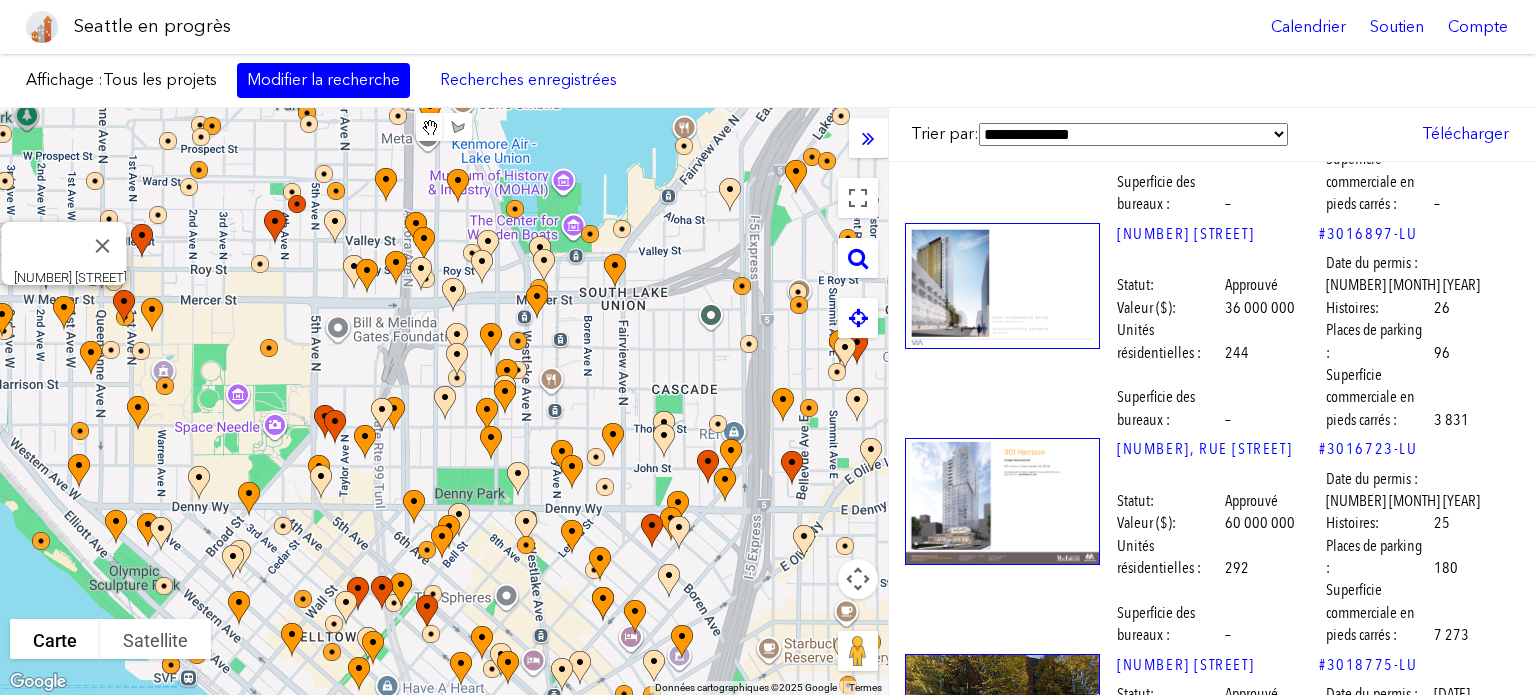 click at bounding box center (1002, 2225) 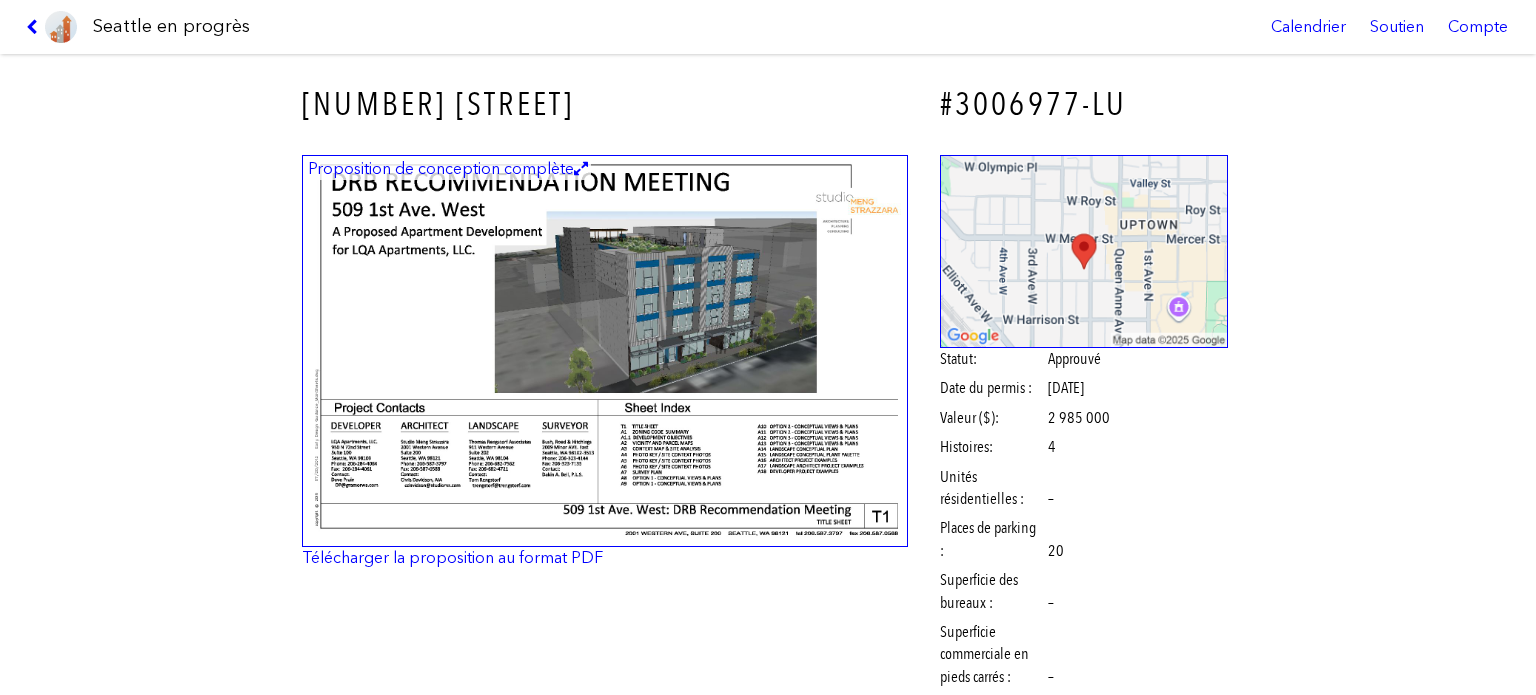 click at bounding box center [605, 351] 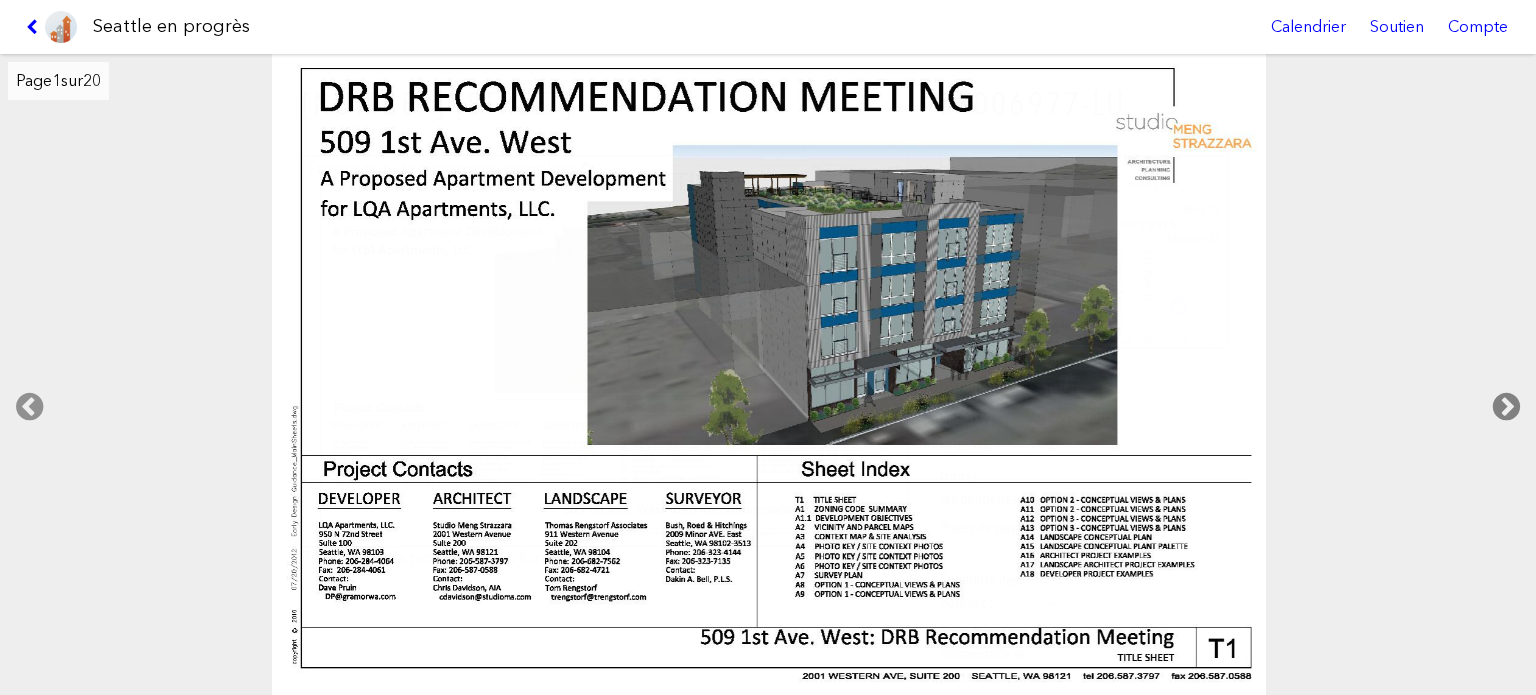 click at bounding box center (1506, 407) 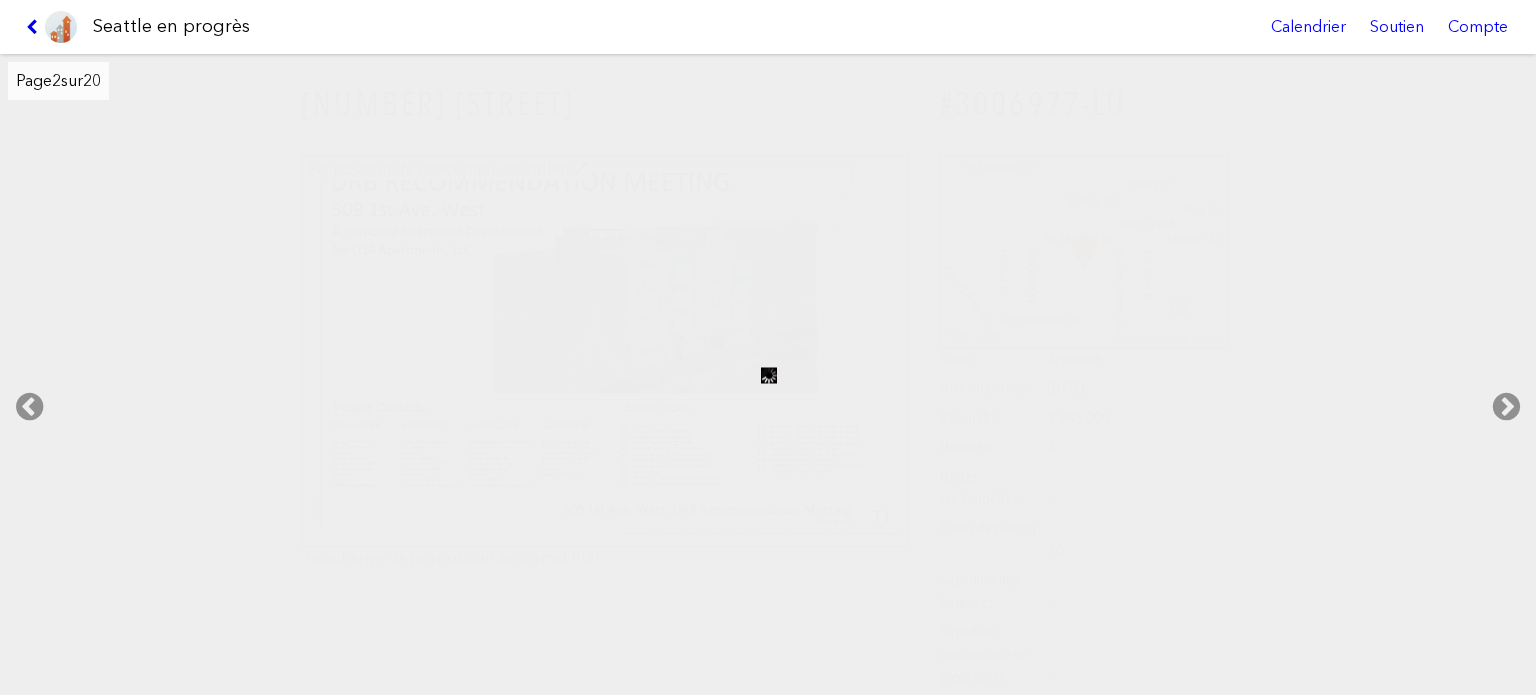 click at bounding box center [35, 27] 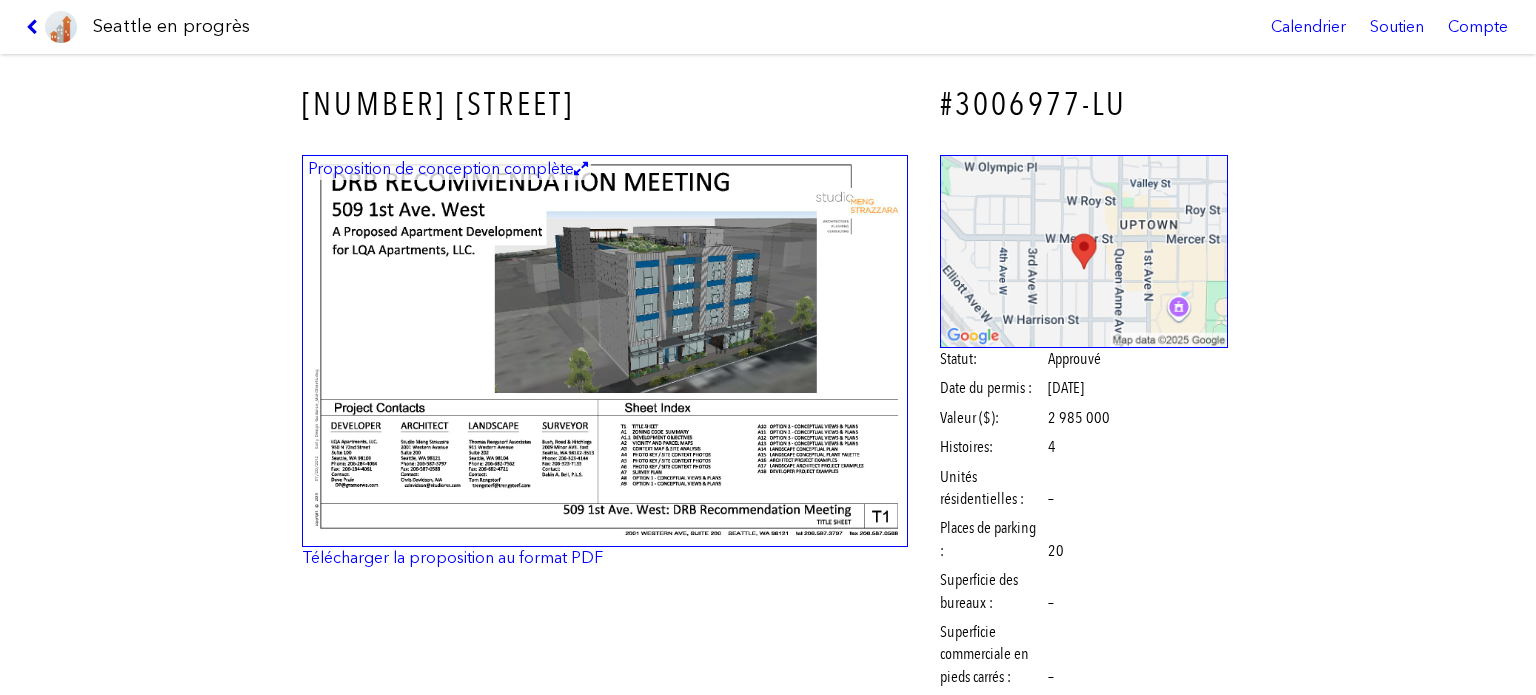 click at bounding box center [35, 27] 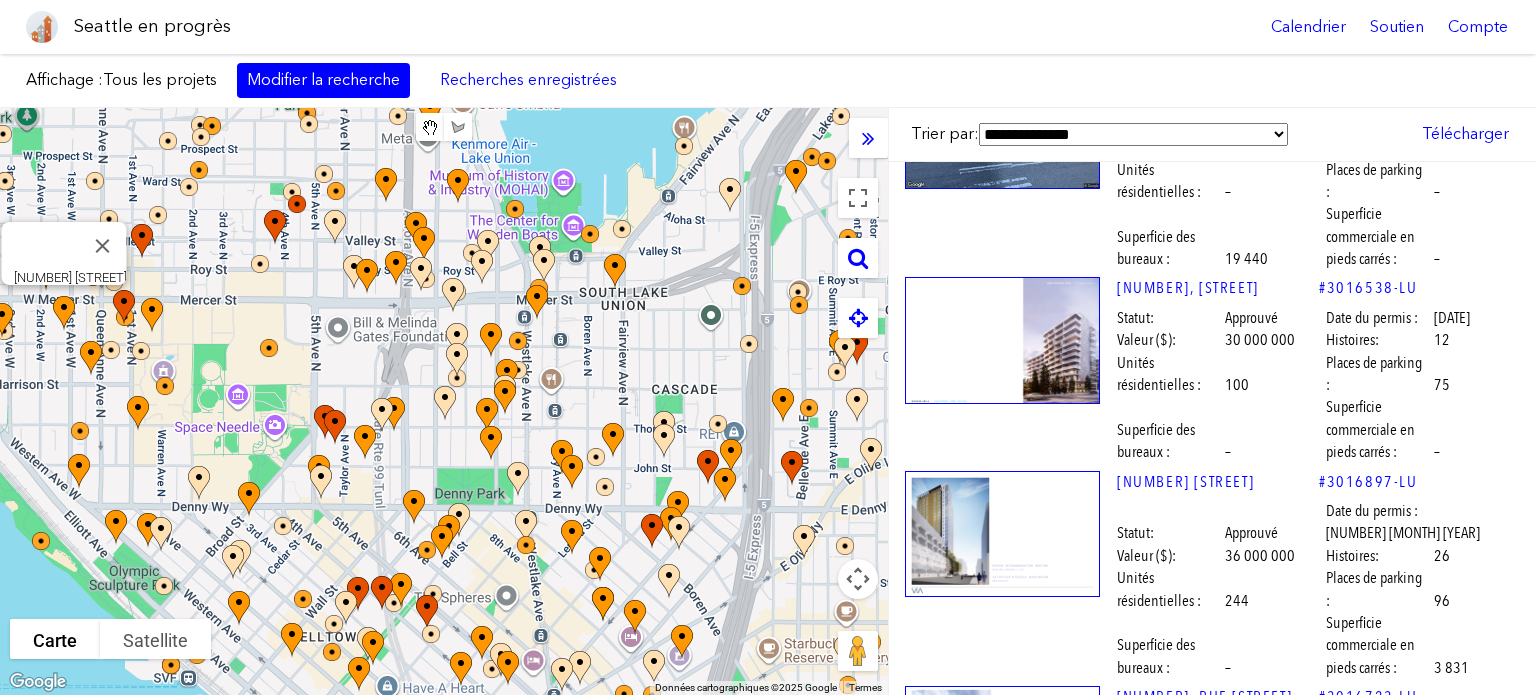 scroll, scrollTop: 32592, scrollLeft: 0, axis: vertical 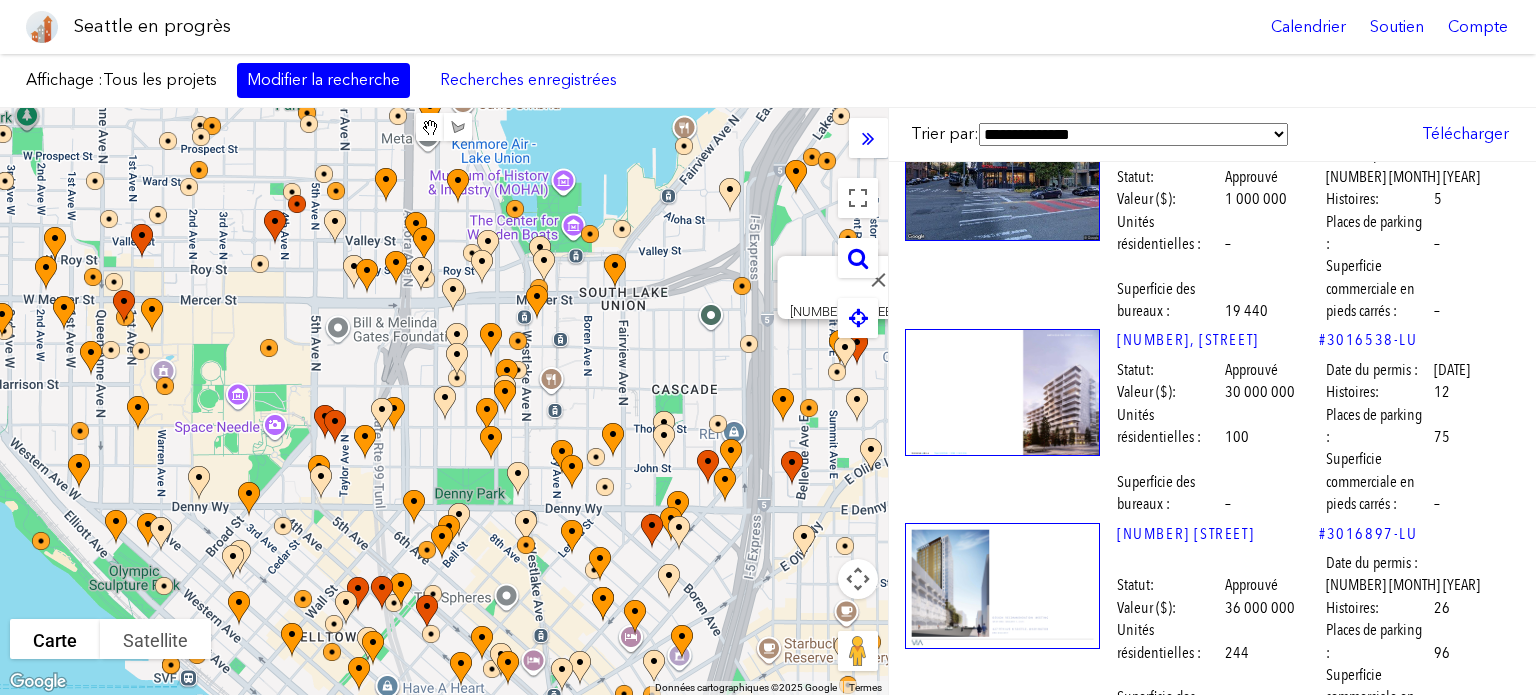 click at bounding box center [1002, 2021] 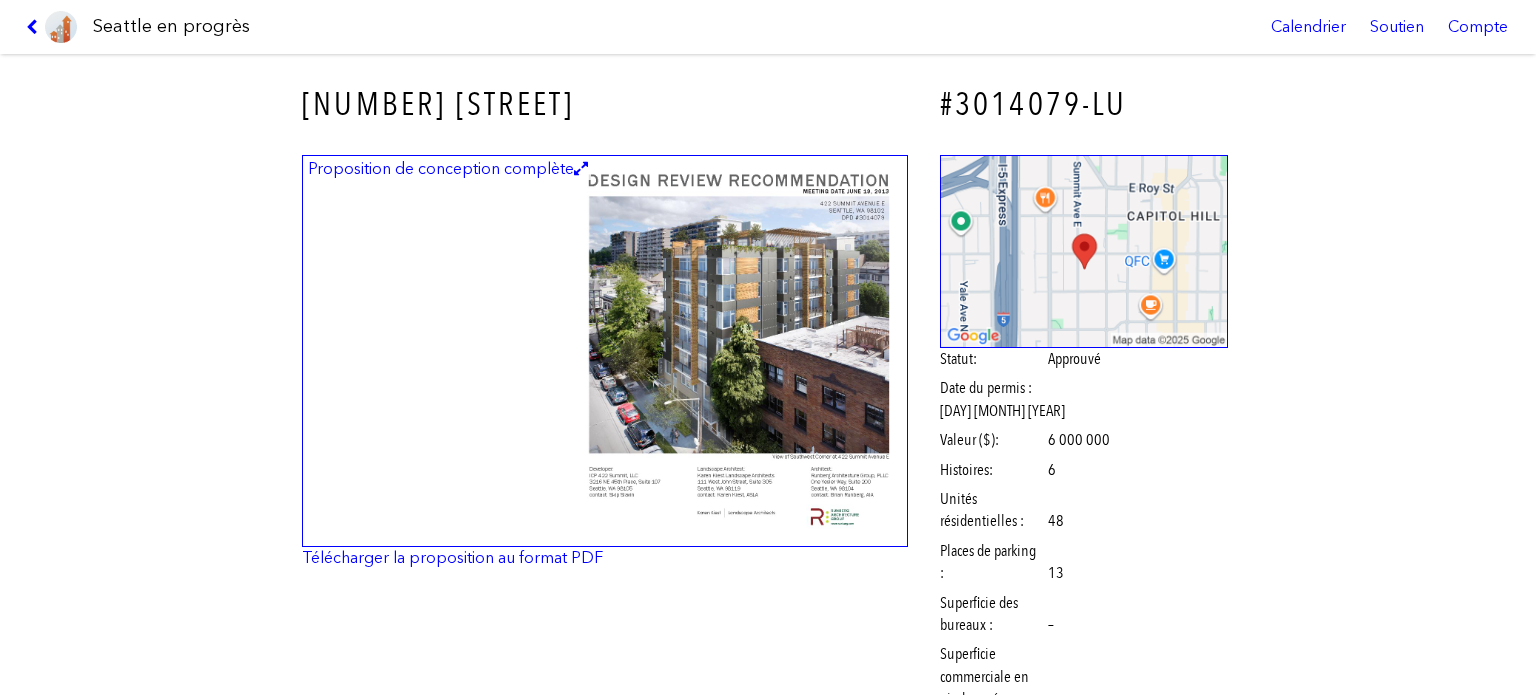 click at bounding box center (605, 351) 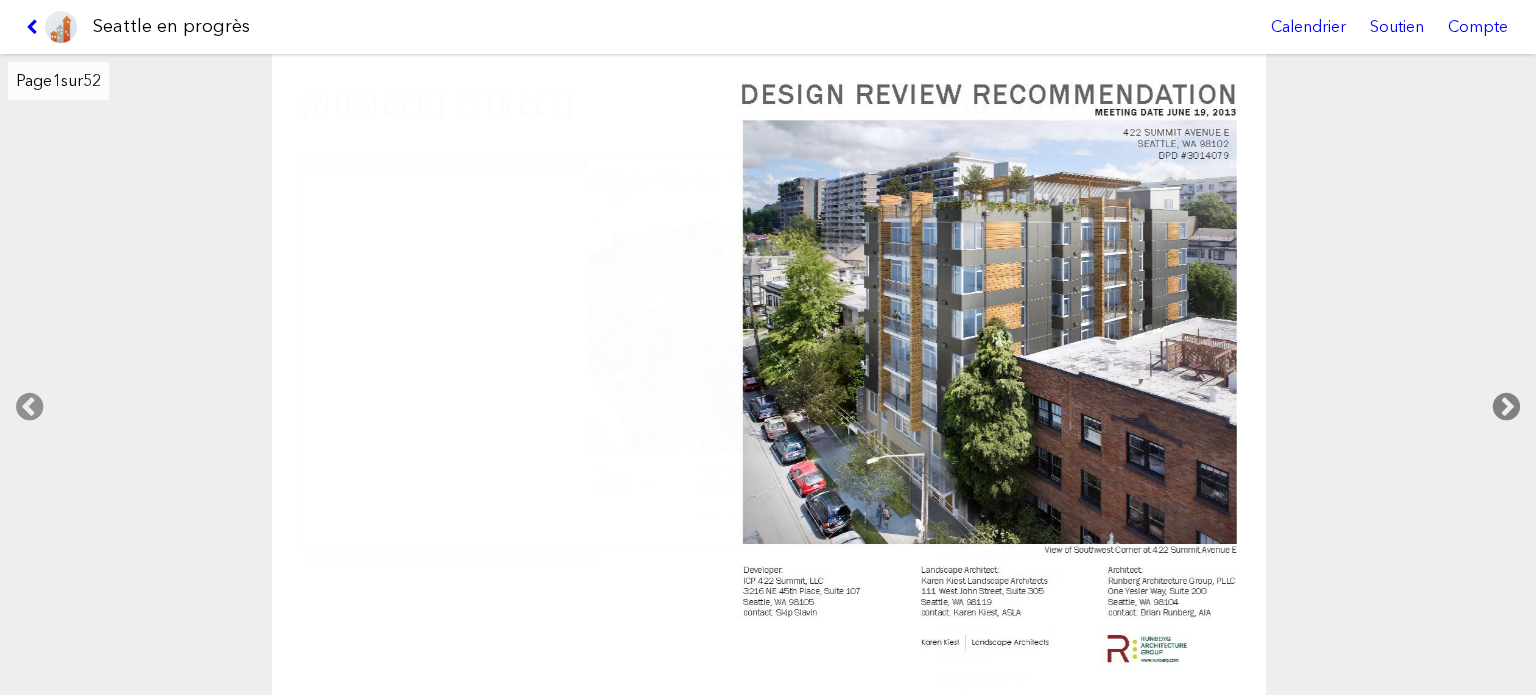 click at bounding box center (1506, 407) 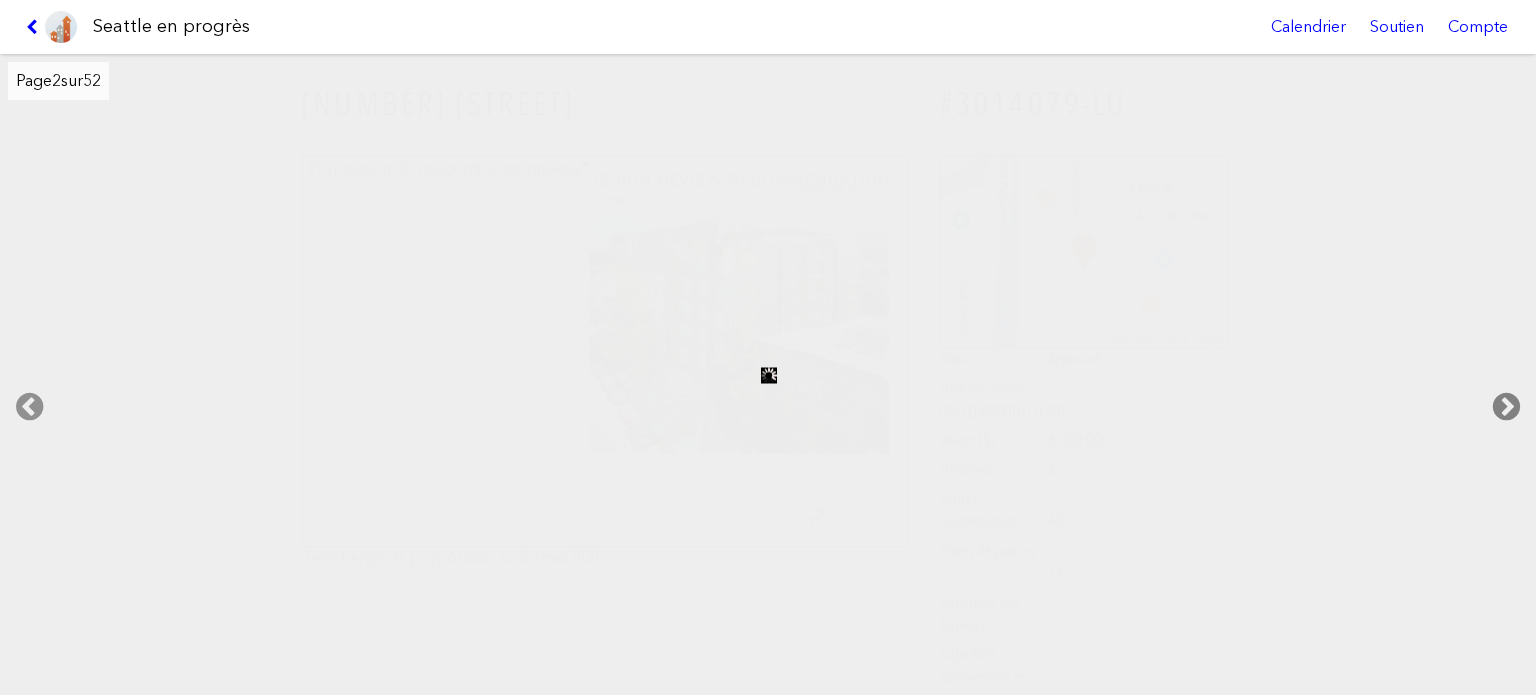 click at bounding box center [1506, 407] 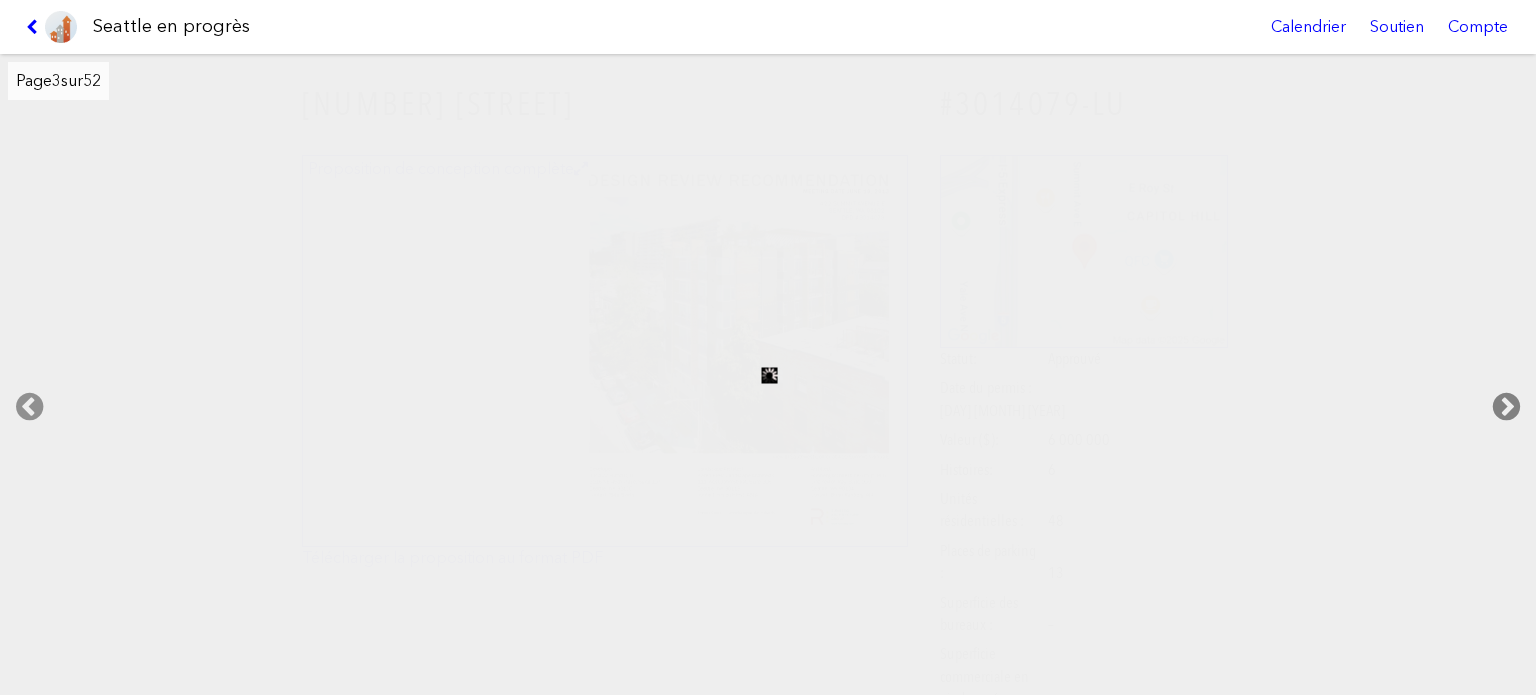 click at bounding box center [1506, 407] 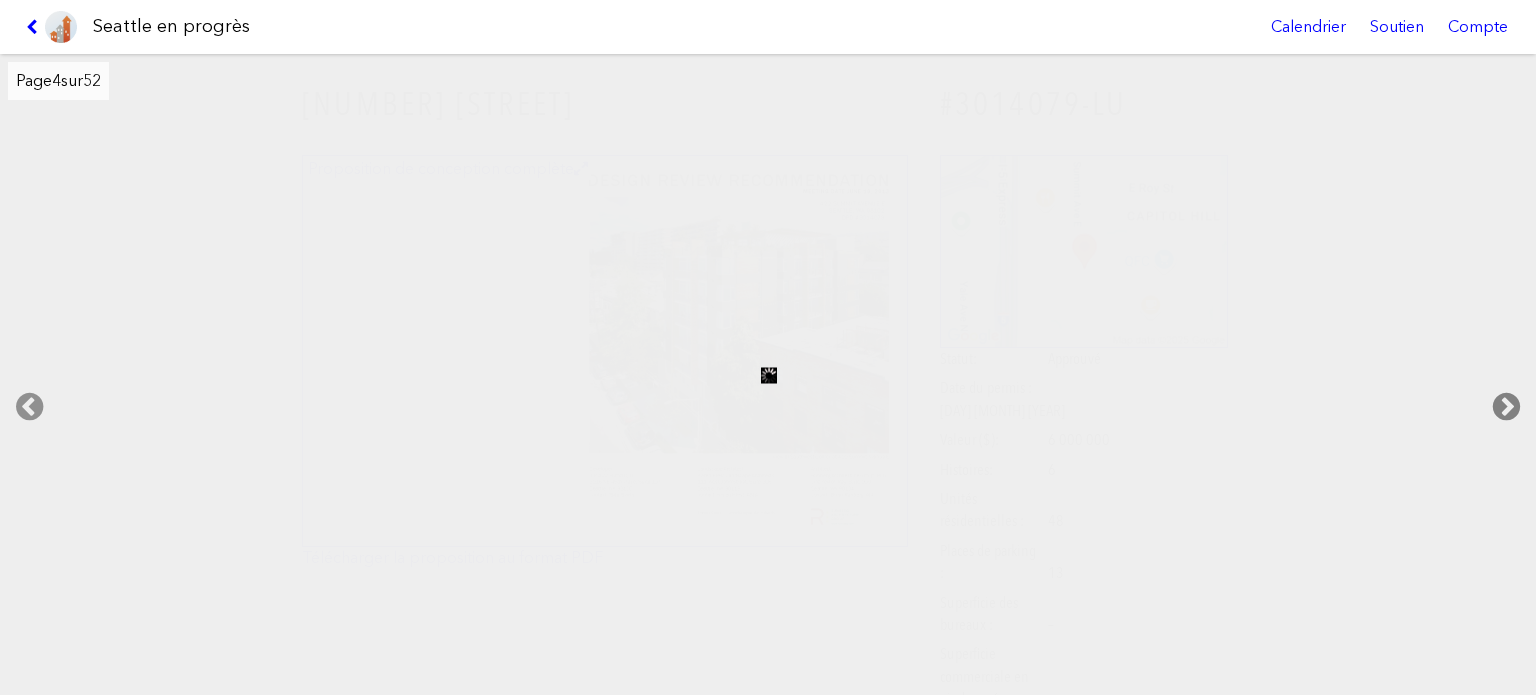 click at bounding box center [1506, 407] 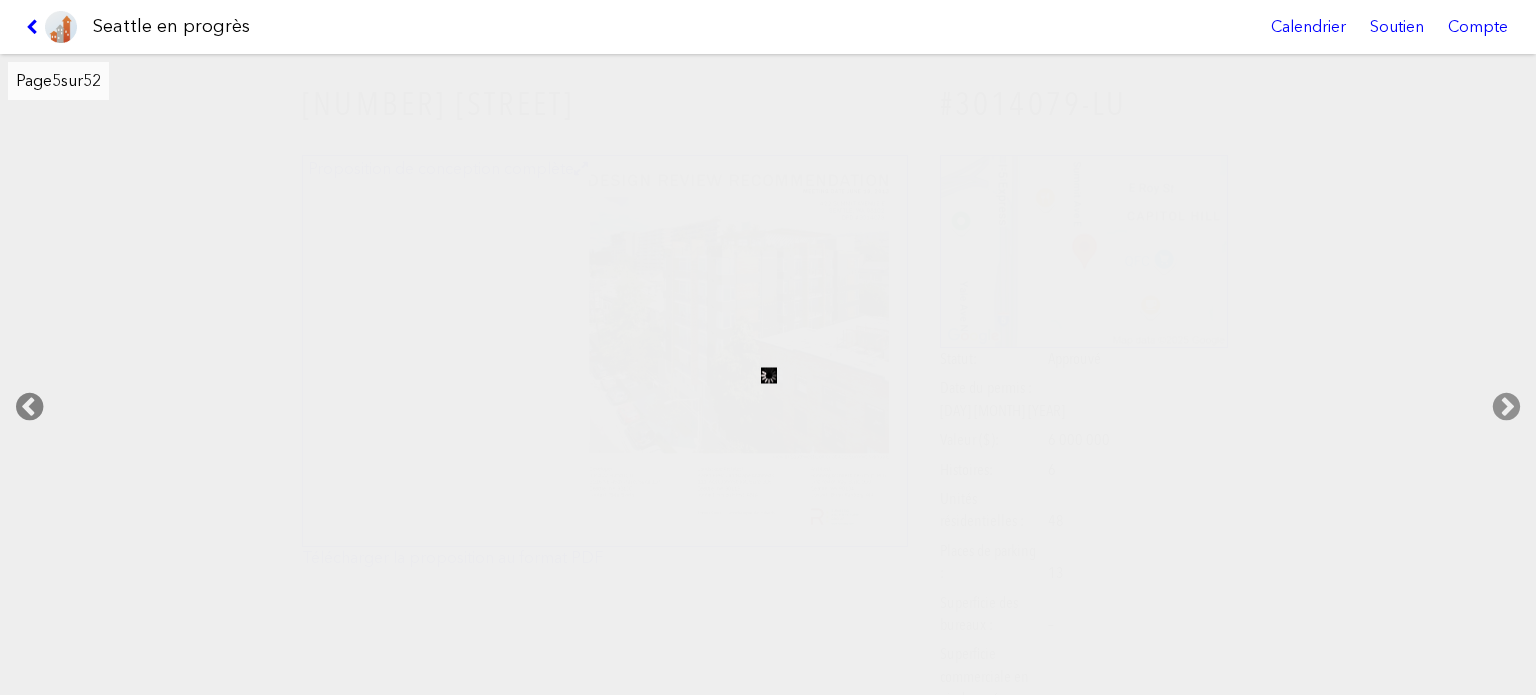 click at bounding box center (29, 407) 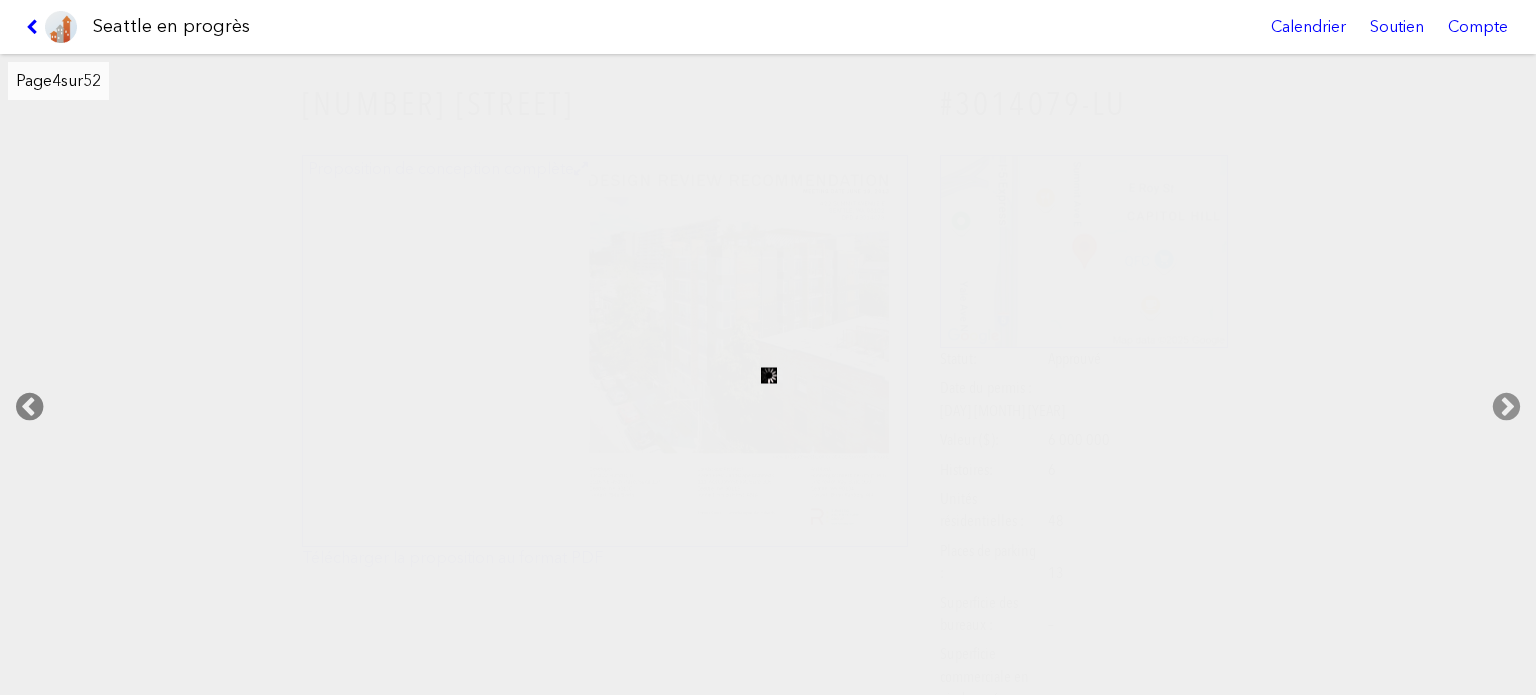 click at bounding box center (29, 407) 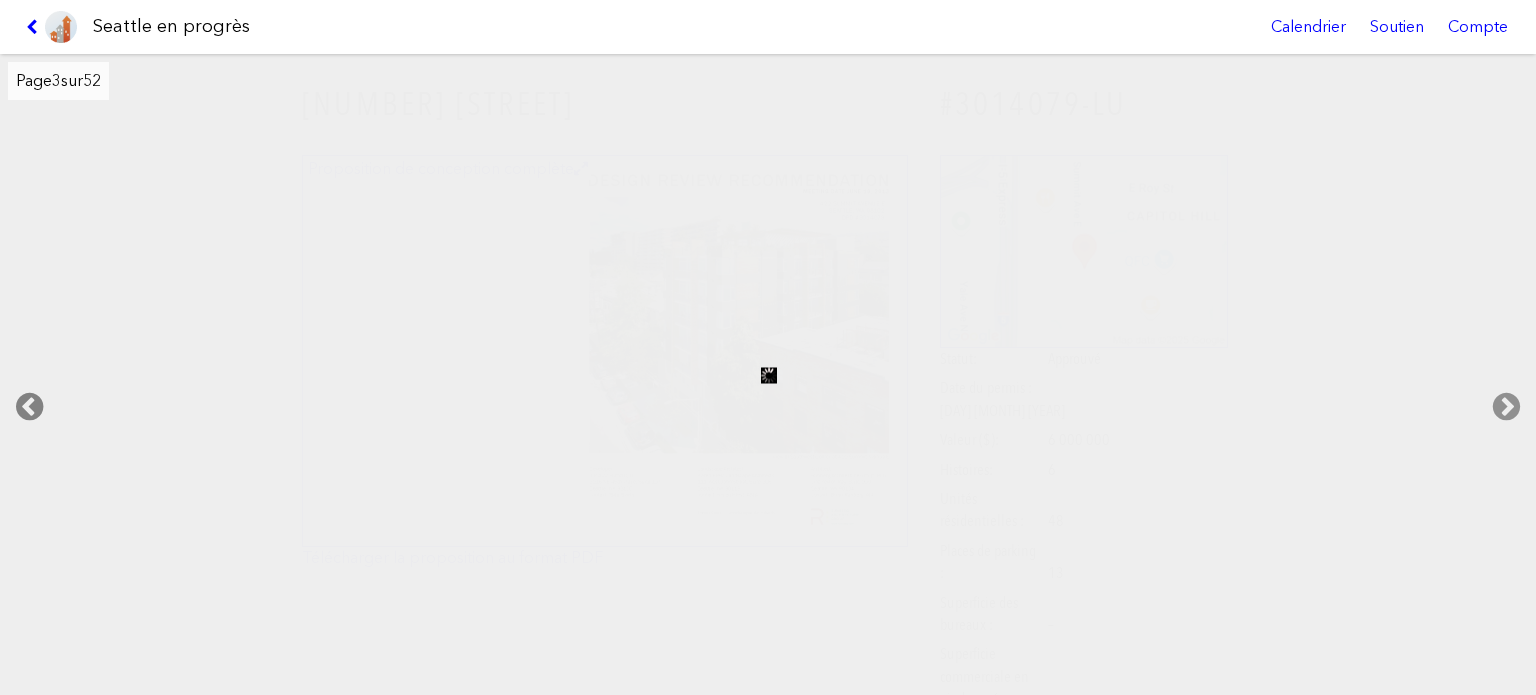 click at bounding box center [29, 407] 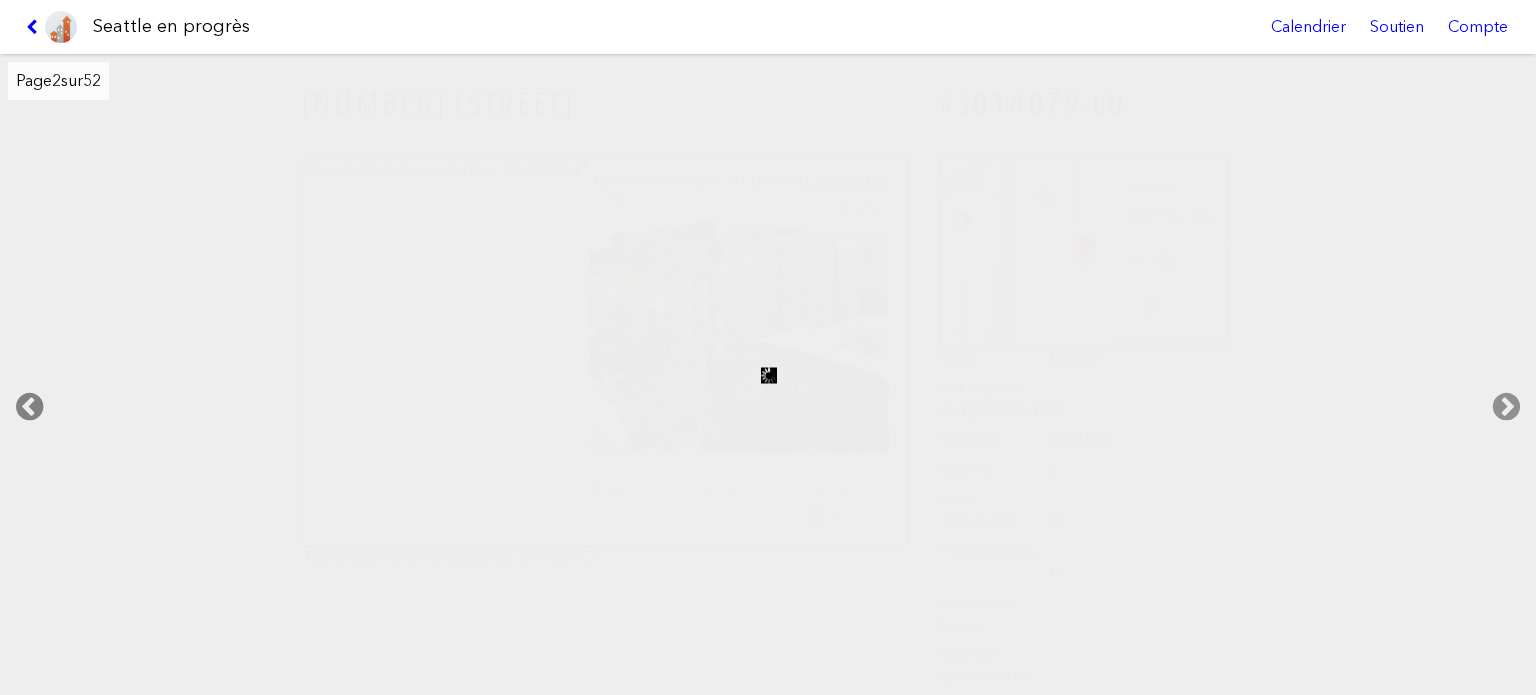 click at bounding box center [29, 407] 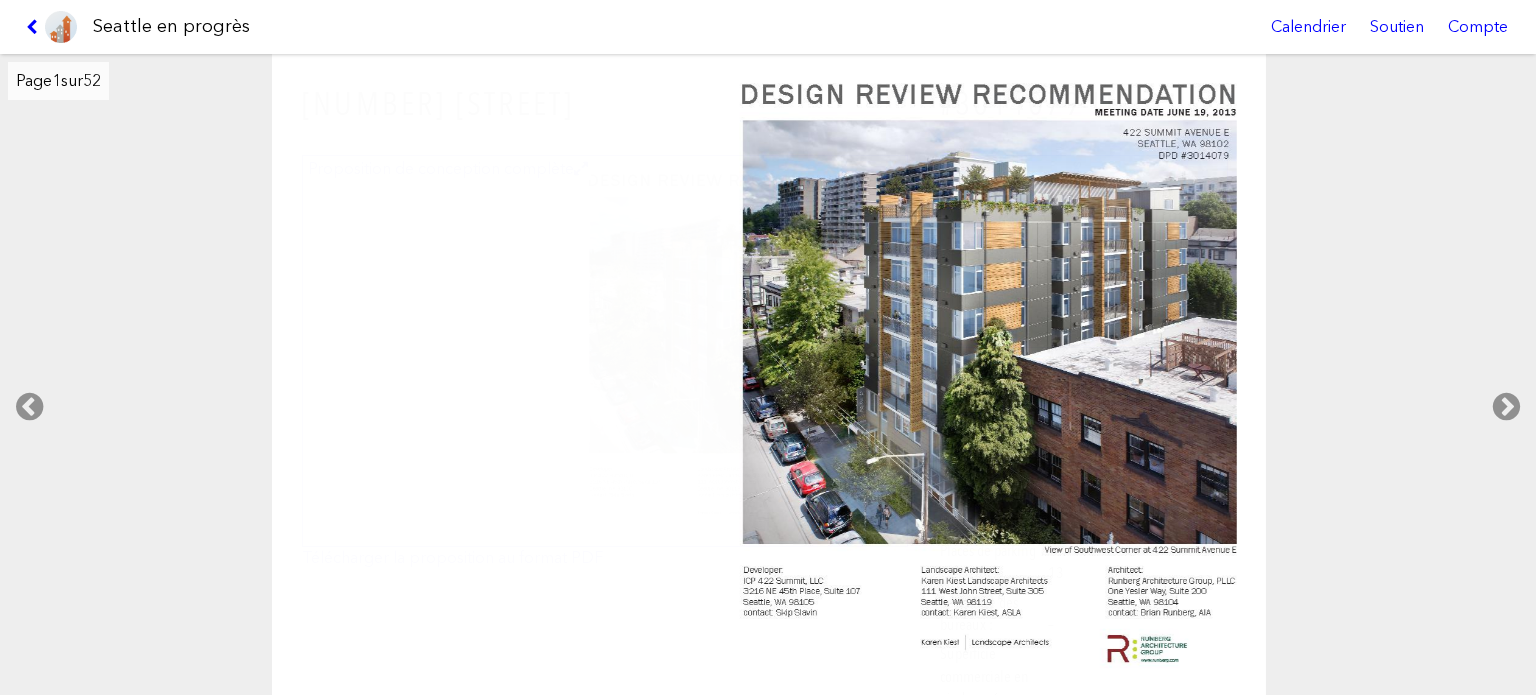 click at bounding box center [51, 27] 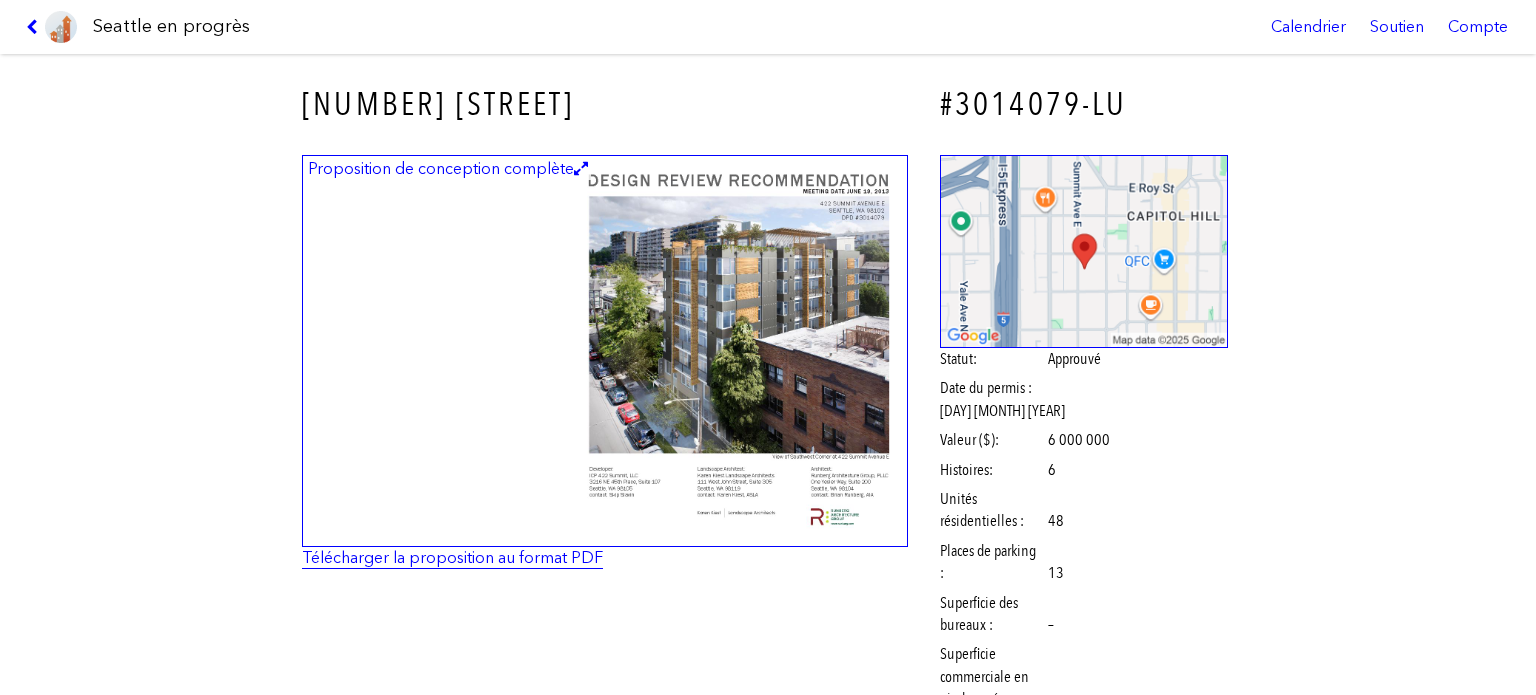 click on "Télécharger la proposition au format PDF" at bounding box center [452, 557] 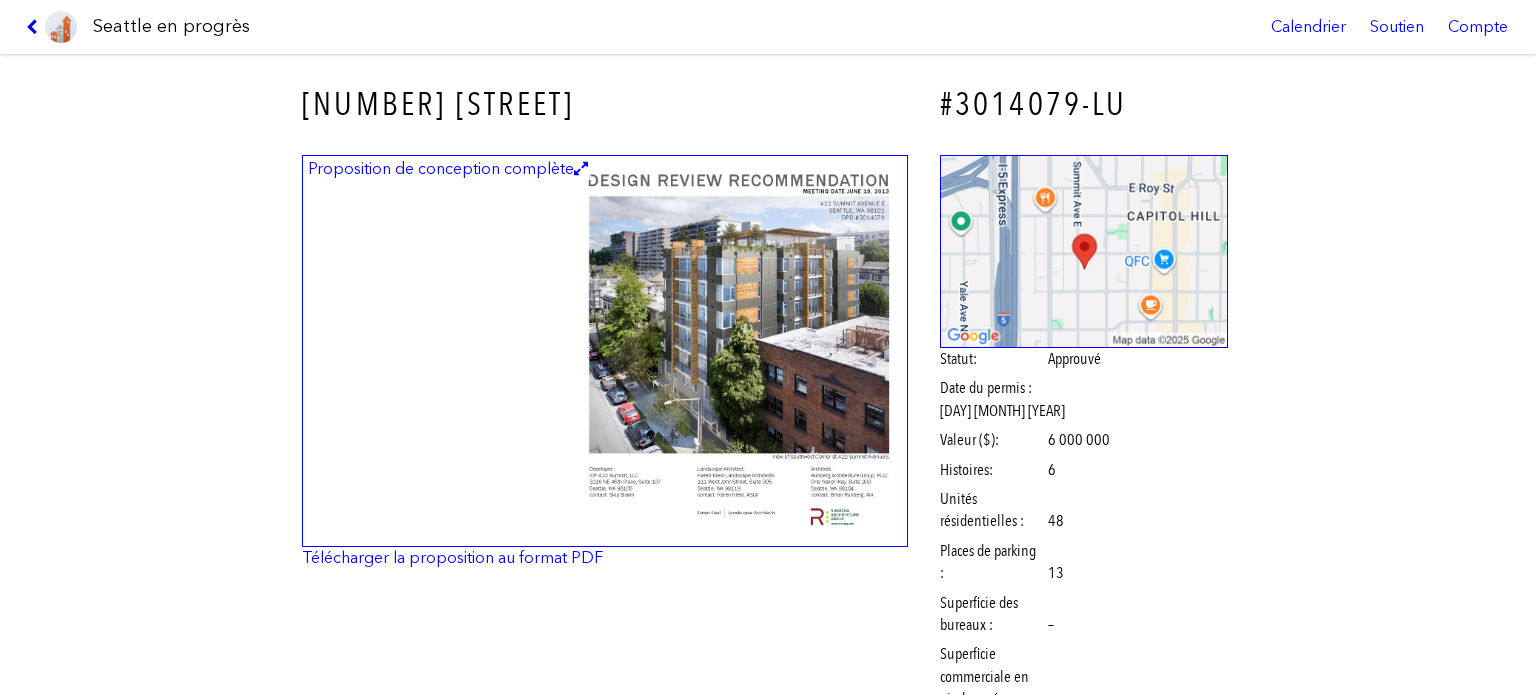 click at bounding box center (35, 27) 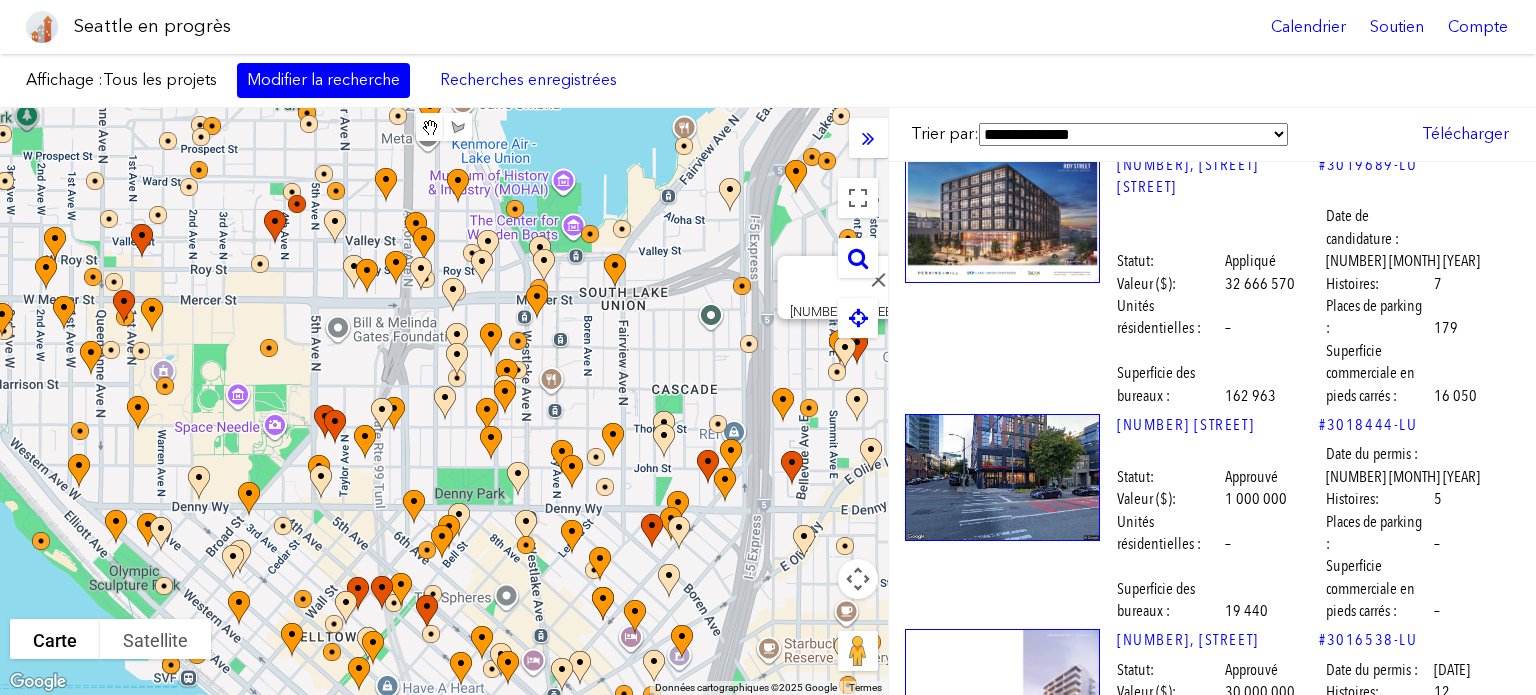scroll, scrollTop: 31992, scrollLeft: 0, axis: vertical 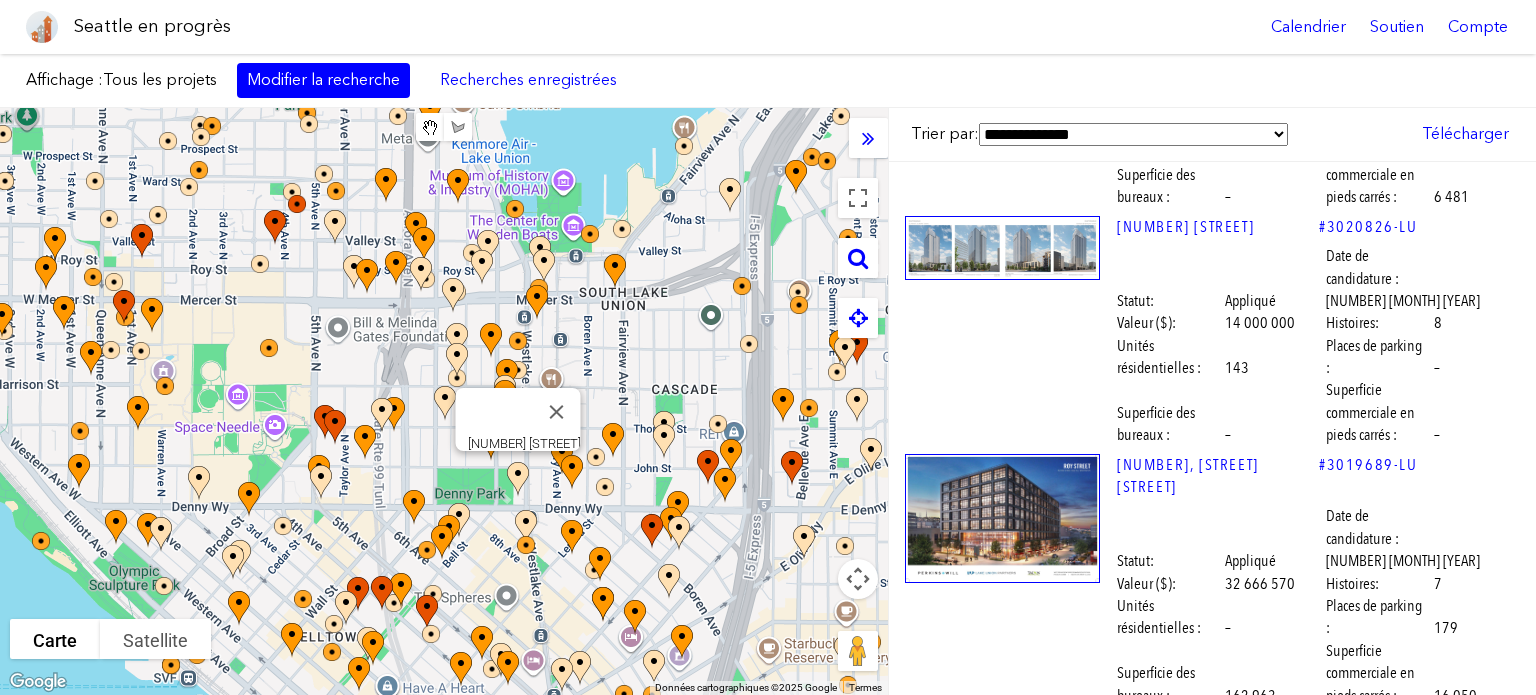 click at bounding box center (1002, 2241) 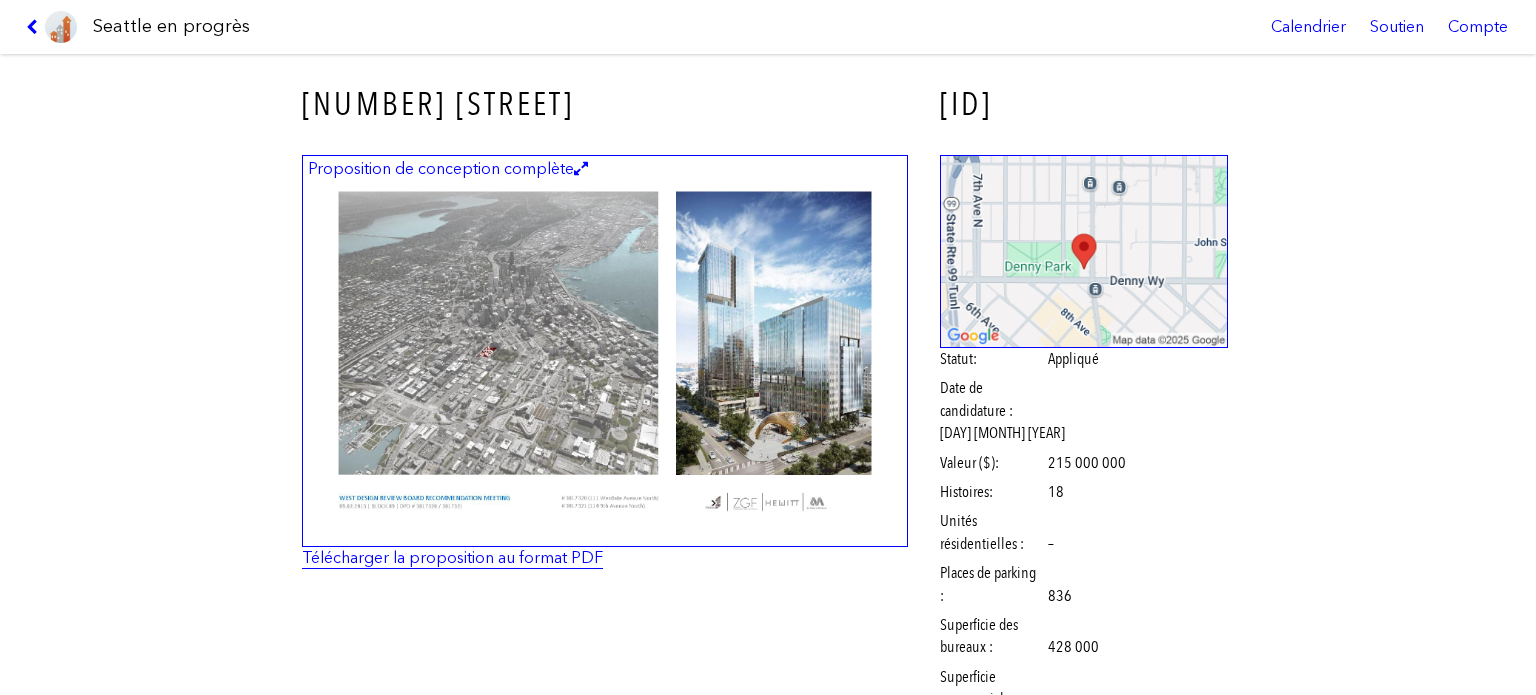 click on "Télécharger la proposition au format PDF" at bounding box center (452, 557) 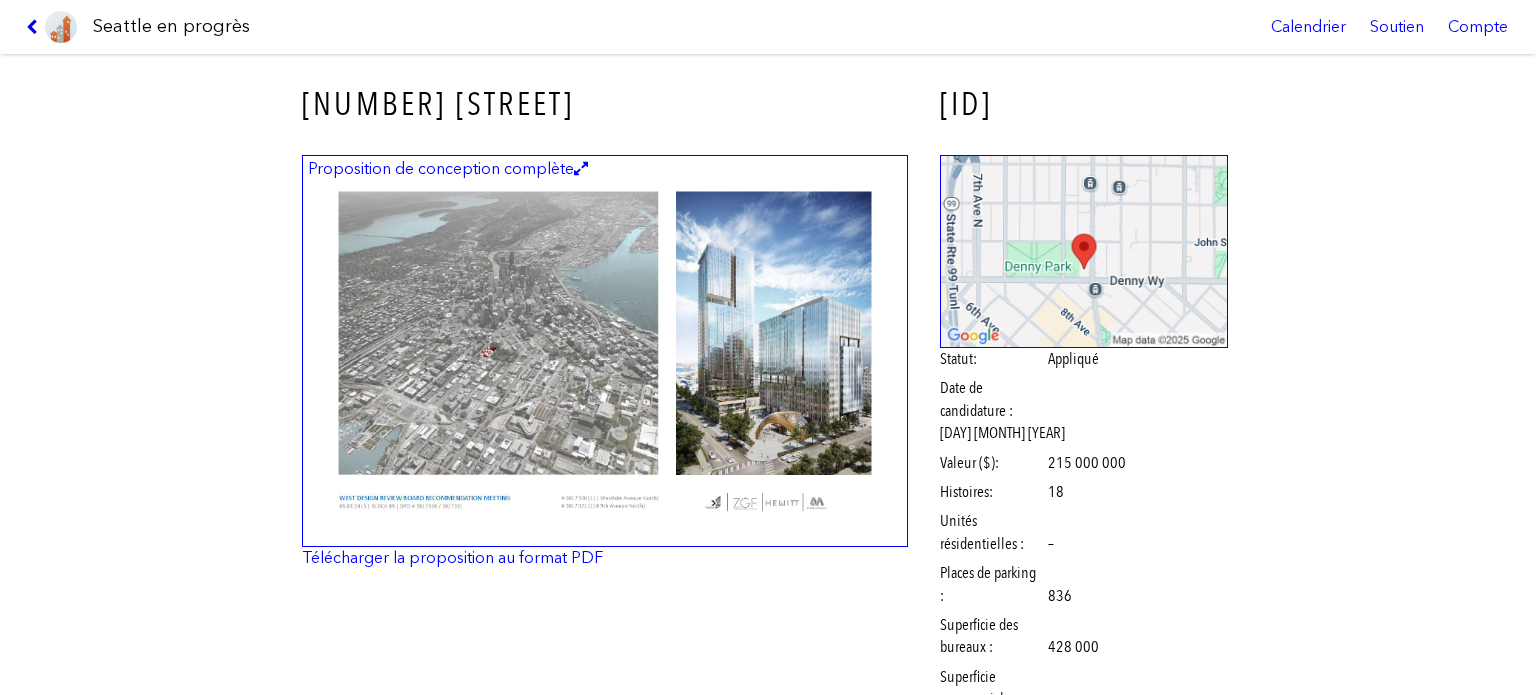 click at bounding box center [35, 27] 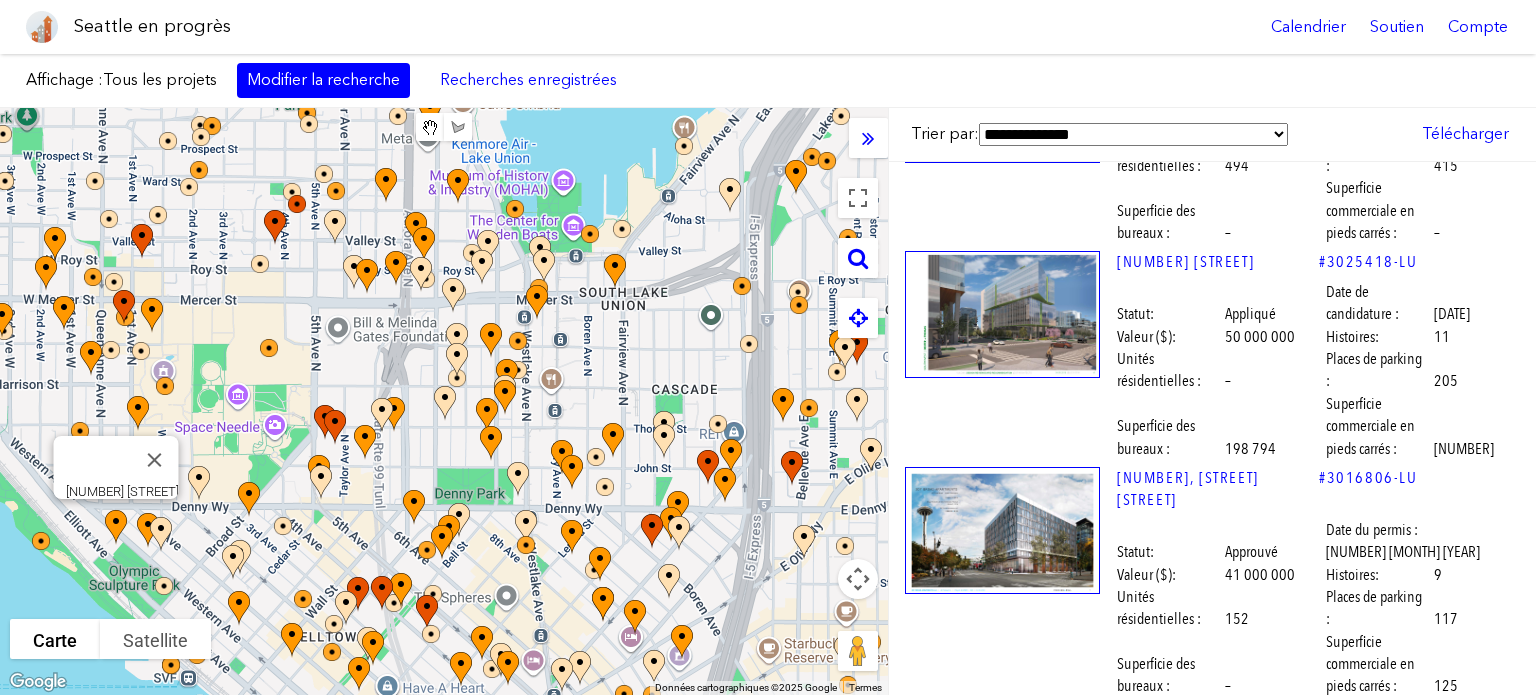 scroll, scrollTop: 31192, scrollLeft: 0, axis: vertical 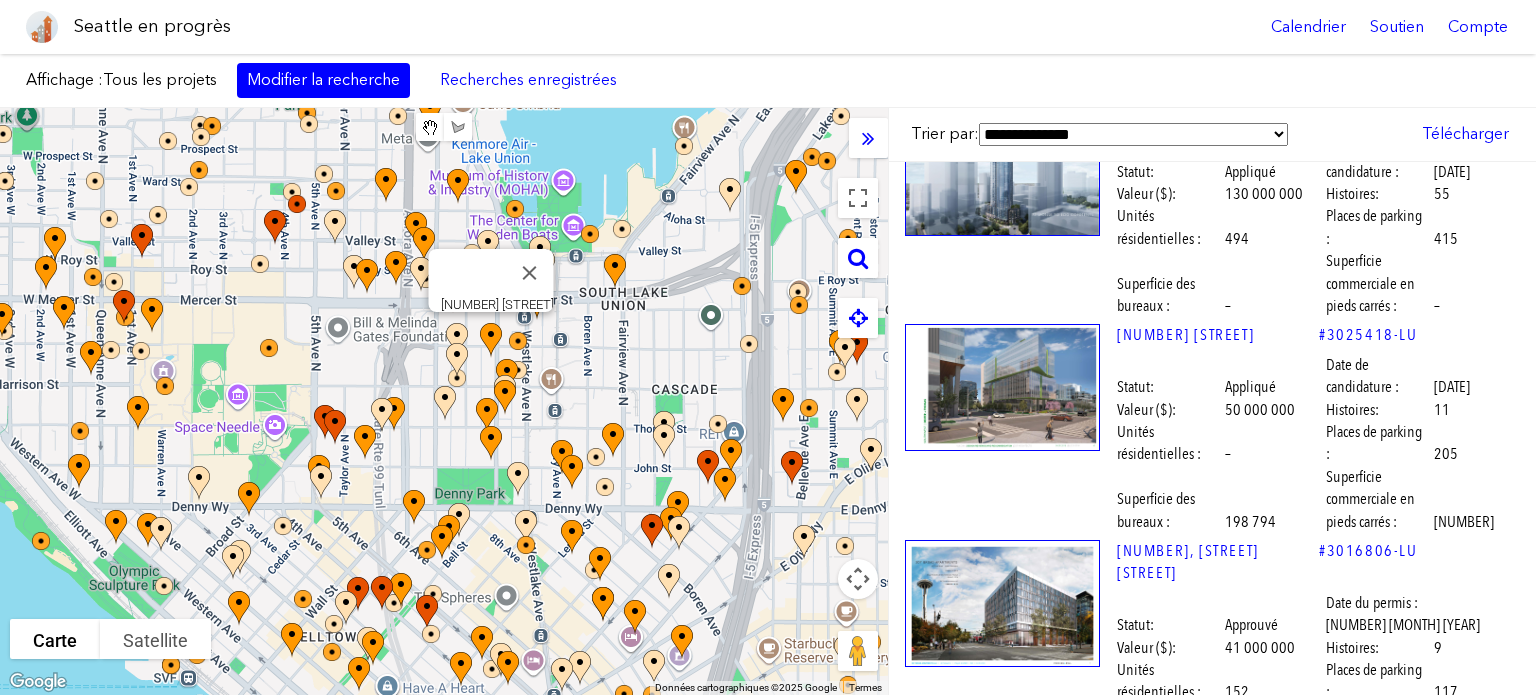 click at bounding box center (1002, 1986) 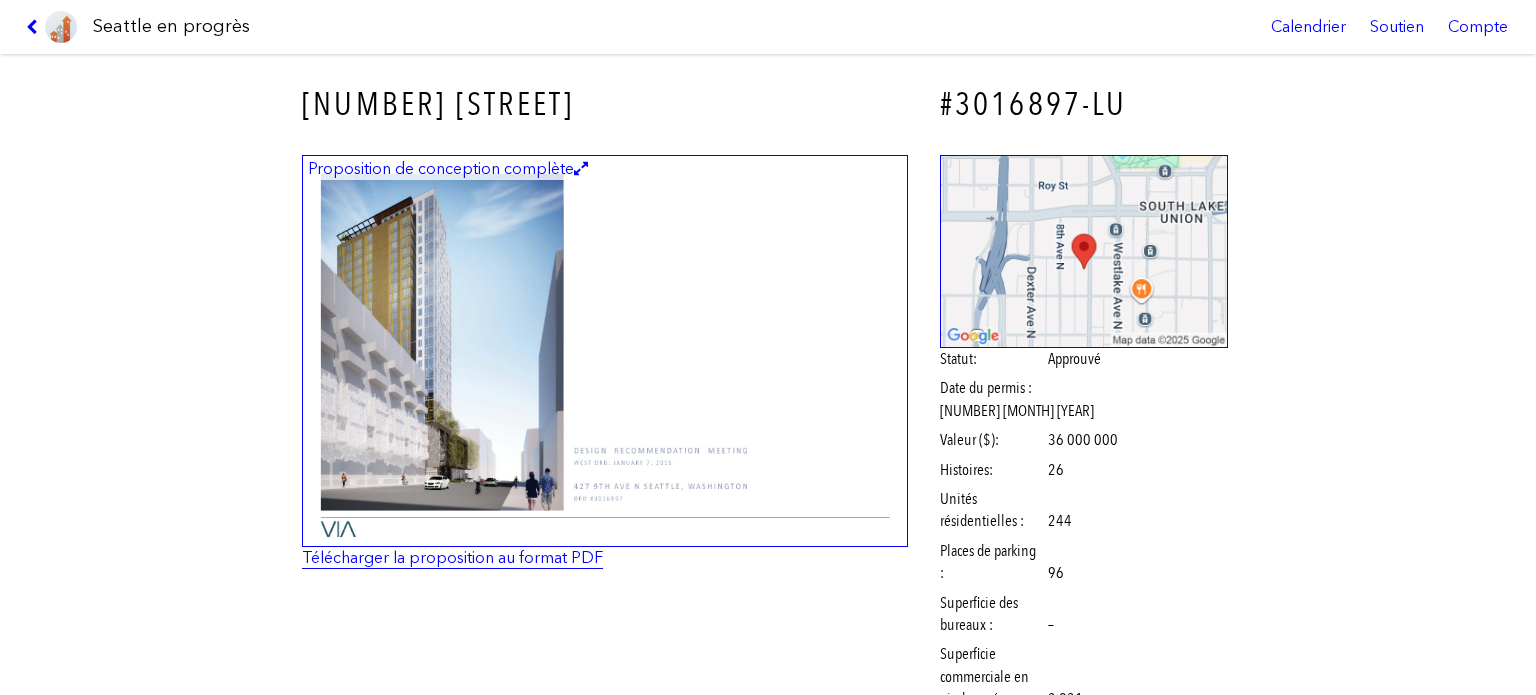 click on "Télécharger la proposition au format PDF" at bounding box center (452, 557) 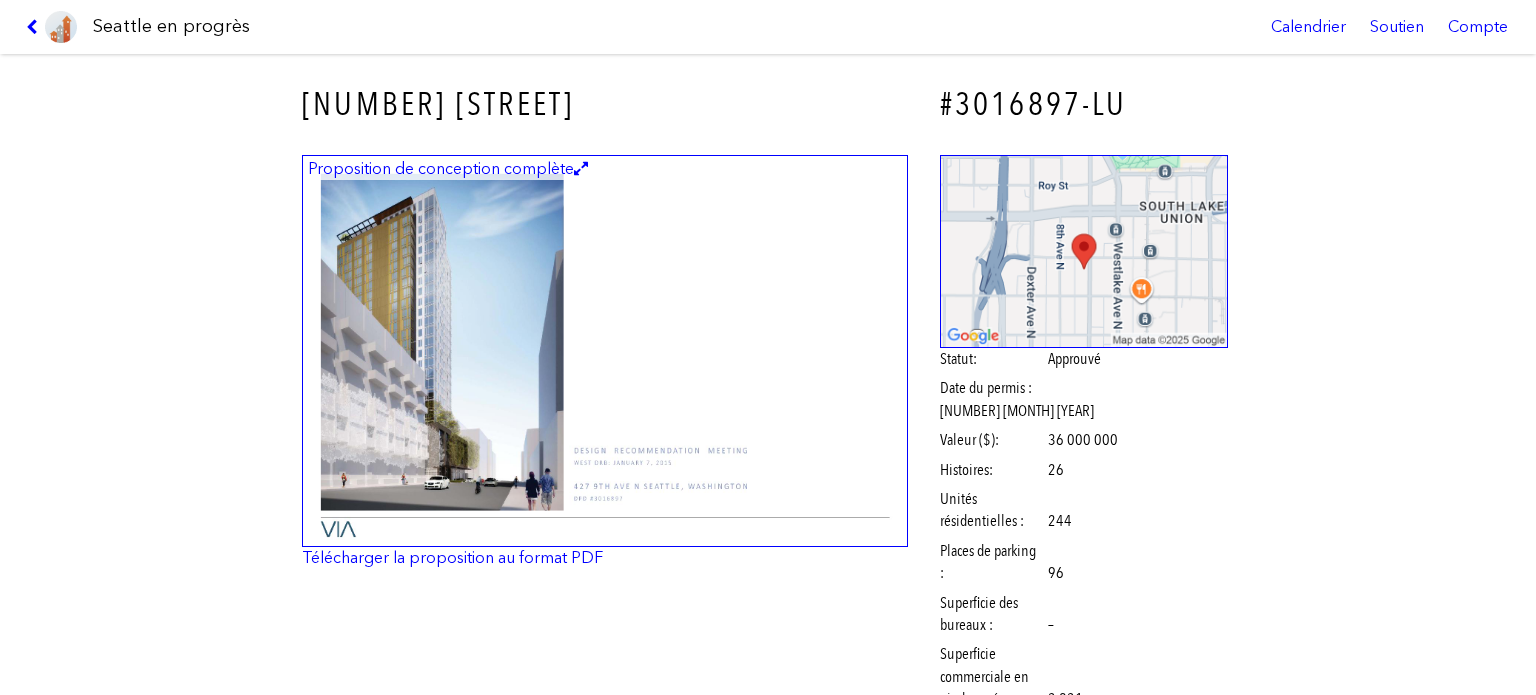 drag, startPoint x: 30, startPoint y: 20, endPoint x: 106, endPoint y: 3, distance: 77.87811 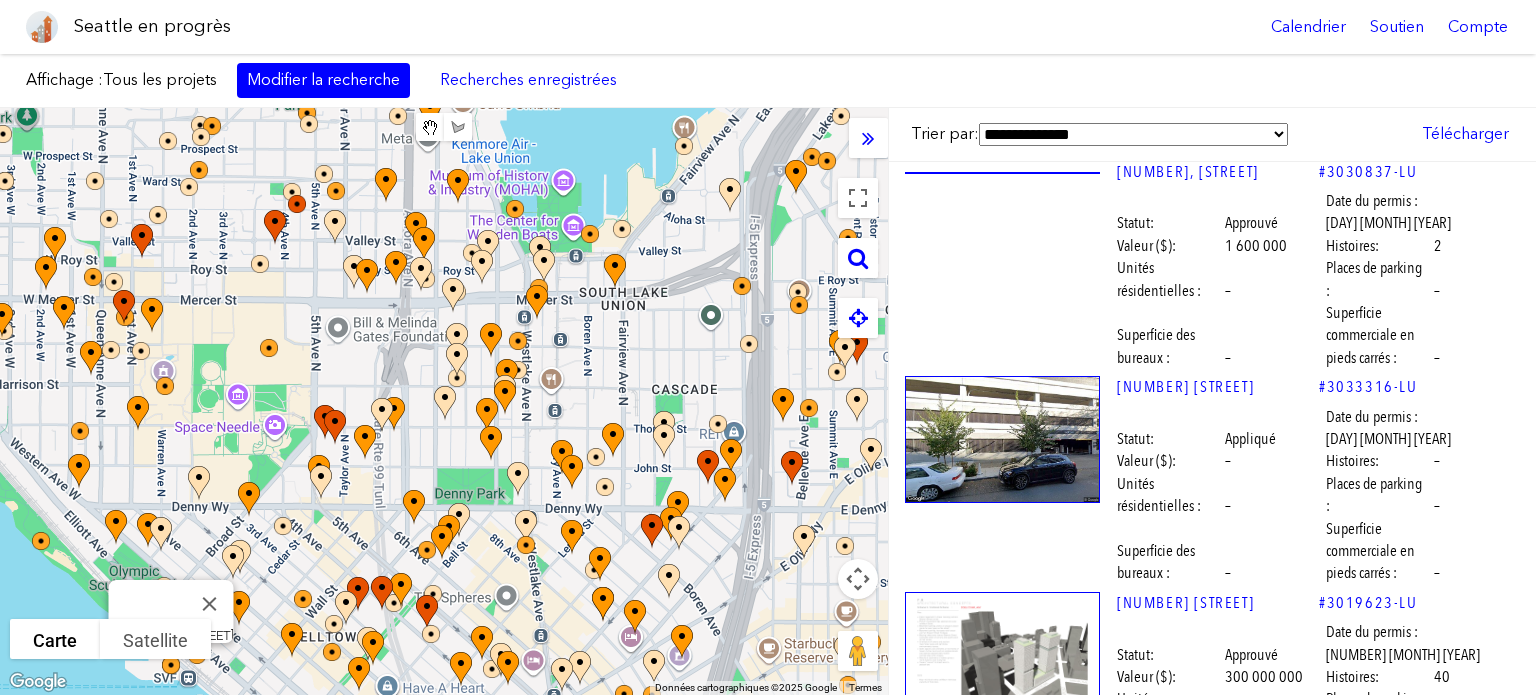 scroll, scrollTop: 26892, scrollLeft: 0, axis: vertical 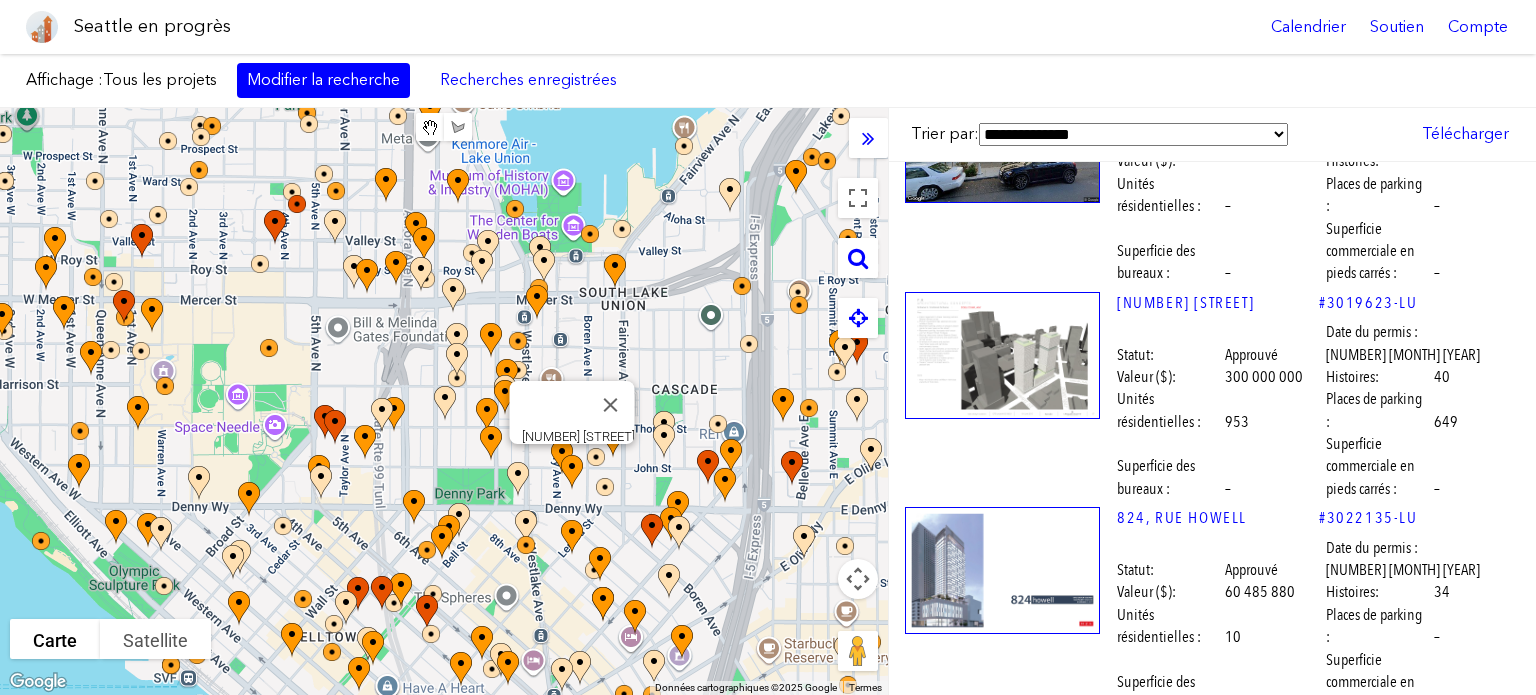 click at bounding box center (1002, 1819) 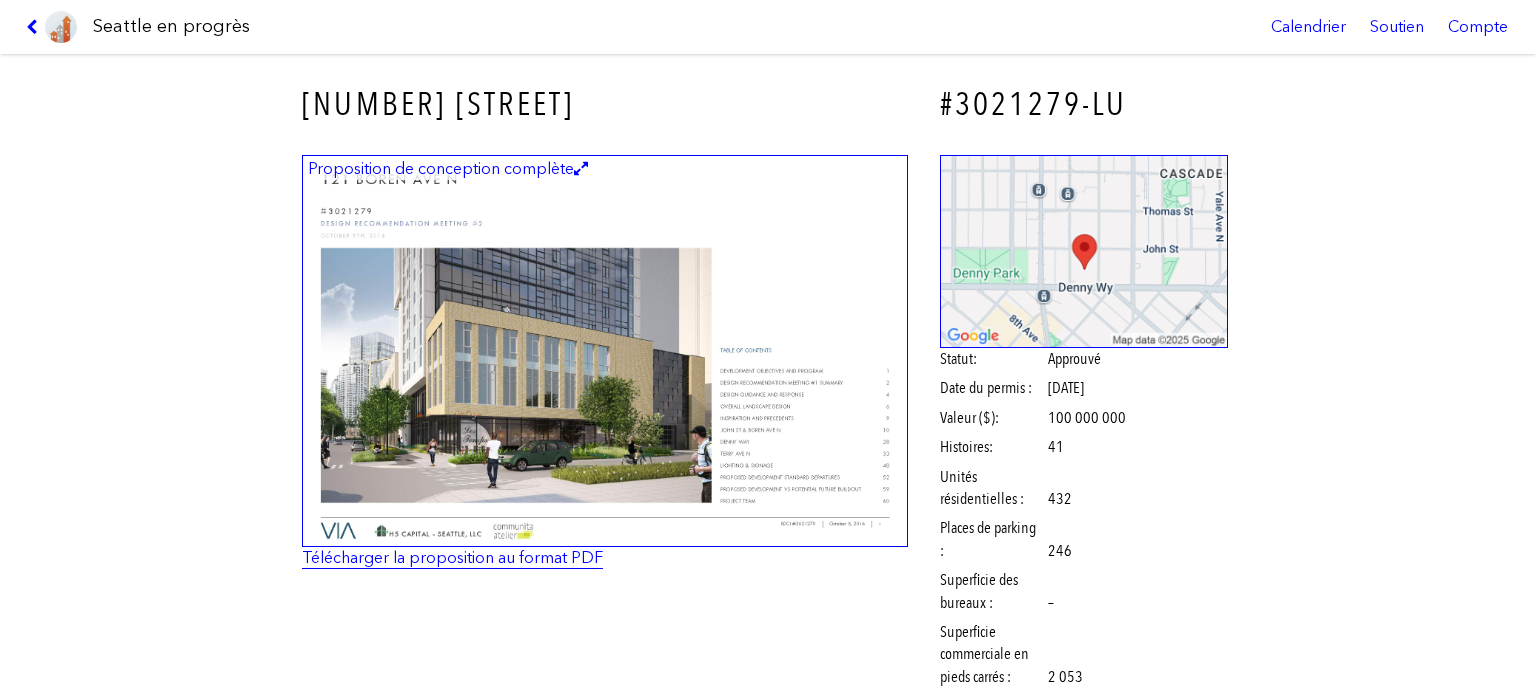 click on "Télécharger la proposition au format PDF" at bounding box center (452, 557) 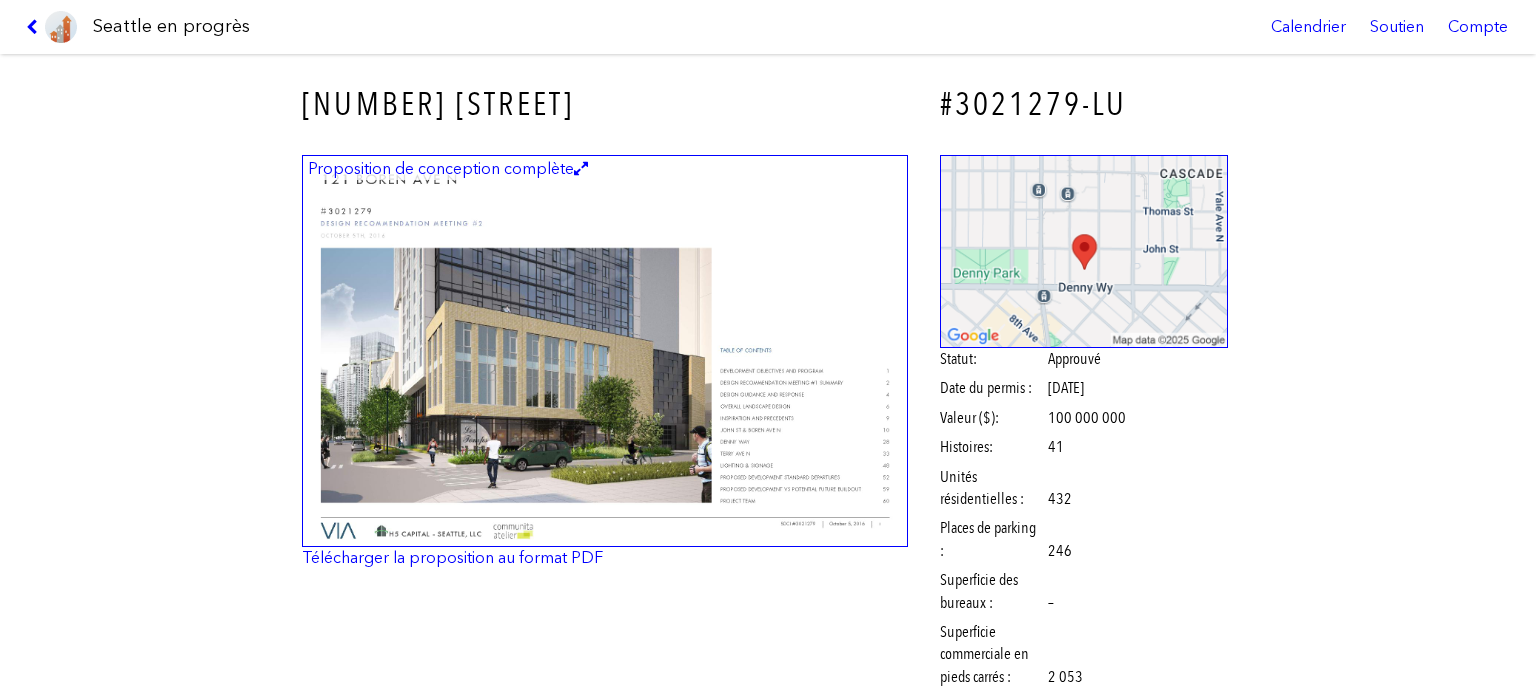 click at bounding box center (51, 27) 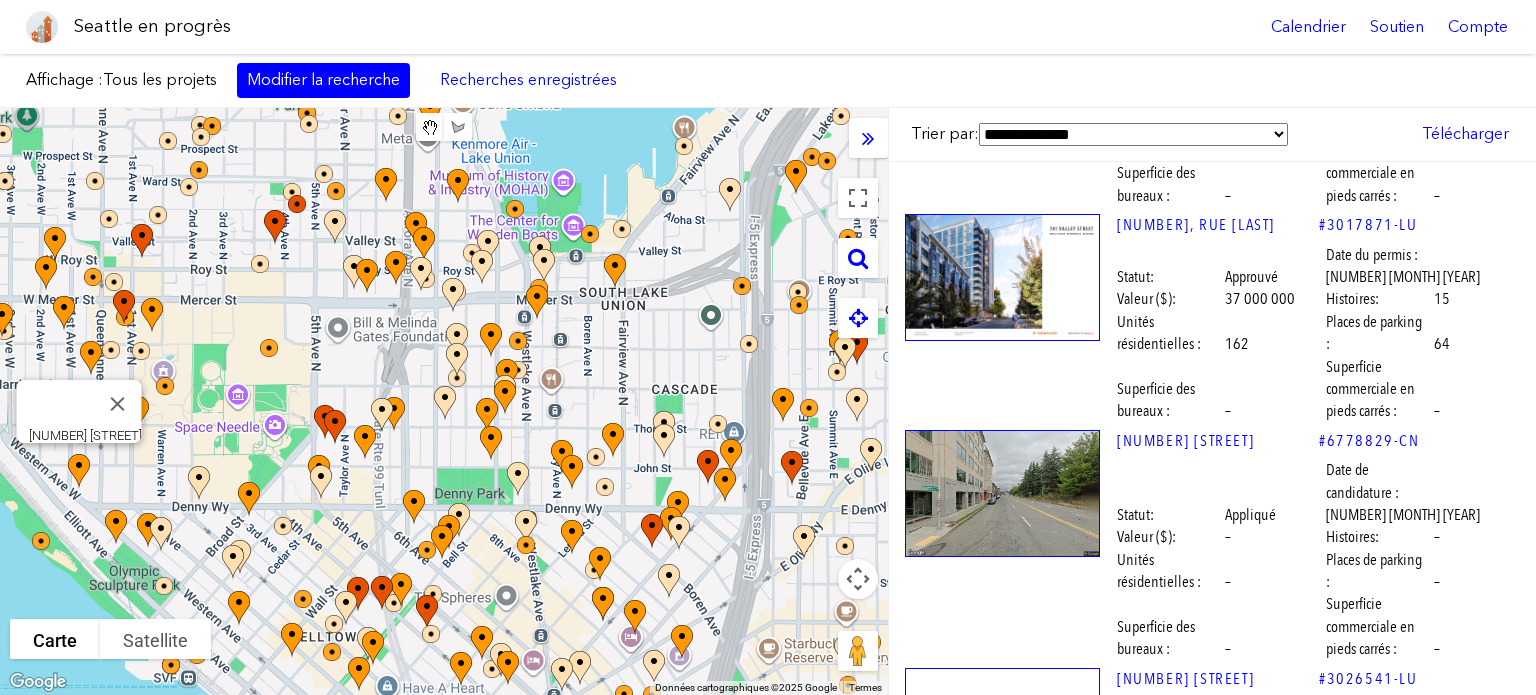 scroll, scrollTop: 23792, scrollLeft: 0, axis: vertical 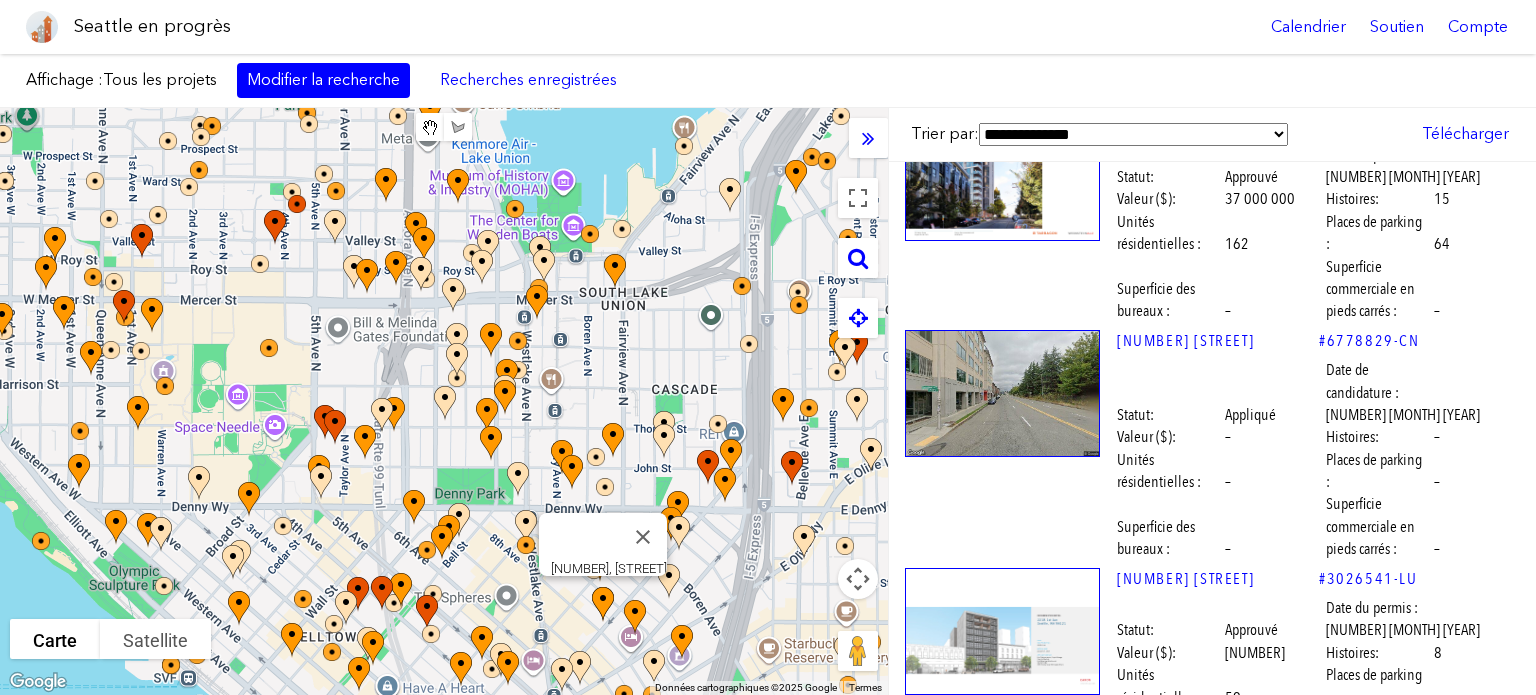 click at bounding box center [1002, 1686] 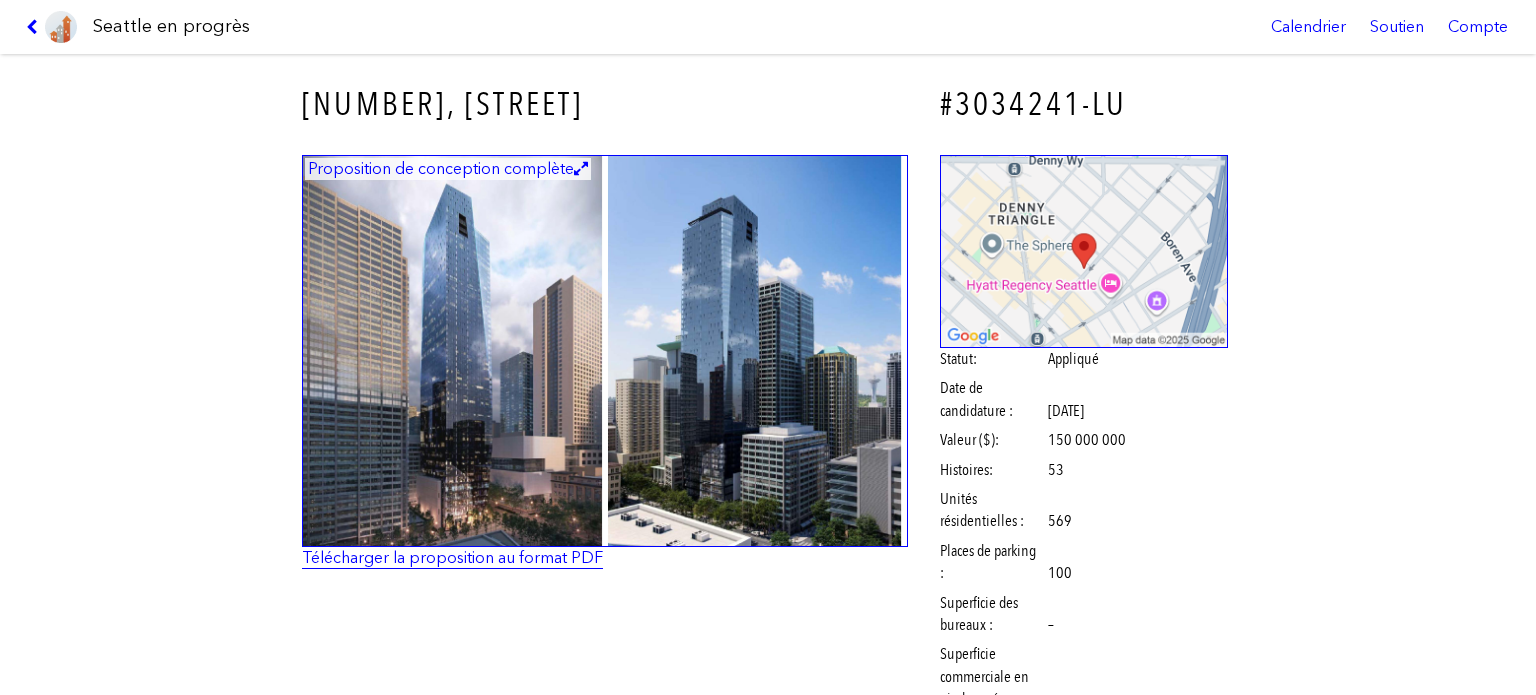 click on "Télécharger la proposition au format PDF" at bounding box center [452, 557] 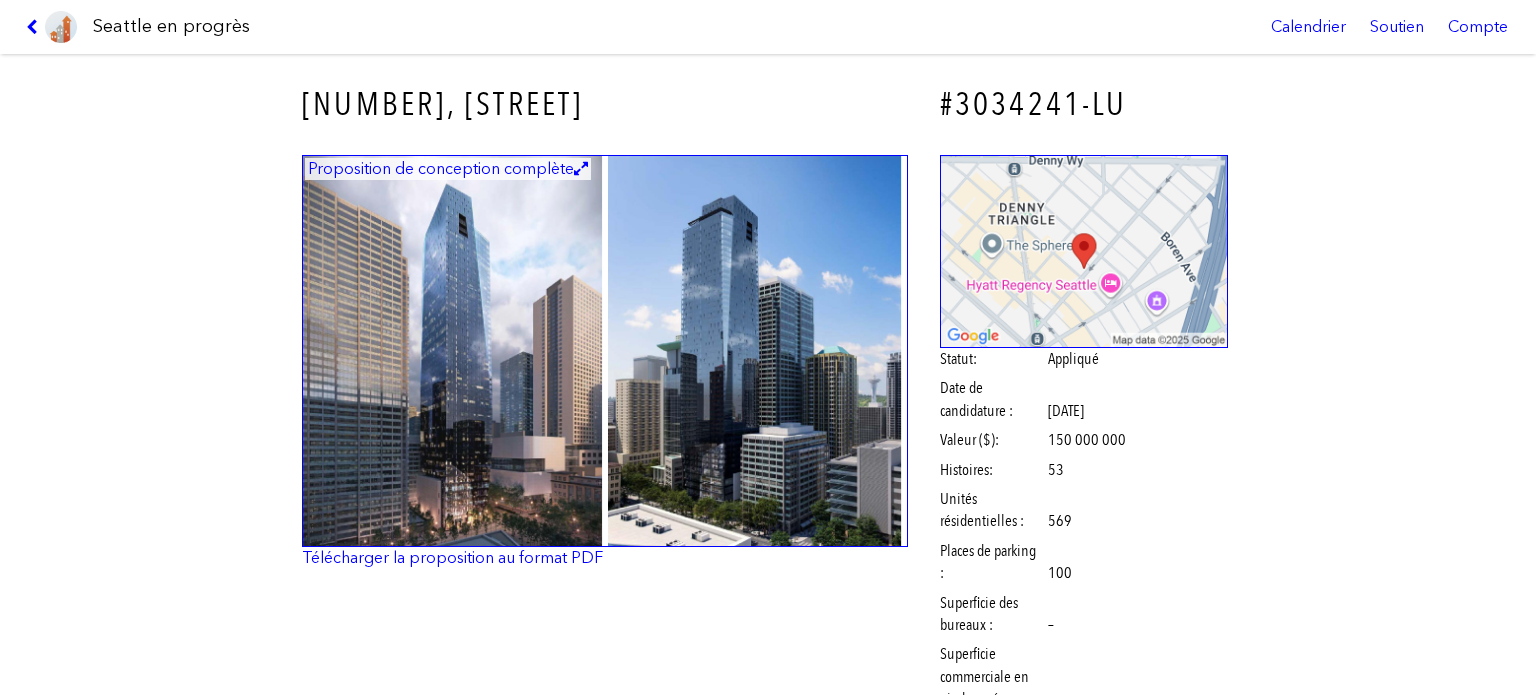 click at bounding box center (51, 27) 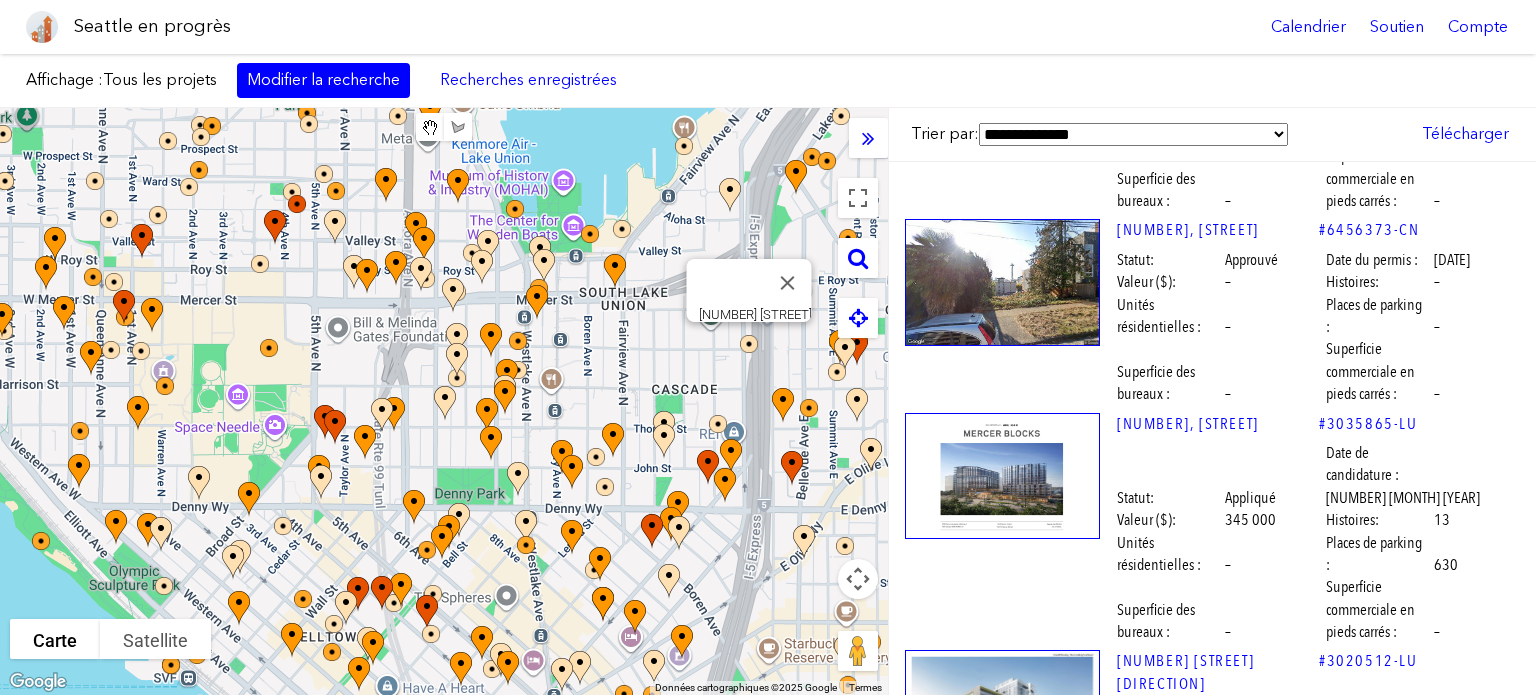 scroll, scrollTop: 22392, scrollLeft: 0, axis: vertical 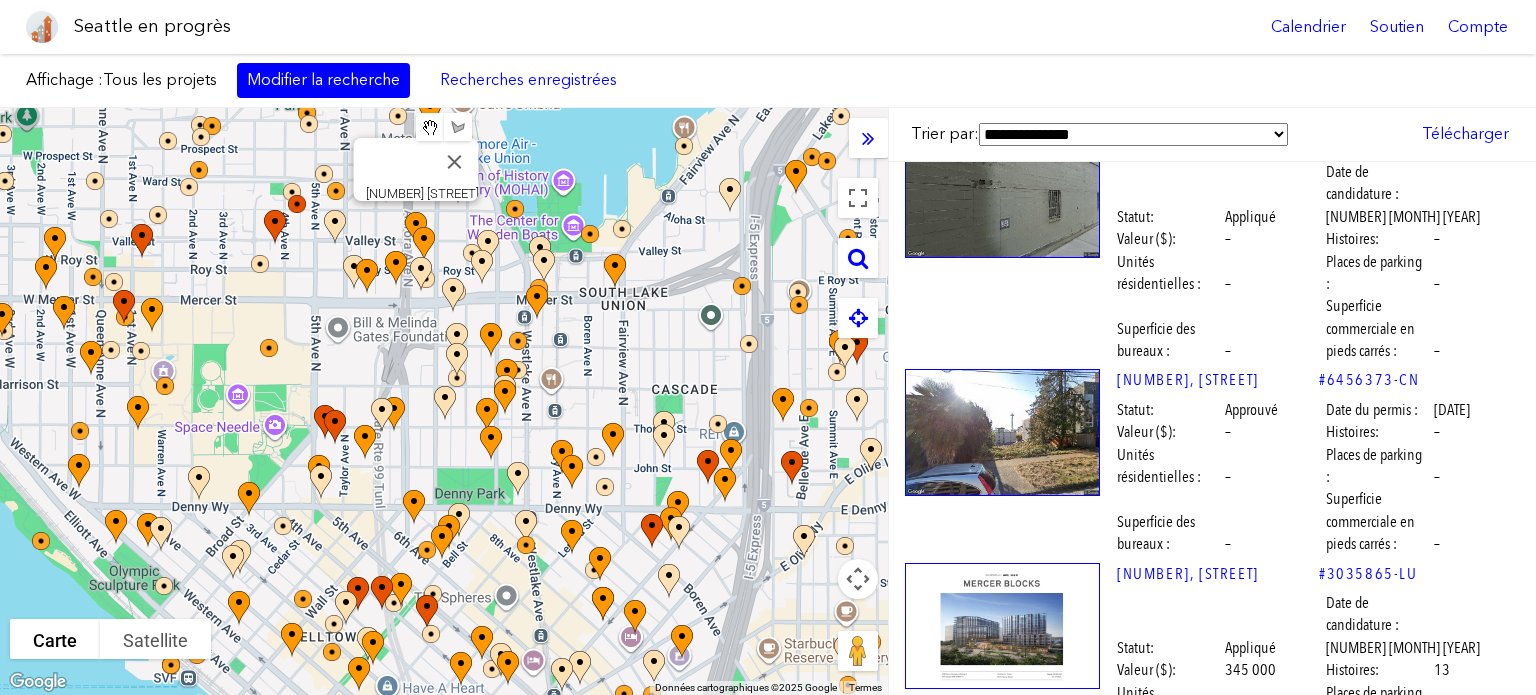 click at bounding box center [1002, 1577] 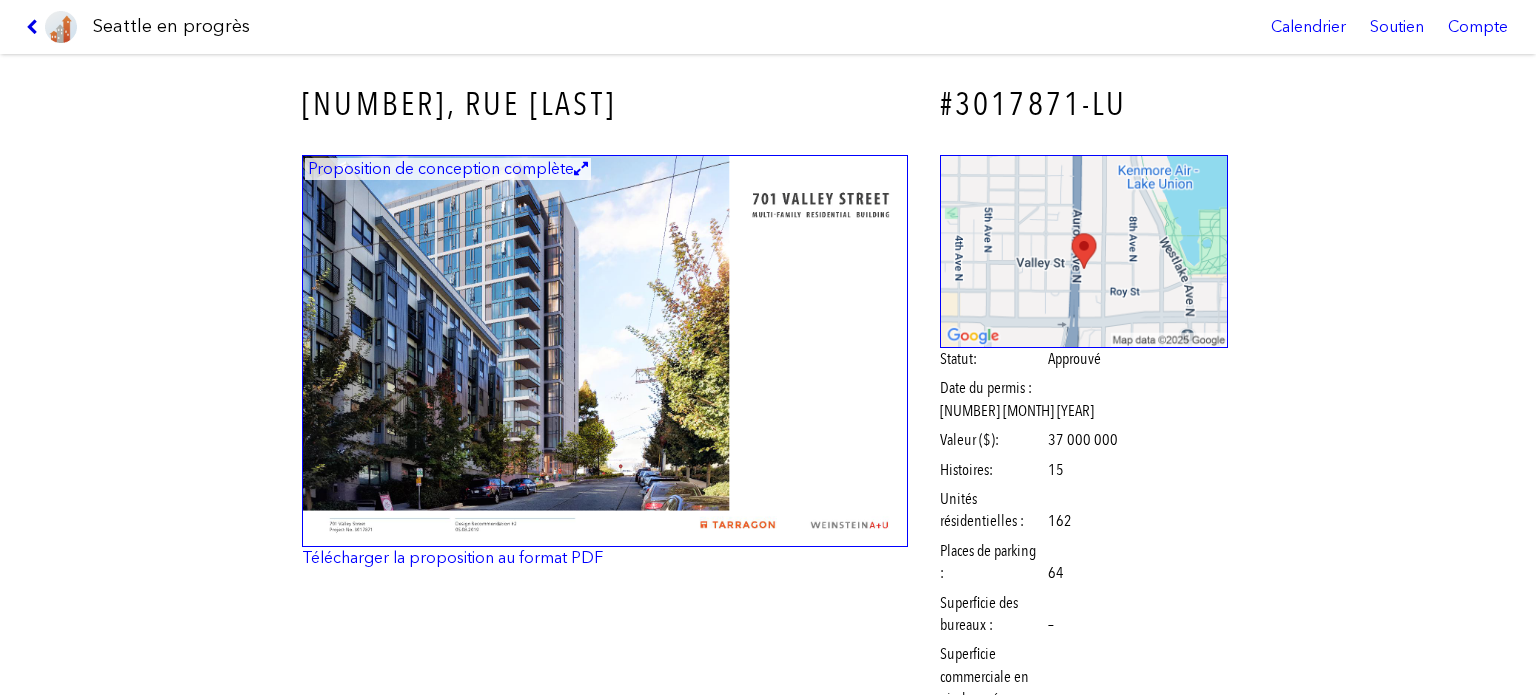 click at bounding box center (35, 27) 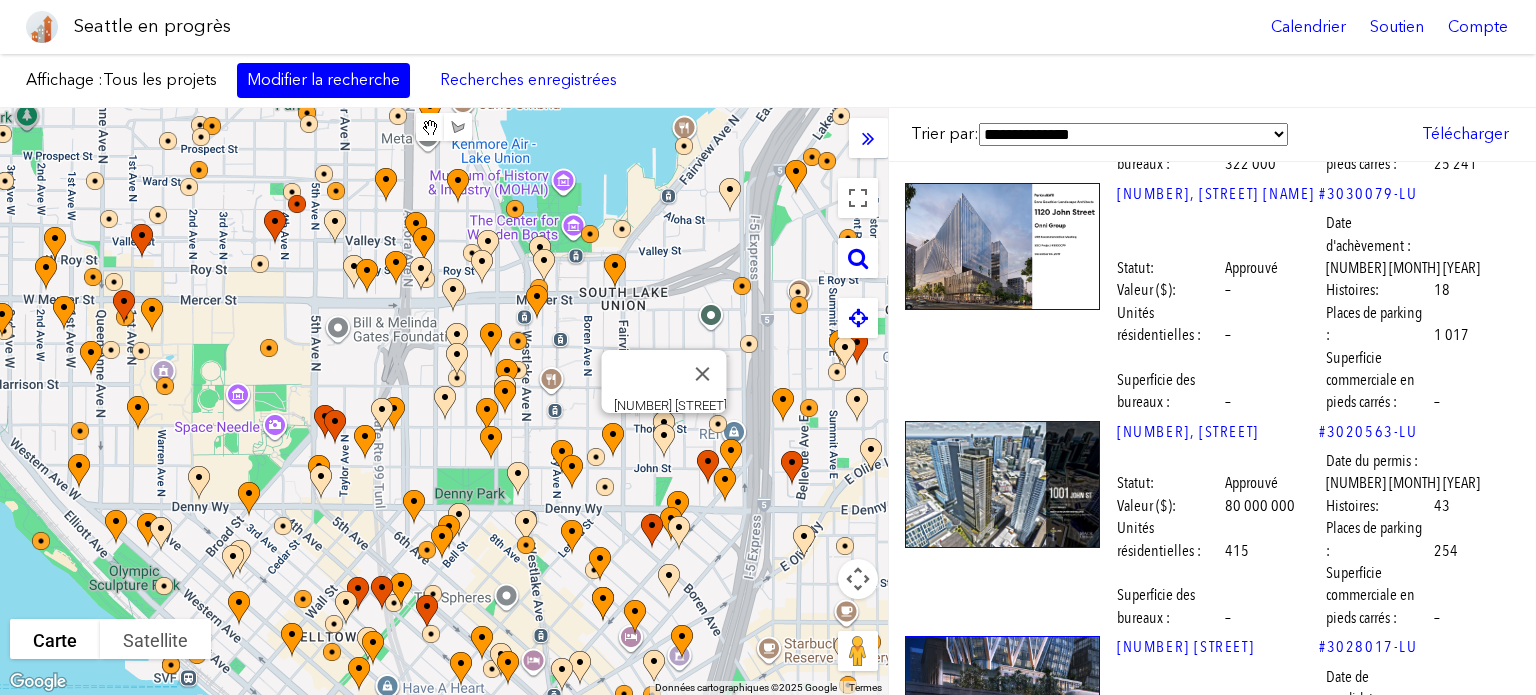 scroll, scrollTop: 17592, scrollLeft: 0, axis: vertical 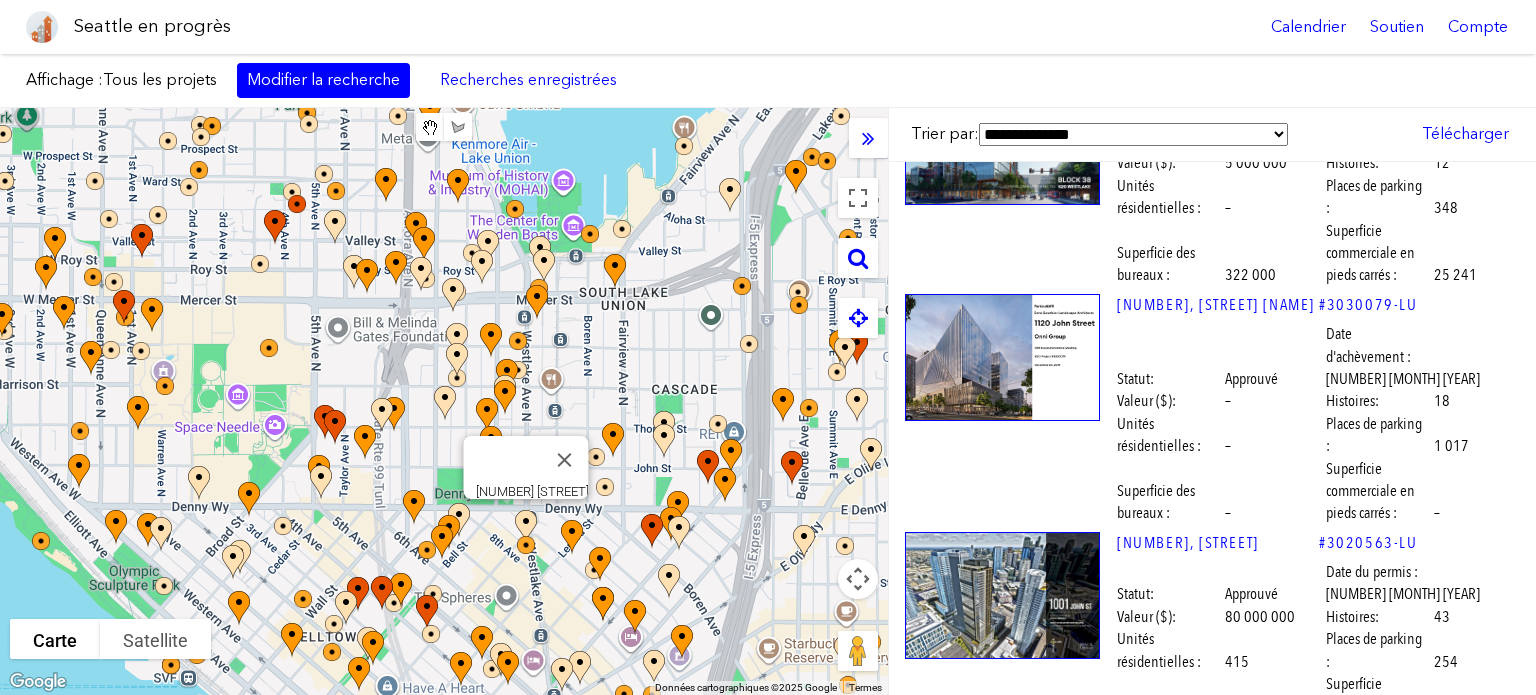 click at bounding box center [1002, 1264] 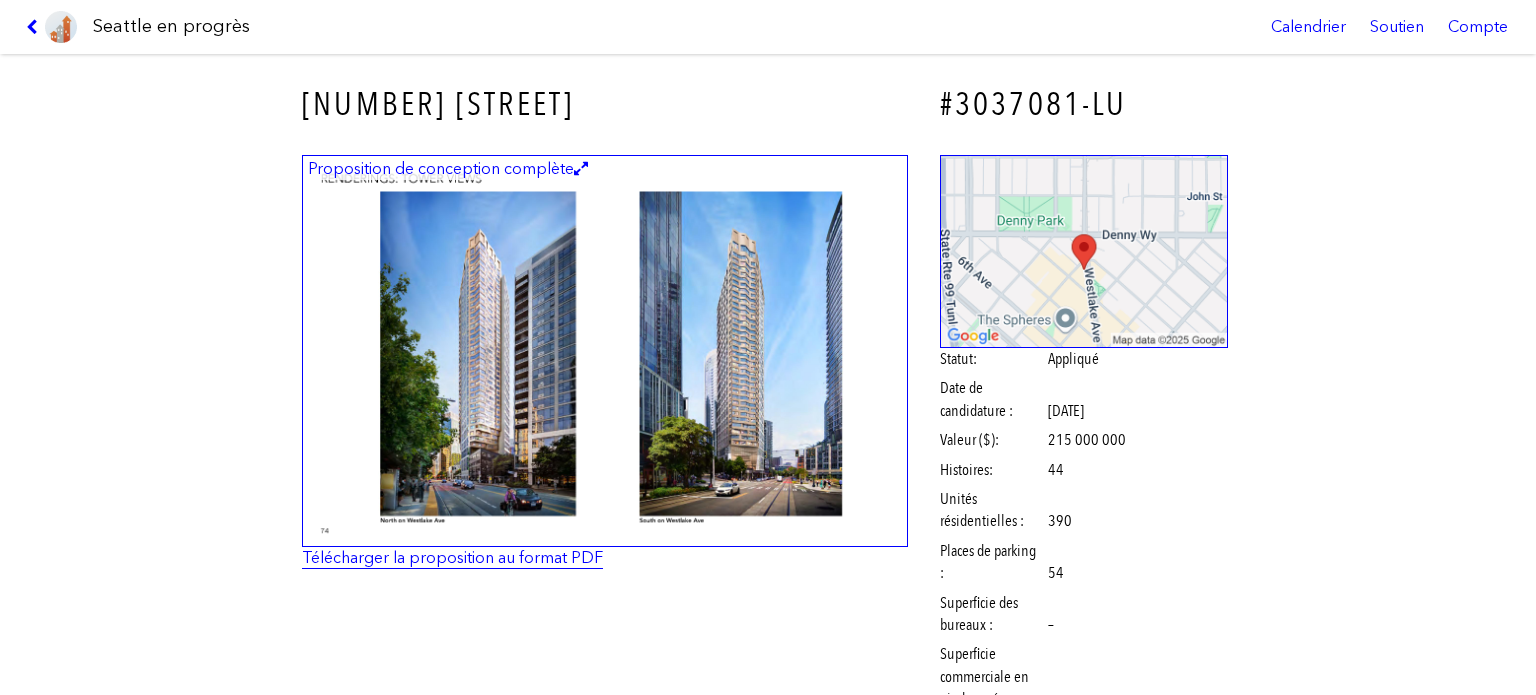 click on "Télécharger la proposition au format PDF" at bounding box center [452, 557] 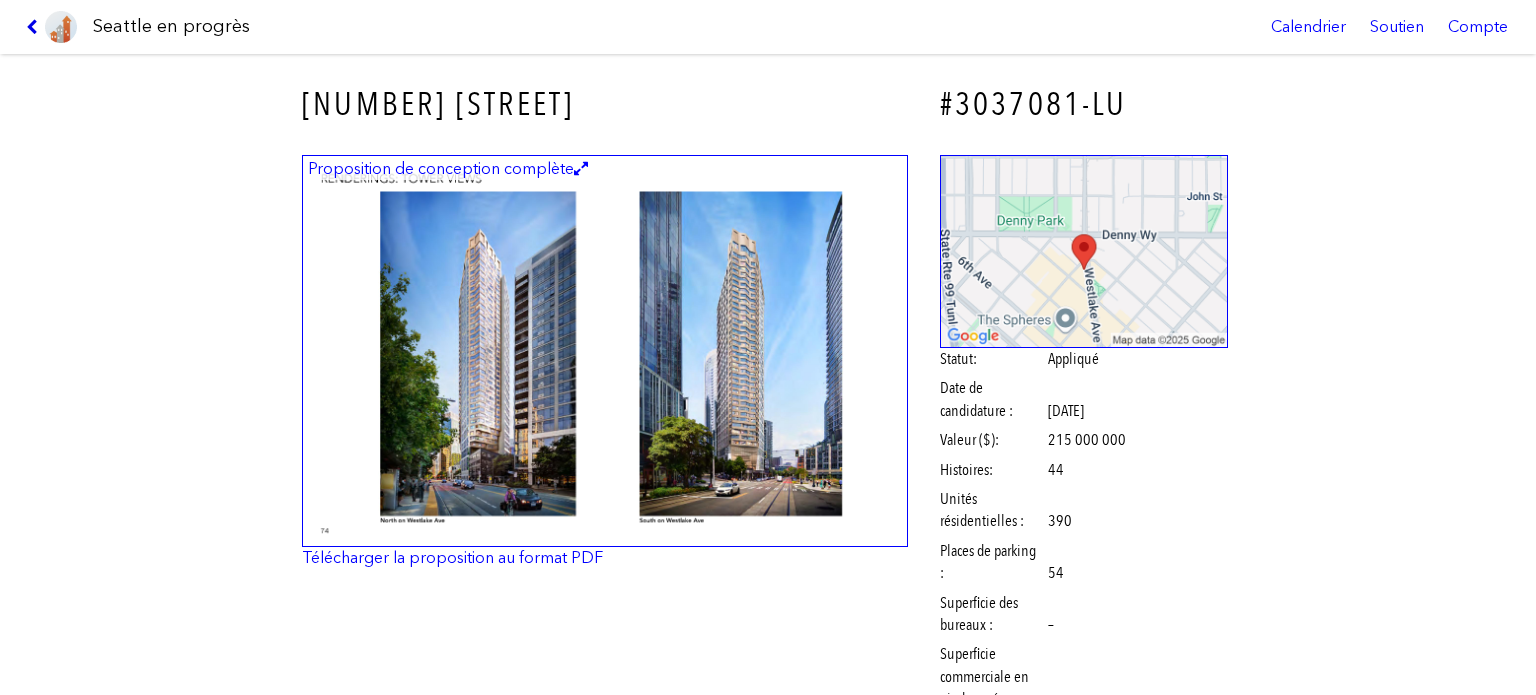 click at bounding box center [35, 27] 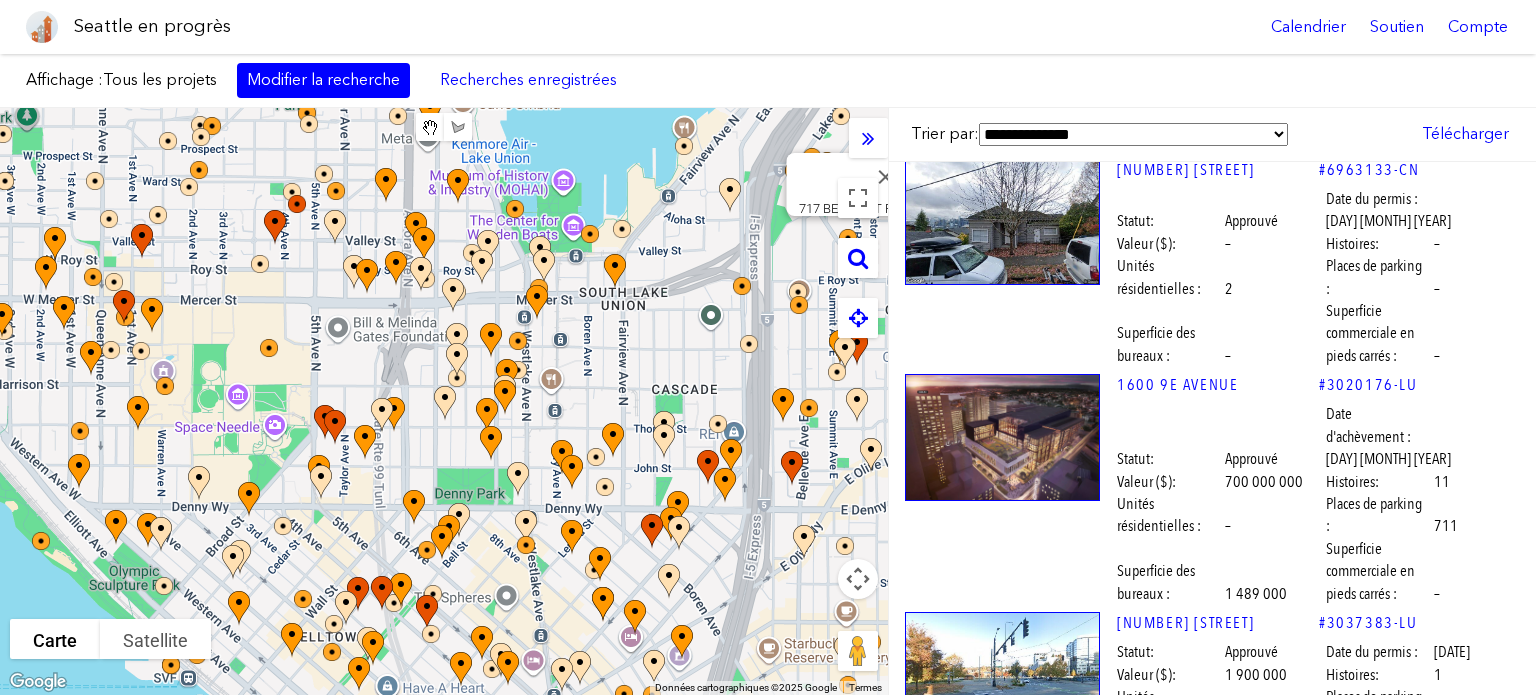 scroll, scrollTop: 9292, scrollLeft: 0, axis: vertical 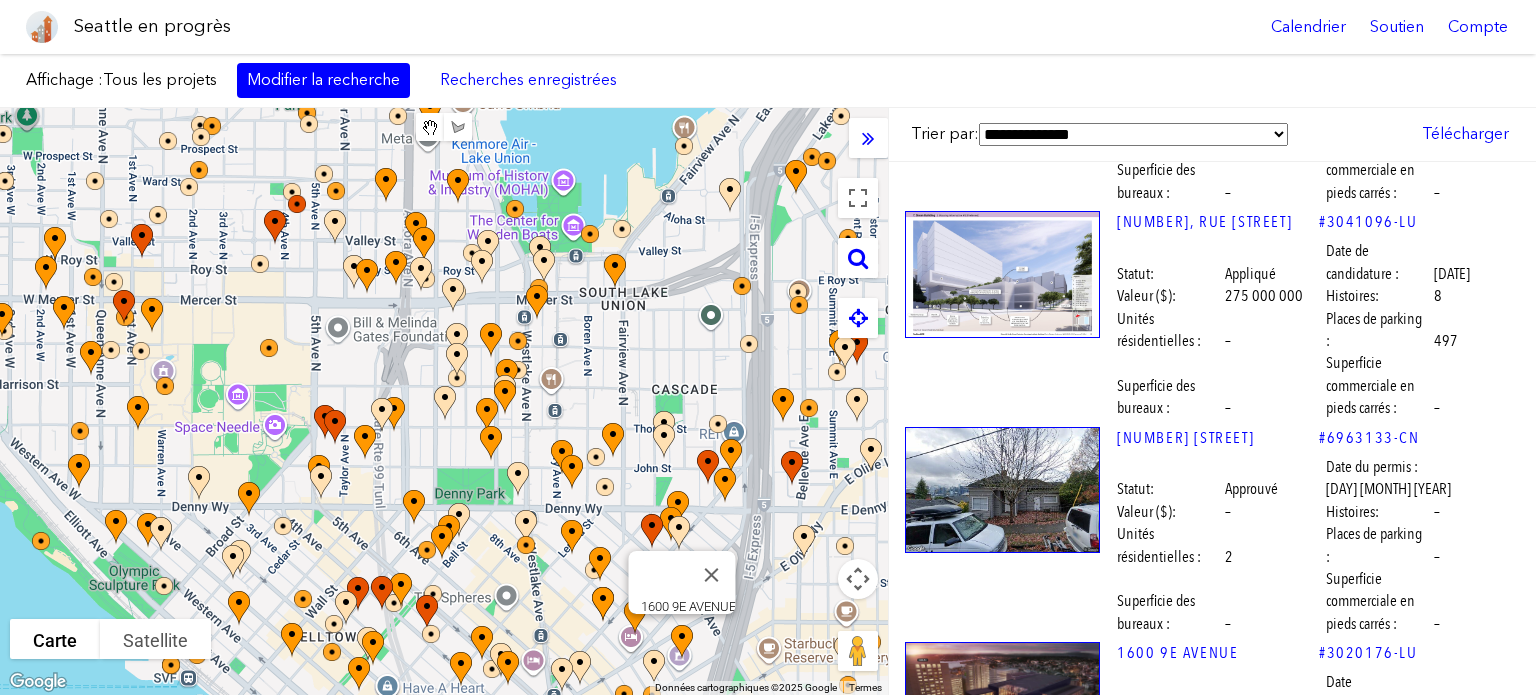 click at bounding box center (1002, 705) 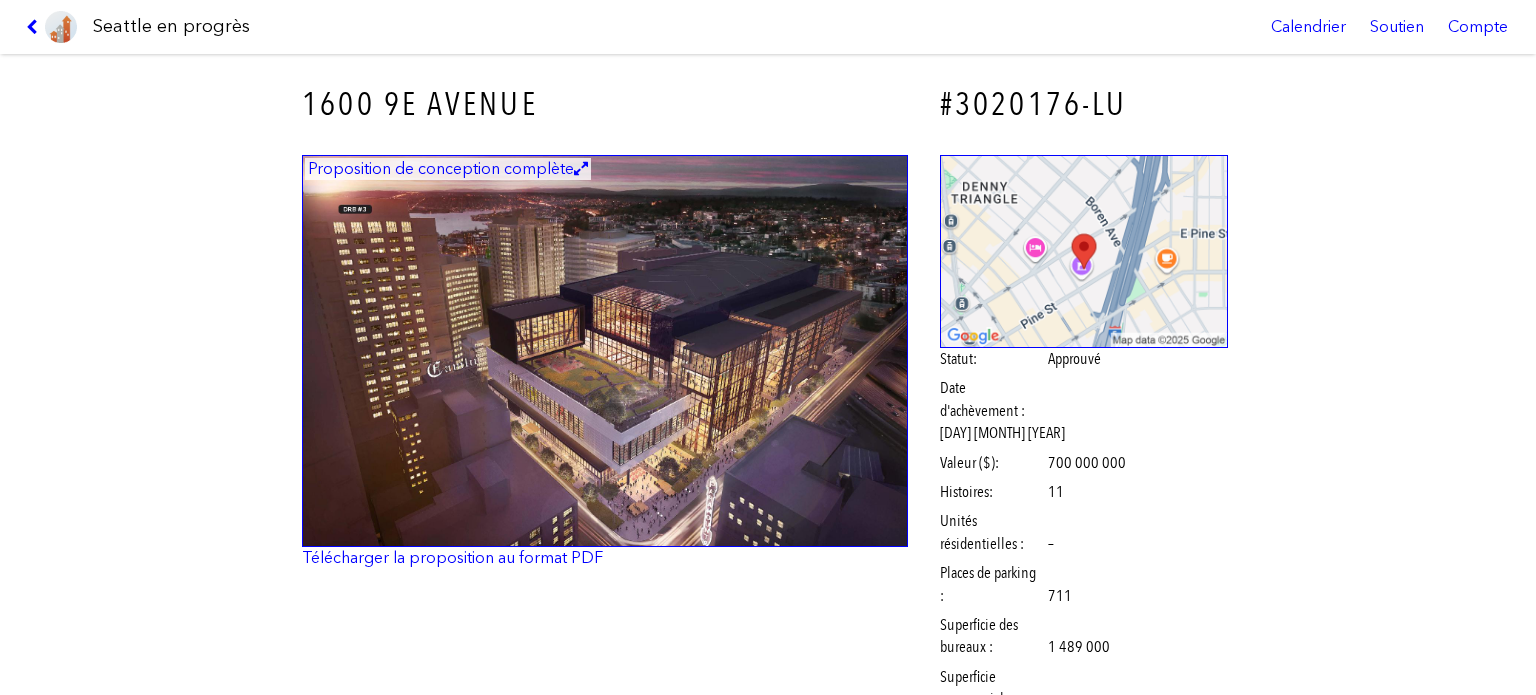 click at bounding box center (51, 27) 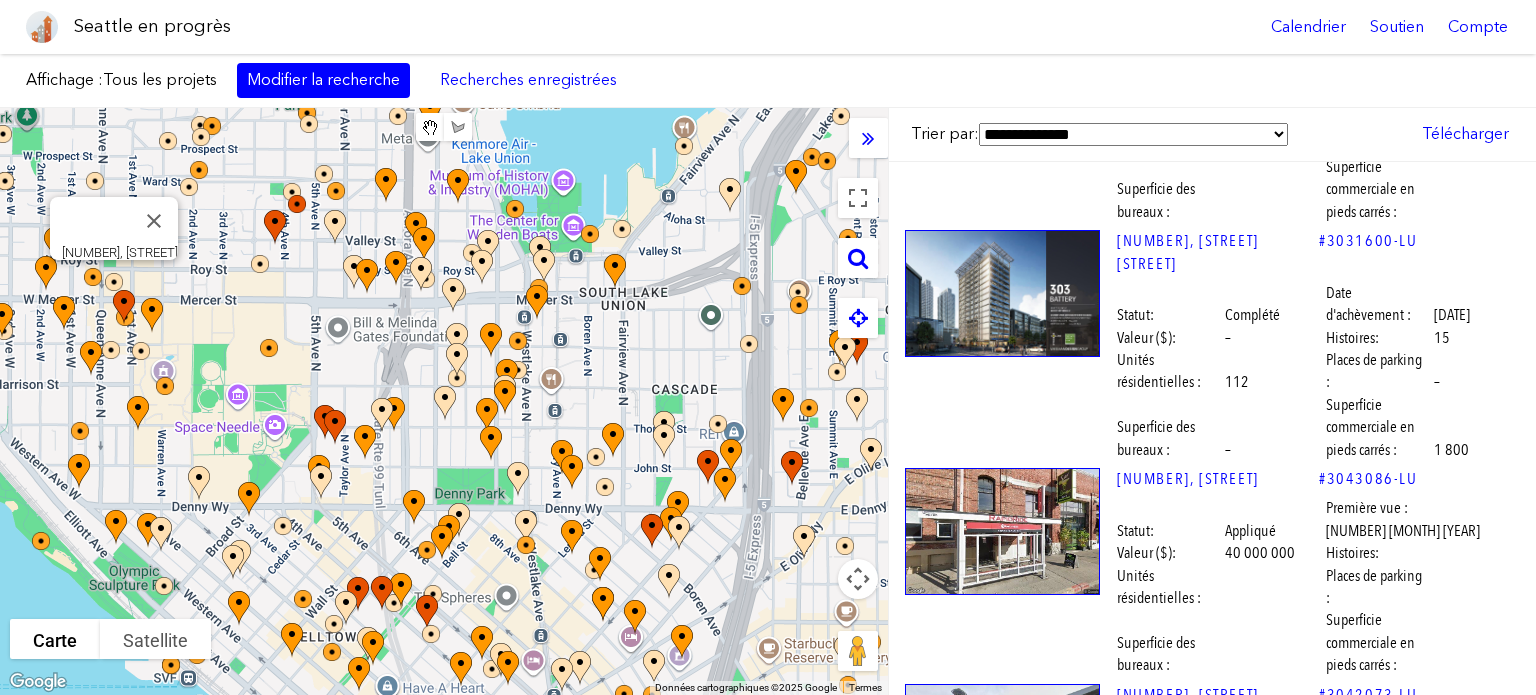 scroll, scrollTop: 0, scrollLeft: 0, axis: both 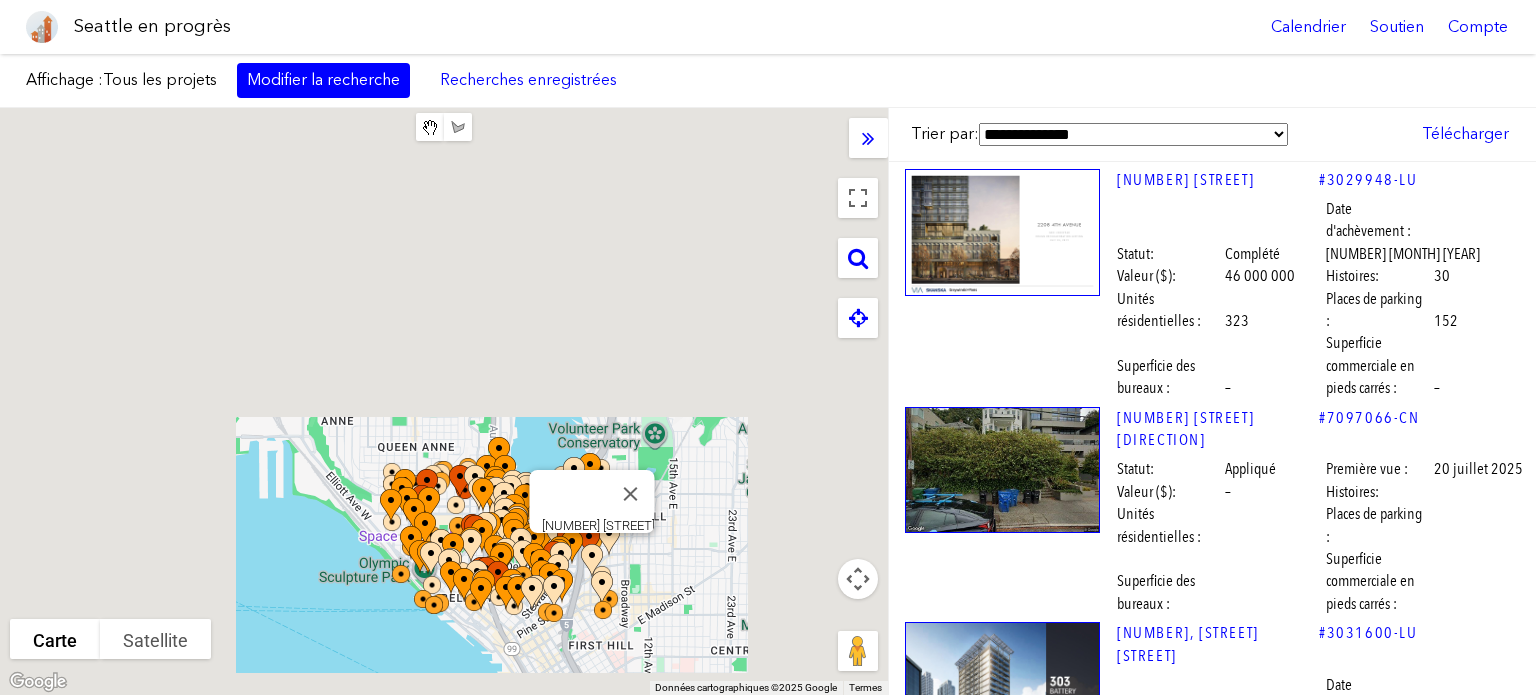 drag, startPoint x: 548, startPoint y: 434, endPoint x: 587, endPoint y: 543, distance: 115.767006 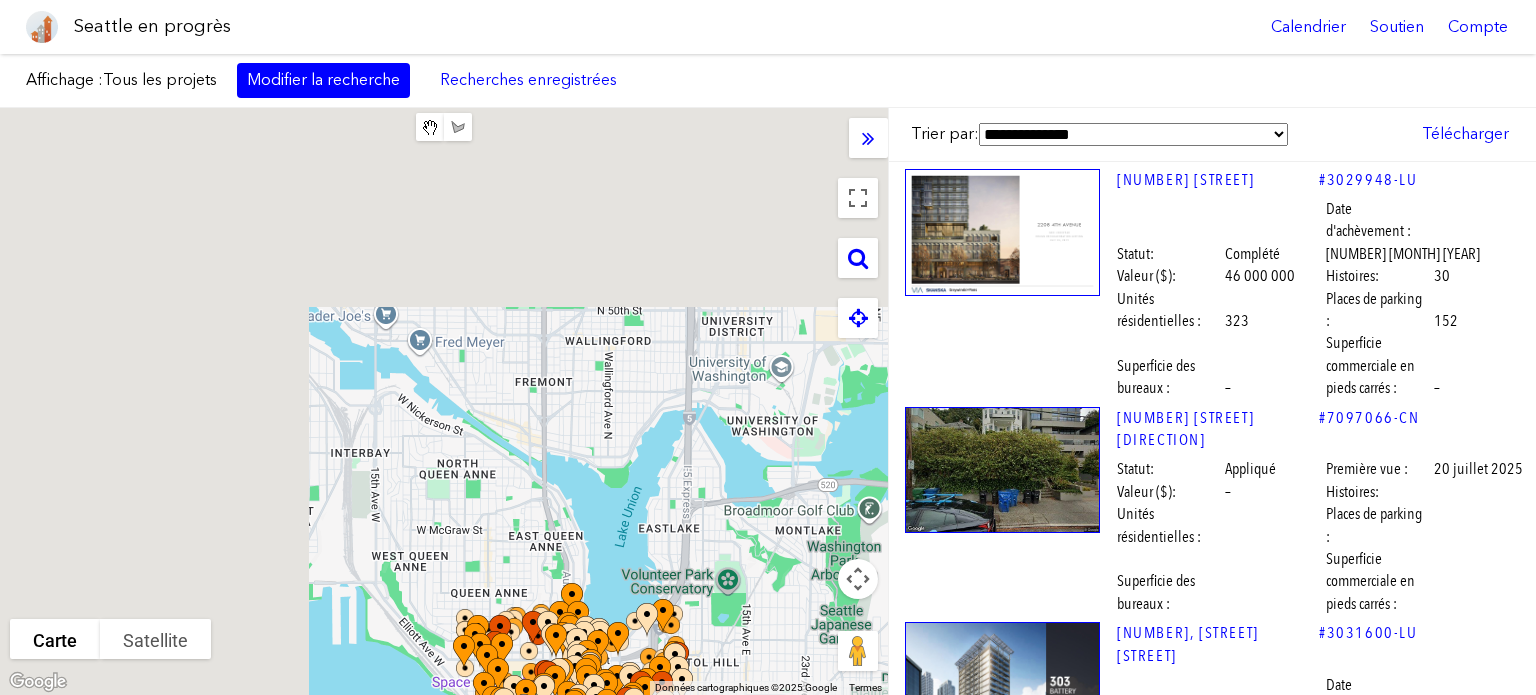 drag, startPoint x: 506, startPoint y: 362, endPoint x: 580, endPoint y: 509, distance: 164.57521 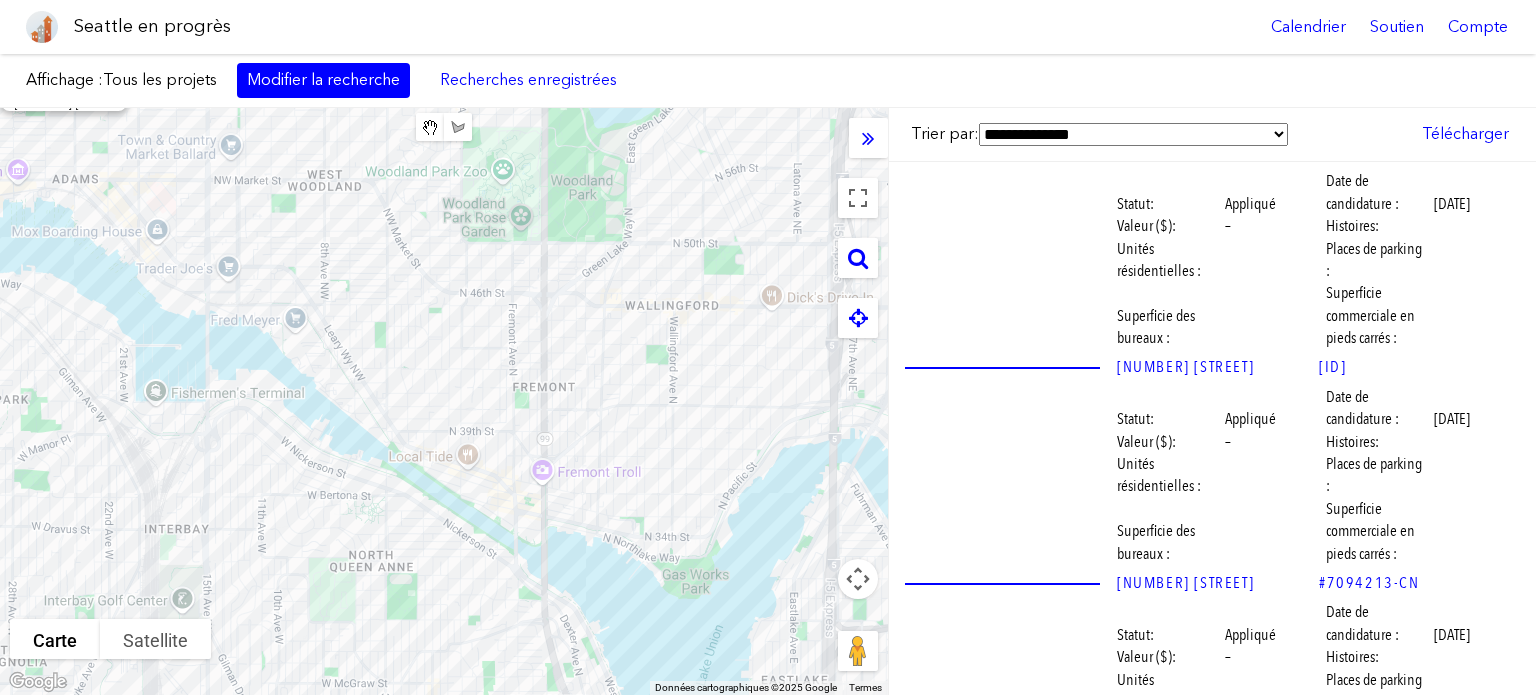 scroll, scrollTop: 7700, scrollLeft: 0, axis: vertical 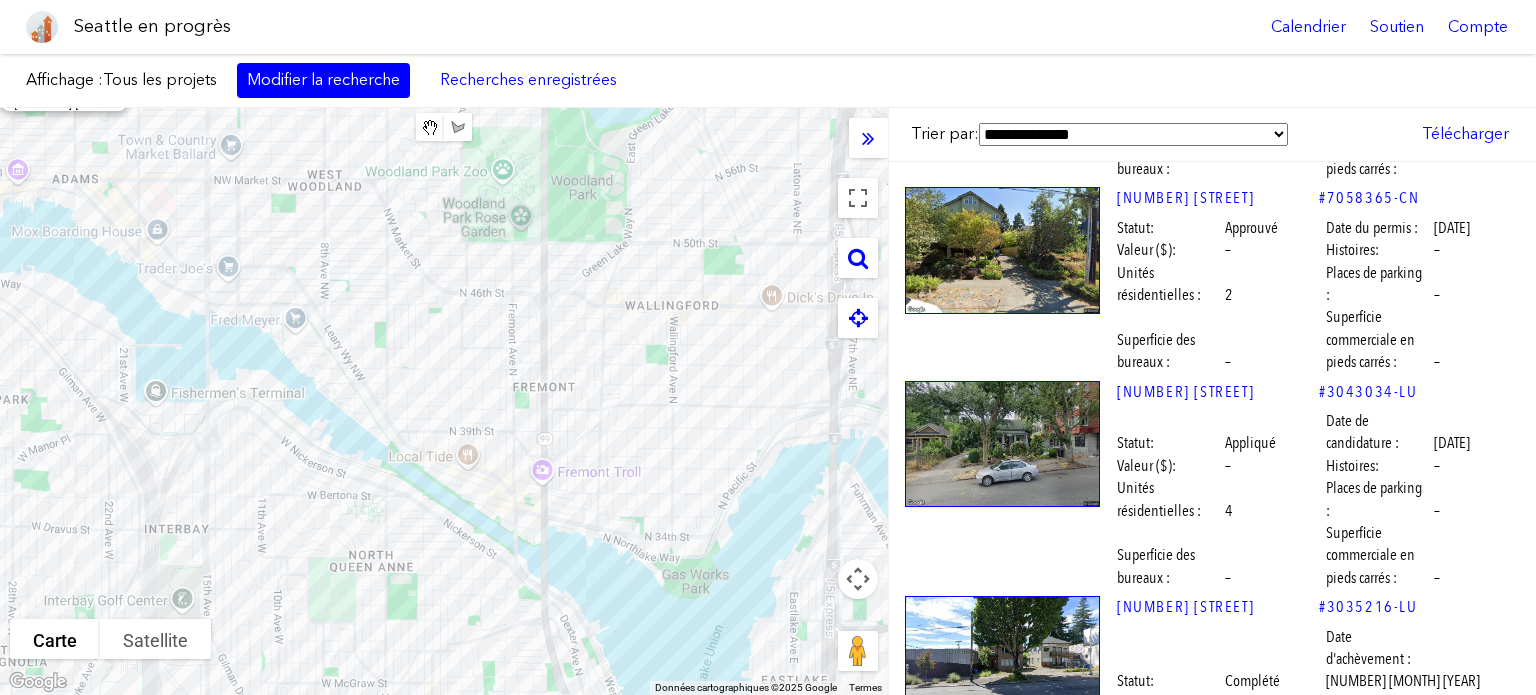 click at bounding box center [1002, 1106] 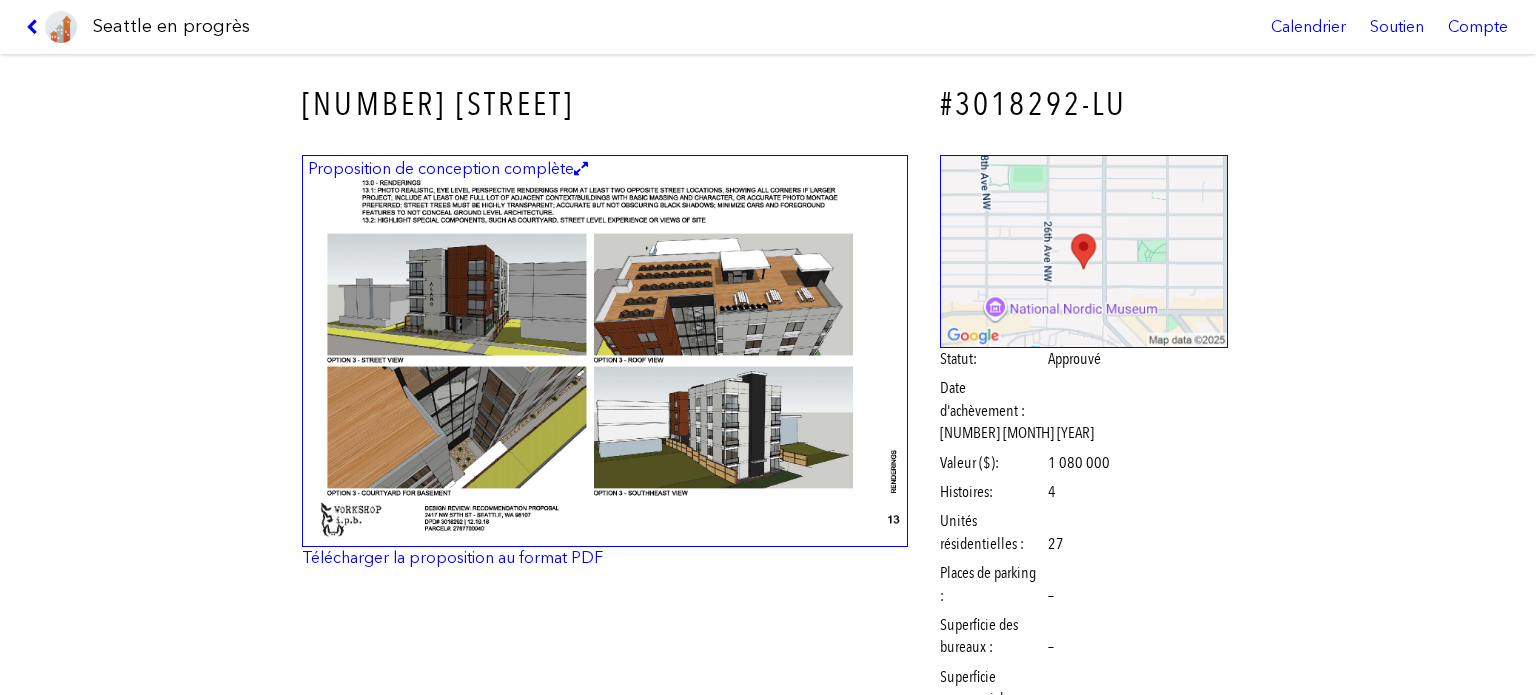 click at bounding box center (605, 351) 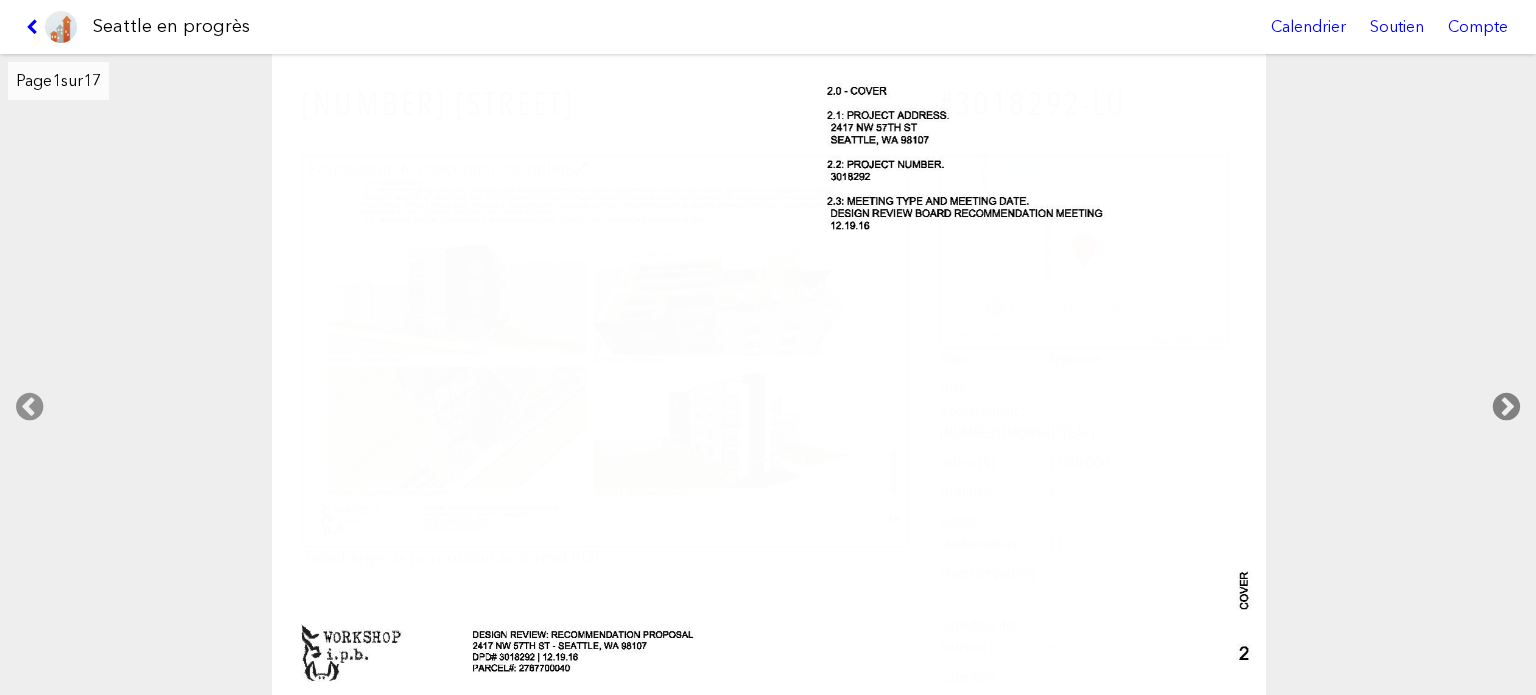 click at bounding box center [1506, 407] 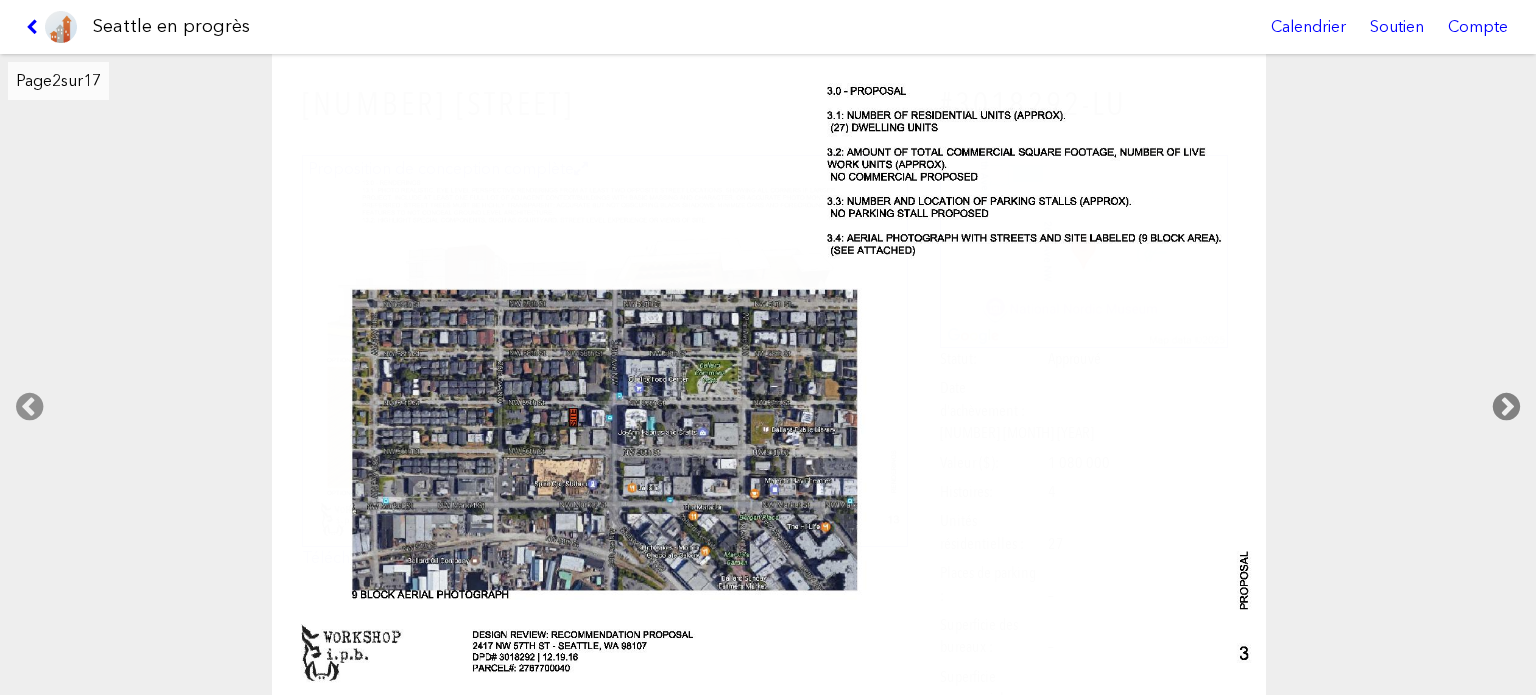 click at bounding box center (1506, 407) 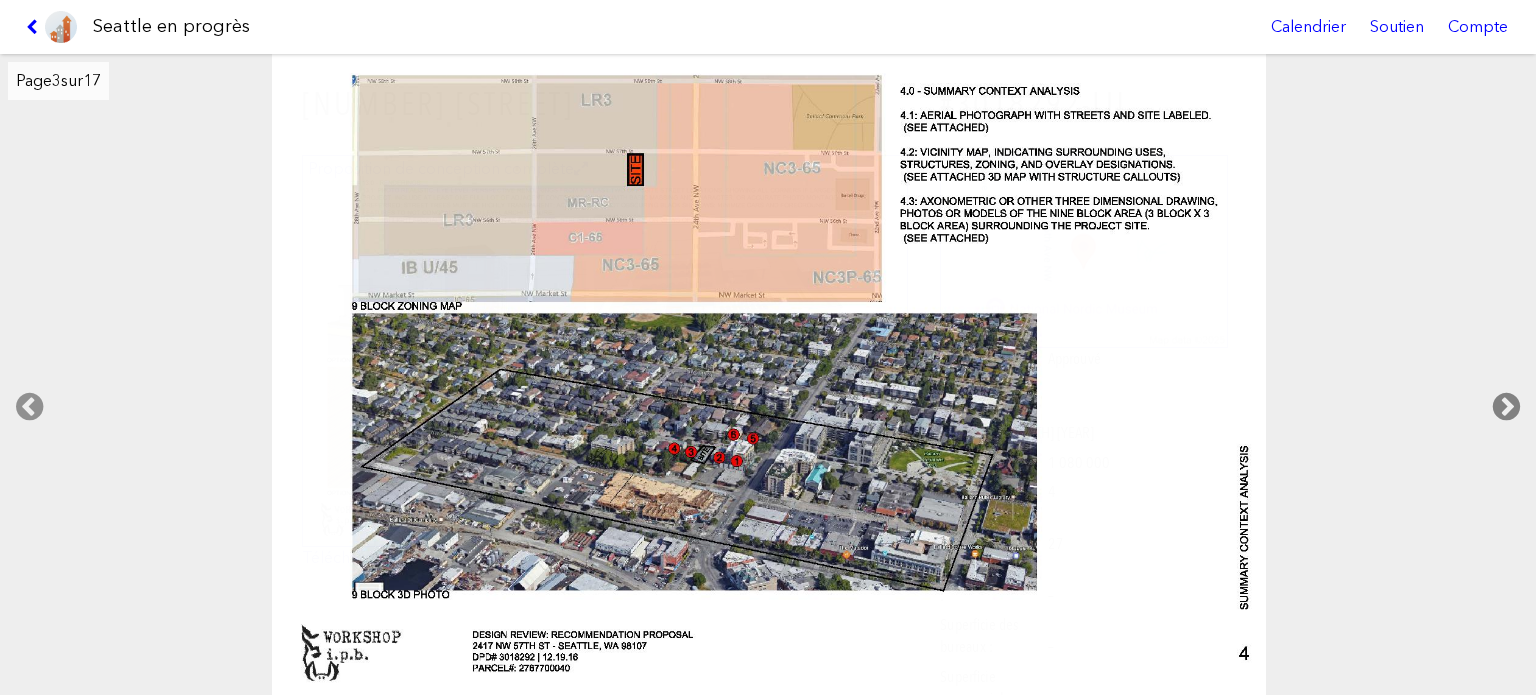 click at bounding box center (1506, 407) 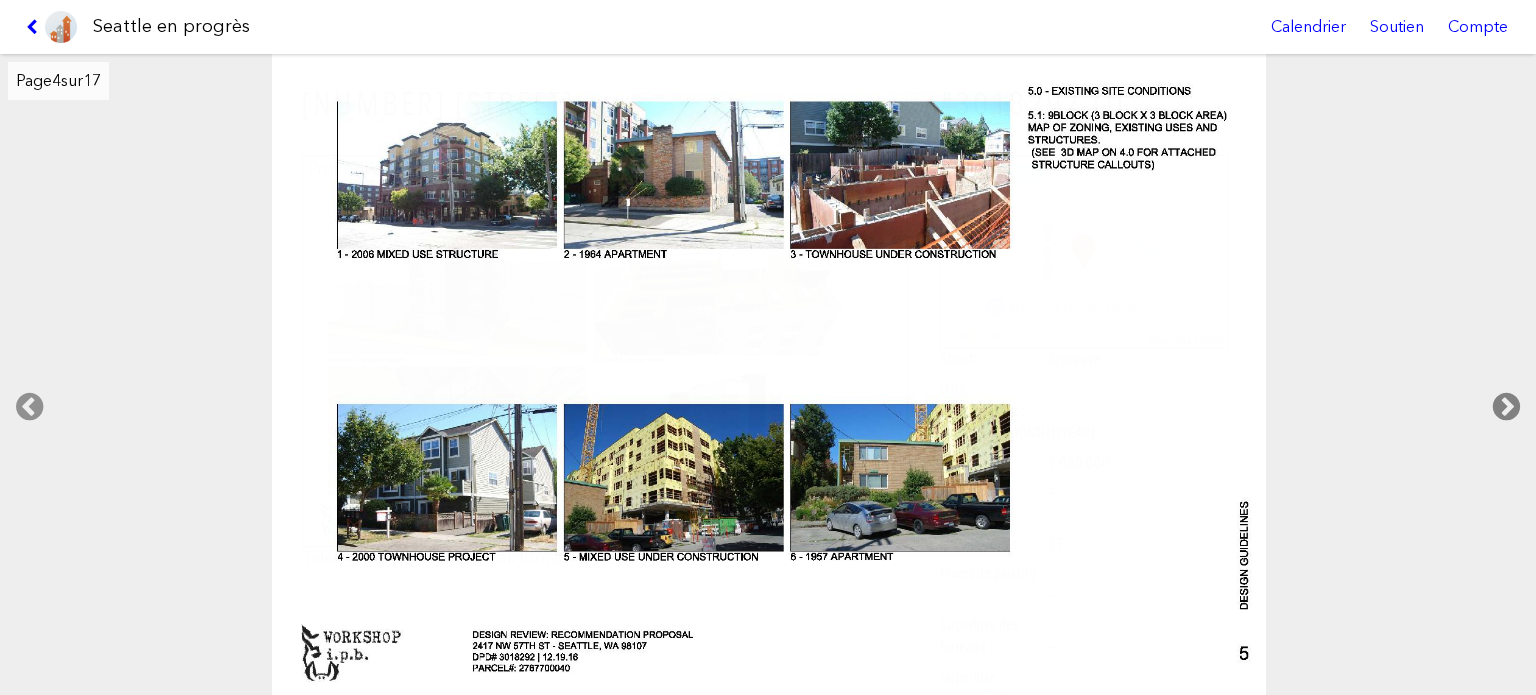 click at bounding box center [1506, 407] 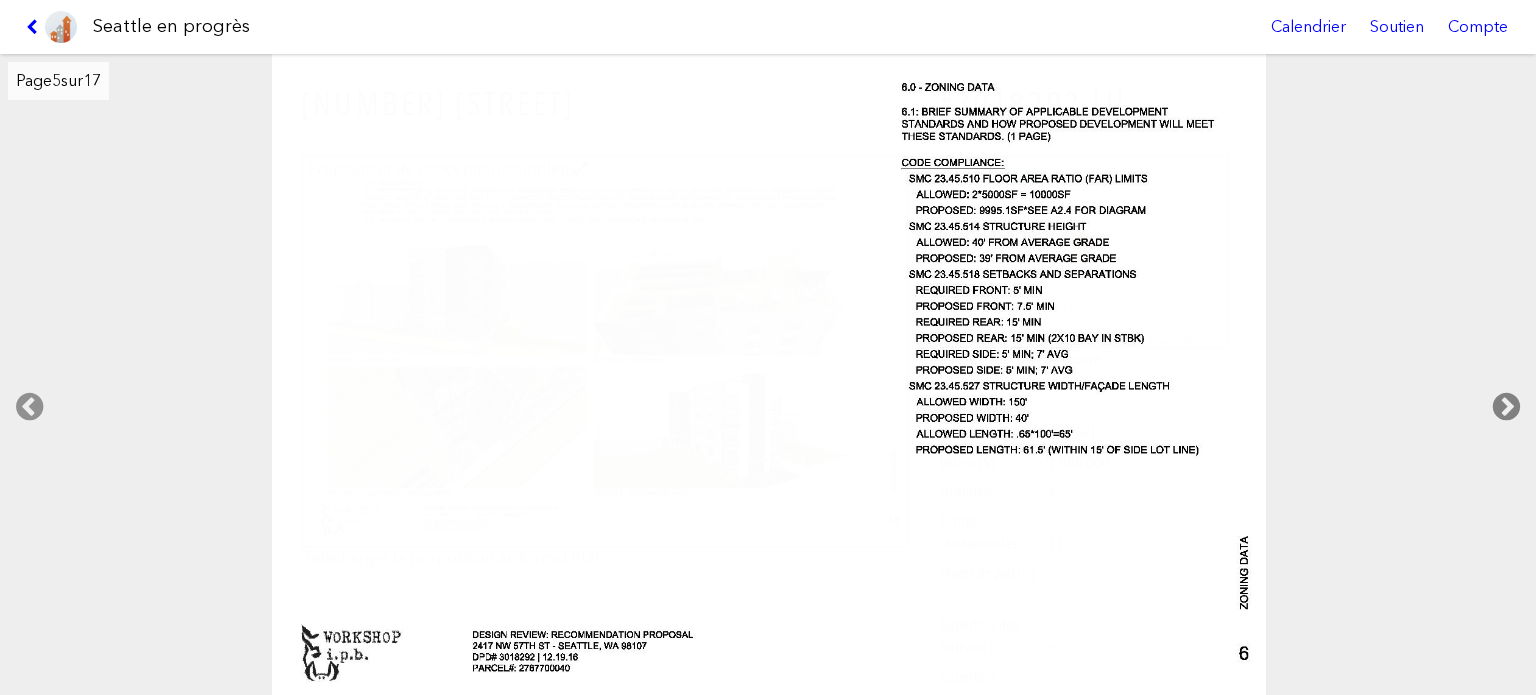 click at bounding box center (1506, 407) 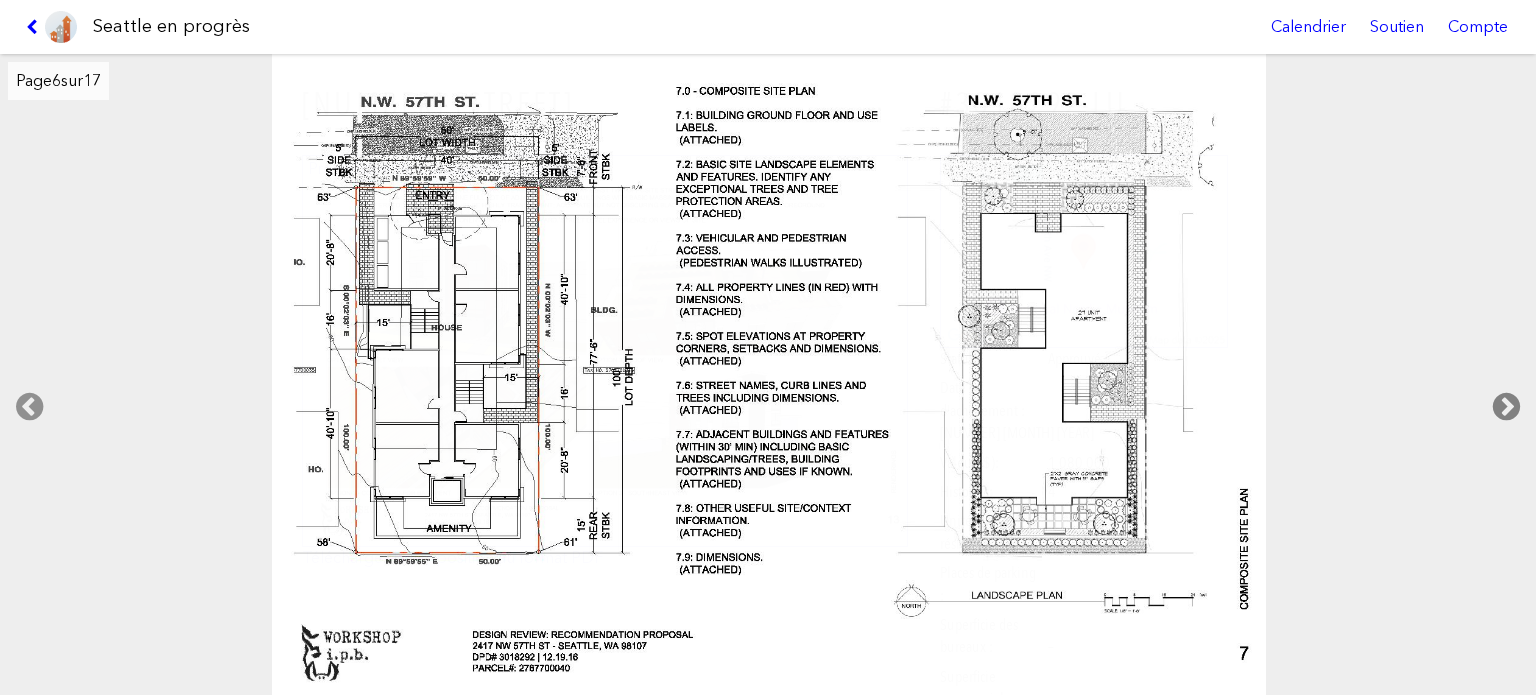click at bounding box center [1506, 407] 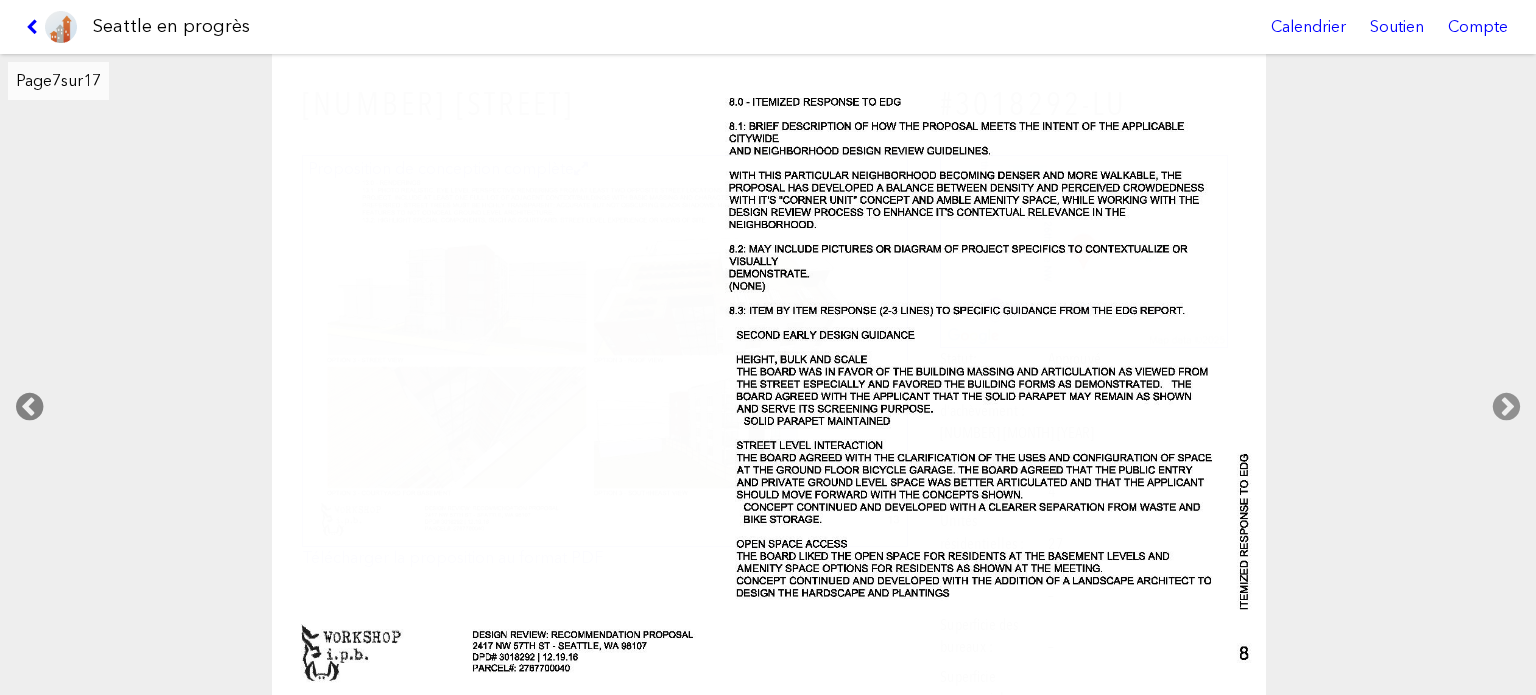 click at bounding box center (29, 407) 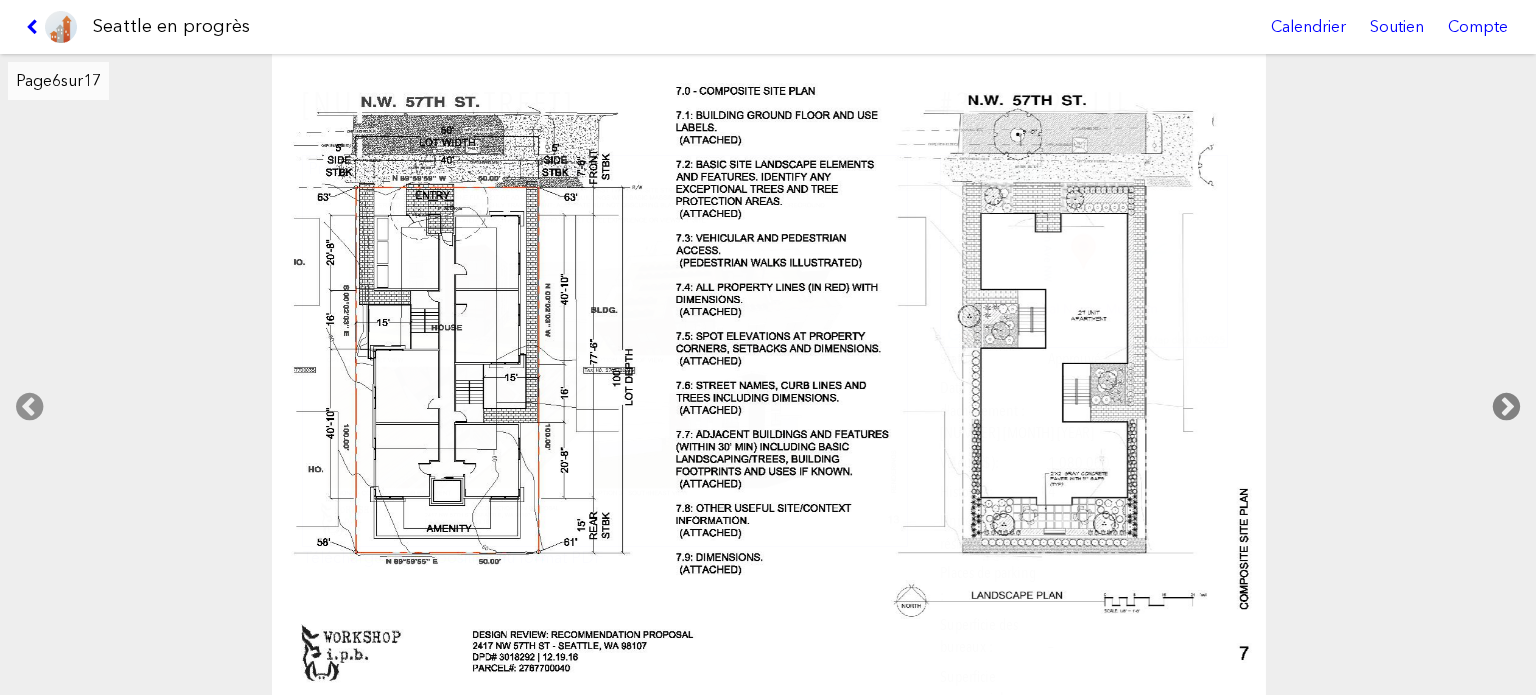 click at bounding box center [1506, 407] 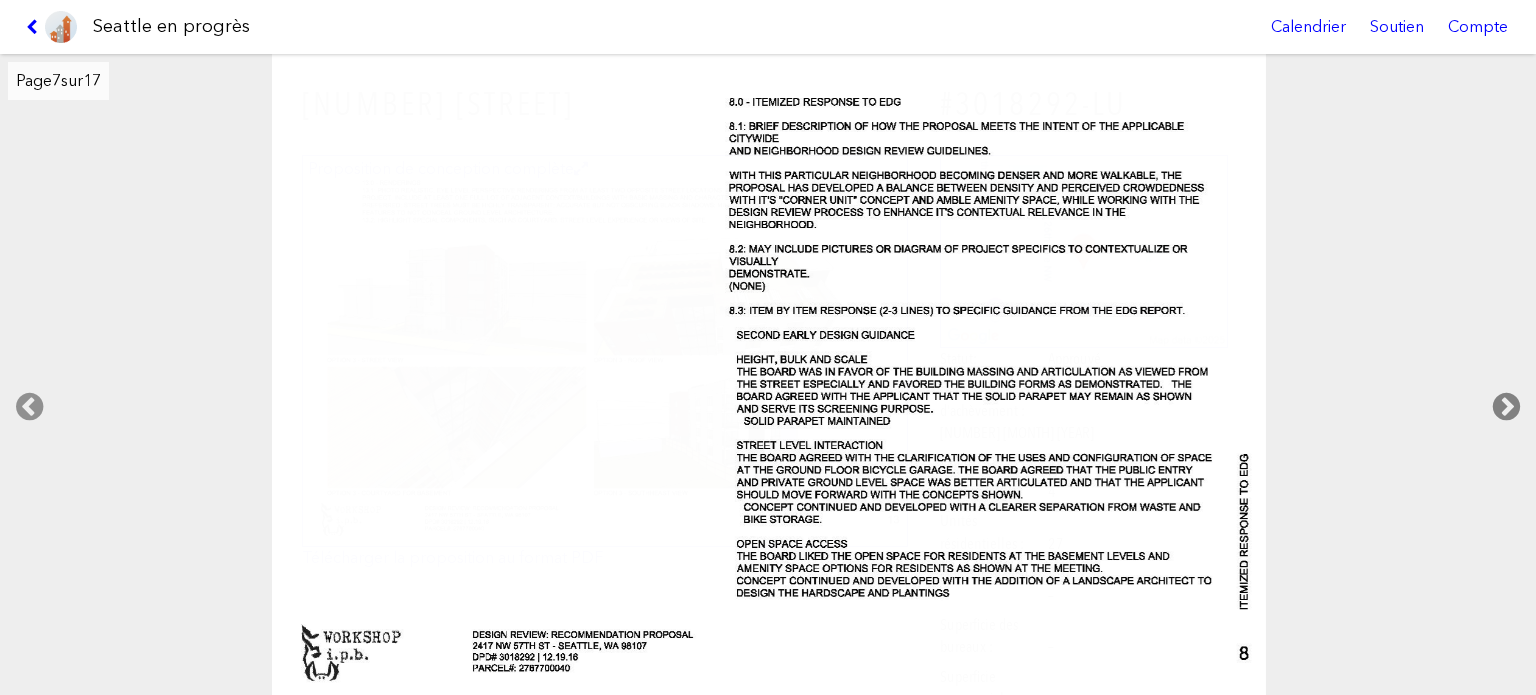 click at bounding box center (1506, 407) 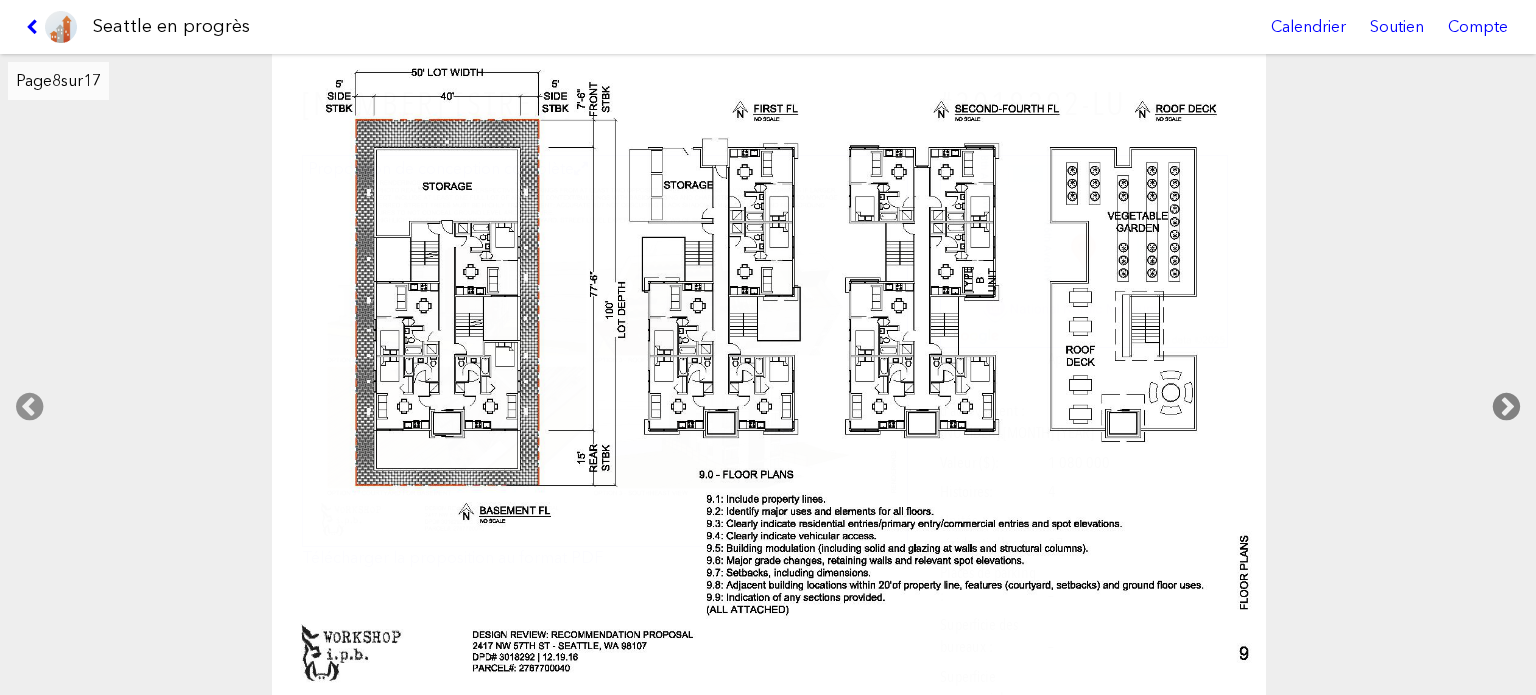 click at bounding box center [1506, 407] 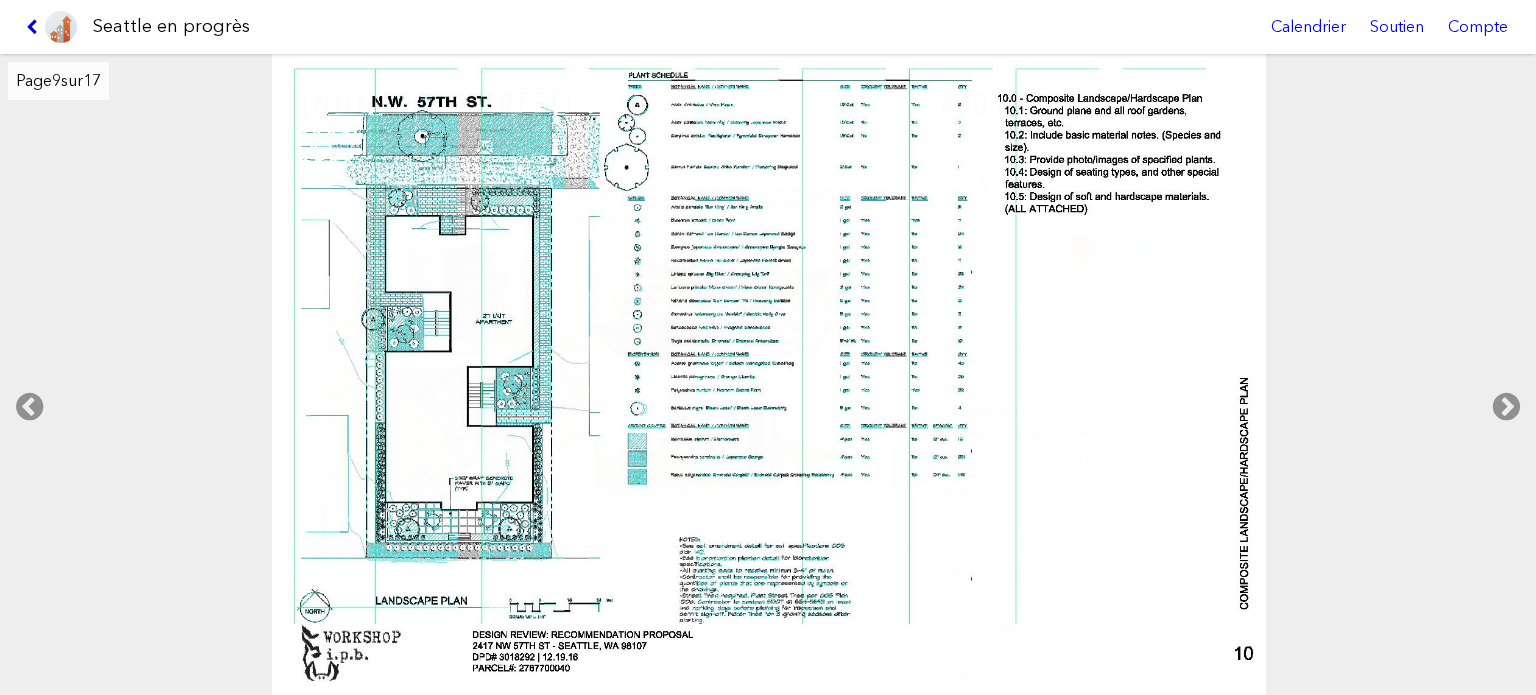 click at bounding box center (35, 27) 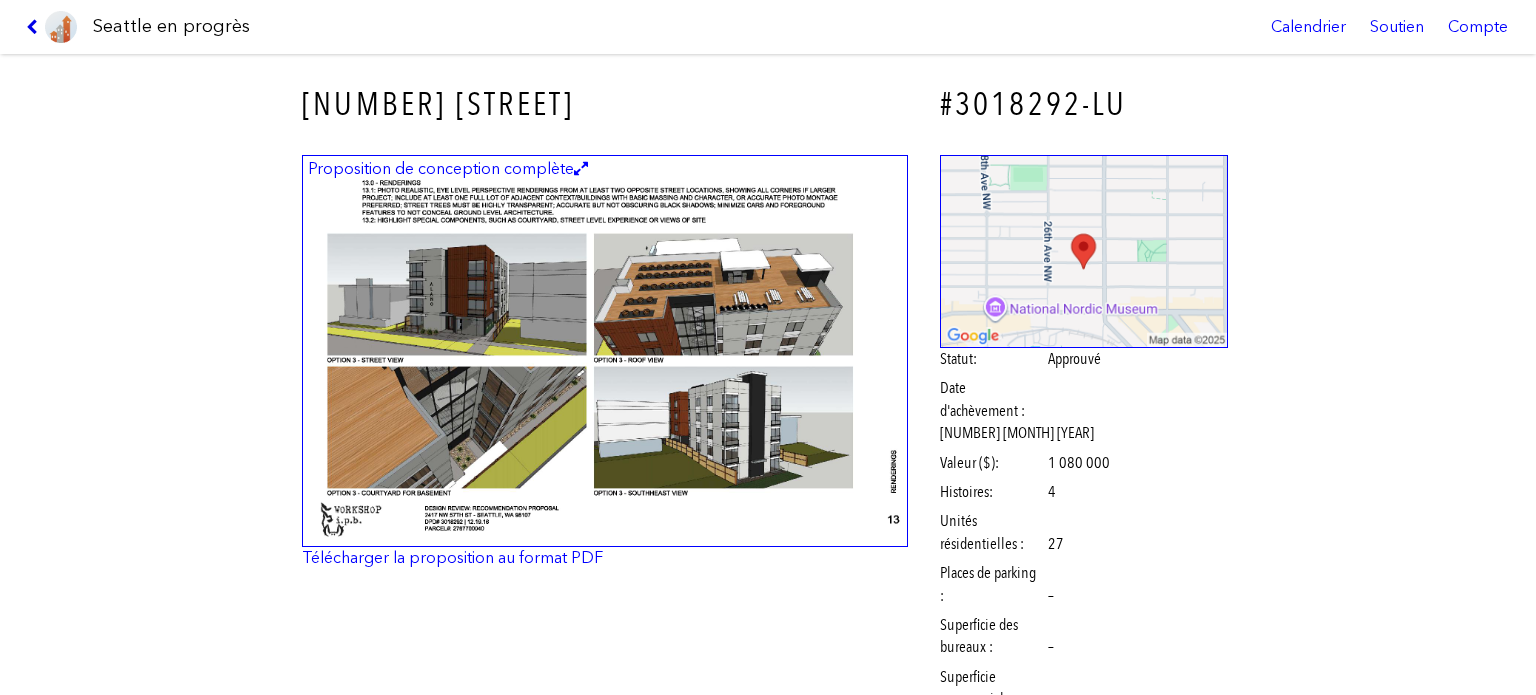 click at bounding box center (35, 27) 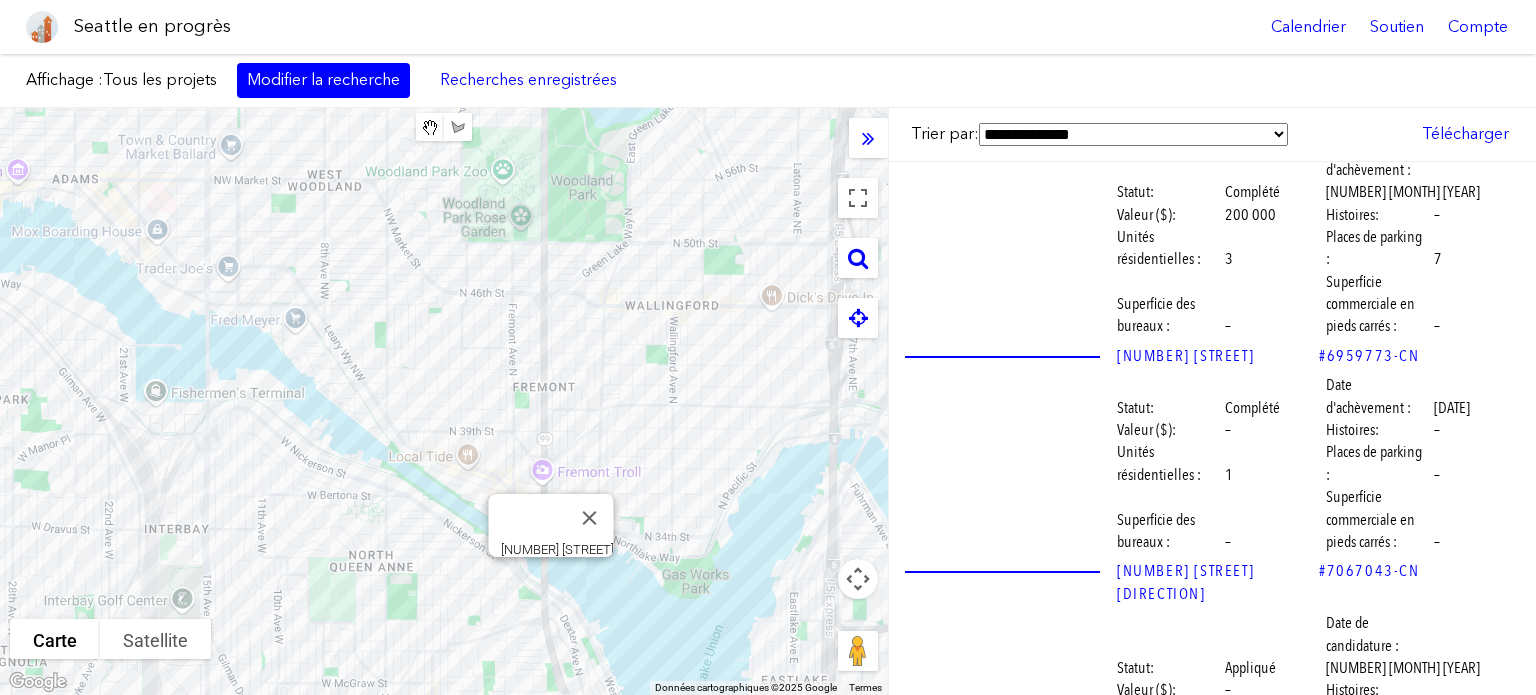 scroll, scrollTop: 24986, scrollLeft: 0, axis: vertical 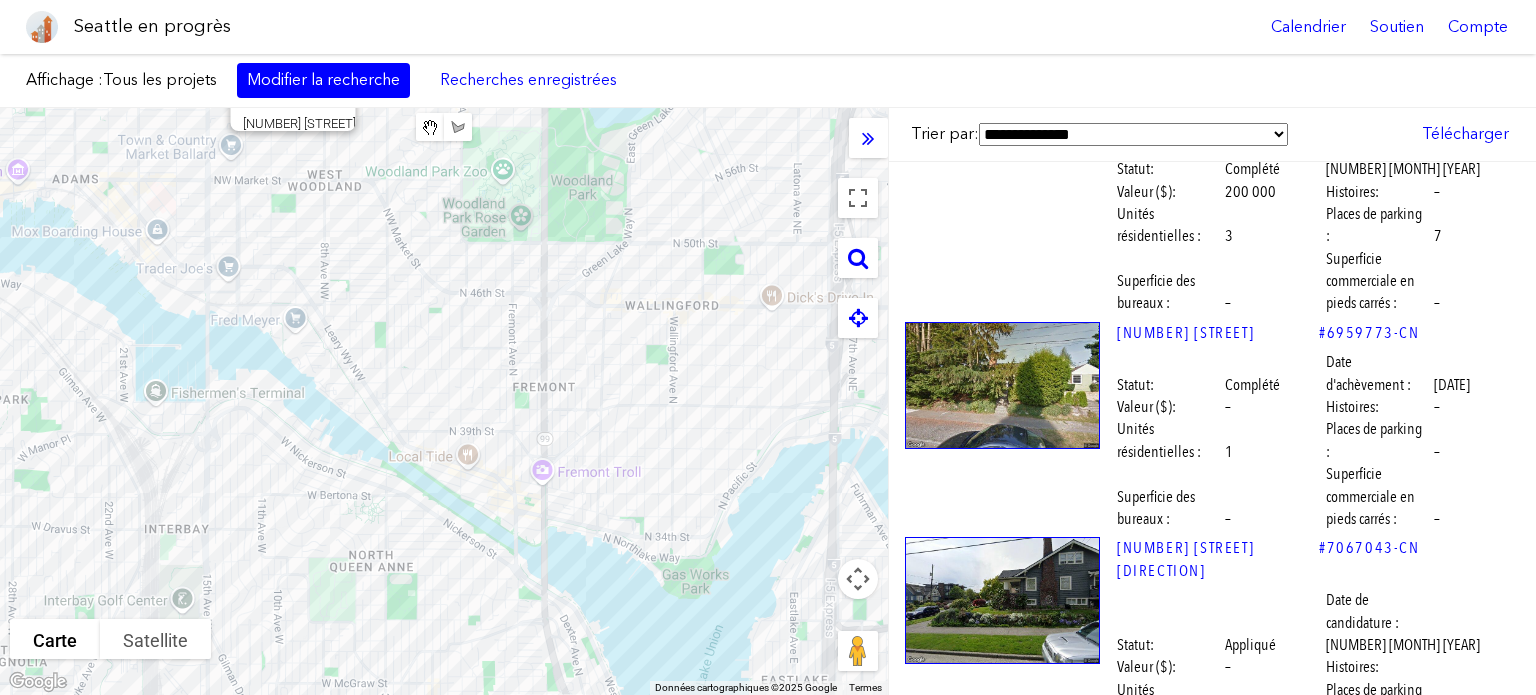 click at bounding box center [1002, 2125] 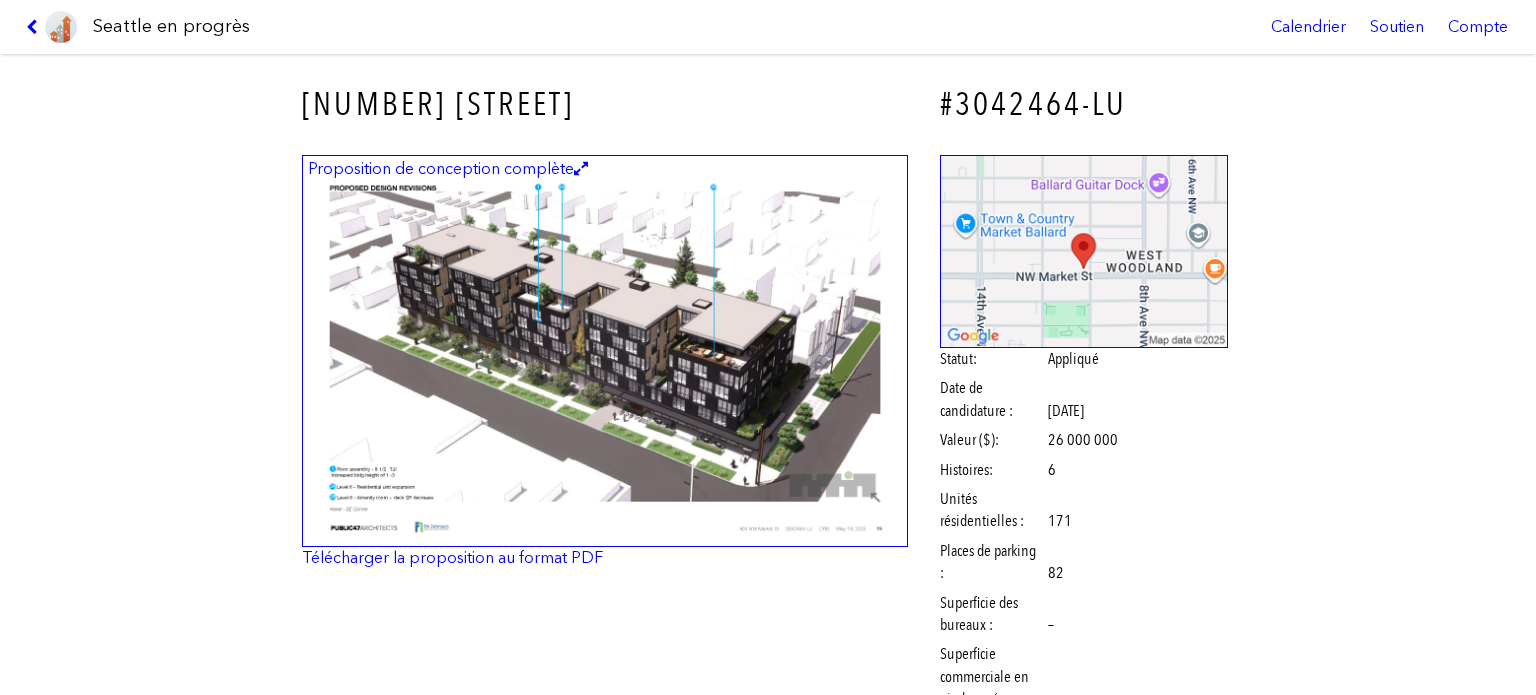 click at bounding box center [51, 27] 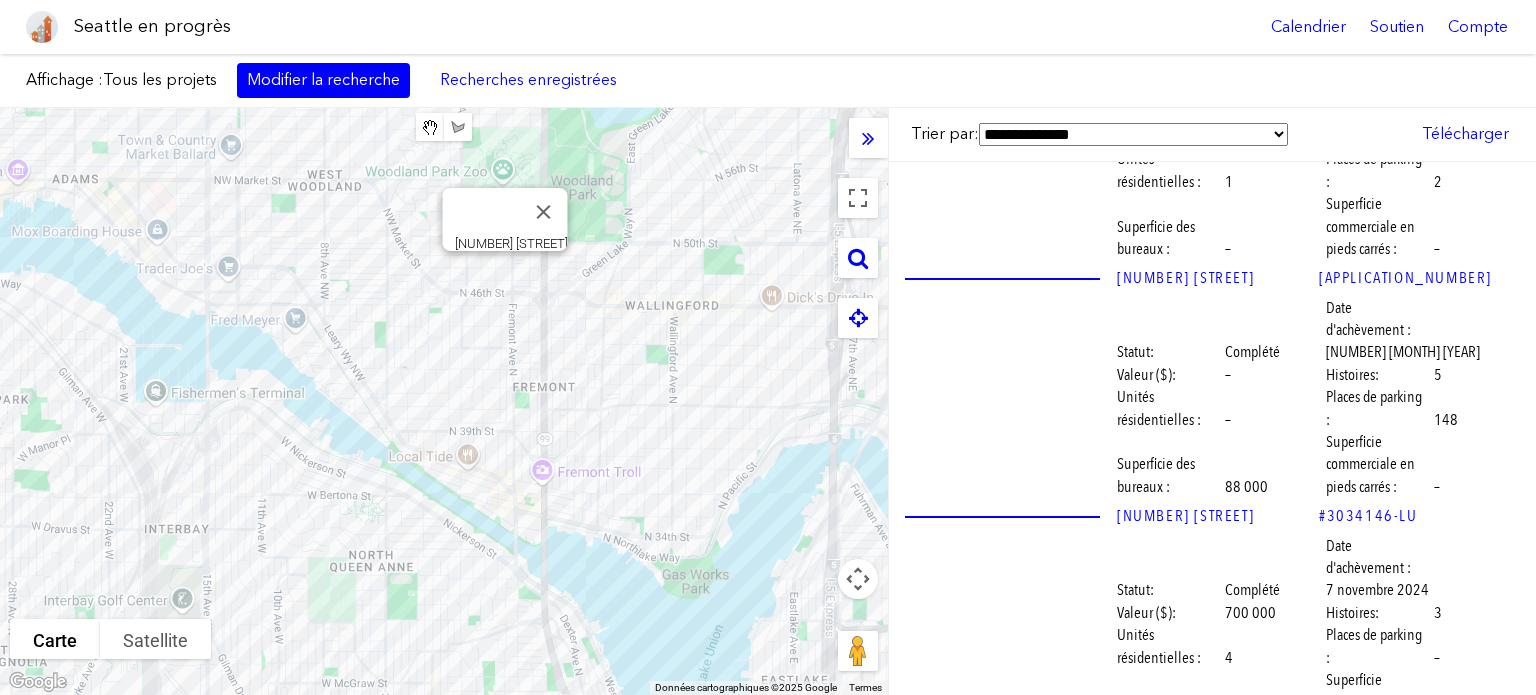 scroll, scrollTop: 44352, scrollLeft: 0, axis: vertical 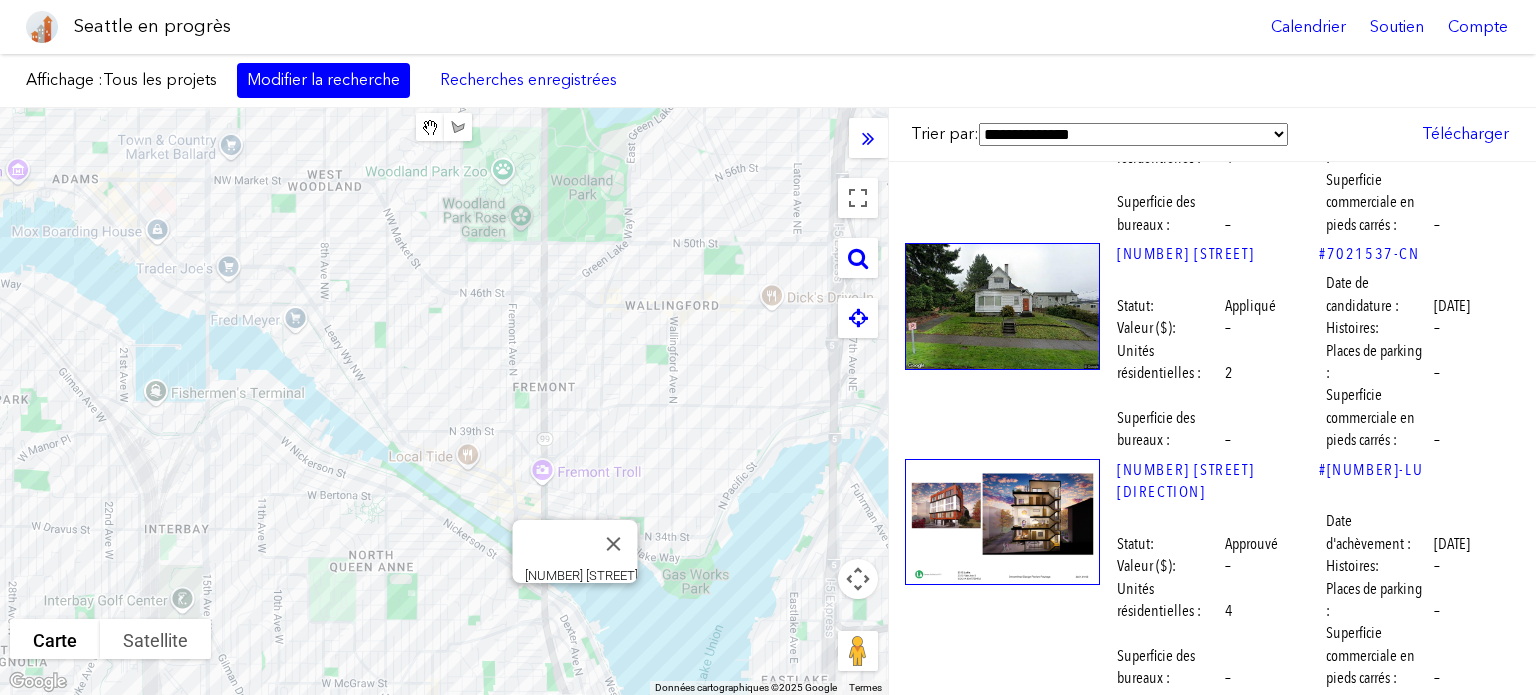 click at bounding box center [1002, 3043] 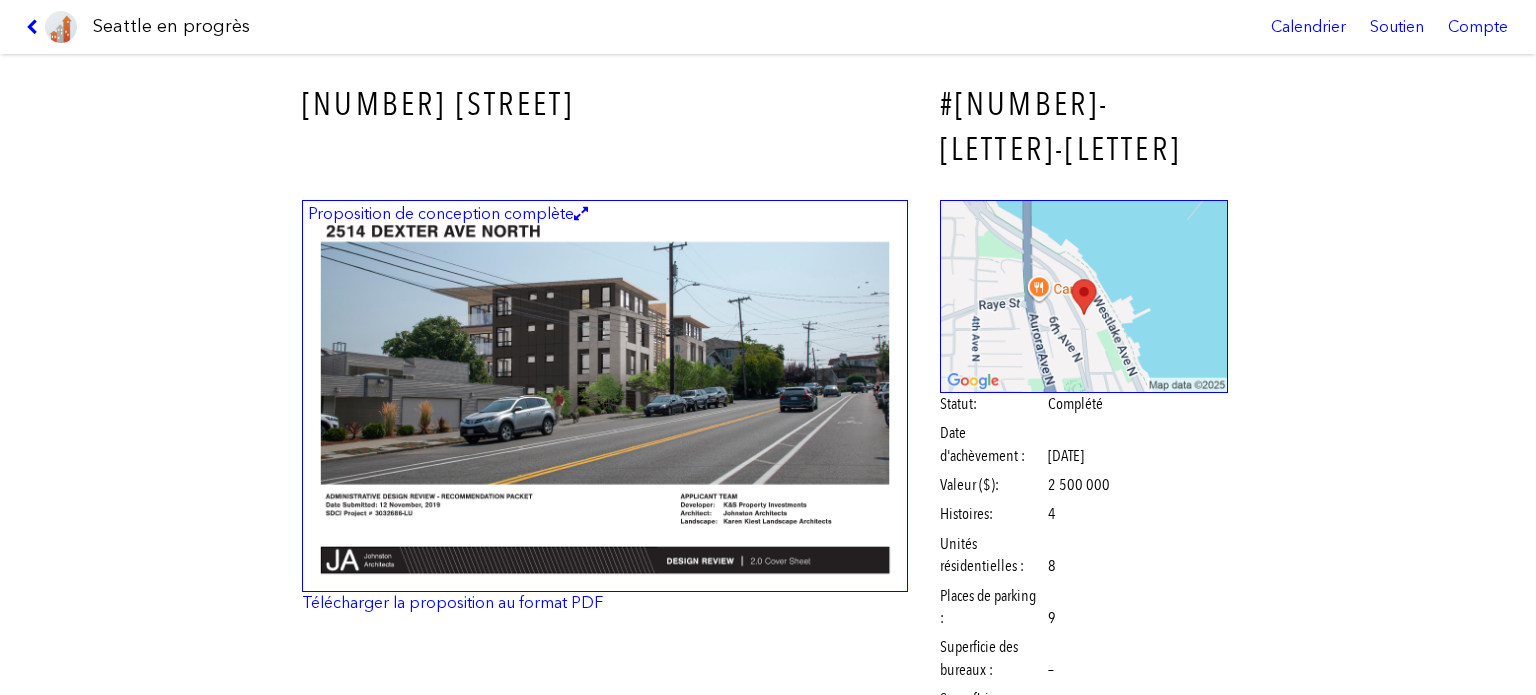 click at bounding box center (605, 396) 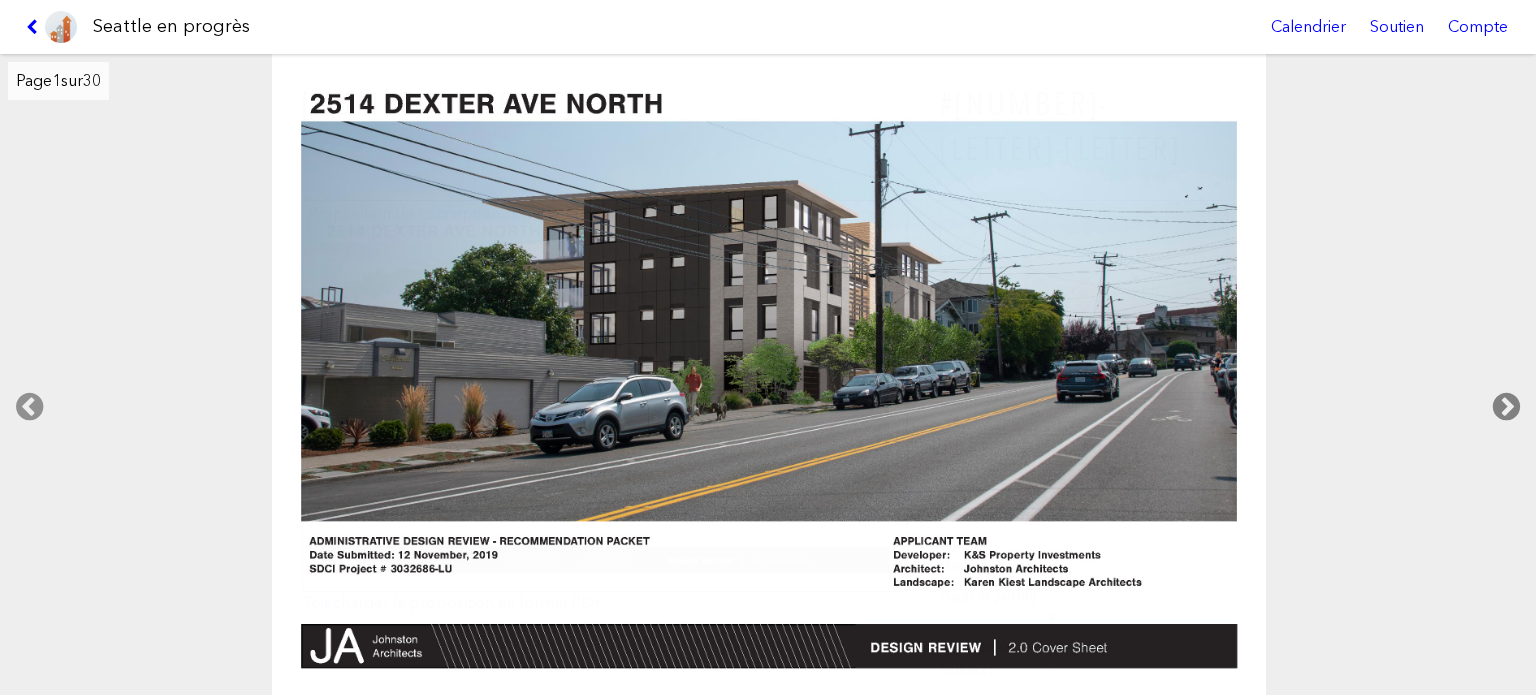 click at bounding box center (1506, 407) 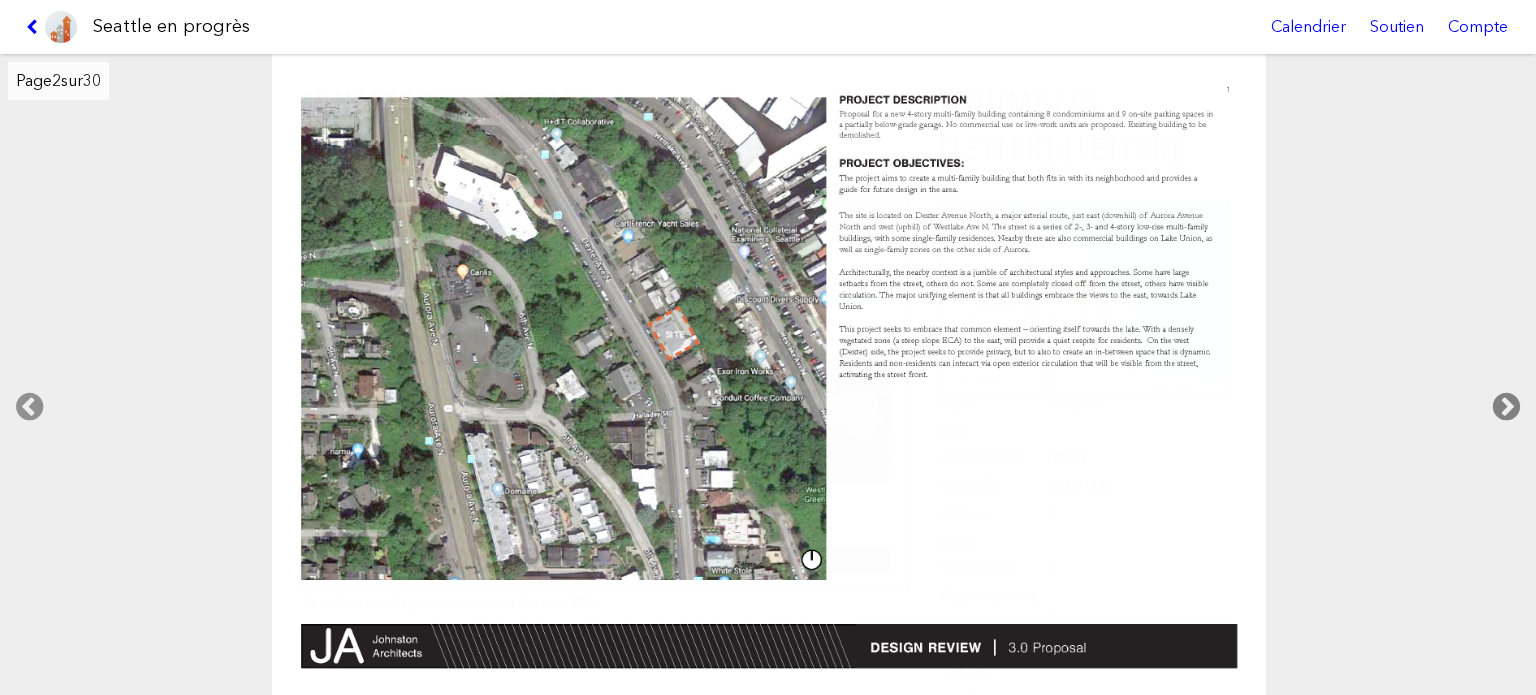 click at bounding box center (1506, 407) 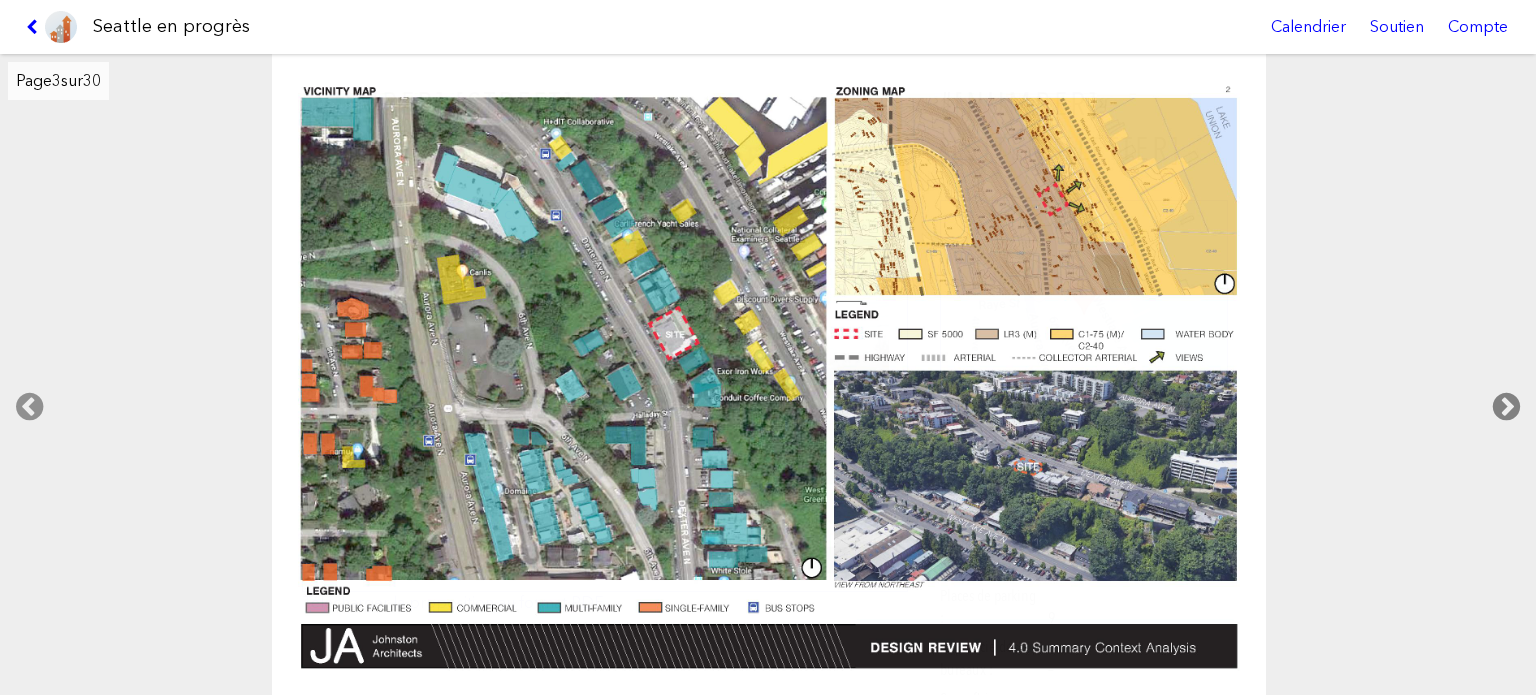 click at bounding box center [1506, 407] 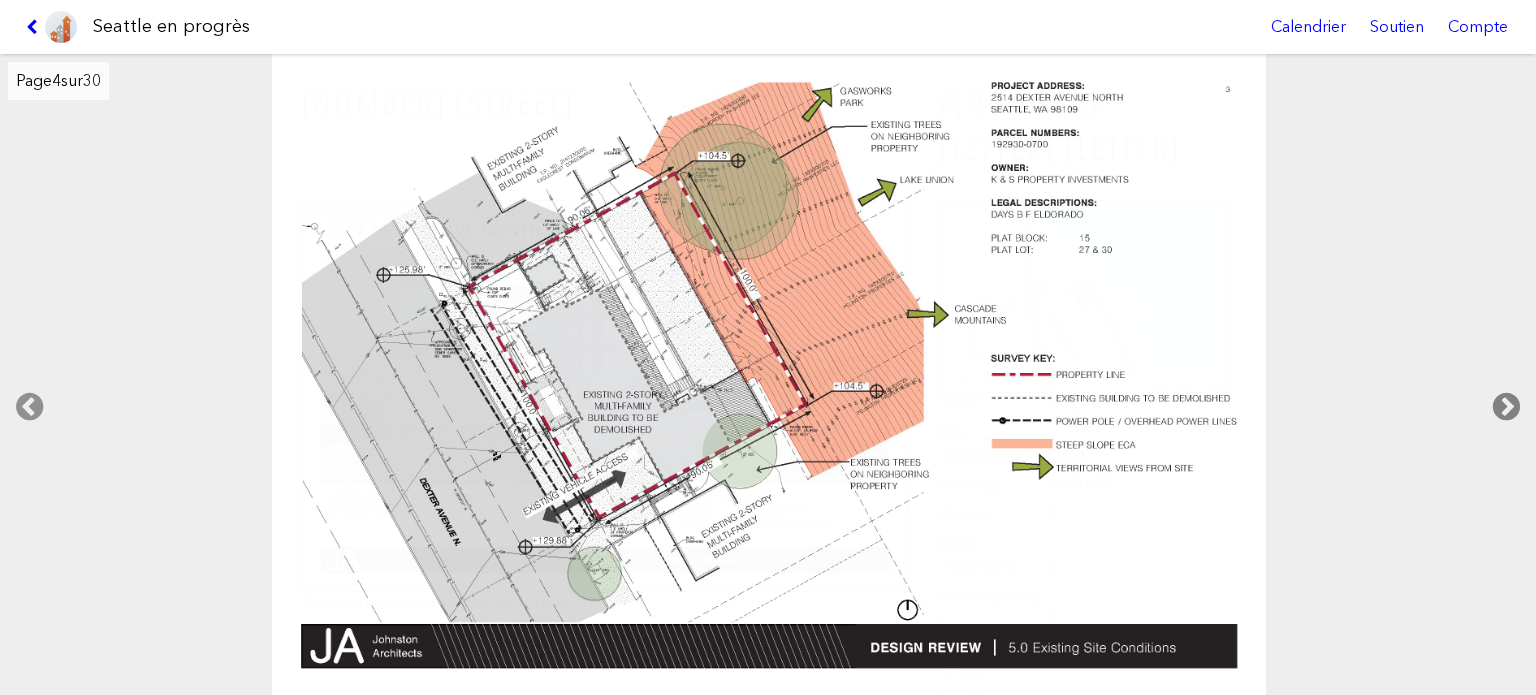 click at bounding box center (1506, 407) 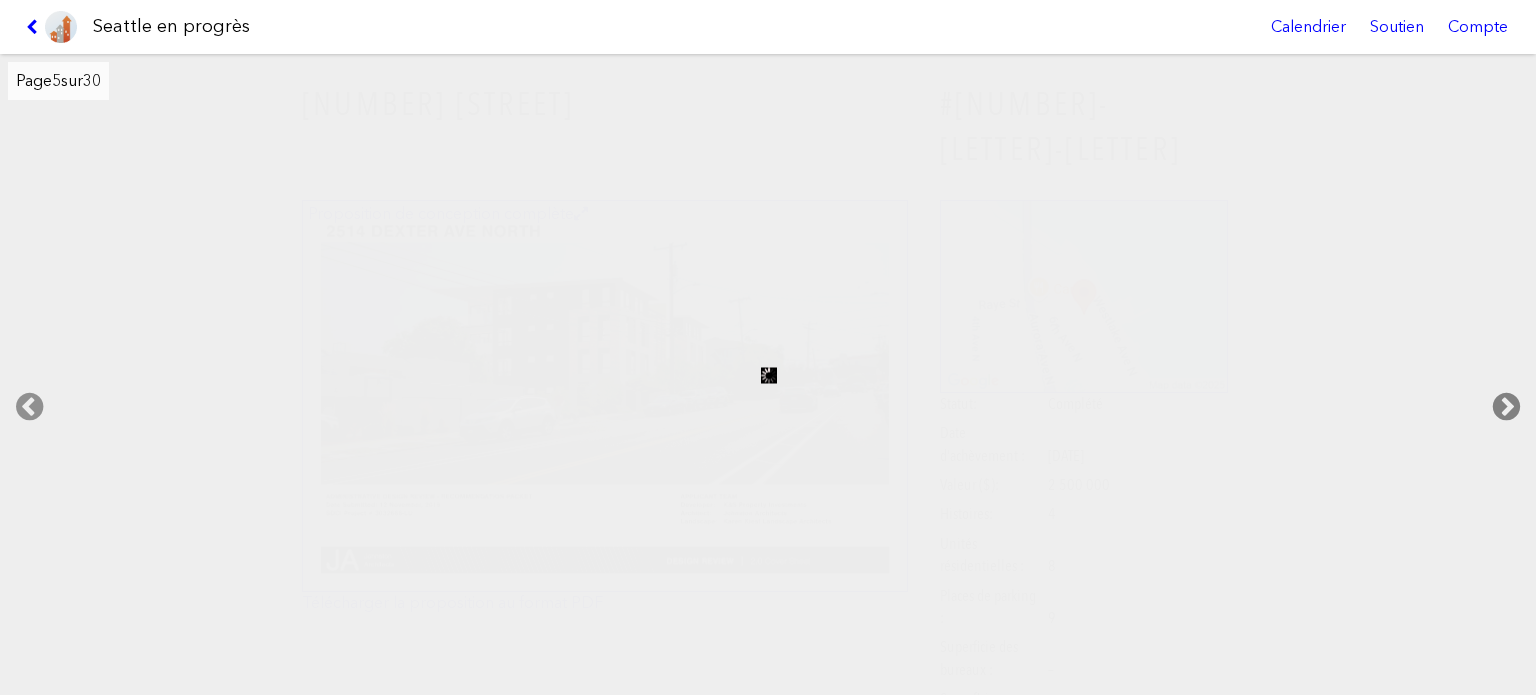 click at bounding box center [1506, 407] 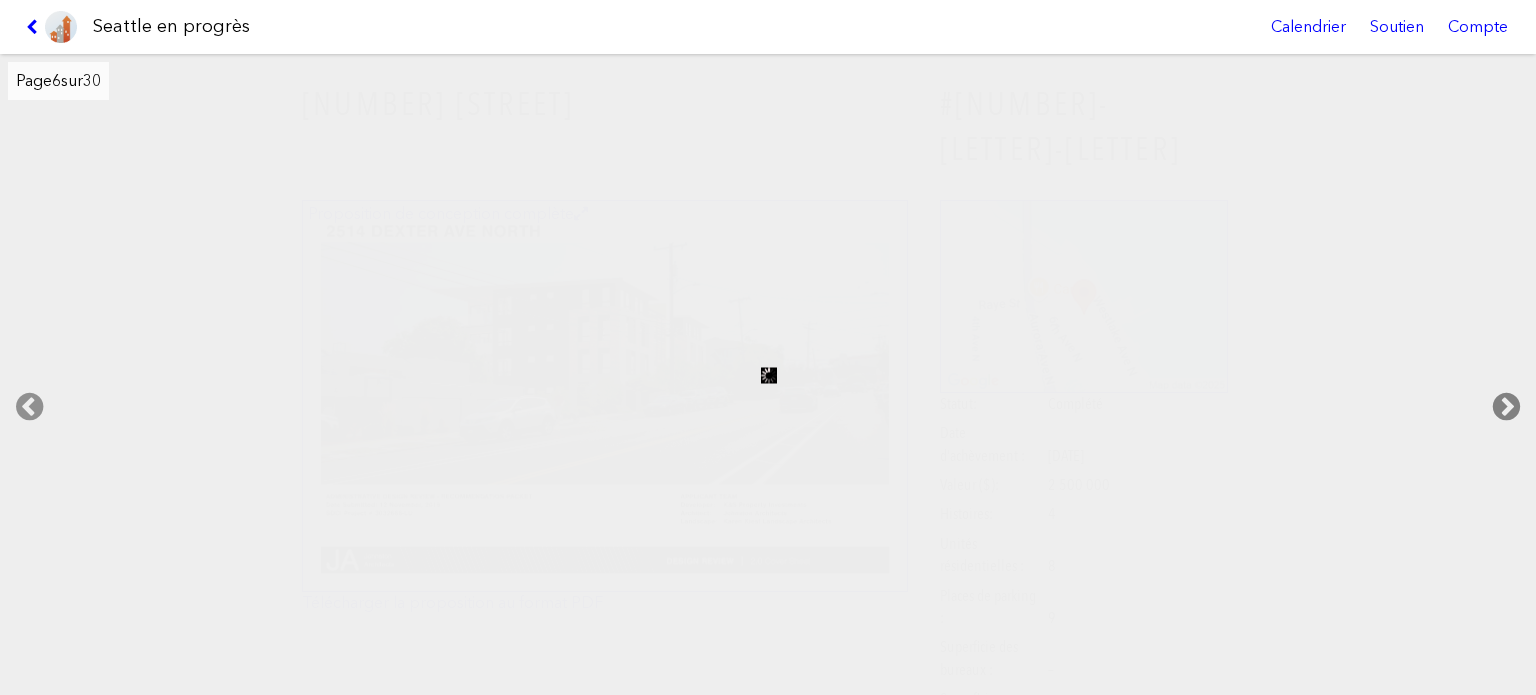 click at bounding box center (1506, 407) 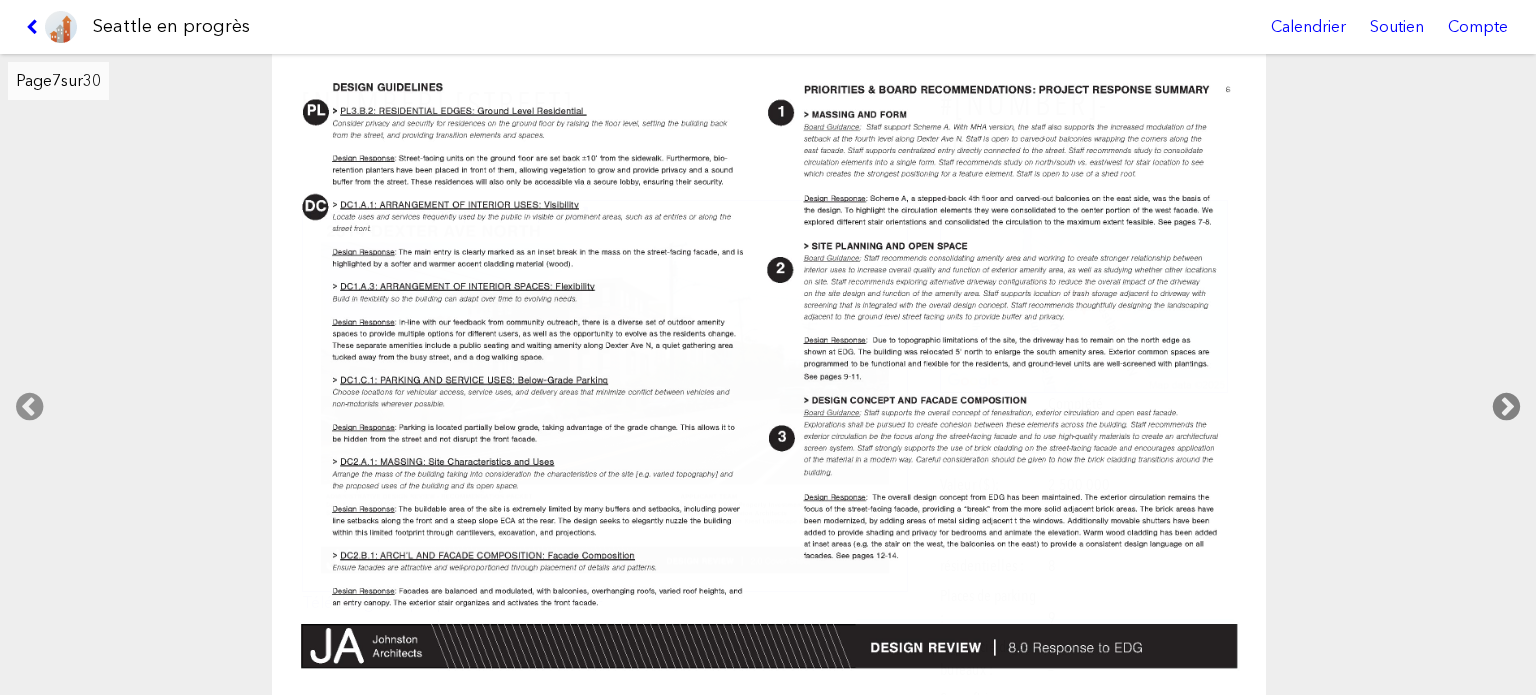 click at bounding box center [1506, 407] 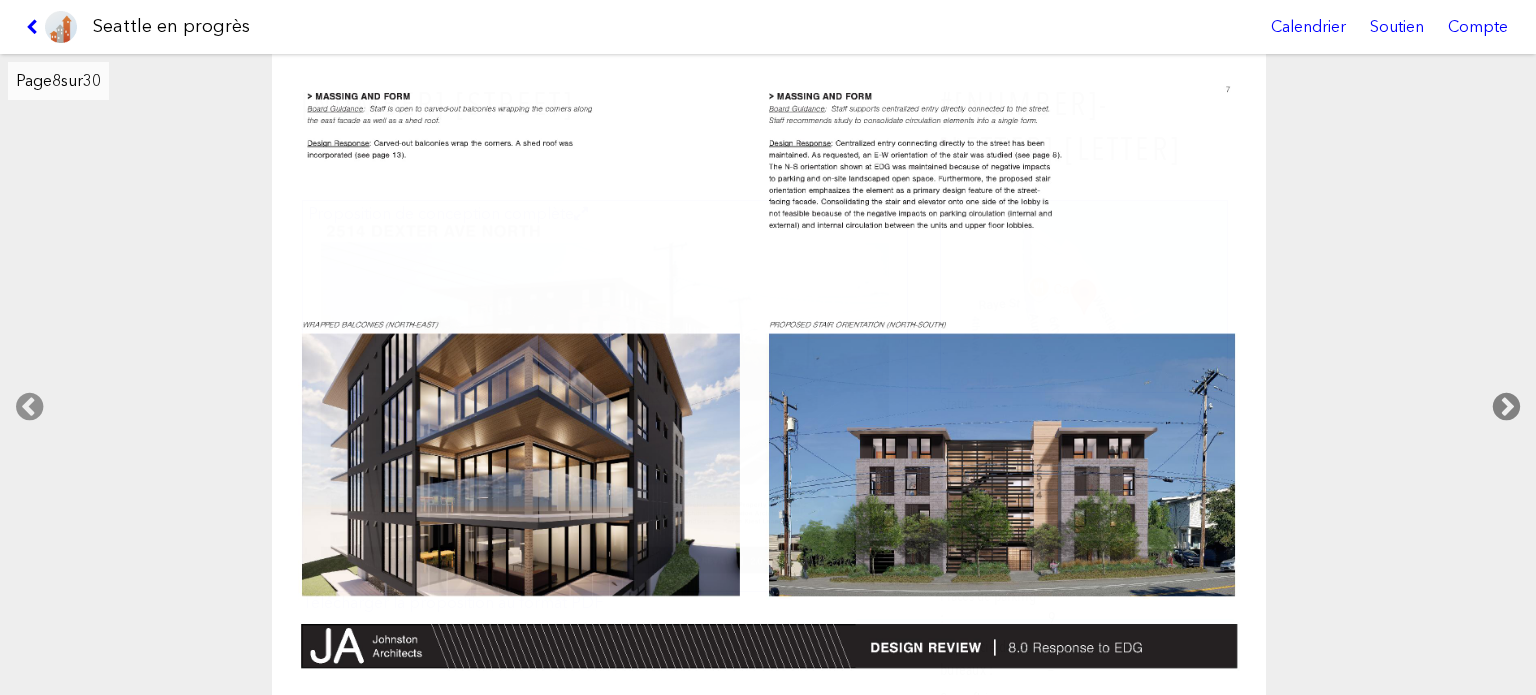 click at bounding box center (1506, 407) 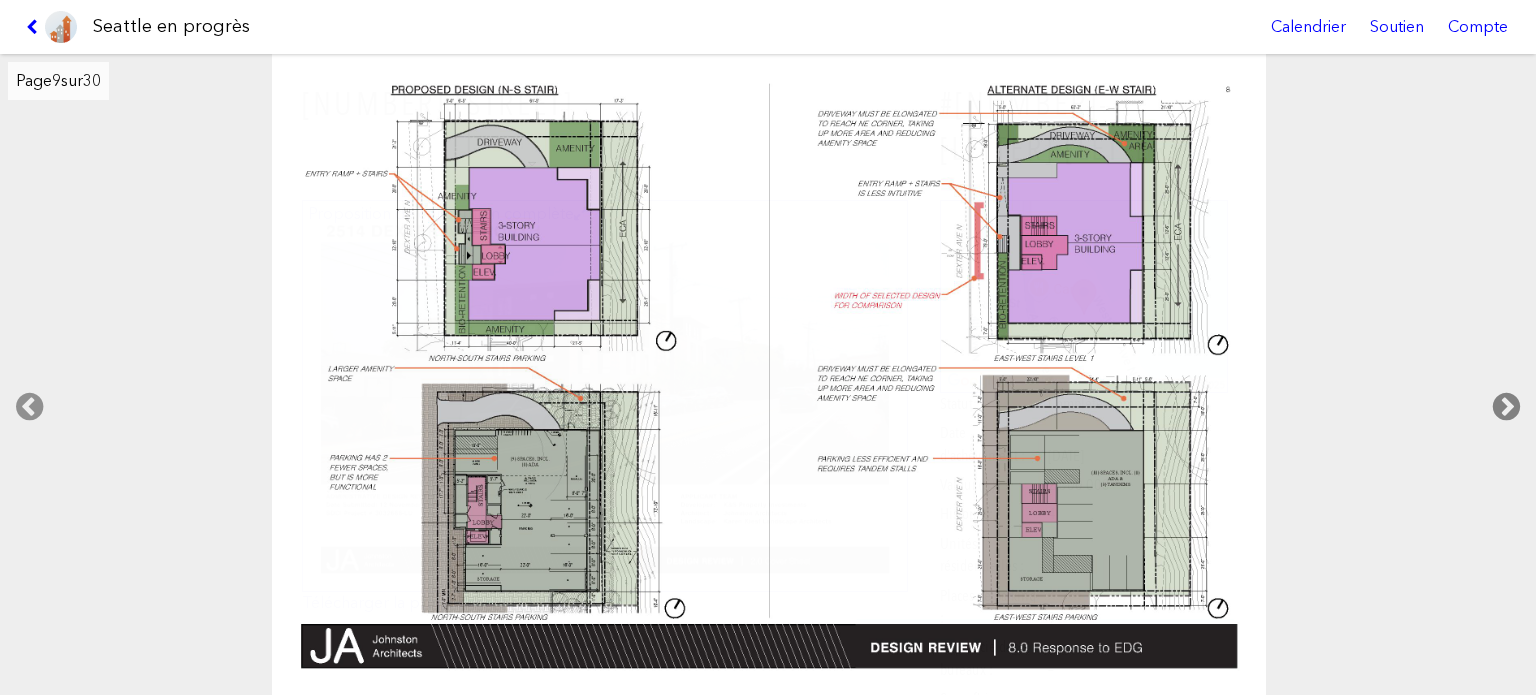 click at bounding box center (1506, 407) 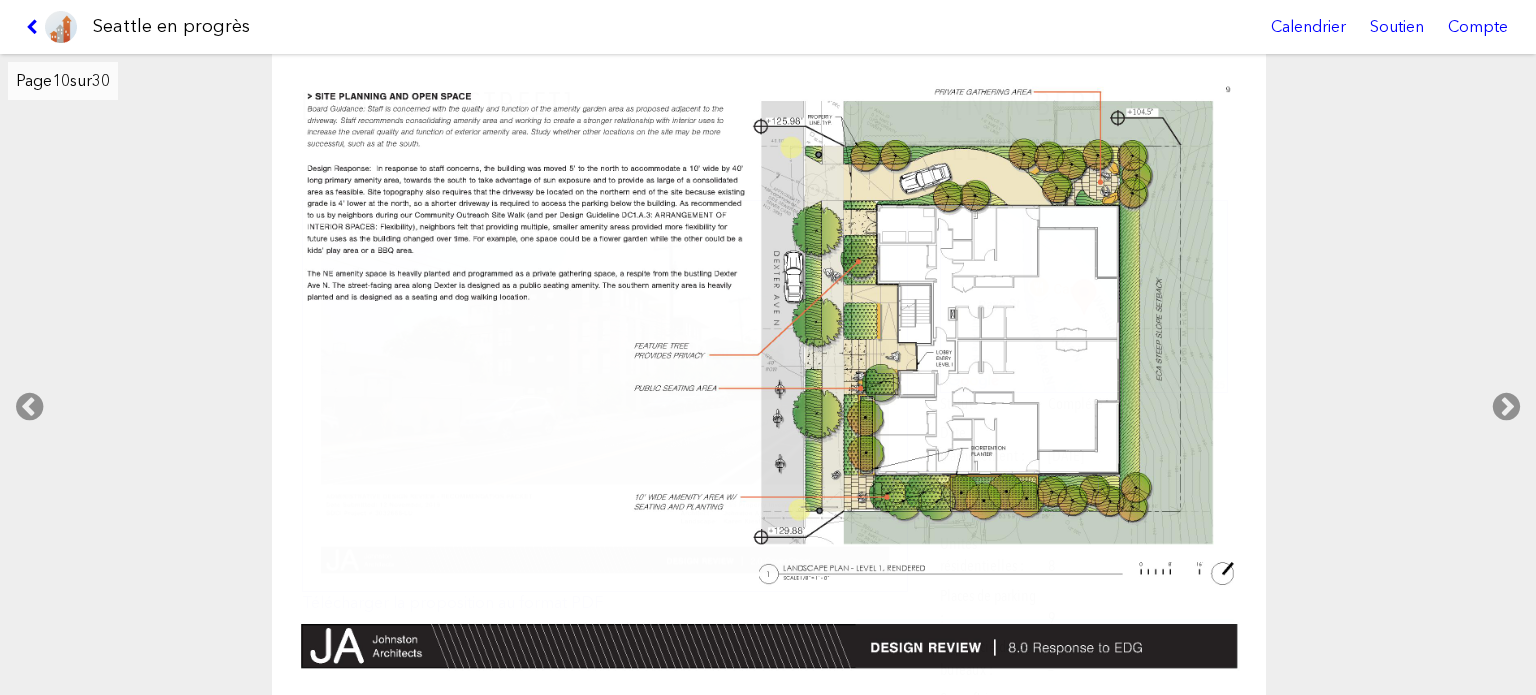 click at bounding box center (768, 374) 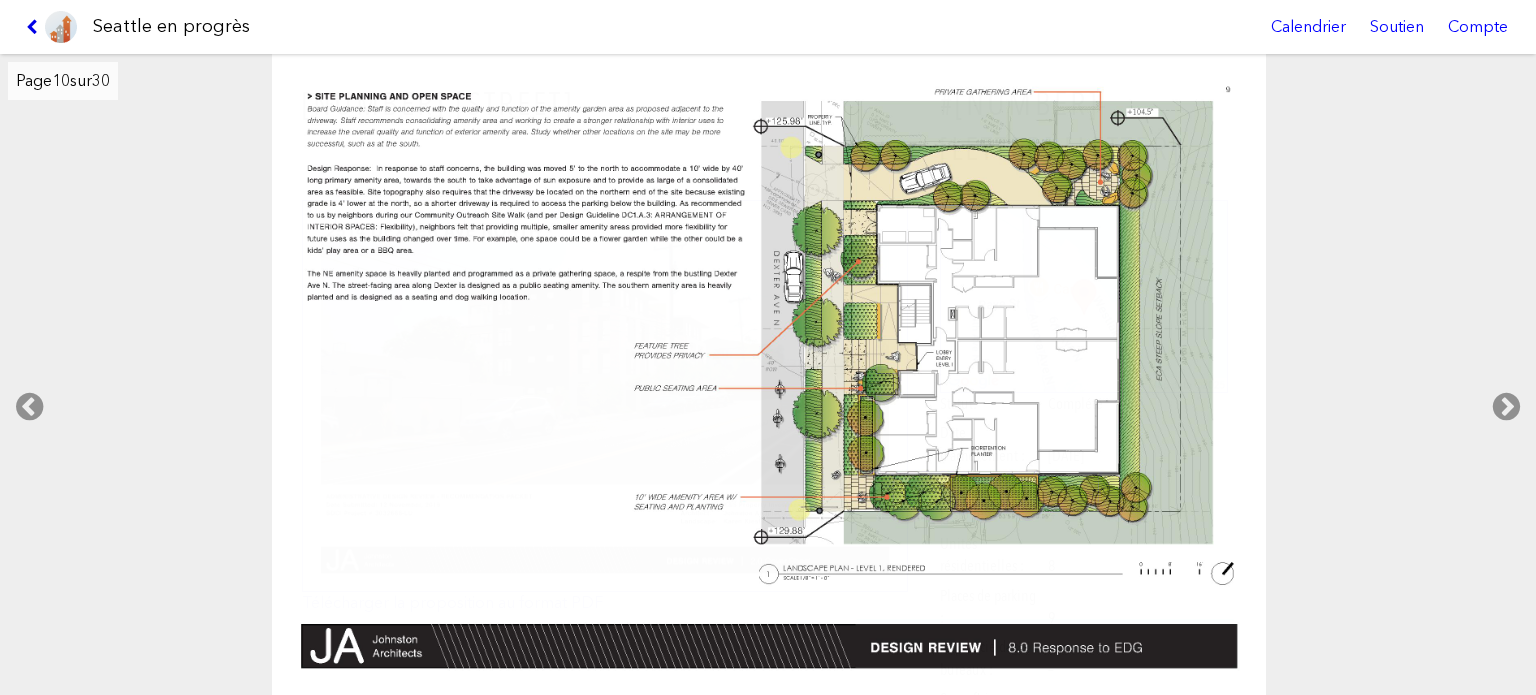 click at bounding box center [35, 27] 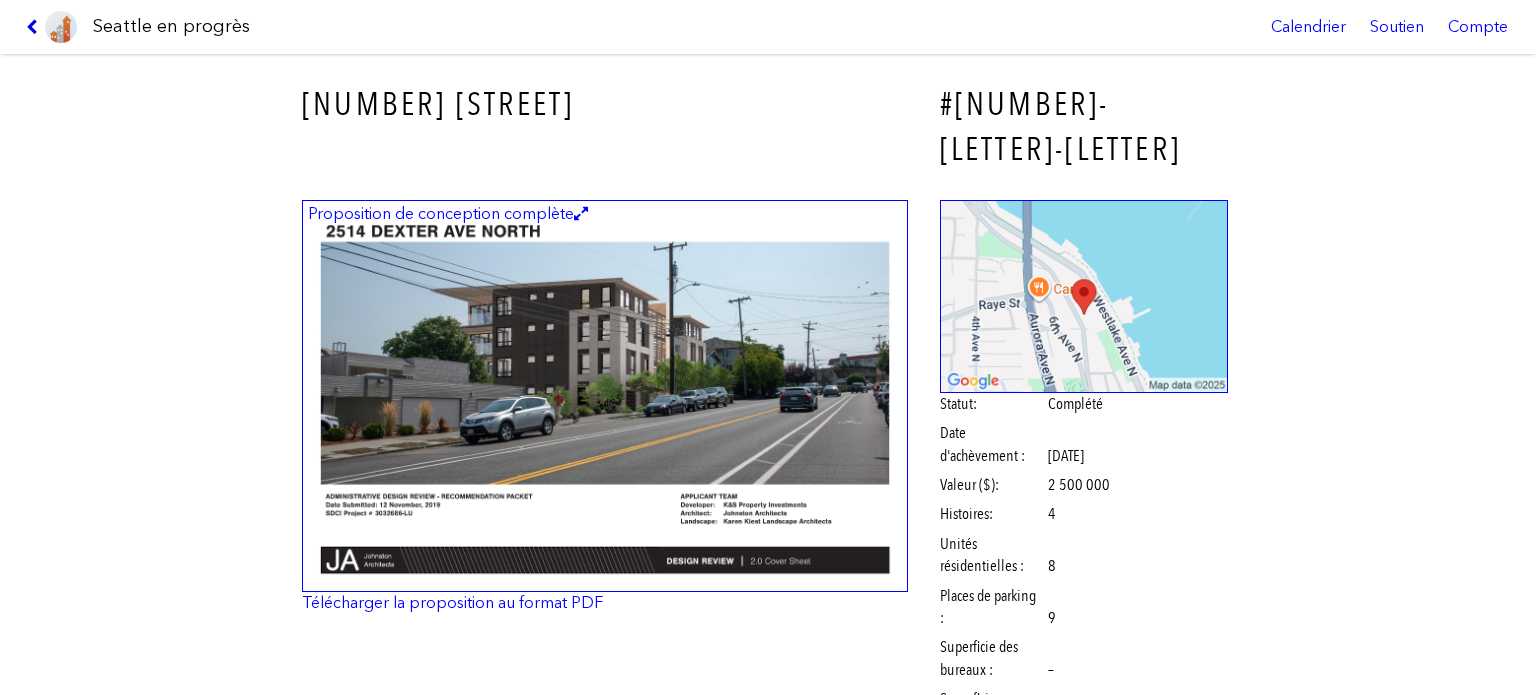 click at bounding box center [35, 27] 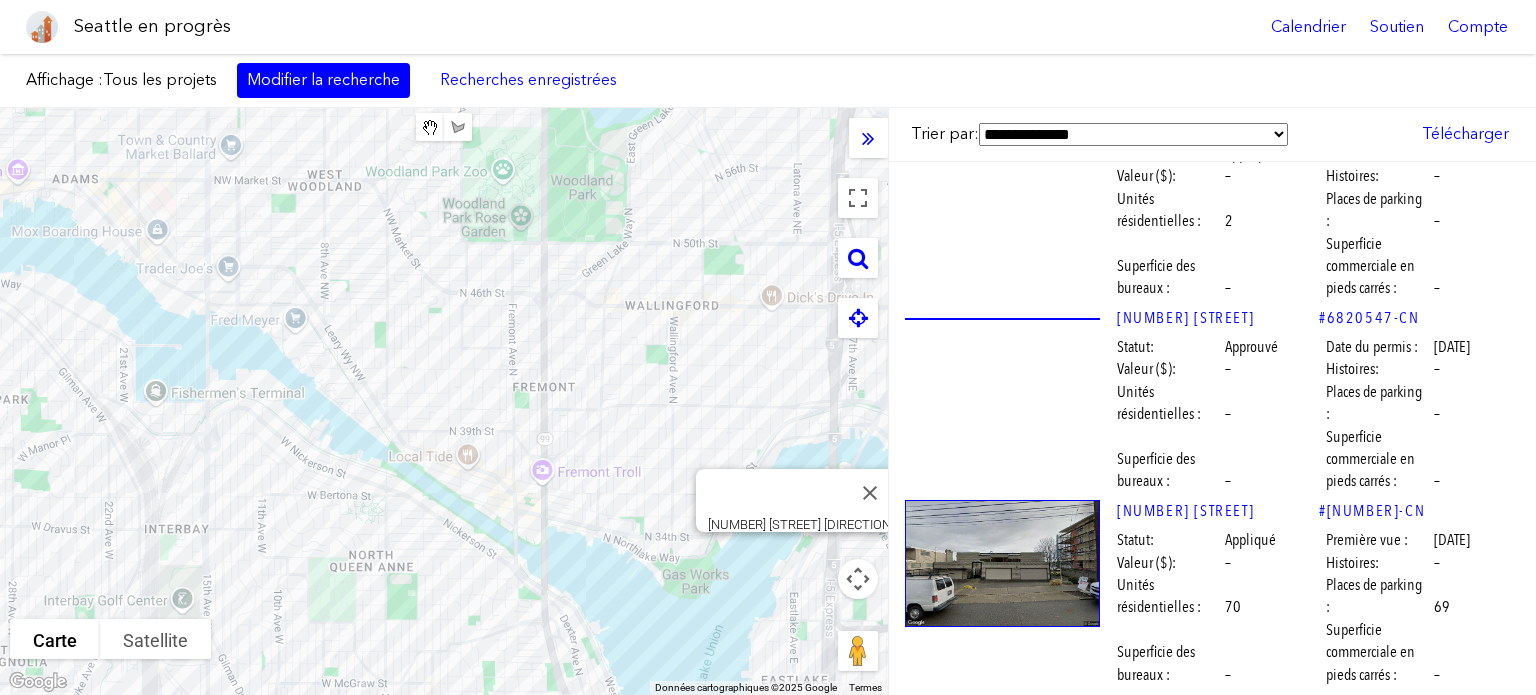 scroll, scrollTop: 63953, scrollLeft: 0, axis: vertical 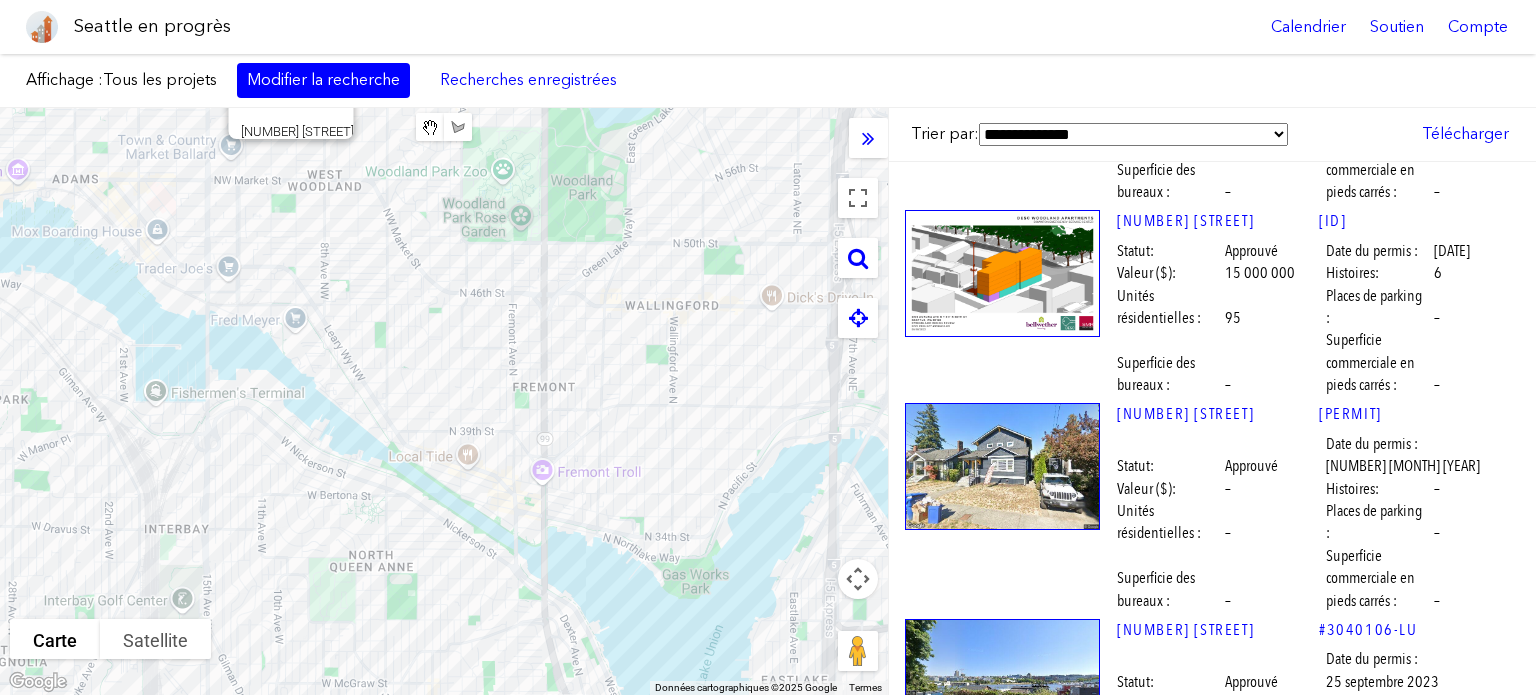 click at bounding box center [1002, 3864] 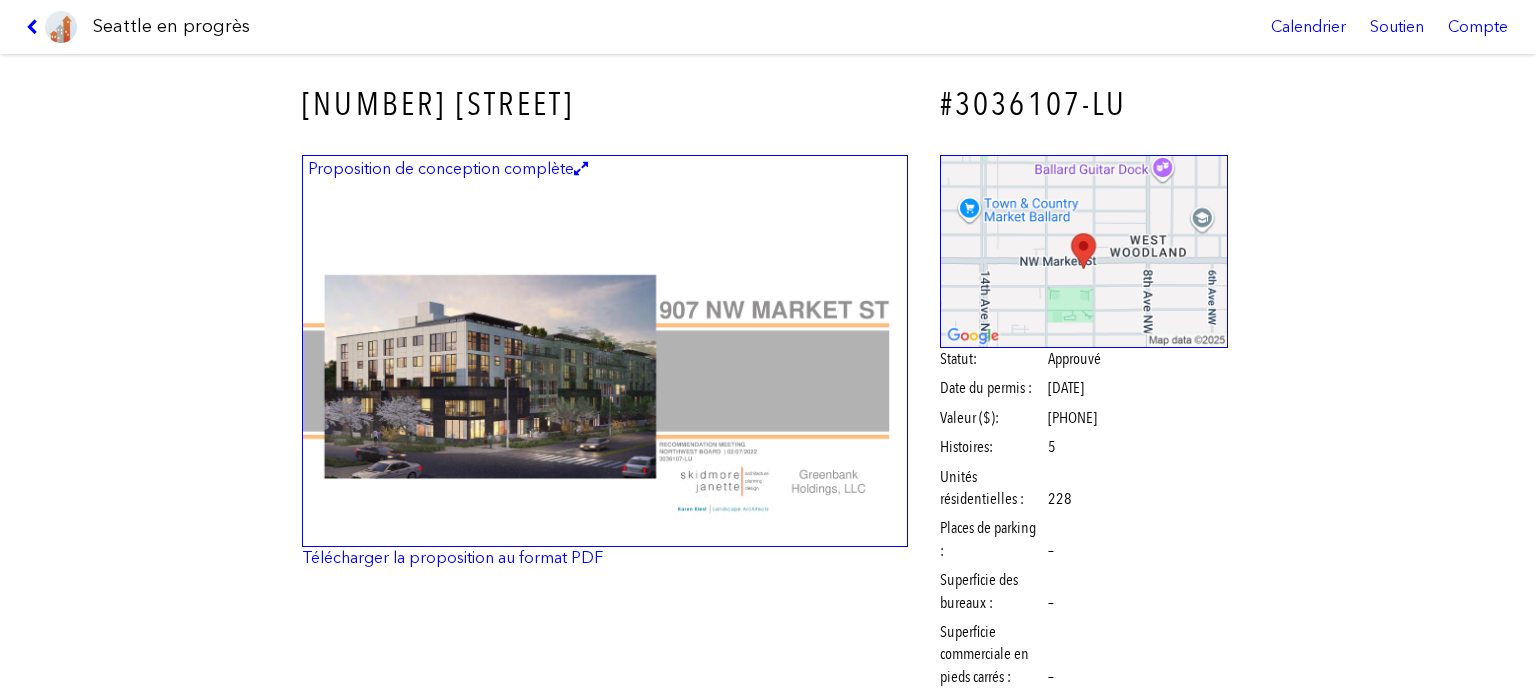 click at bounding box center (605, 351) 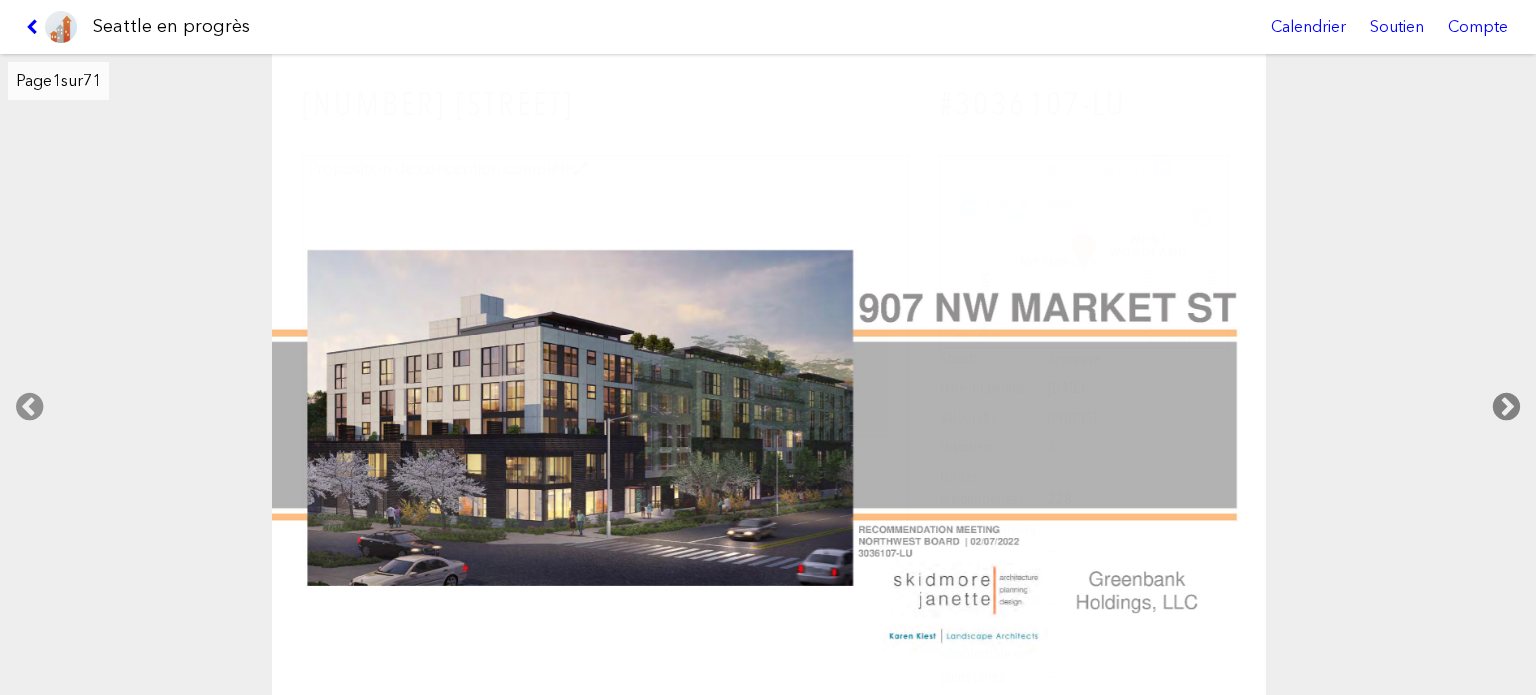 click at bounding box center (1506, 407) 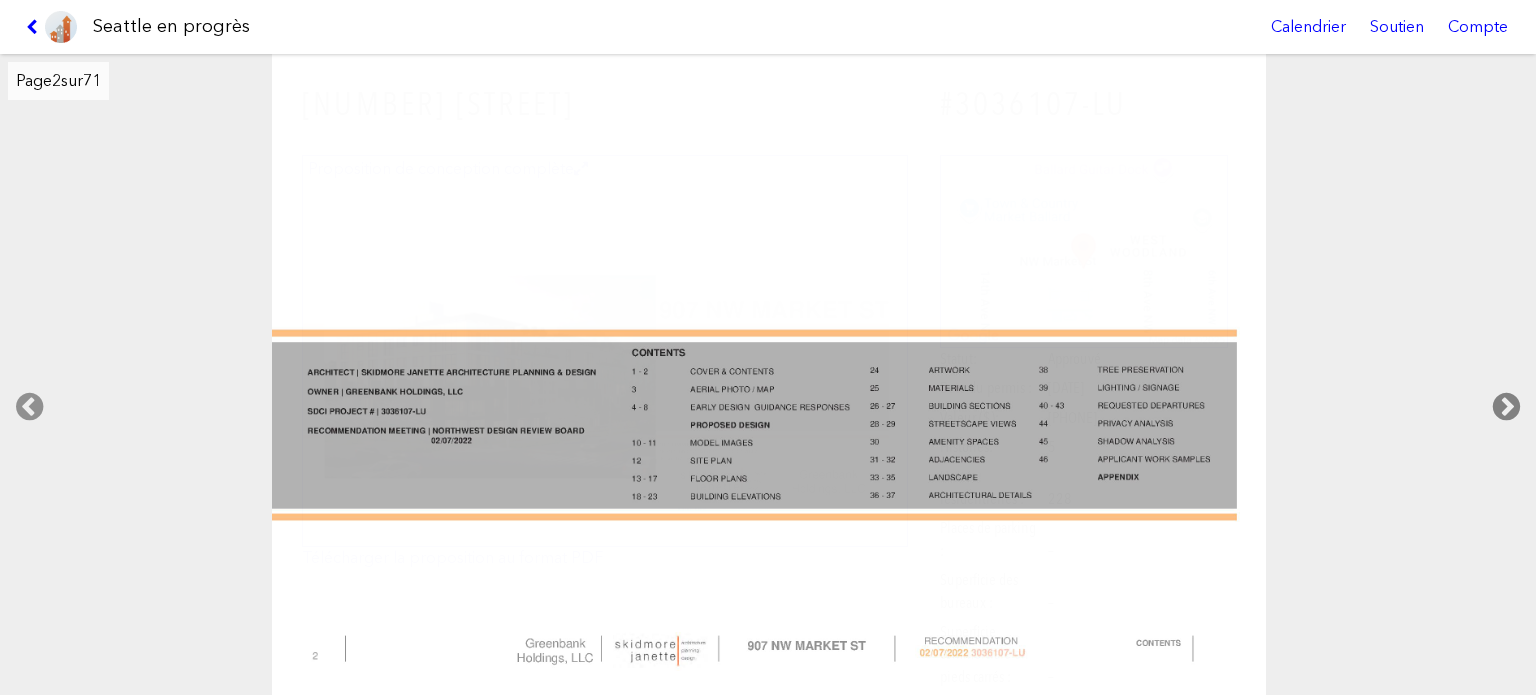 click at bounding box center (1506, 407) 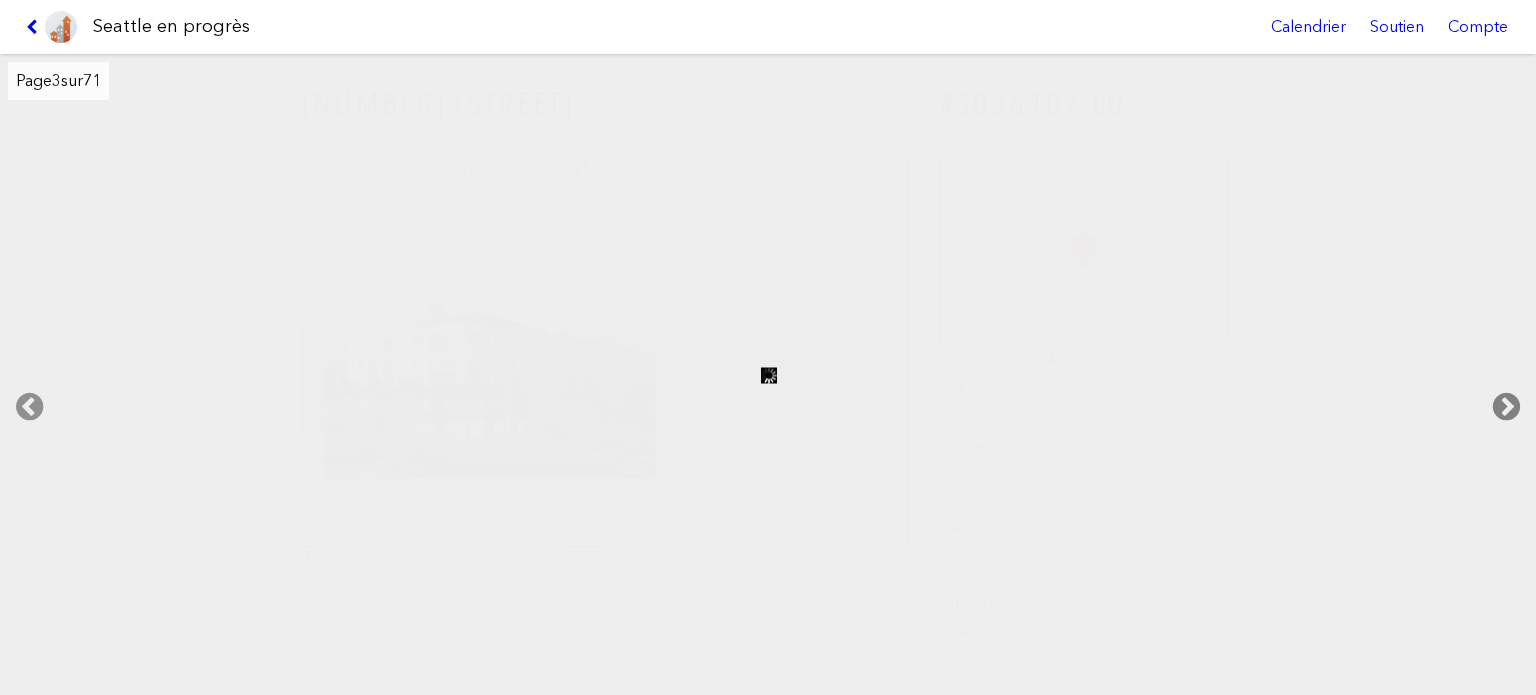 click at bounding box center [1506, 407] 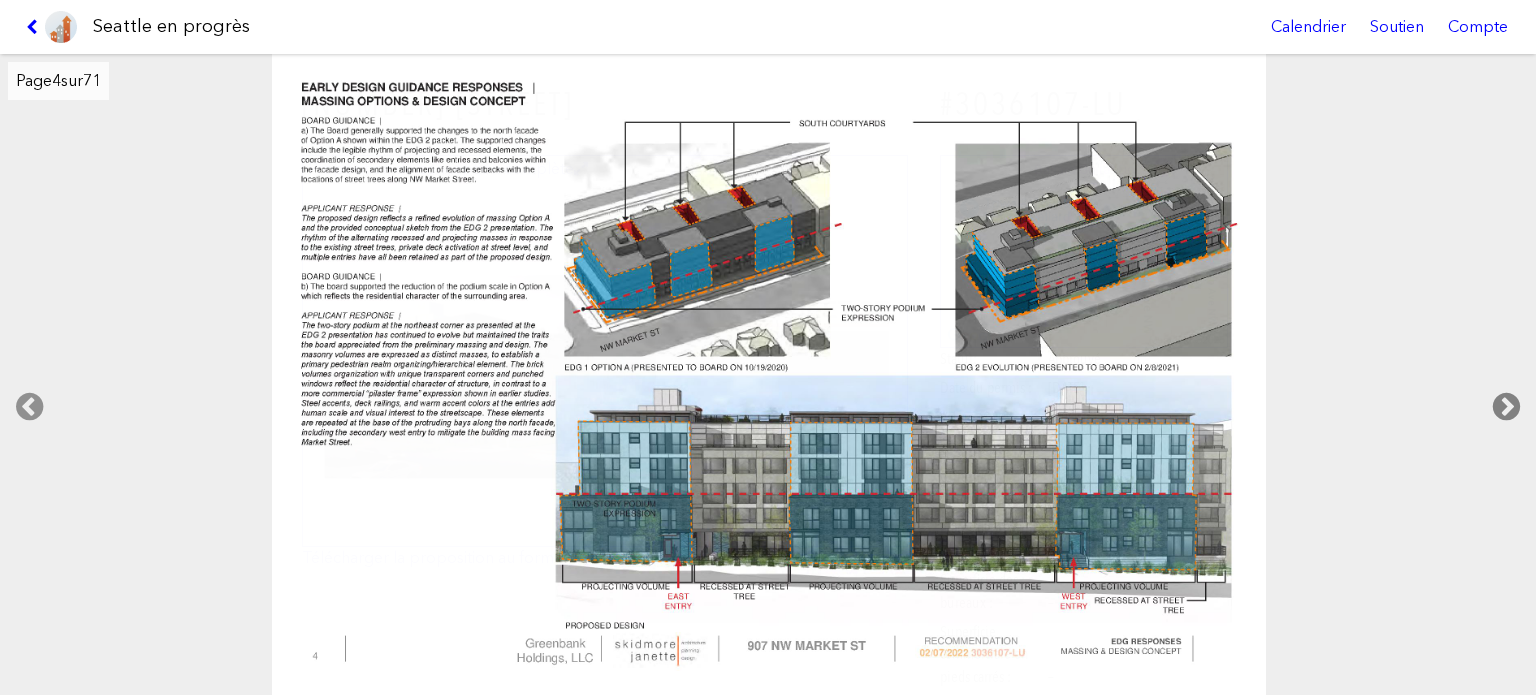 click at bounding box center [1506, 407] 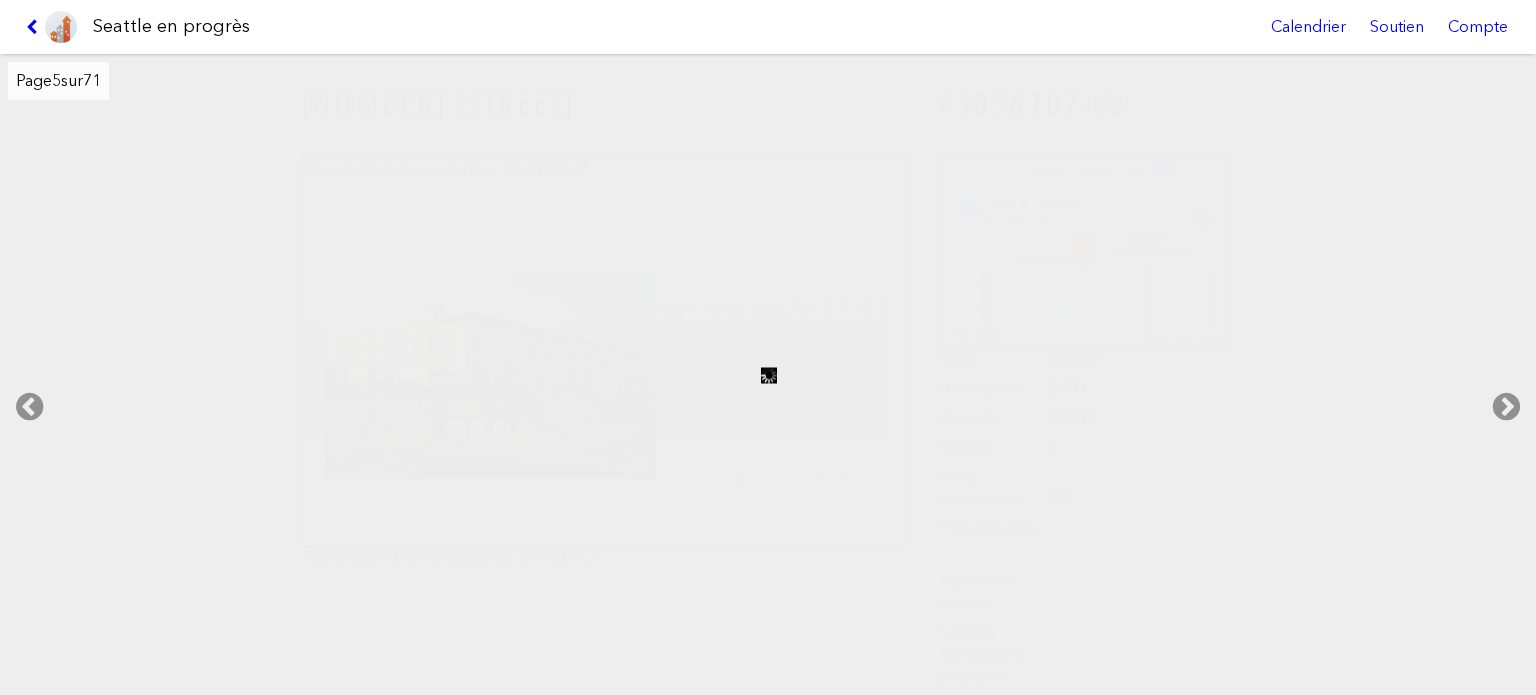 drag, startPoint x: 33, startPoint y: 415, endPoint x: 505, endPoint y: 434, distance: 472.38226 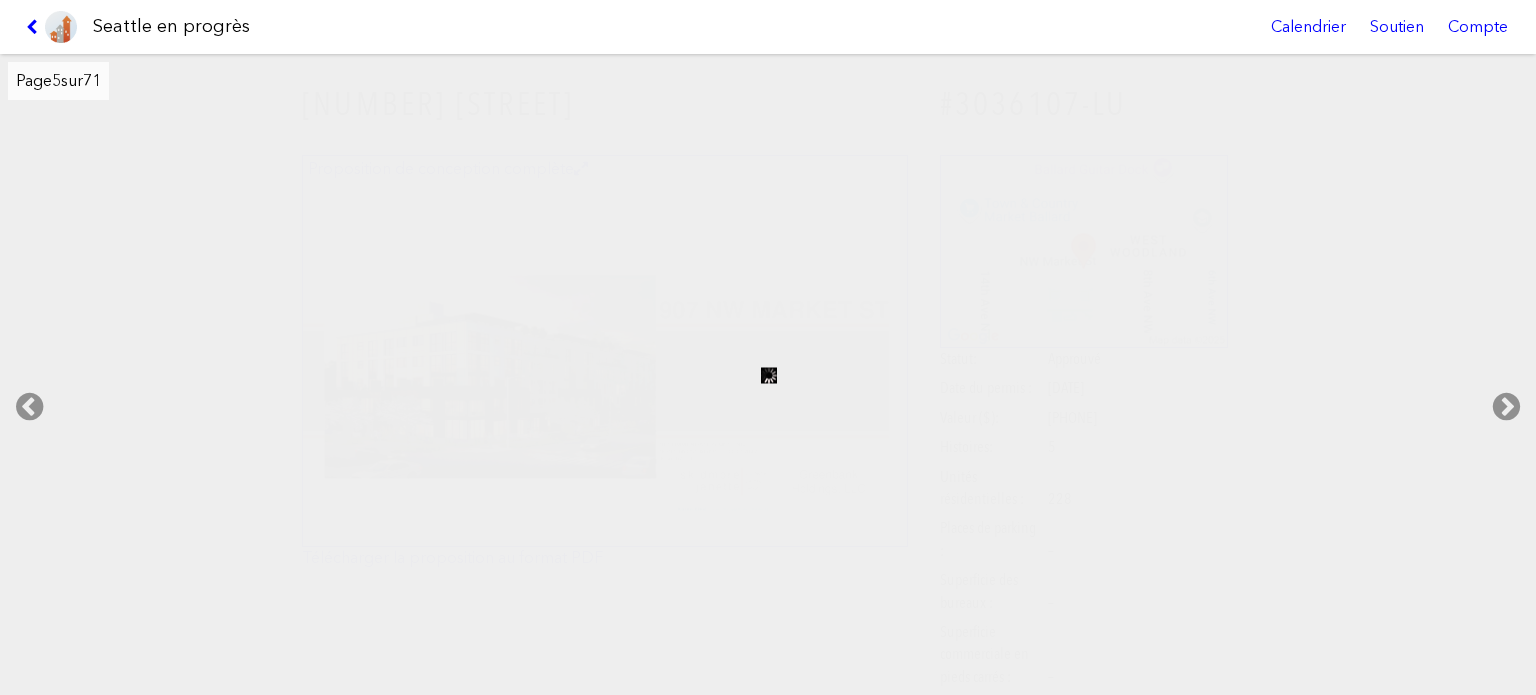 click at bounding box center (29, 407) 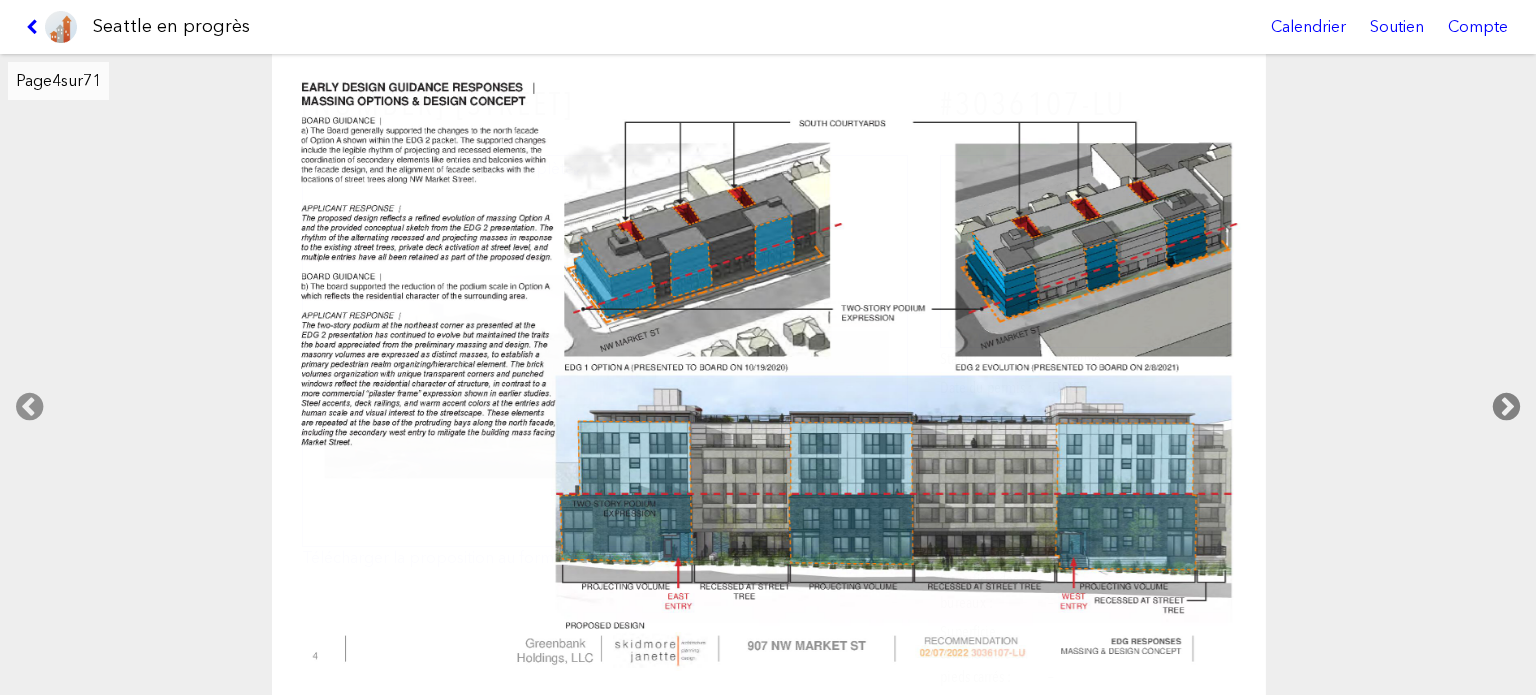click at bounding box center (1506, 407) 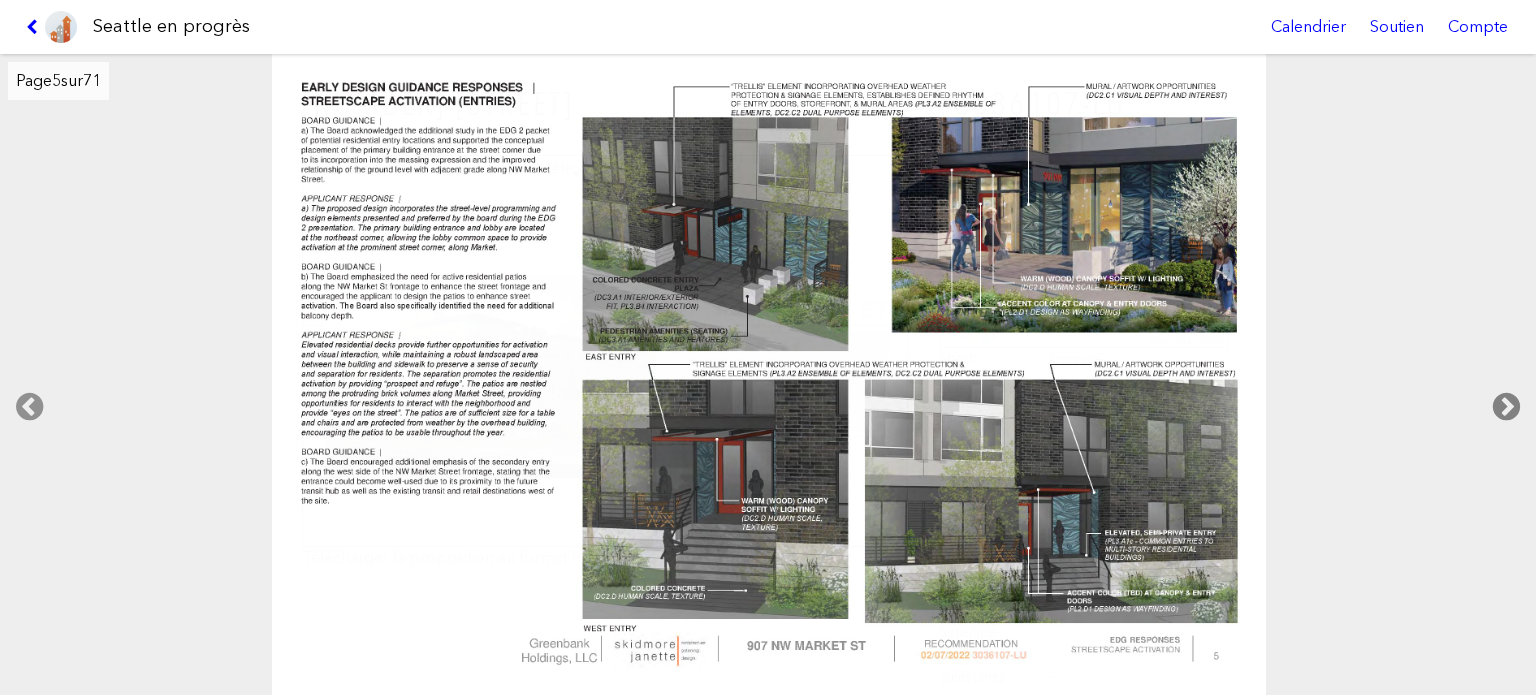 click at bounding box center [1506, 407] 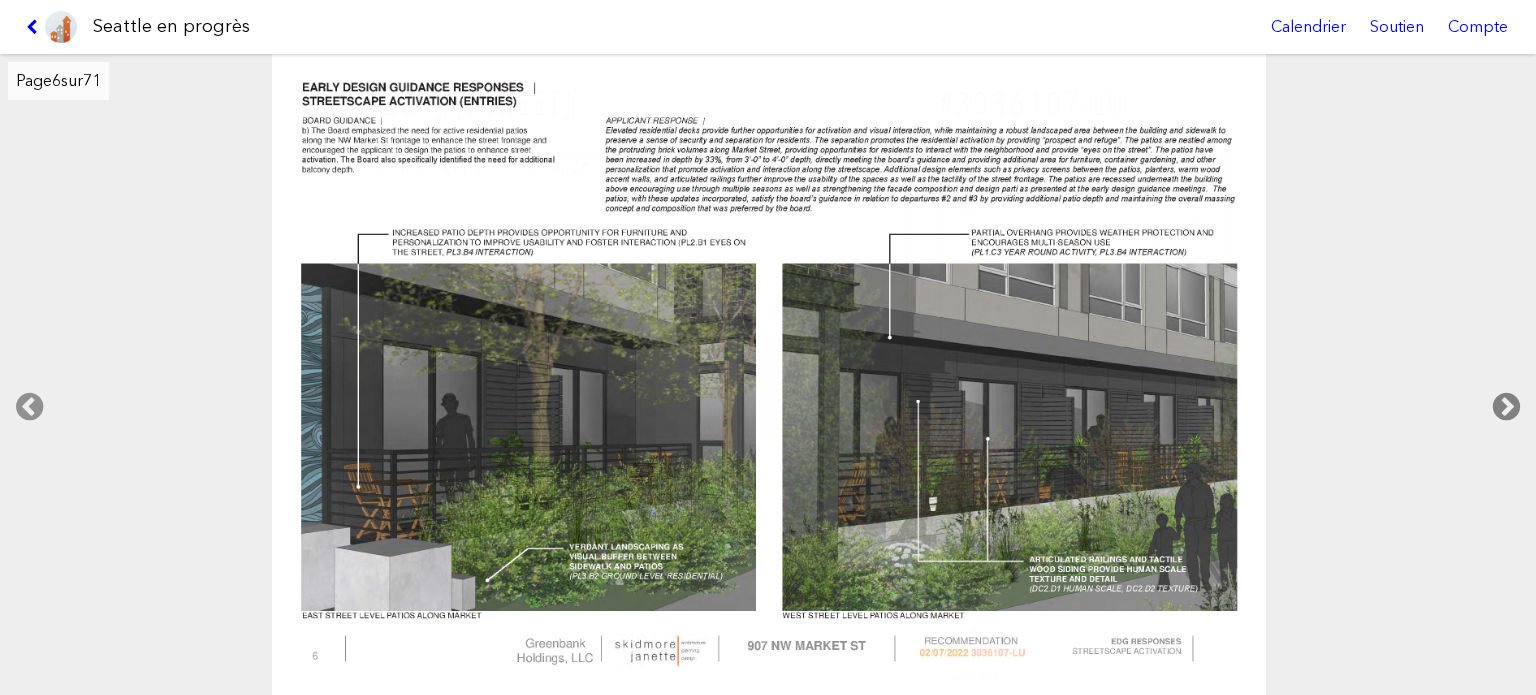 click at bounding box center (1506, 407) 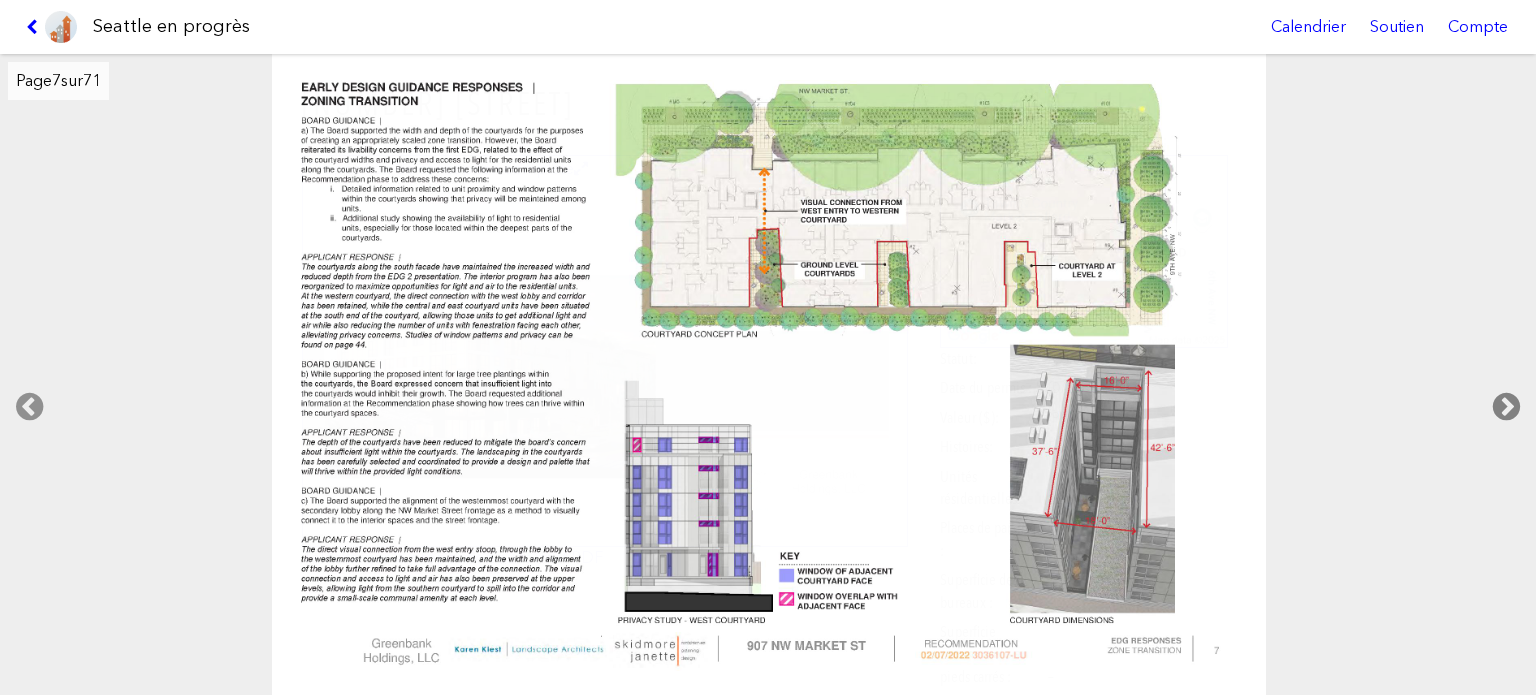 click at bounding box center [1506, 407] 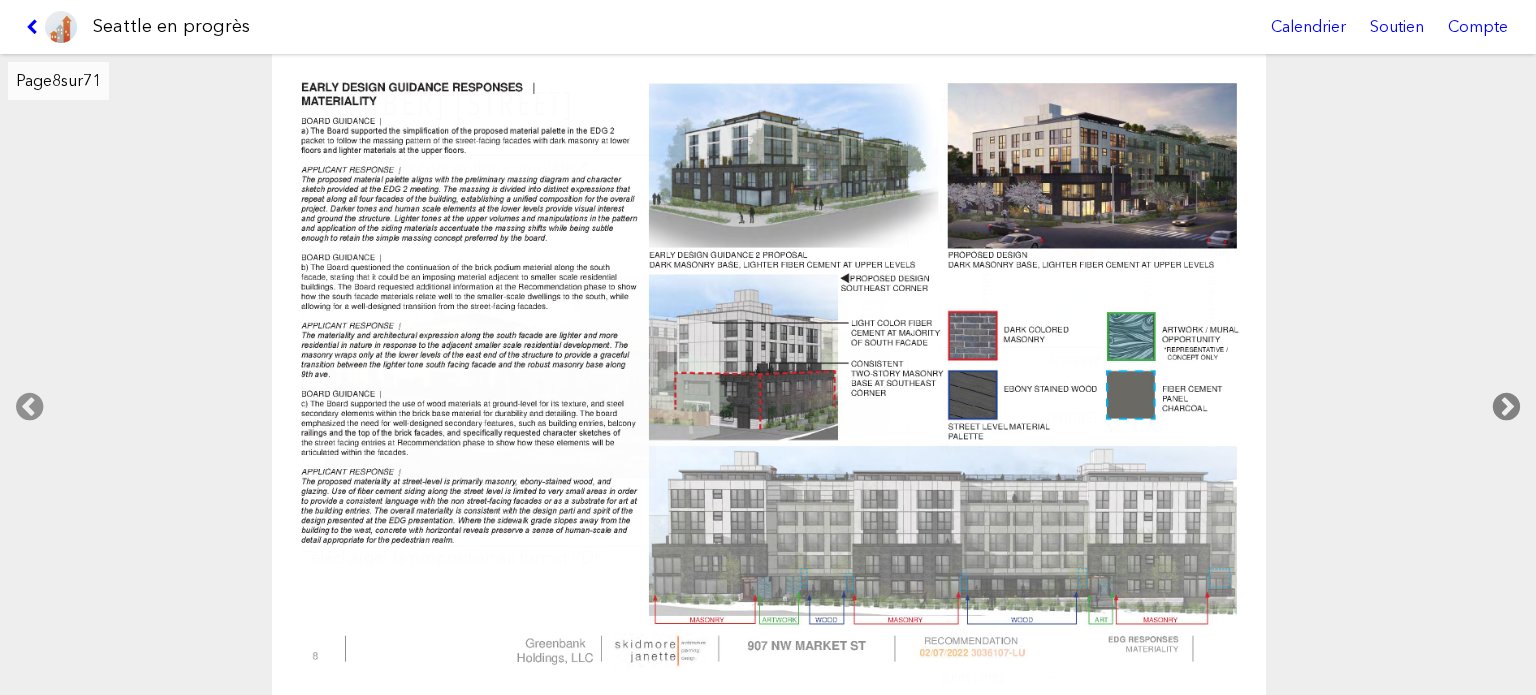 click at bounding box center (1506, 407) 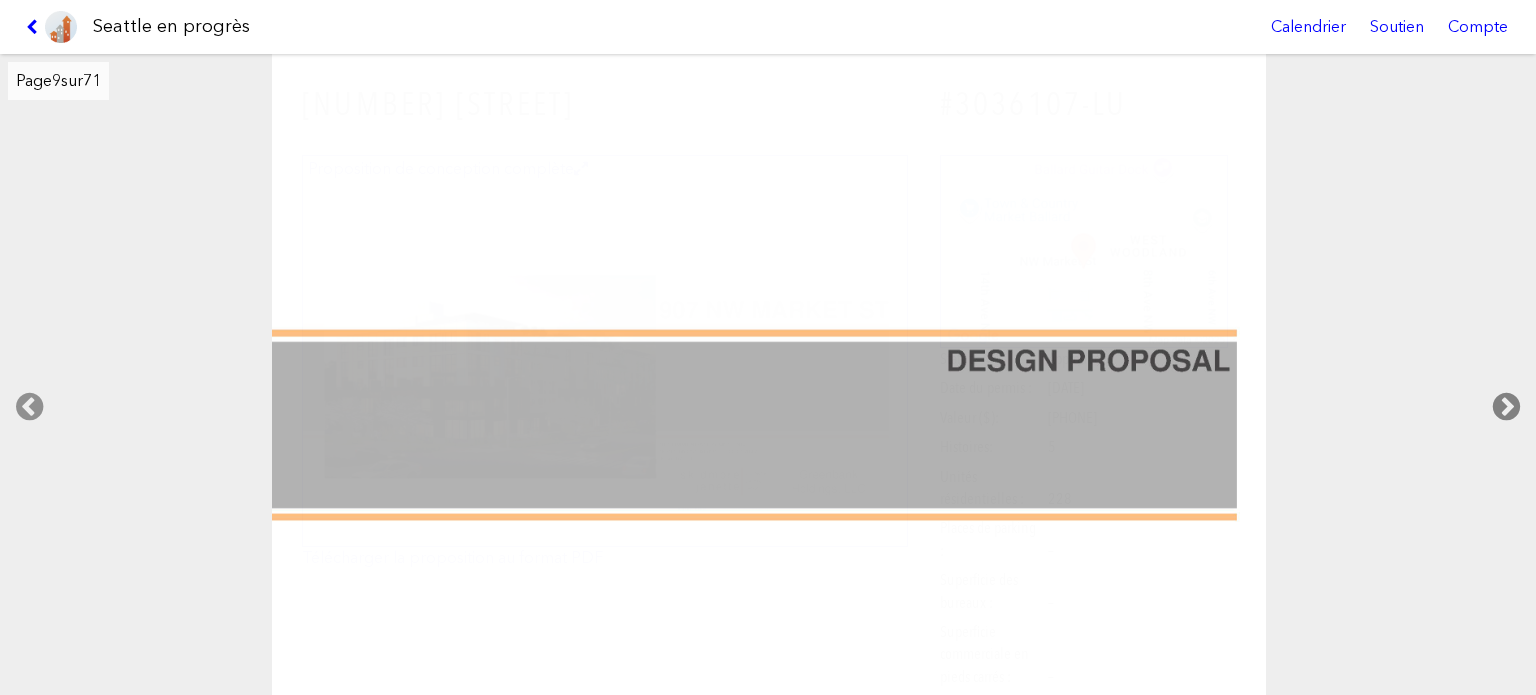 click at bounding box center (1506, 407) 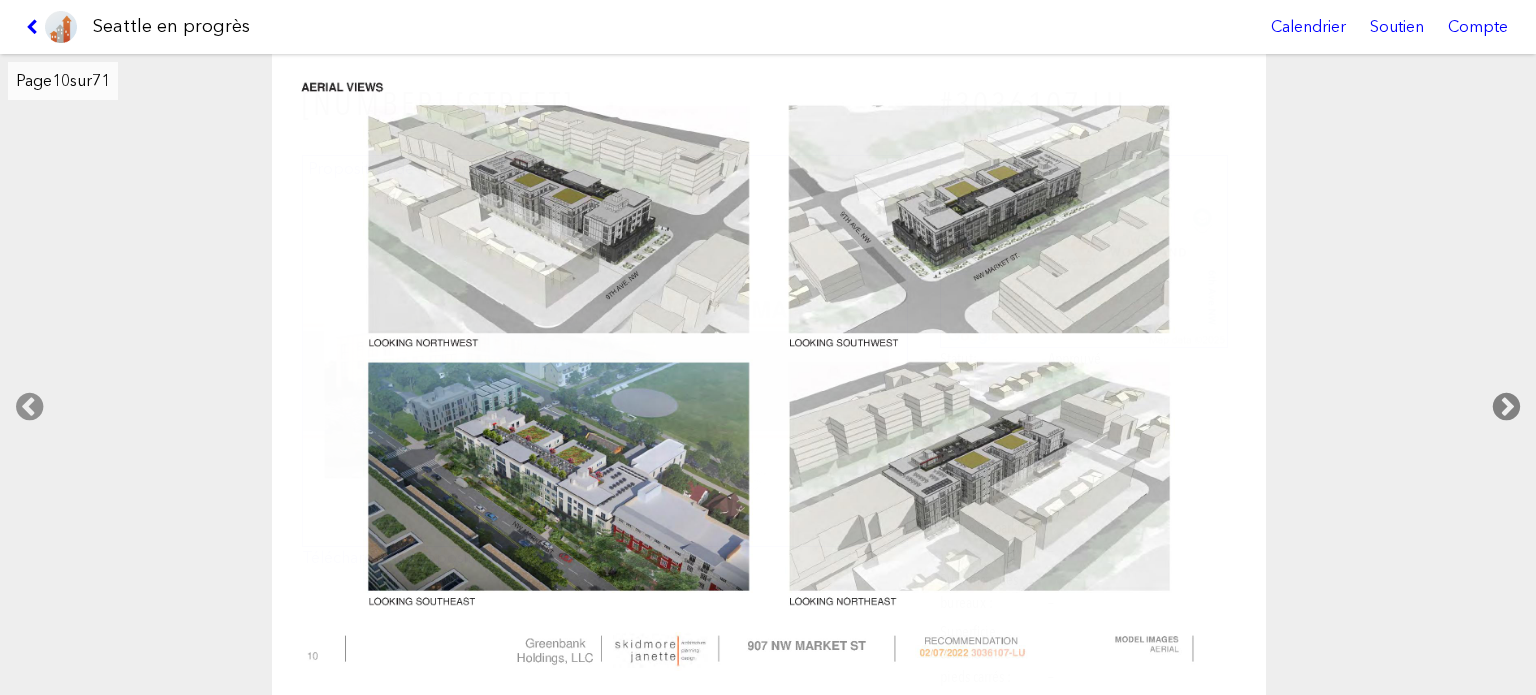 click at bounding box center (1506, 407) 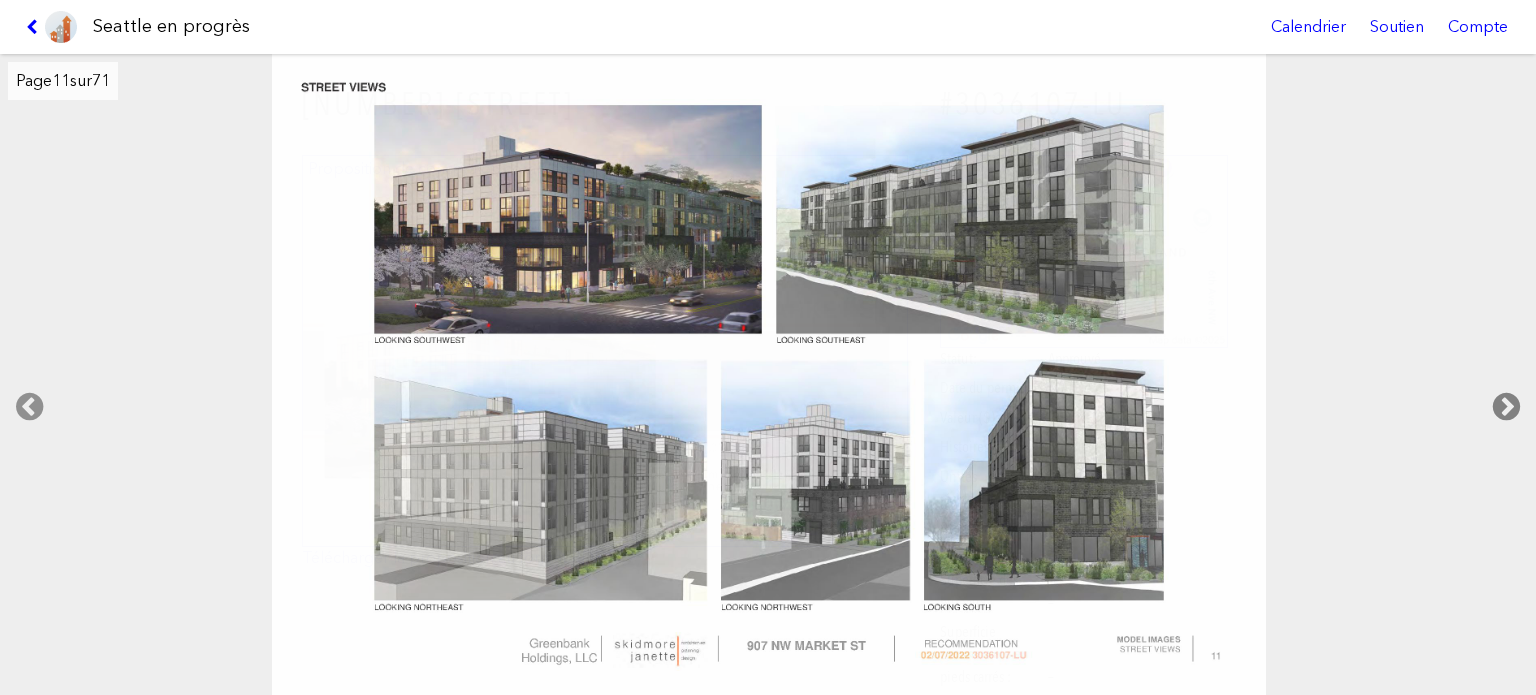 click at bounding box center (1506, 407) 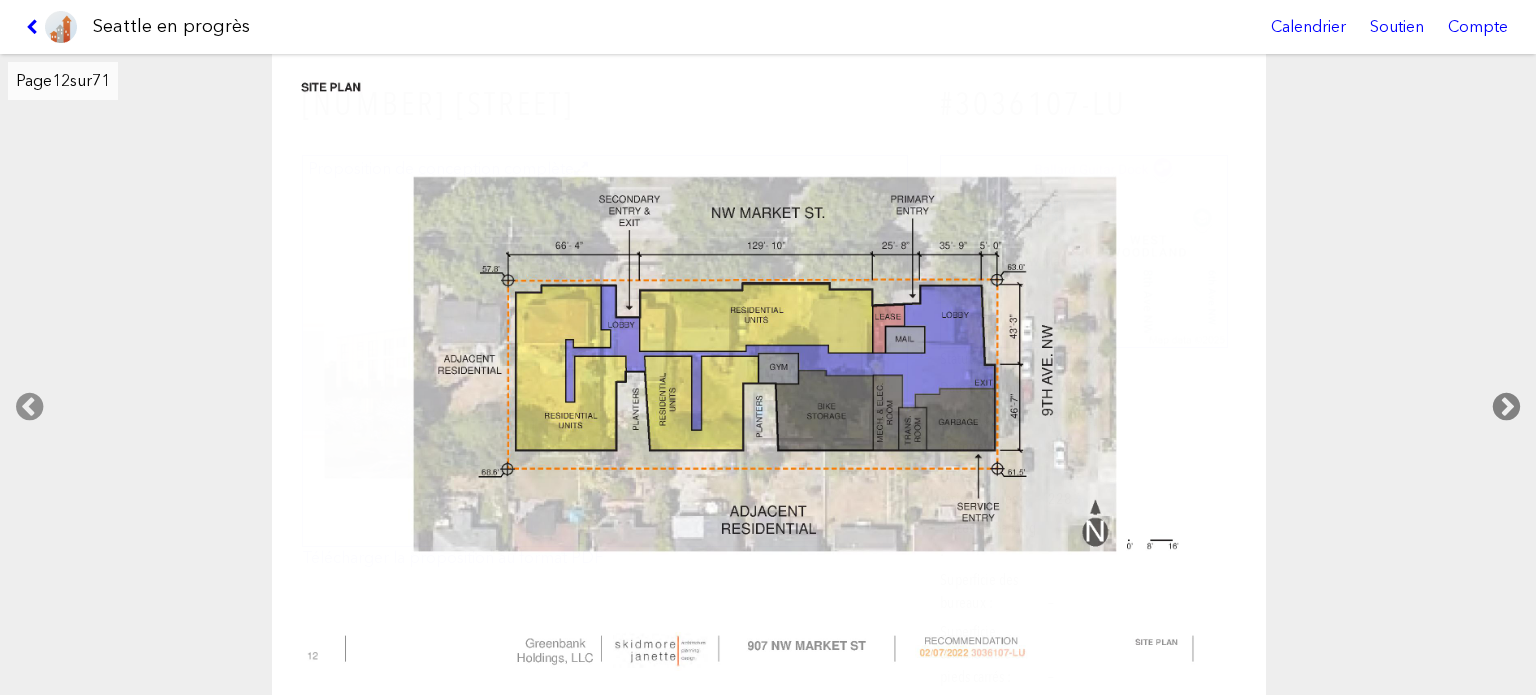 click at bounding box center [1506, 407] 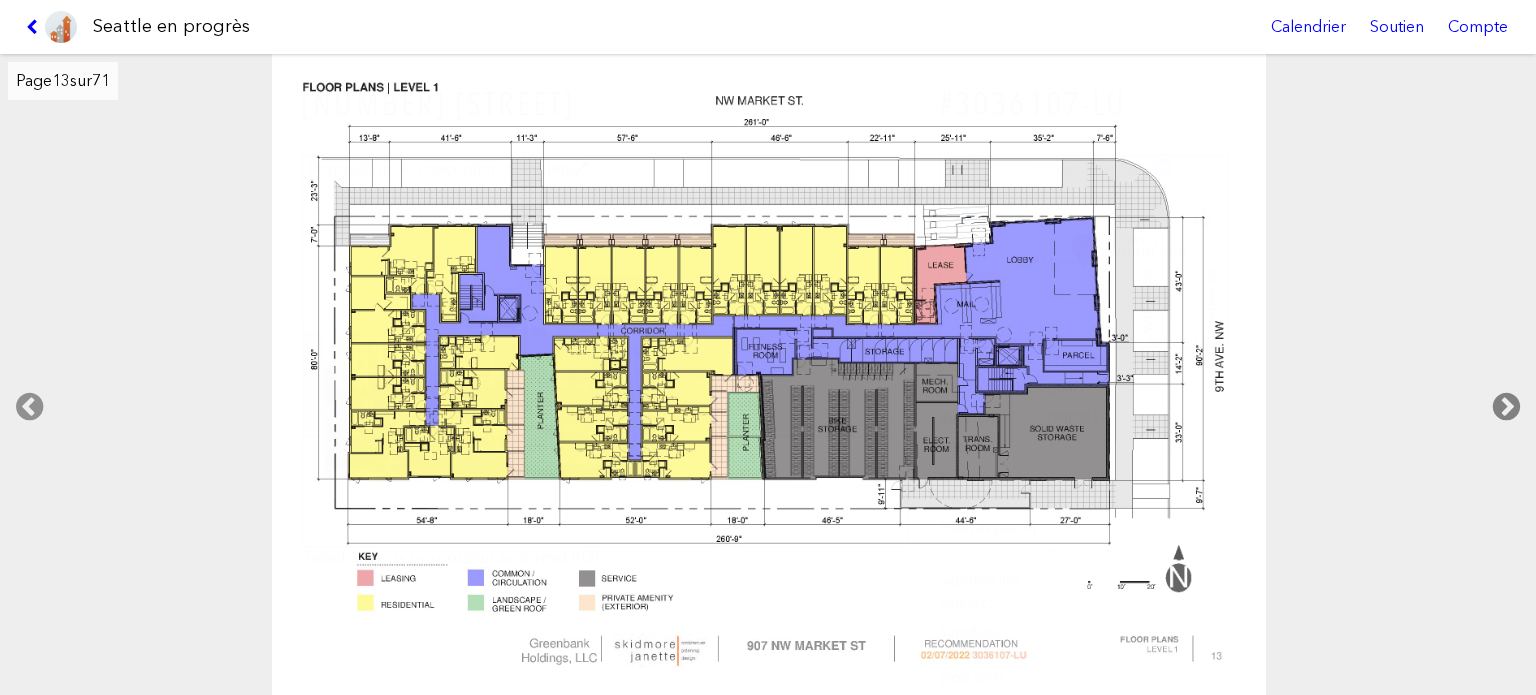 click at bounding box center [1506, 407] 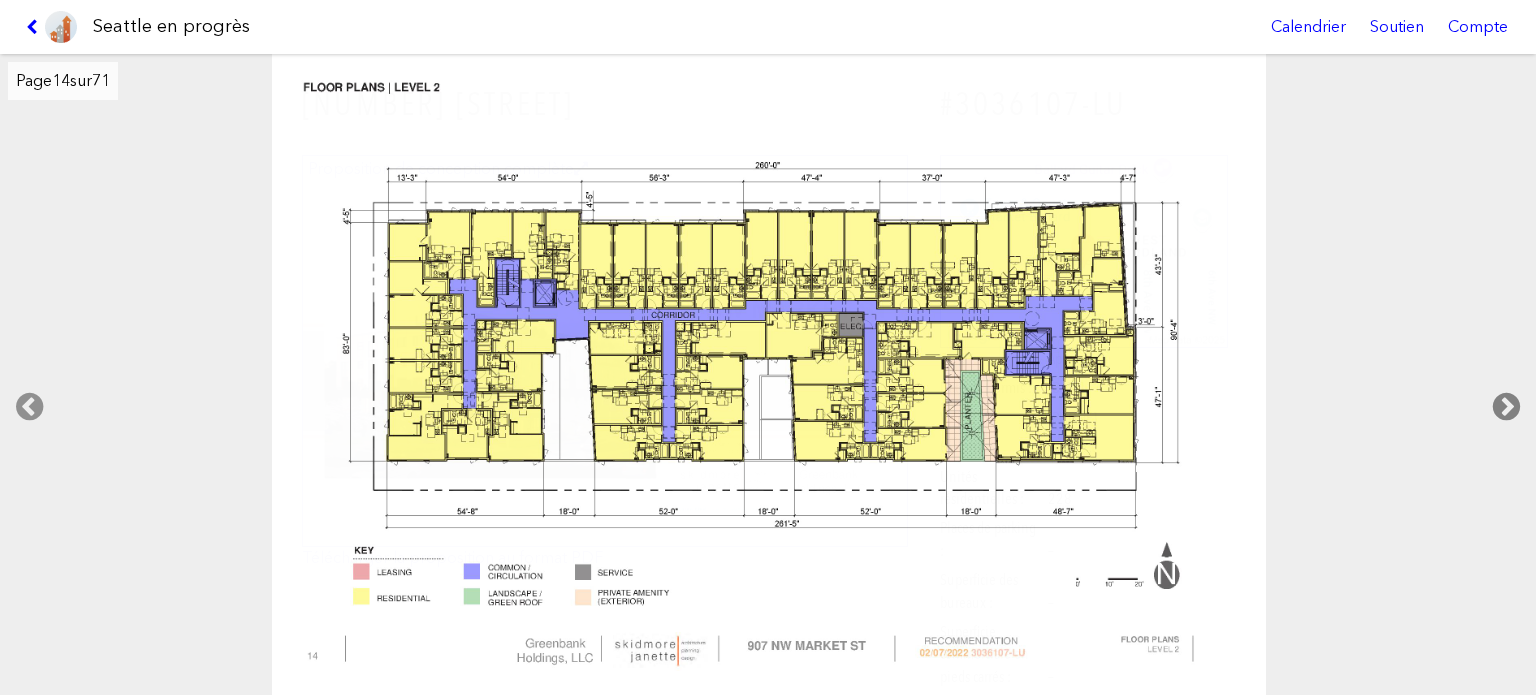 click at bounding box center (1506, 407) 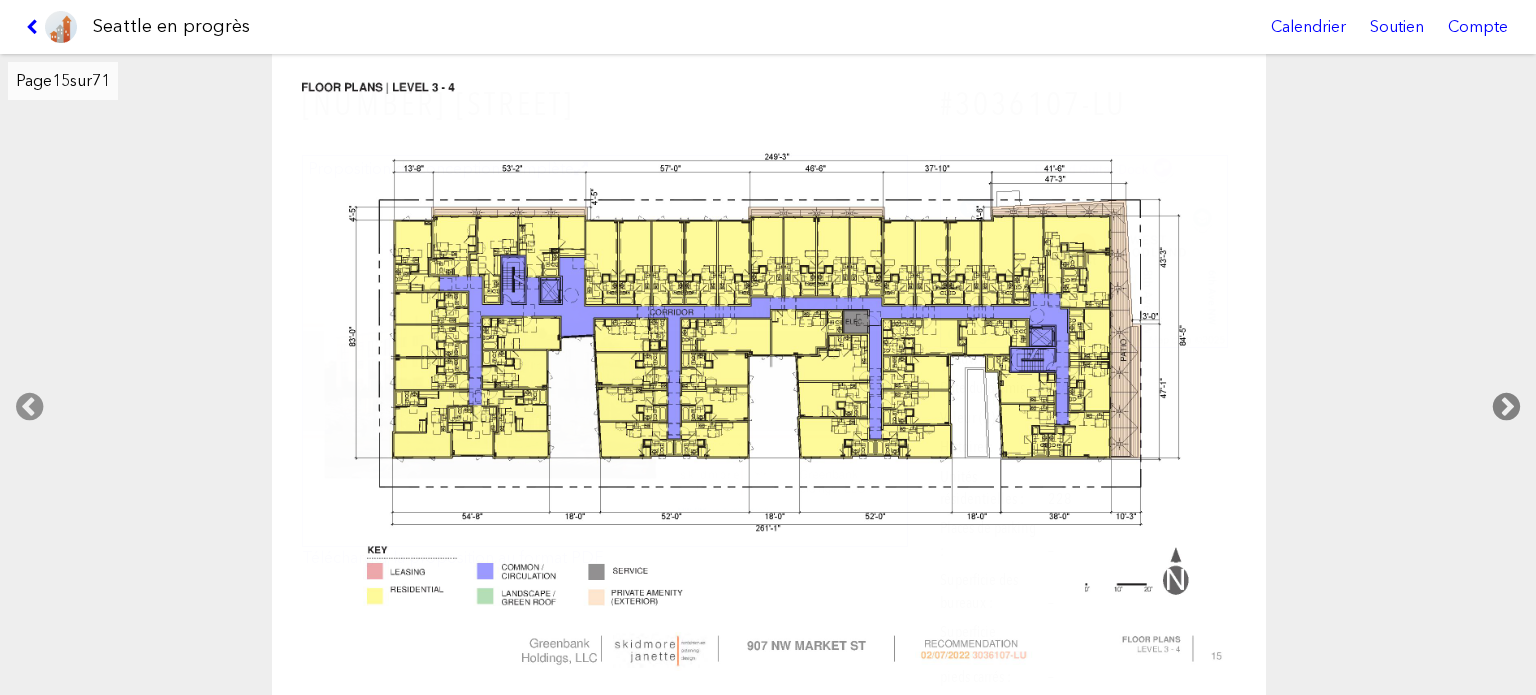 click at bounding box center [1506, 407] 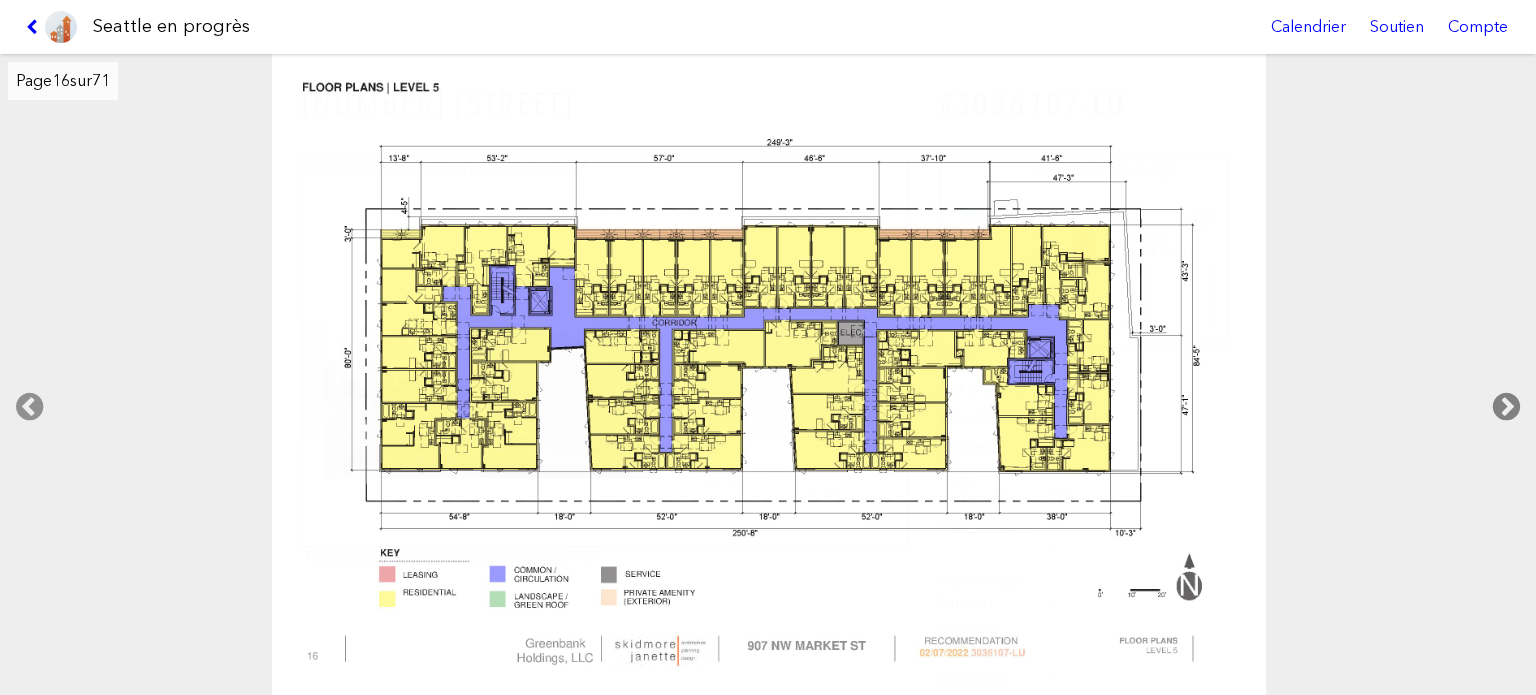 click at bounding box center [1506, 407] 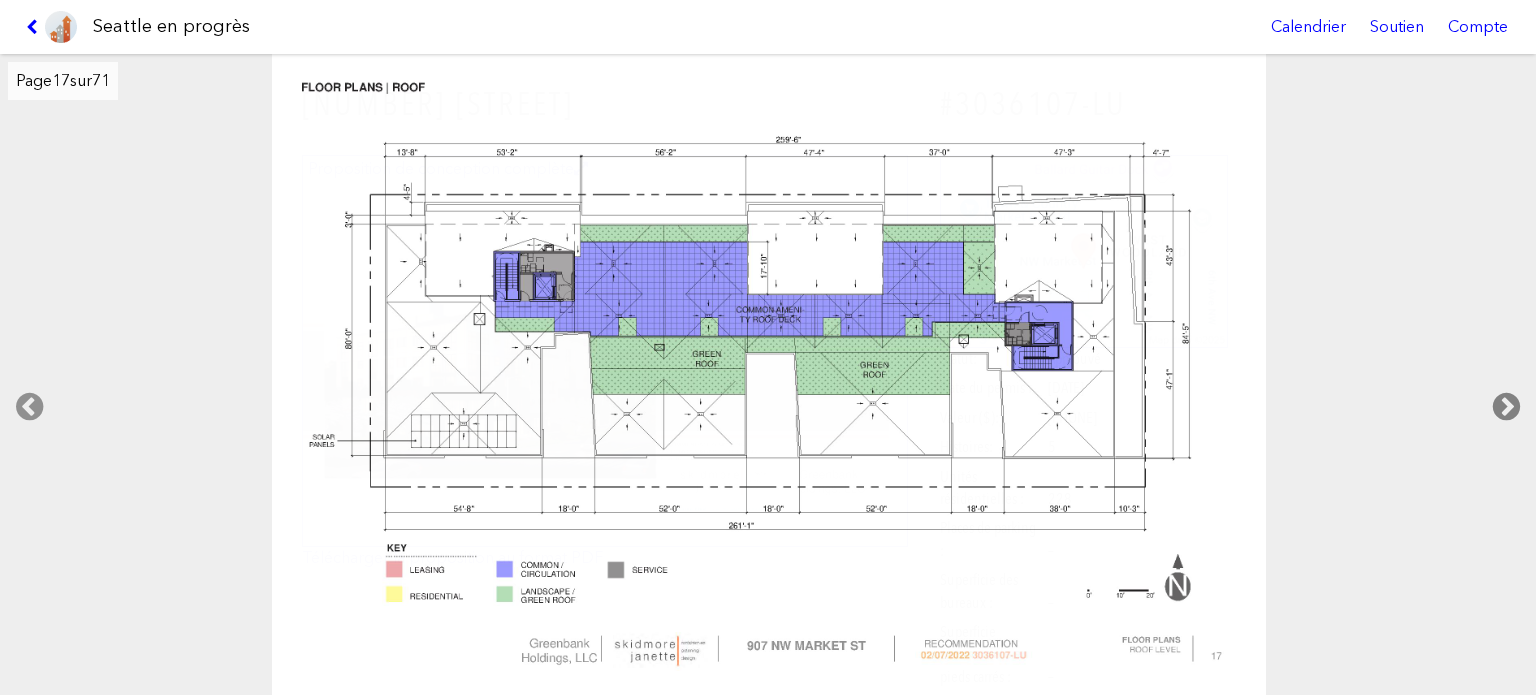 click at bounding box center (1506, 407) 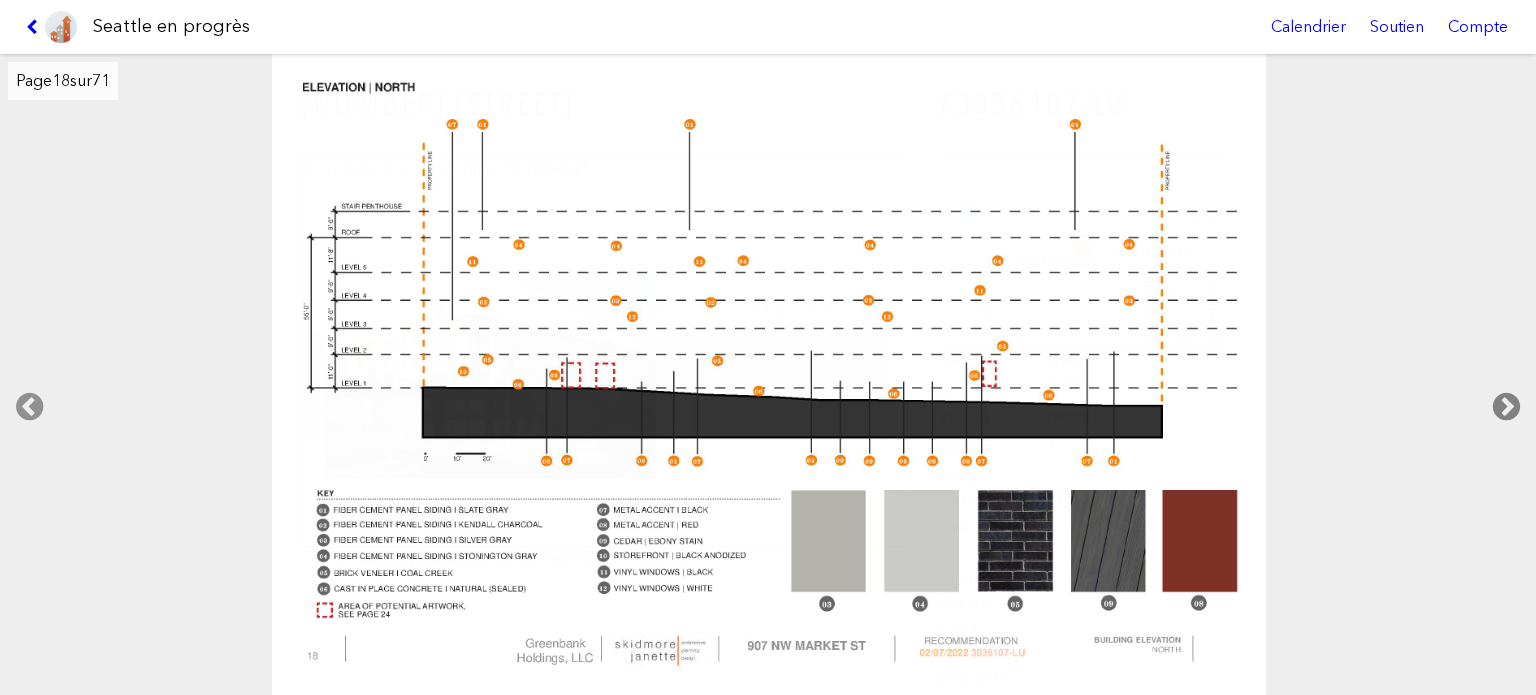 click at bounding box center [1506, 407] 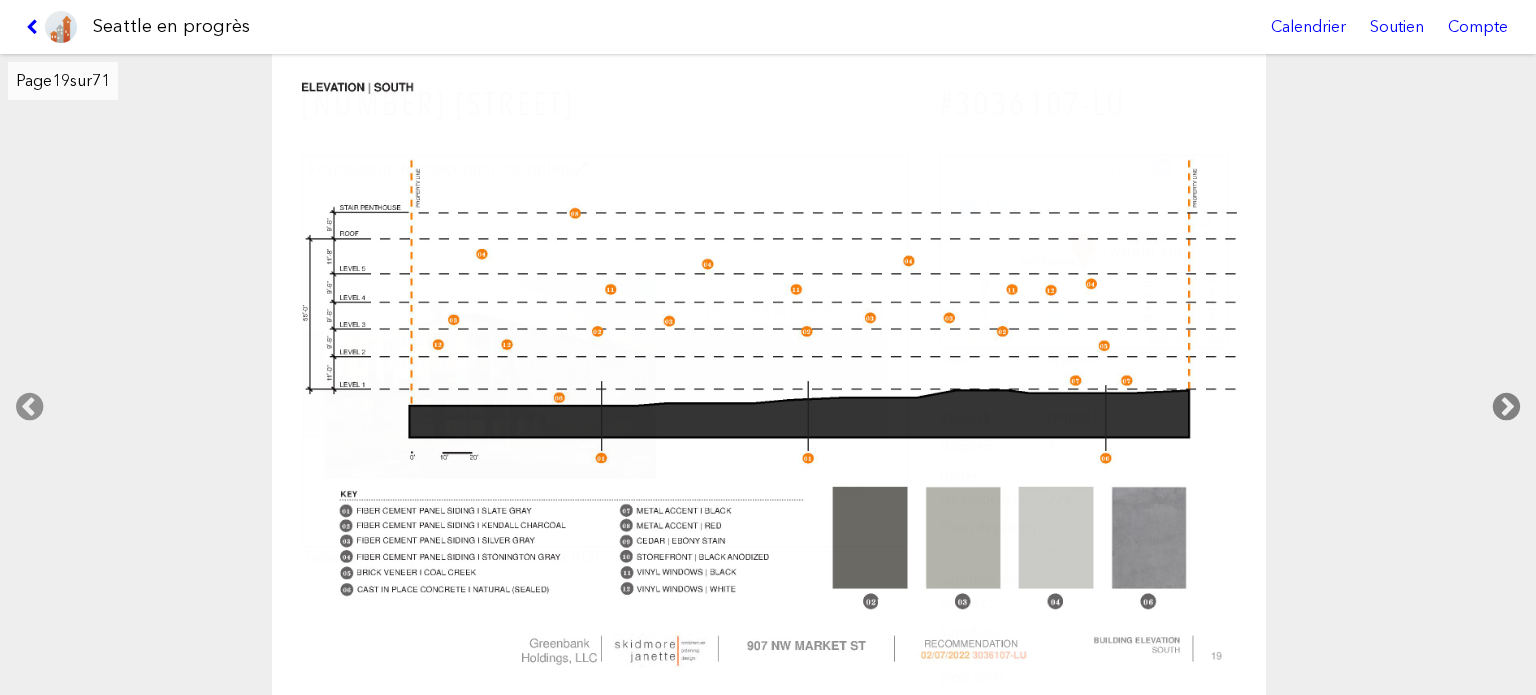 click at bounding box center [1506, 407] 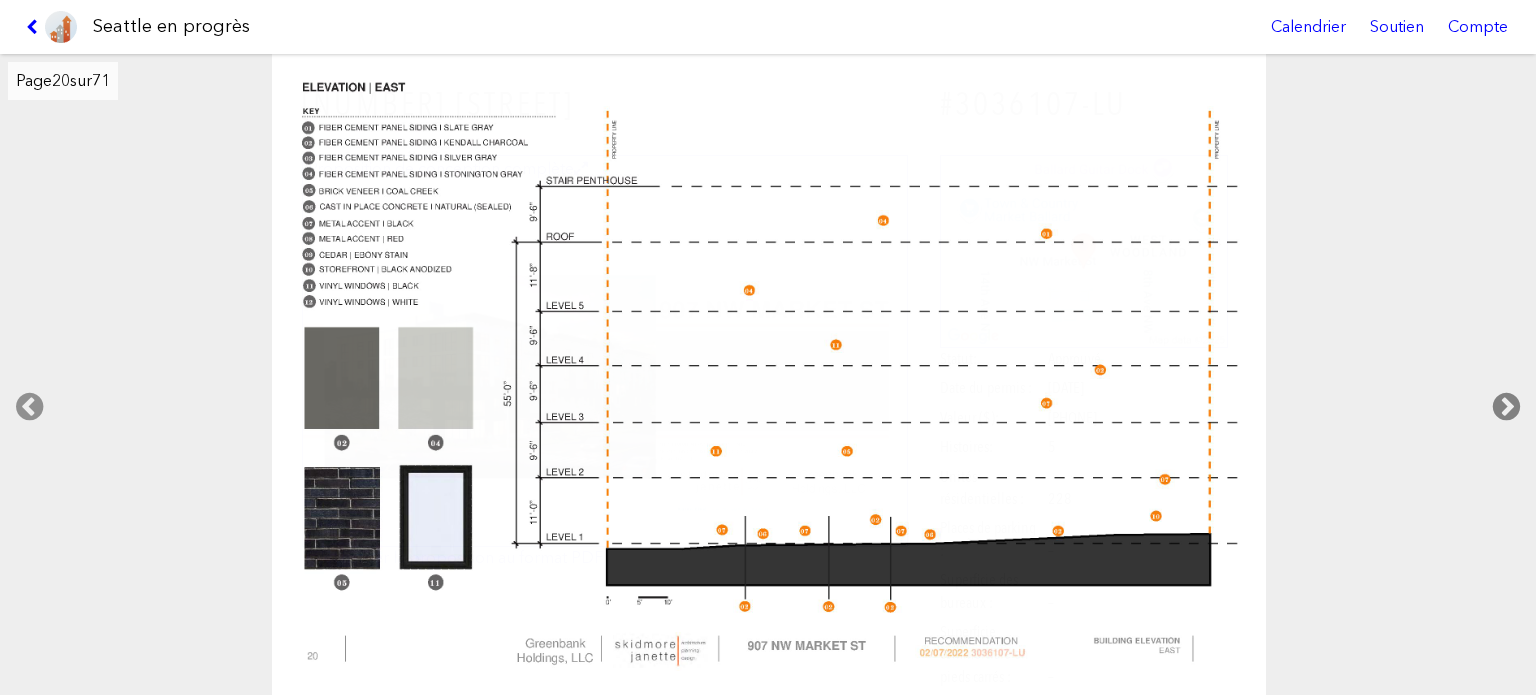 click at bounding box center [1506, 407] 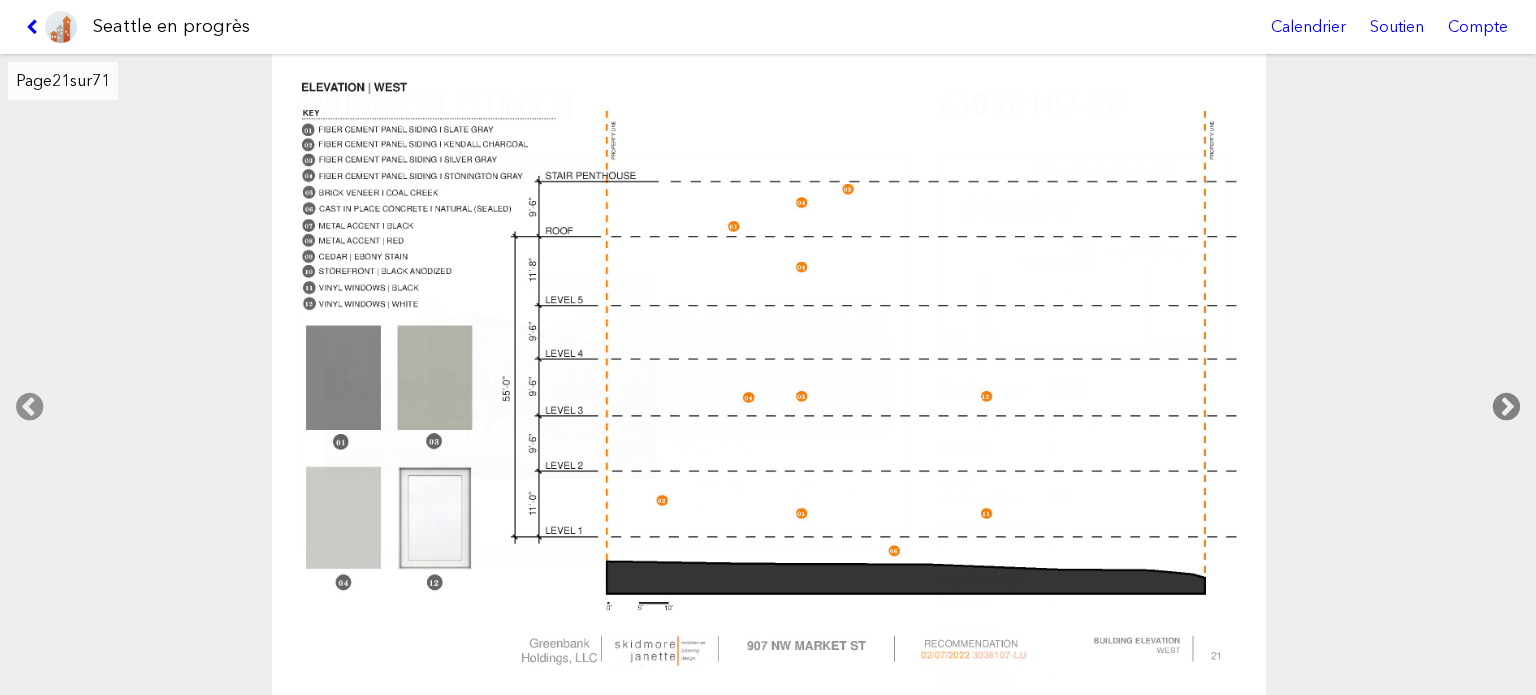 click at bounding box center (1506, 407) 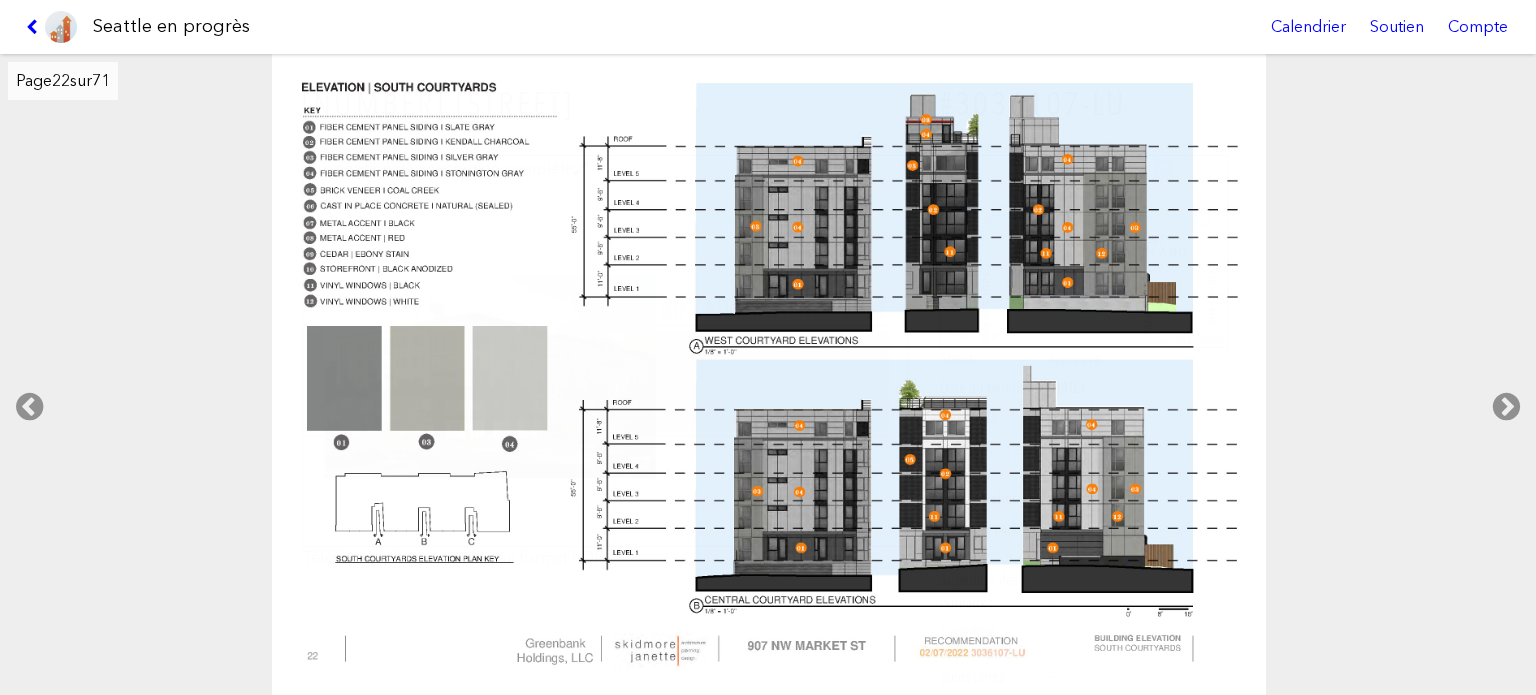 click at bounding box center [51, 27] 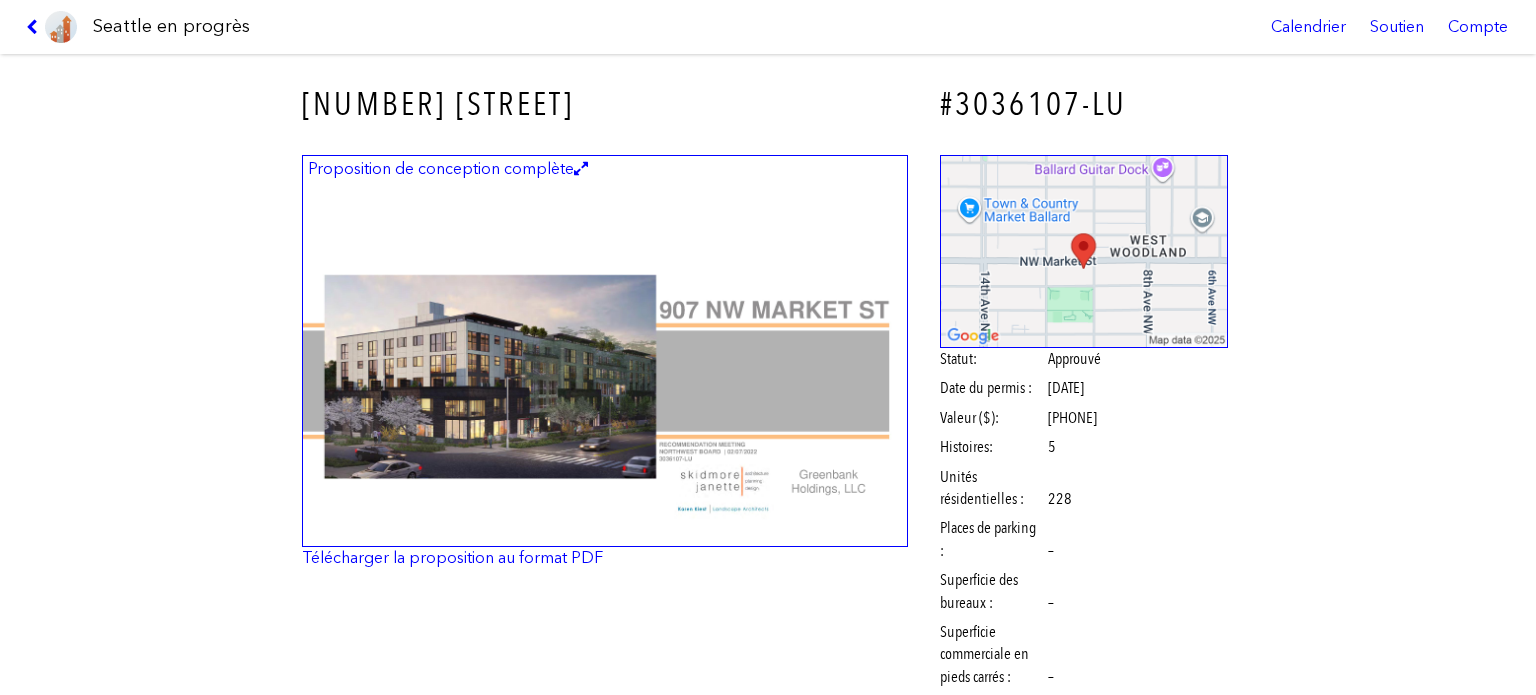 click at bounding box center (51, 27) 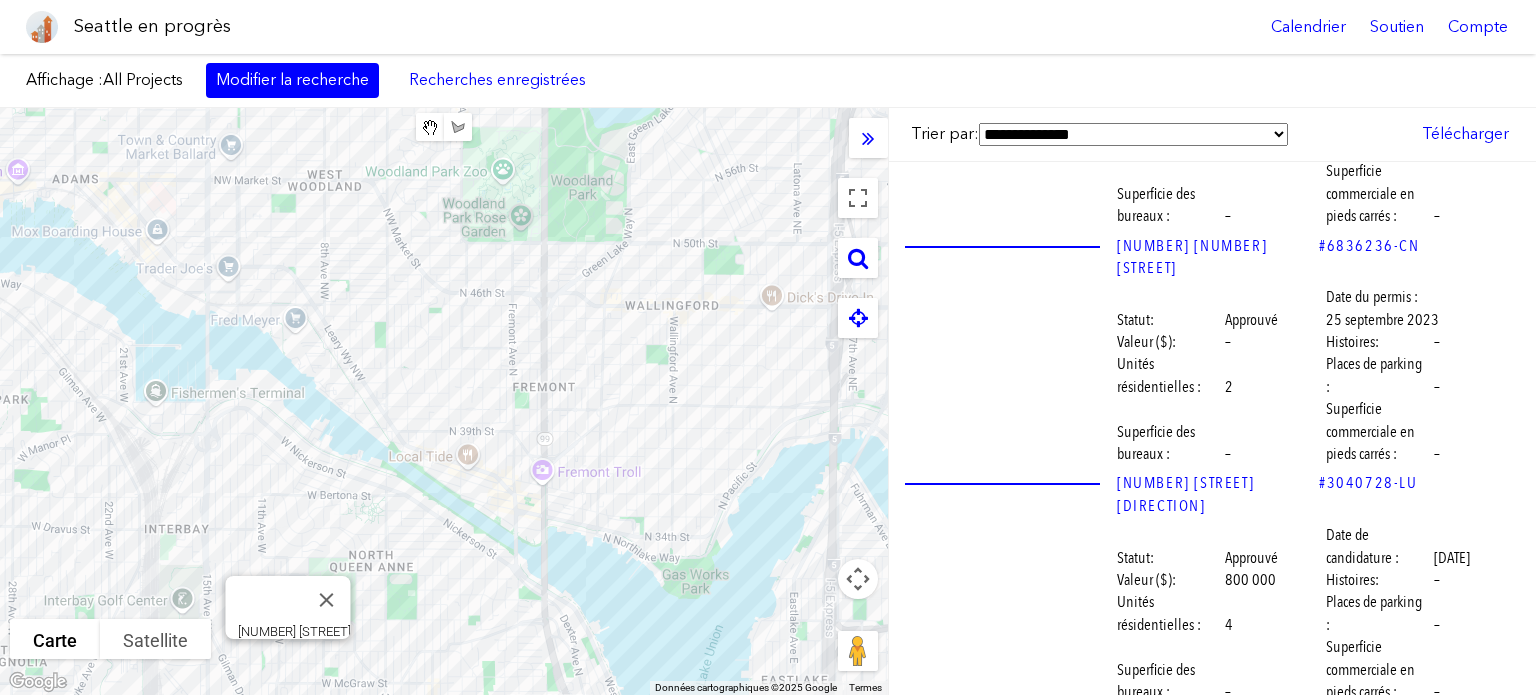 scroll, scrollTop: 70739, scrollLeft: 0, axis: vertical 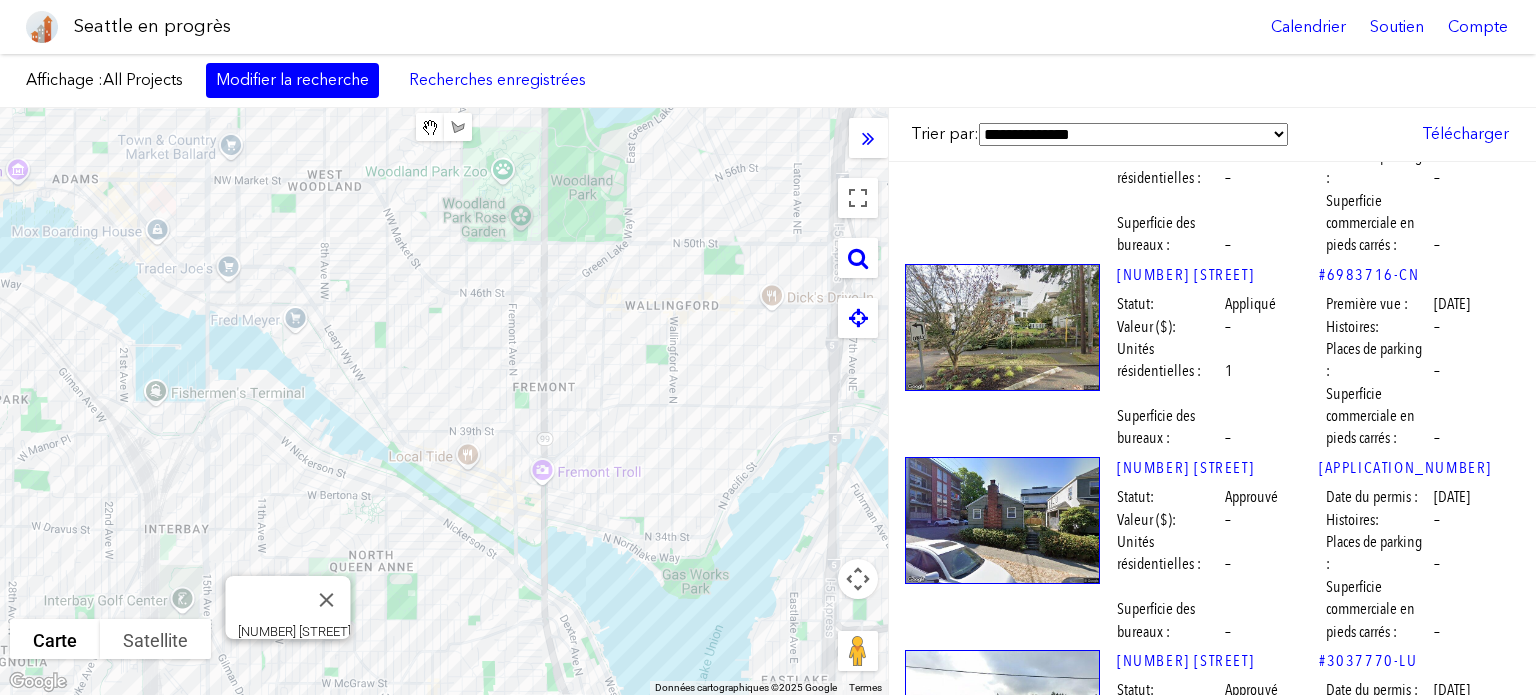 click at bounding box center (1002, 4021) 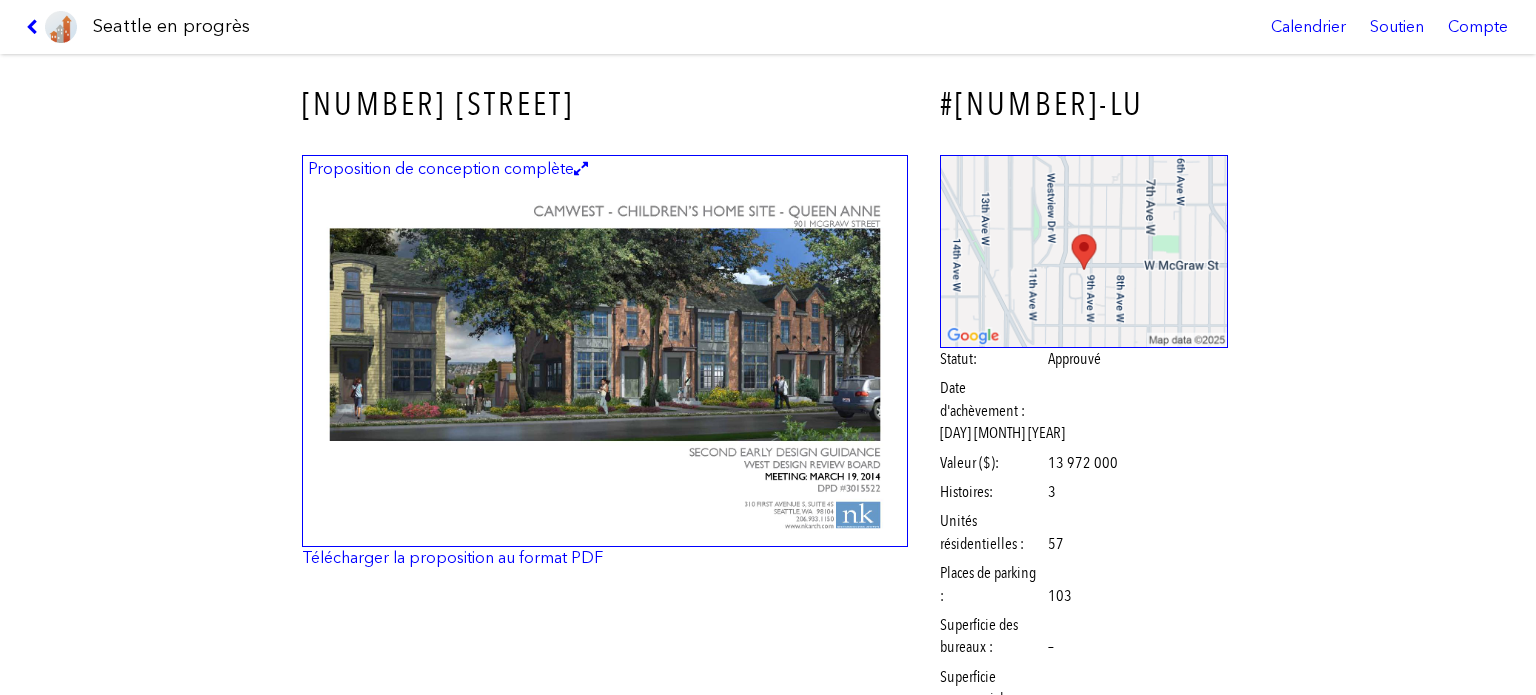 click at bounding box center (605, 351) 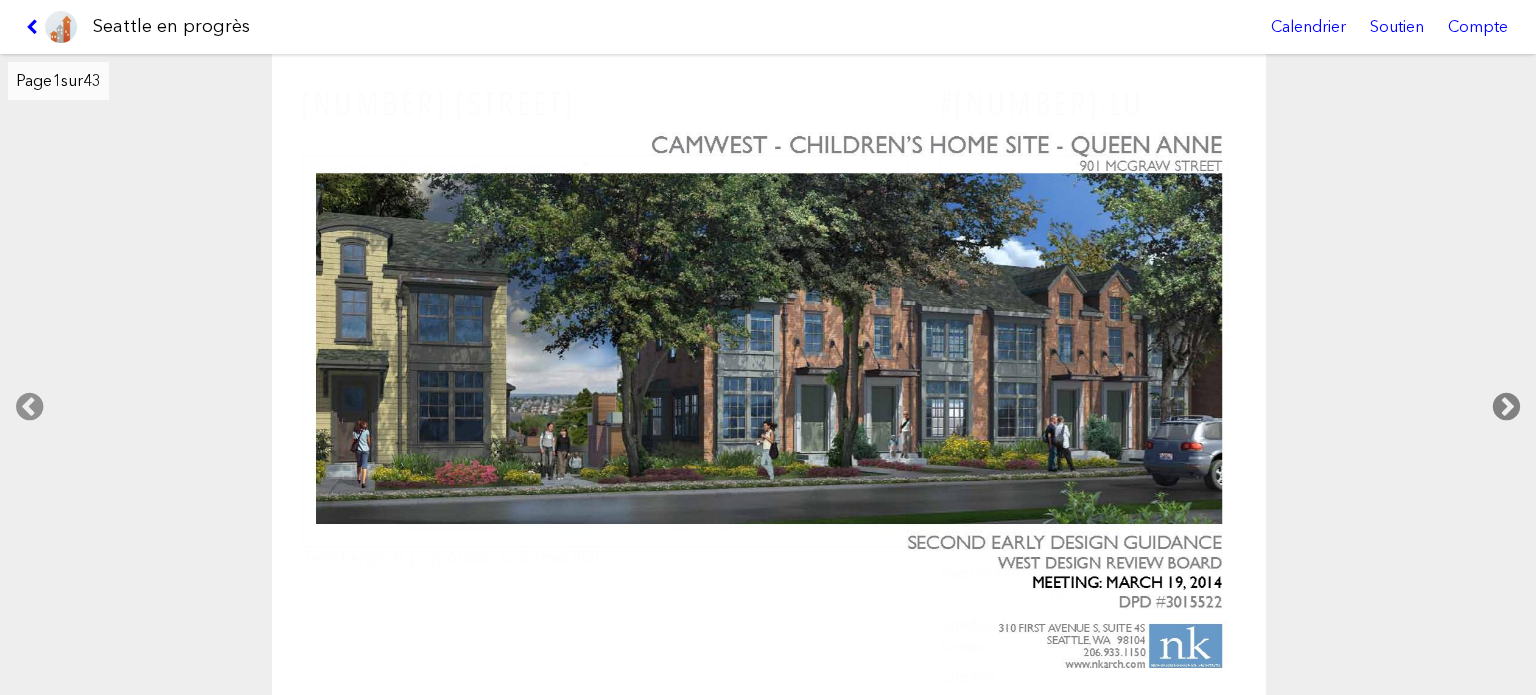 click at bounding box center [1506, 407] 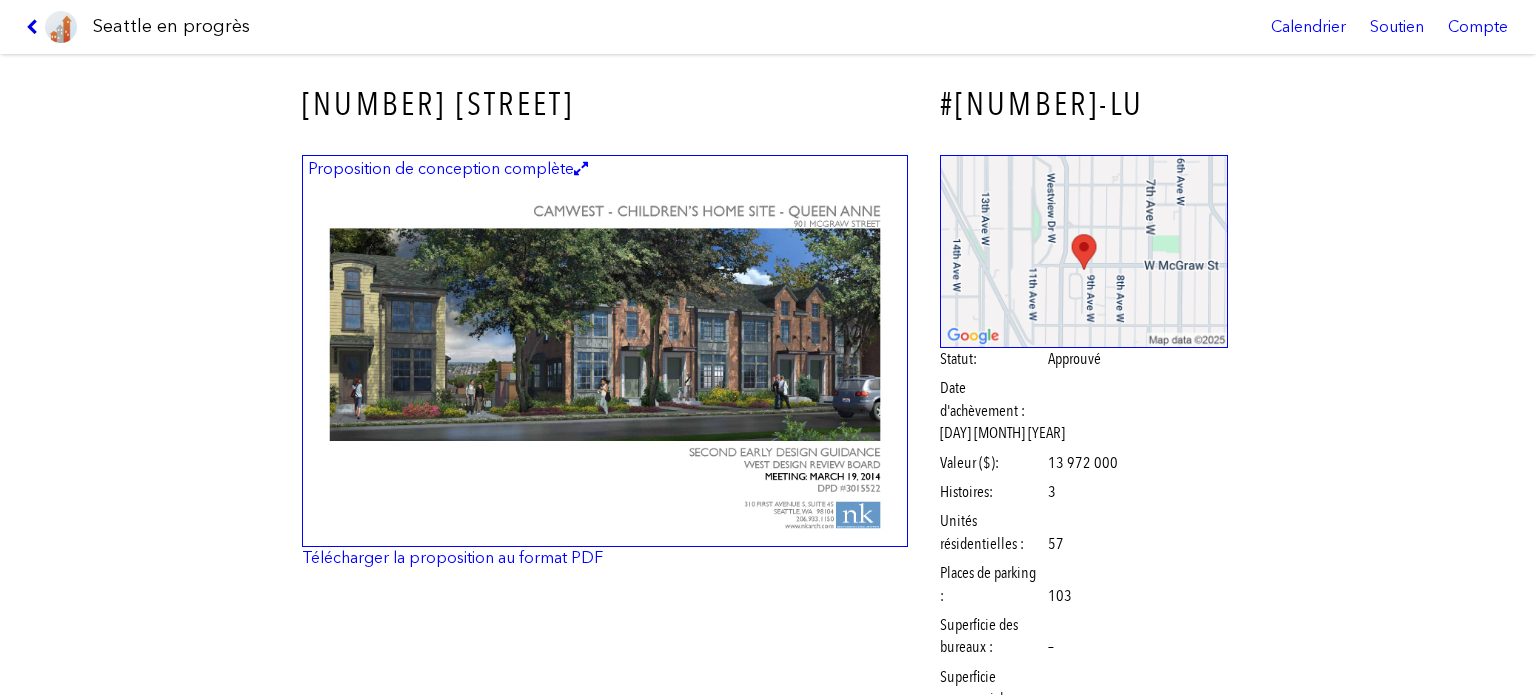 click at bounding box center (35, 27) 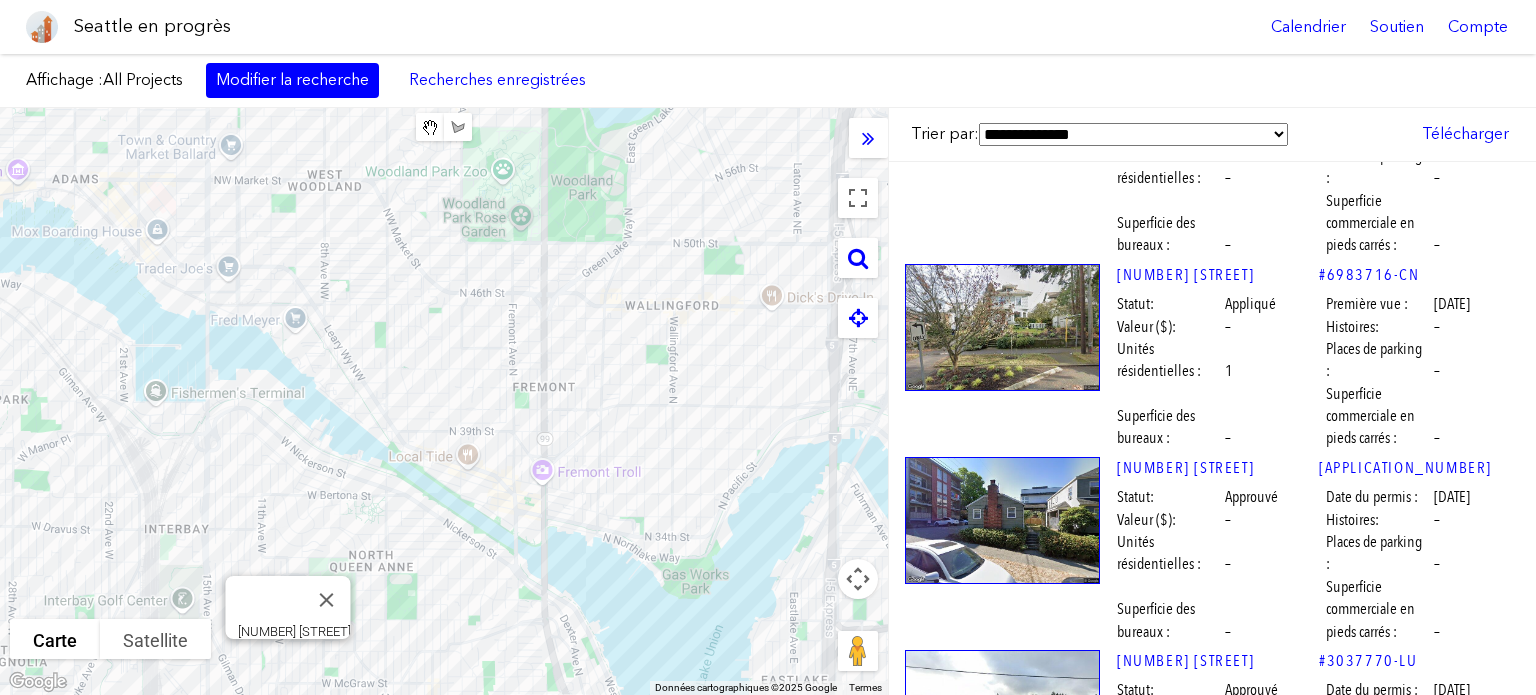 scroll, scrollTop: 71339, scrollLeft: 0, axis: vertical 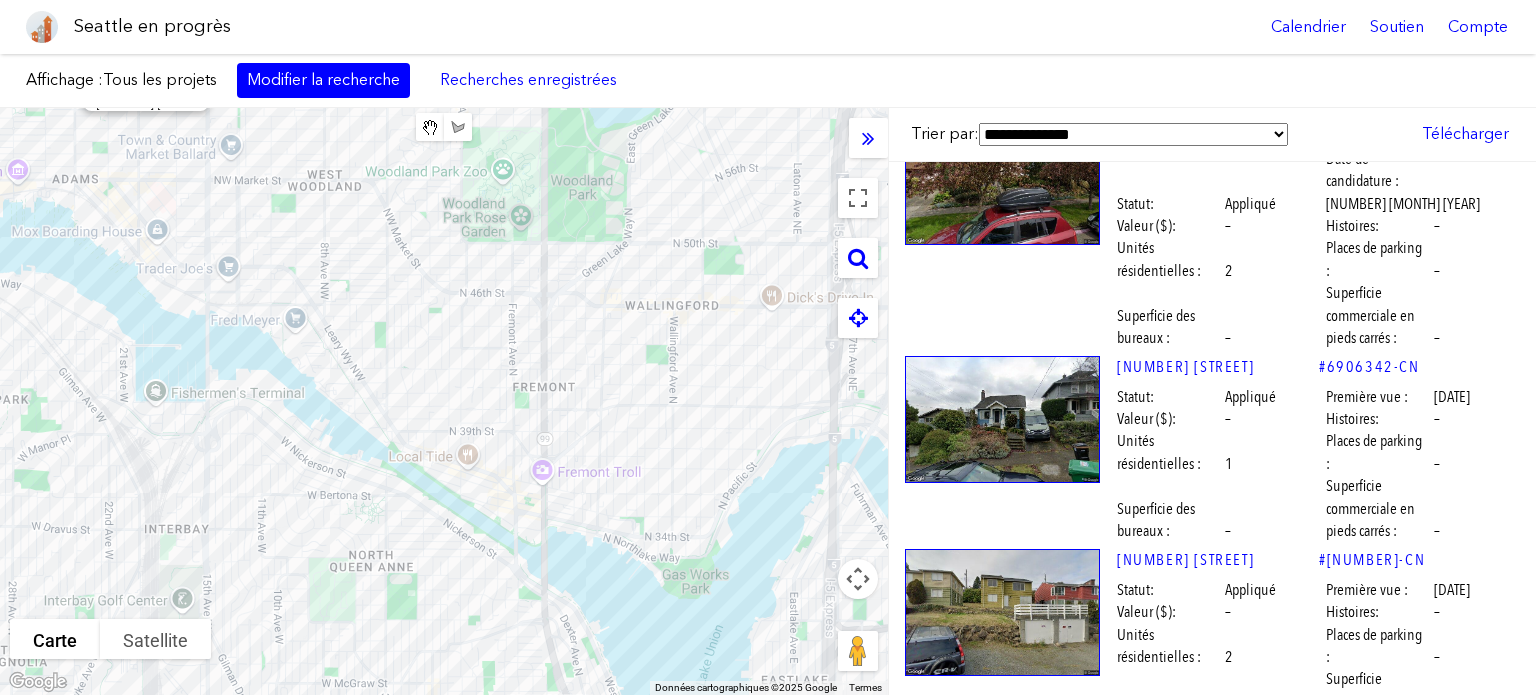 click at bounding box center (1002, 4306) 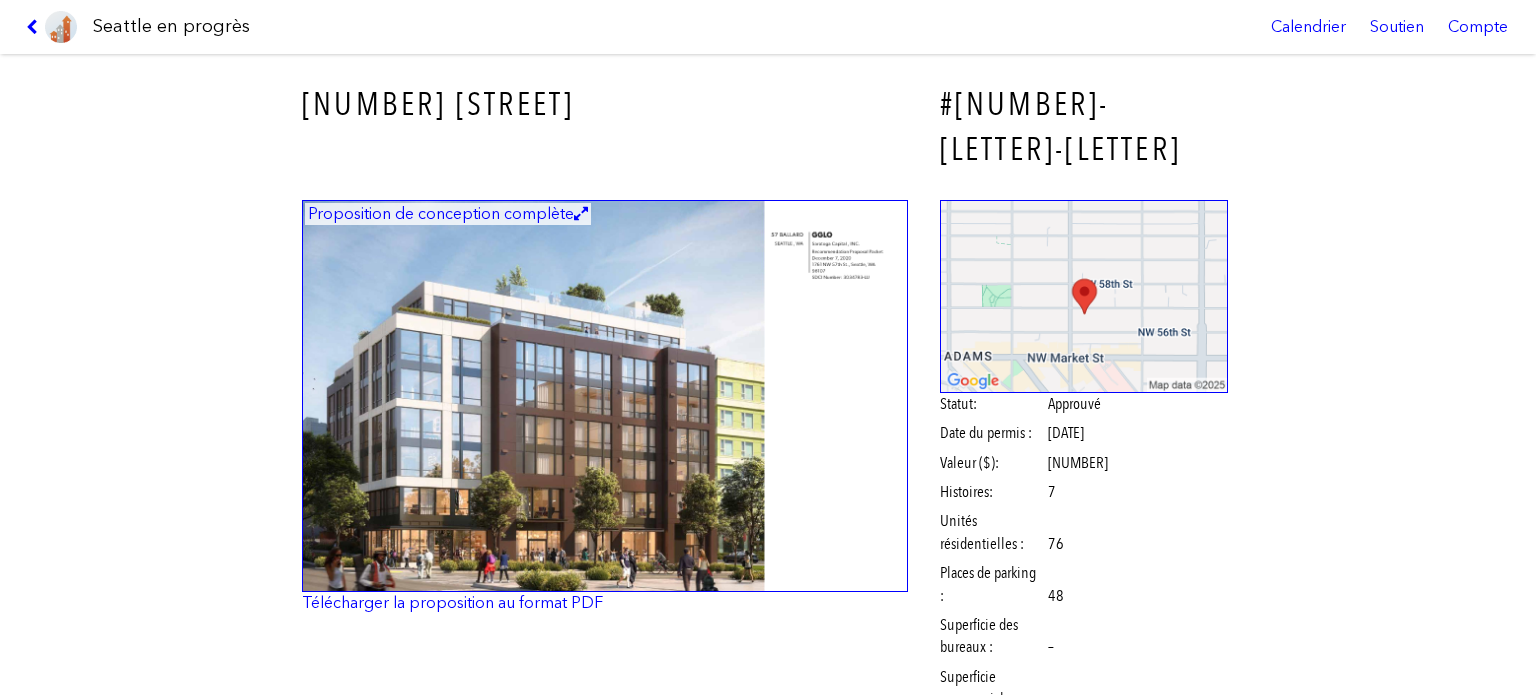 click at bounding box center [605, 396] 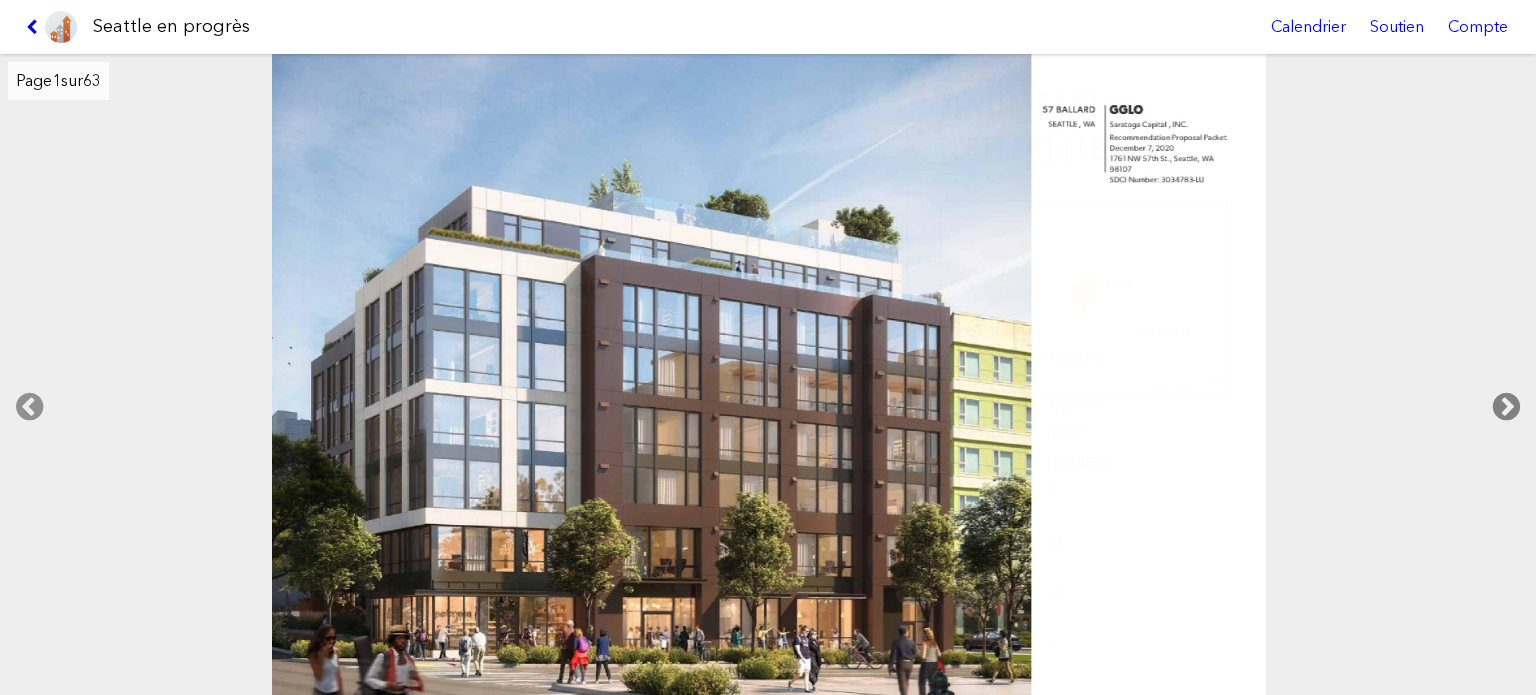 click at bounding box center (1506, 407) 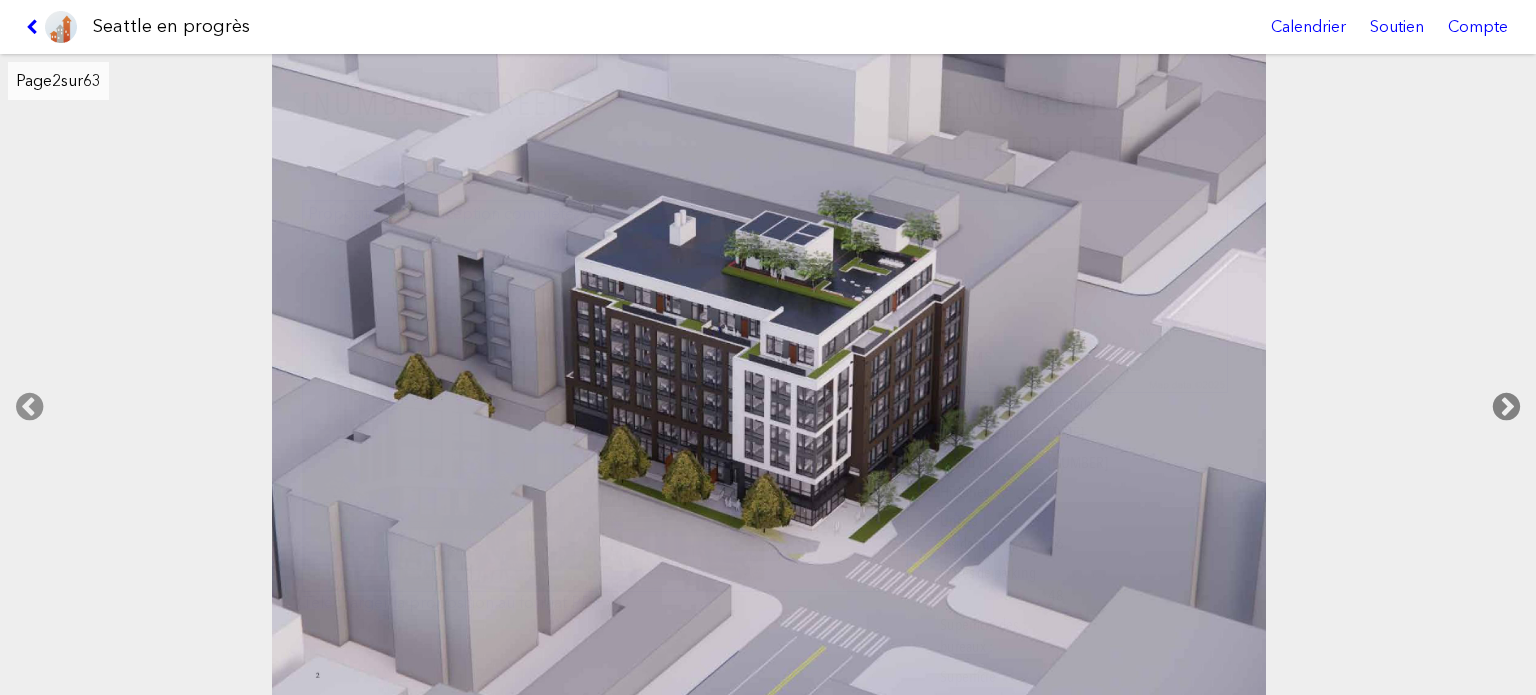 click at bounding box center (1506, 407) 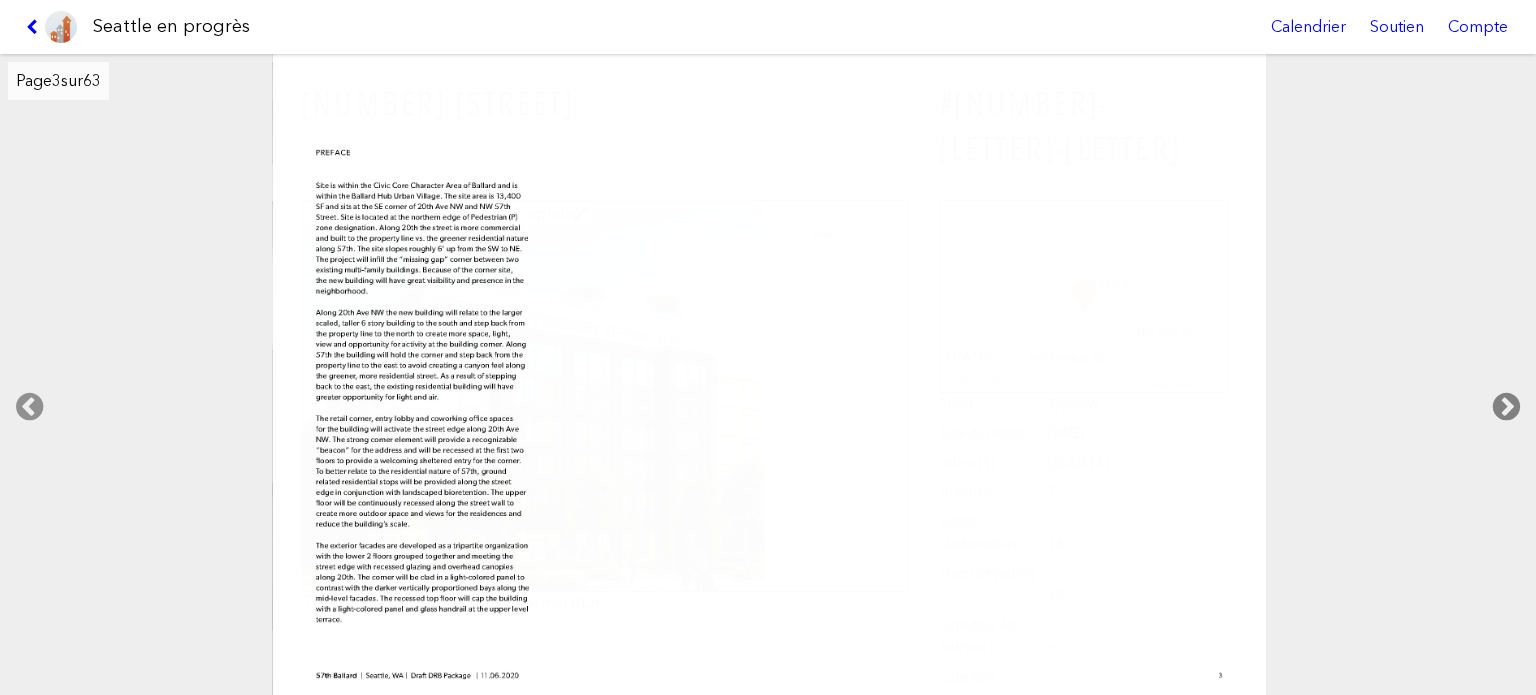 click at bounding box center (1506, 407) 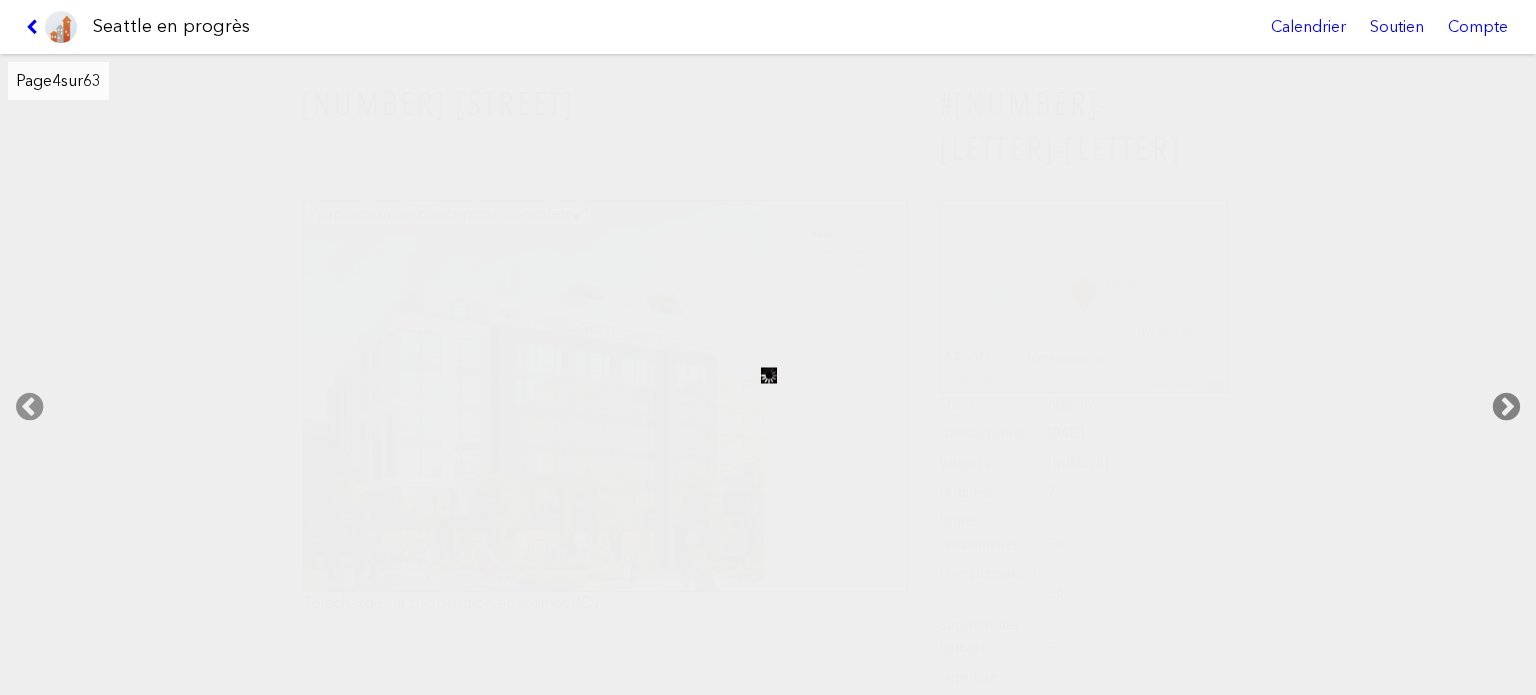 click at bounding box center [1506, 407] 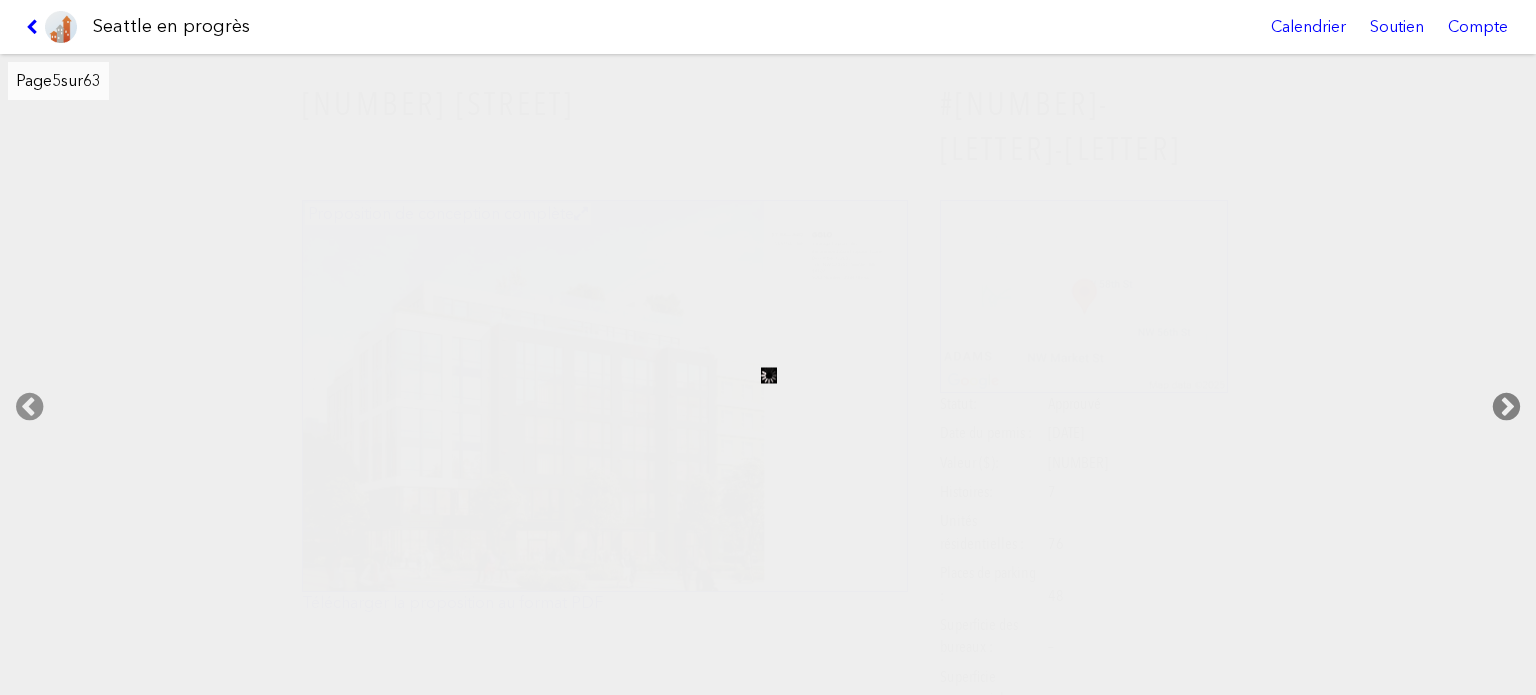 click at bounding box center [1506, 407] 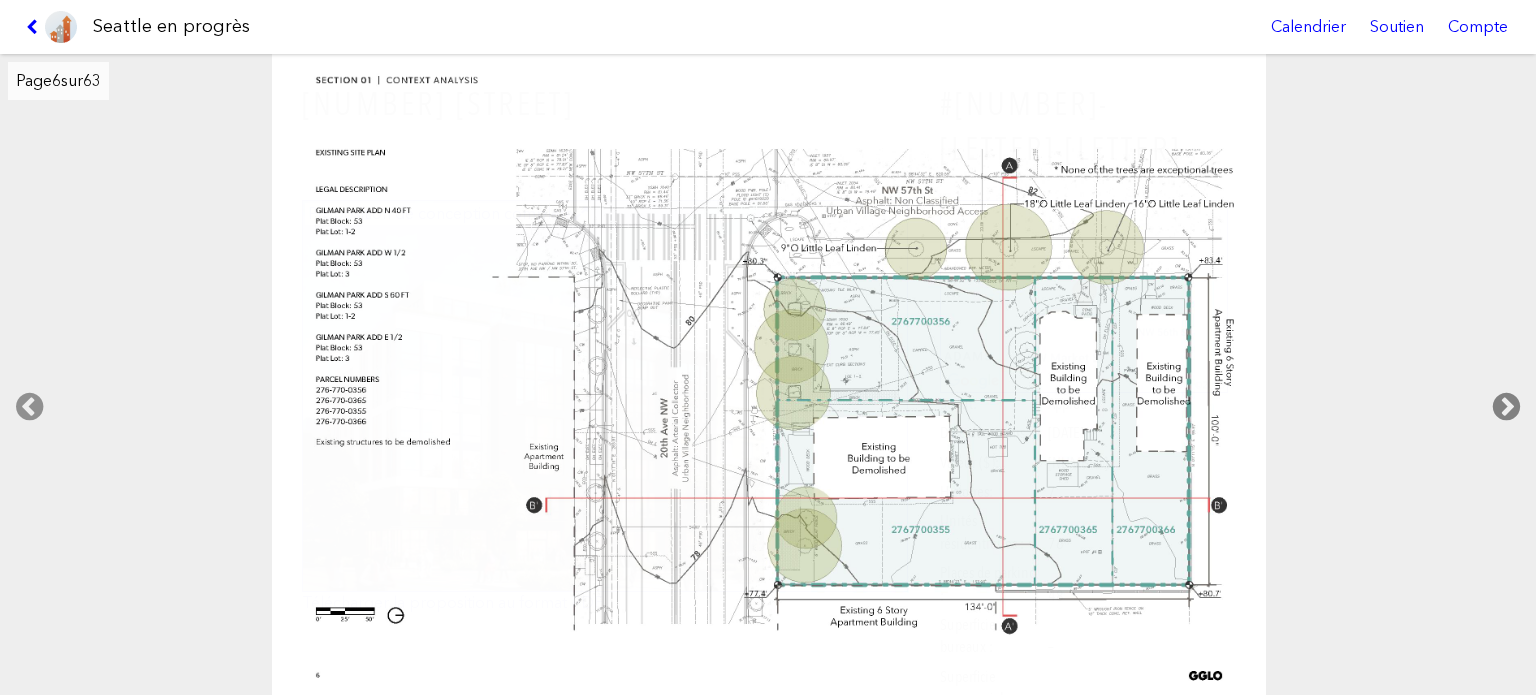 click at bounding box center [1506, 407] 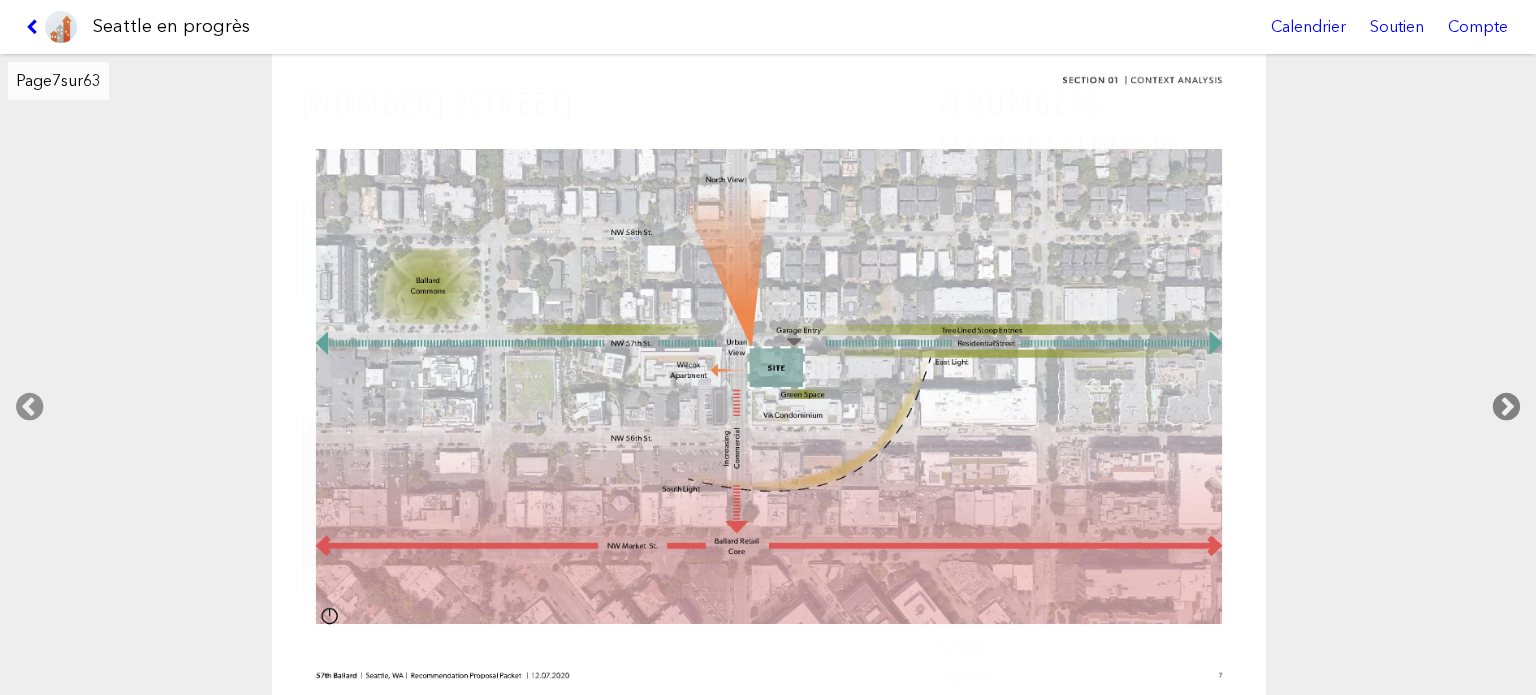 click at bounding box center (1506, 407) 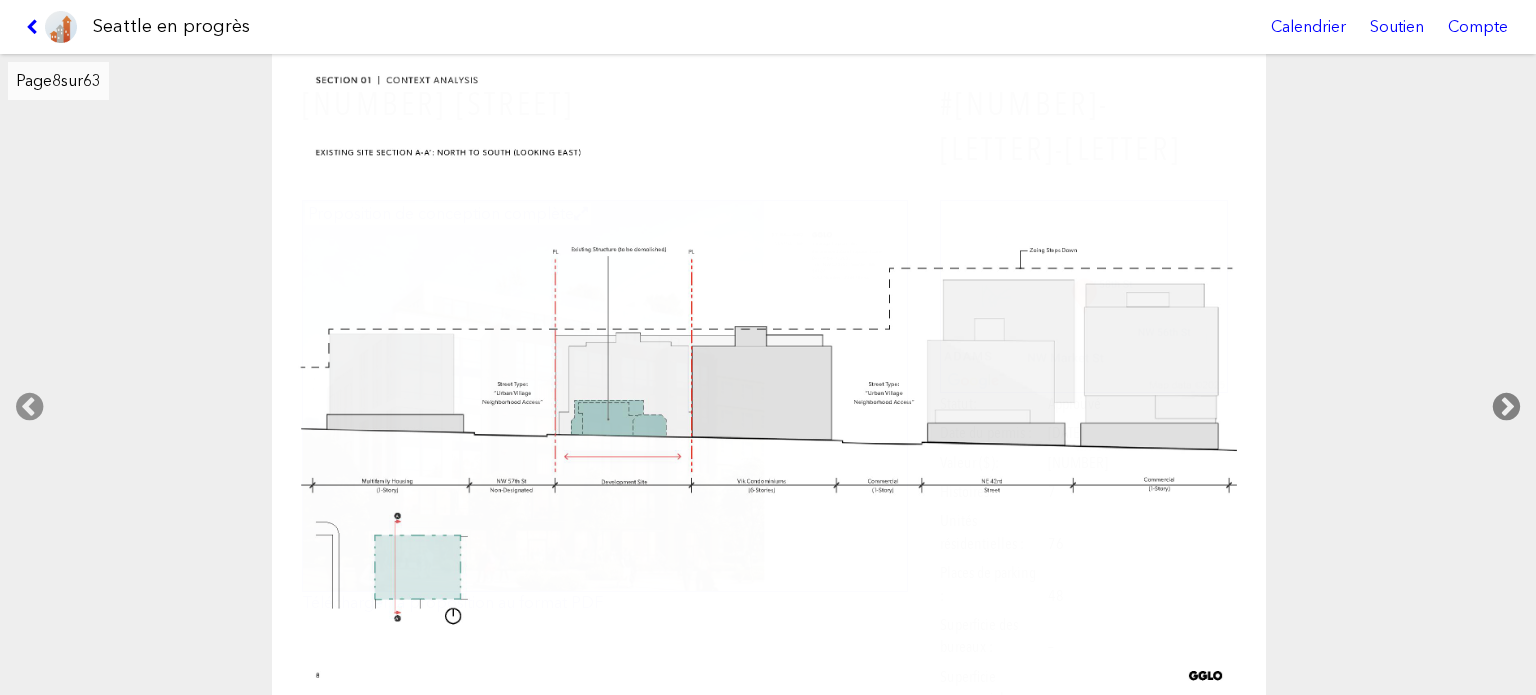 click at bounding box center [1506, 407] 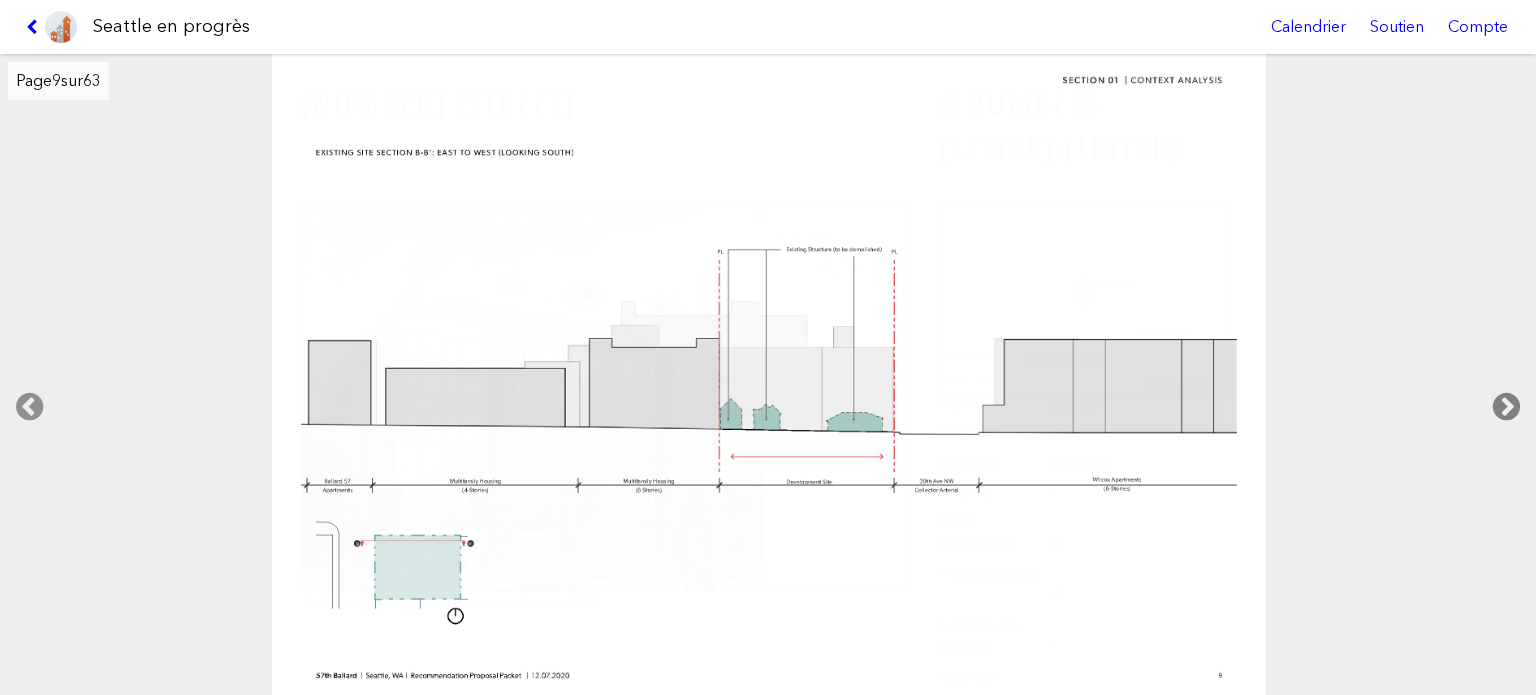 click at bounding box center [1506, 407] 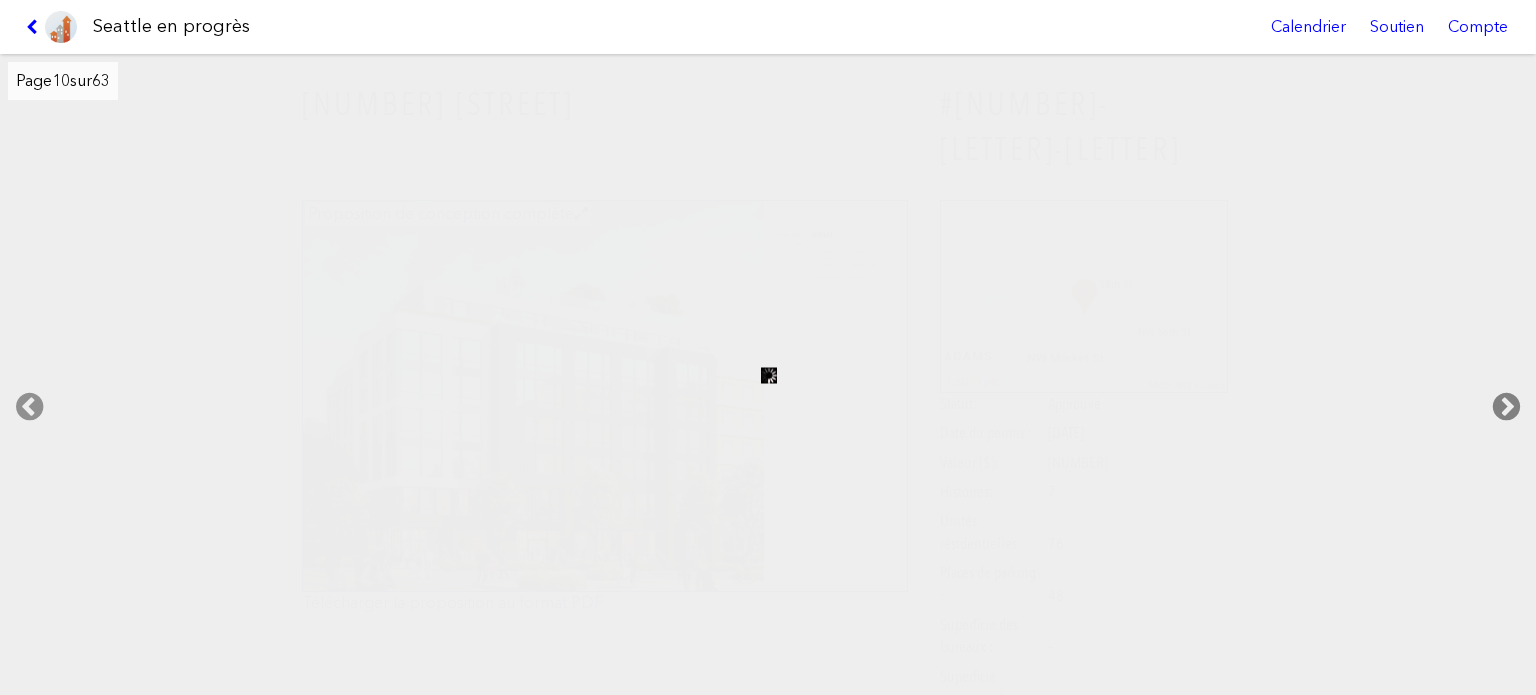 click at bounding box center [1506, 407] 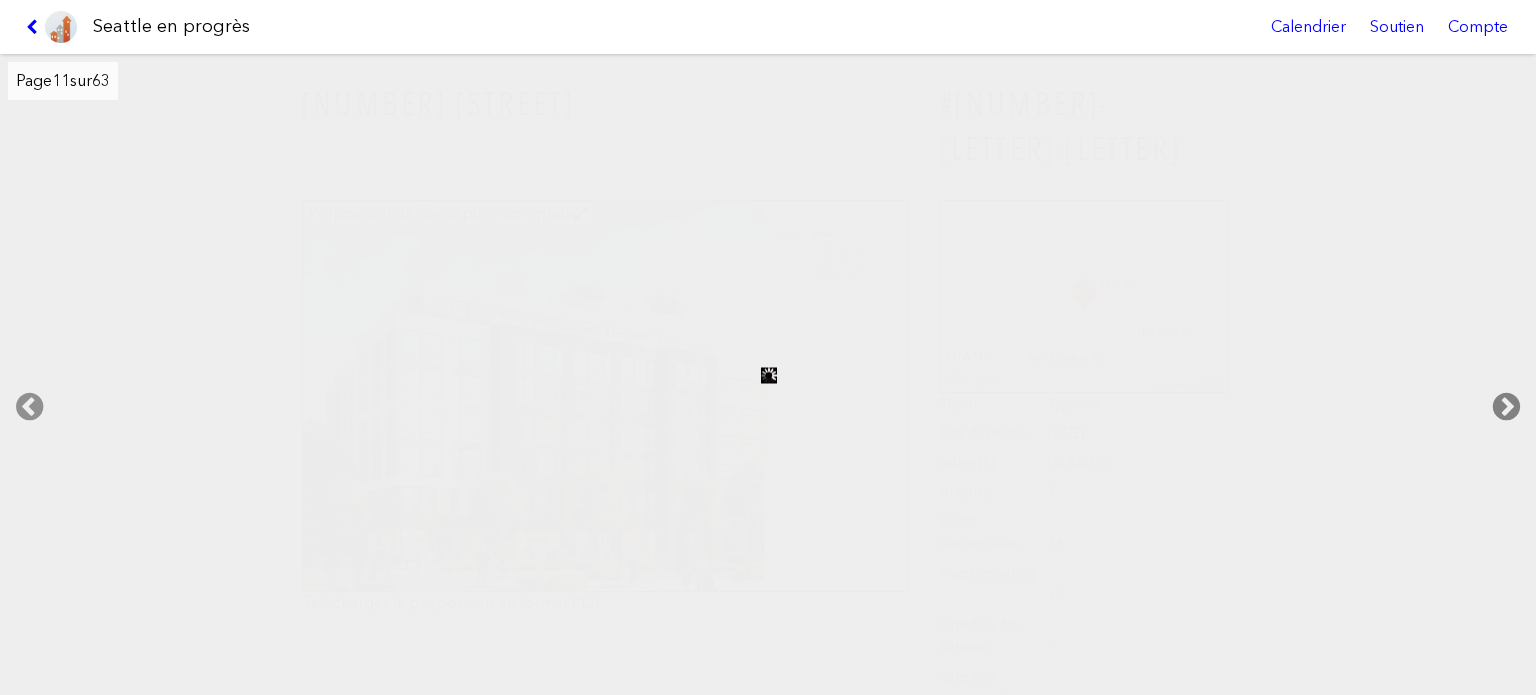 click at bounding box center [1506, 407] 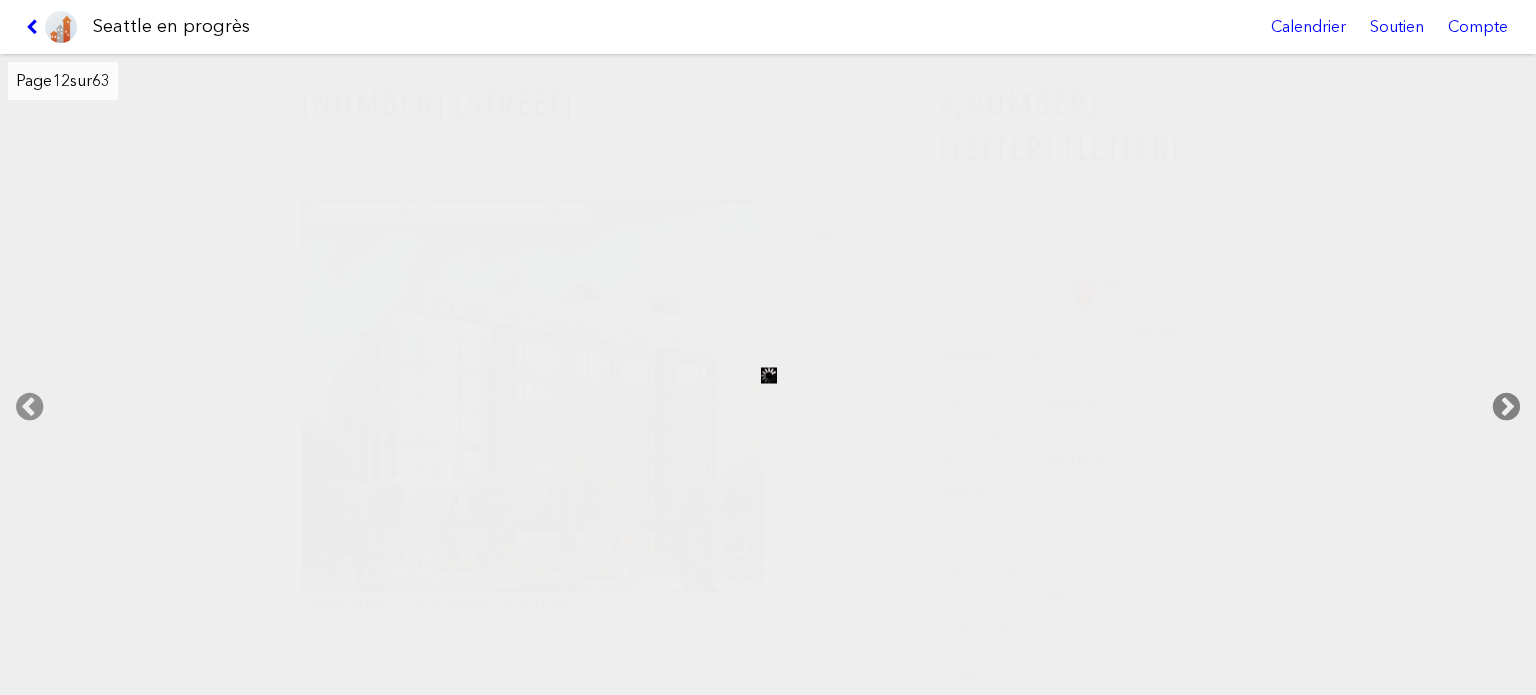 click at bounding box center (1506, 407) 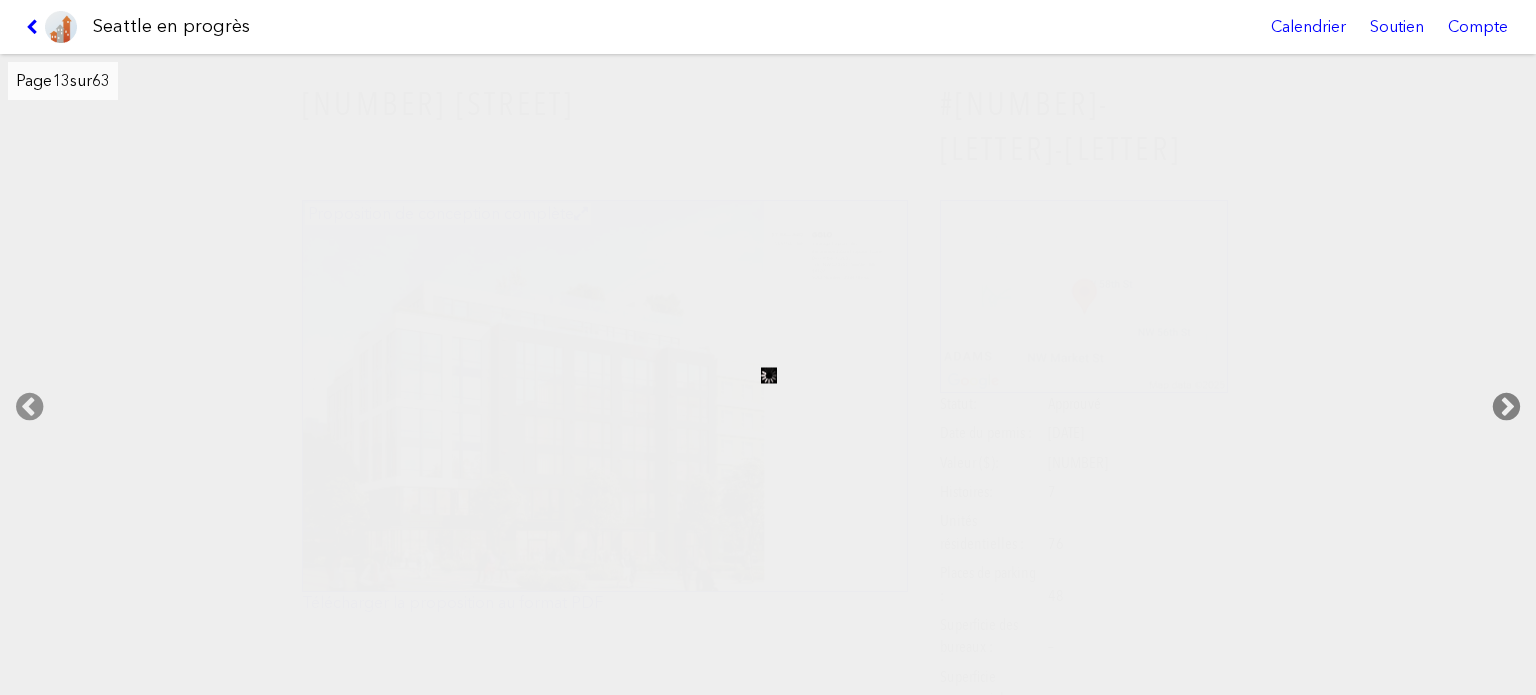 click at bounding box center [1506, 407] 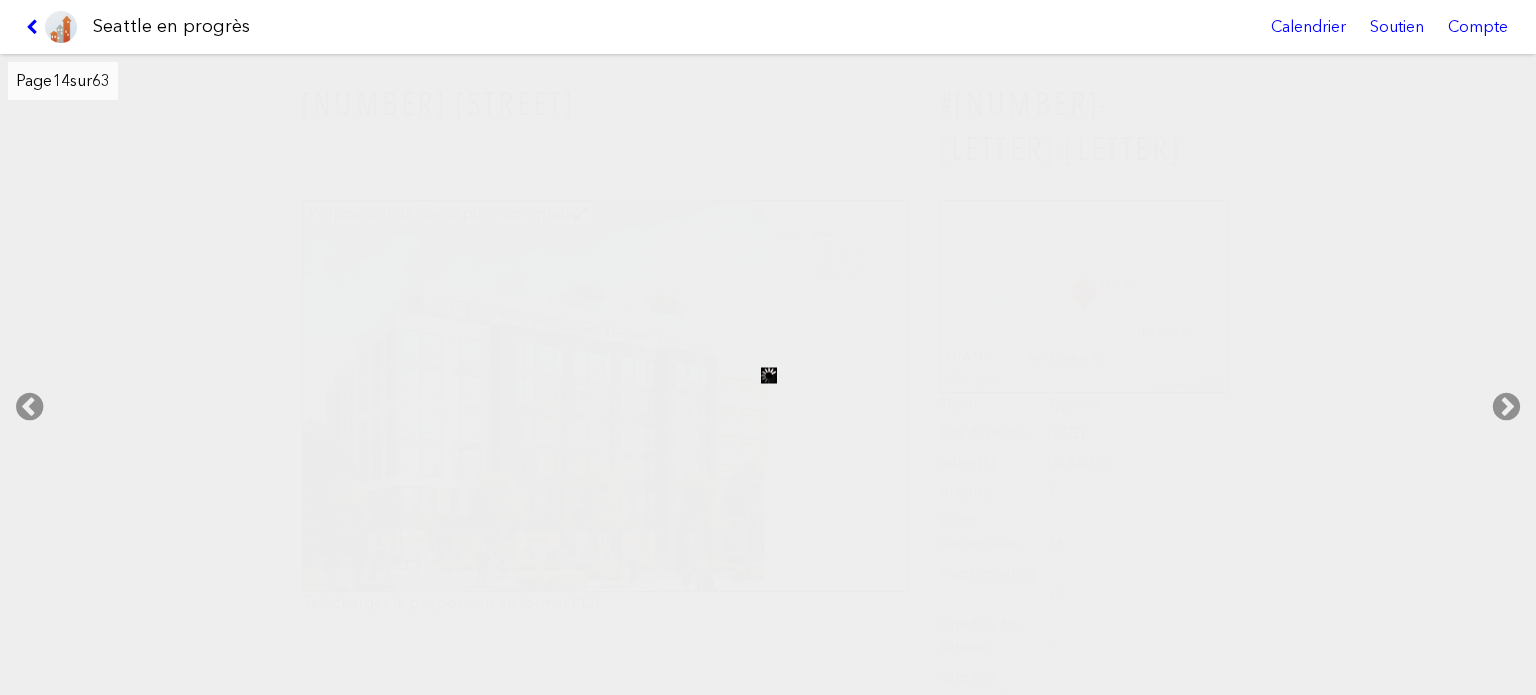 click at bounding box center (51, 27) 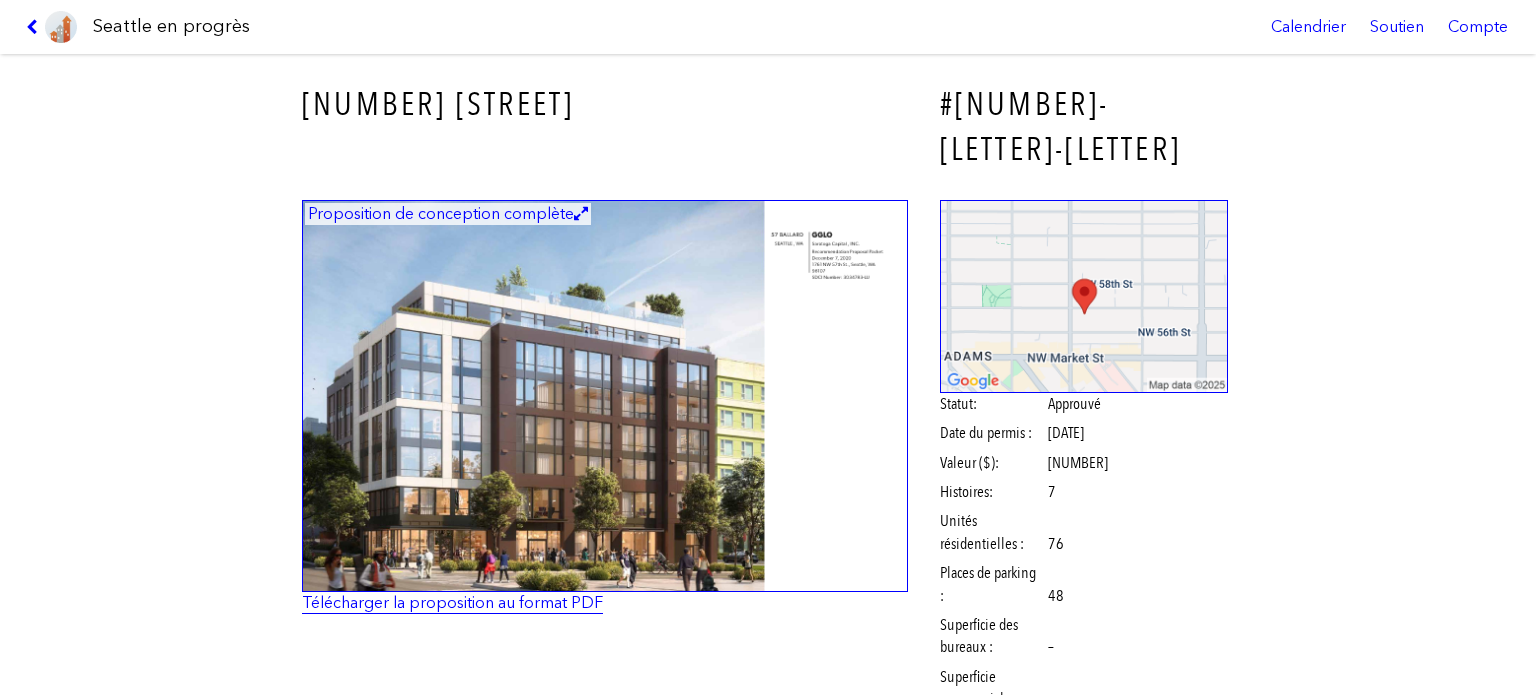 click on "Télécharger la proposition au format PDF" at bounding box center (452, 602) 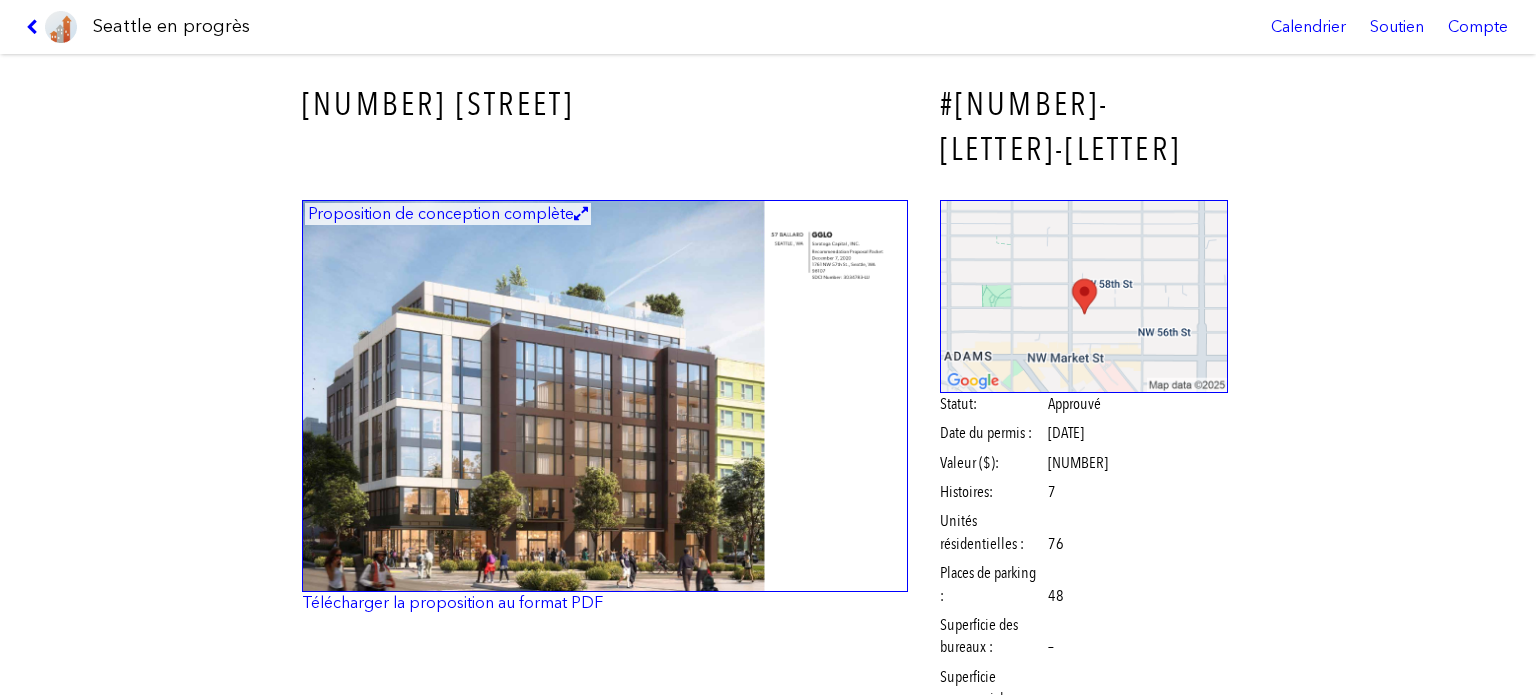 click at bounding box center (51, 27) 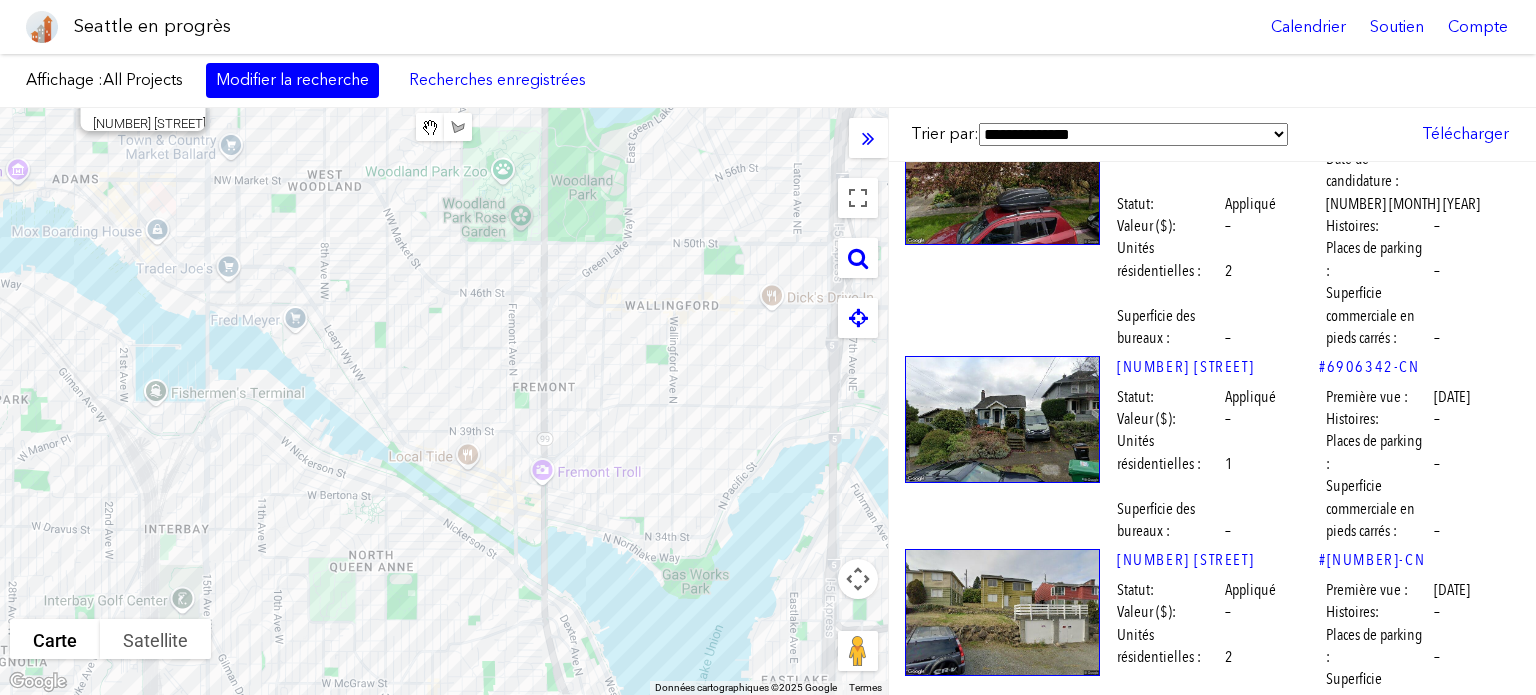 click at bounding box center (1002, 4522) 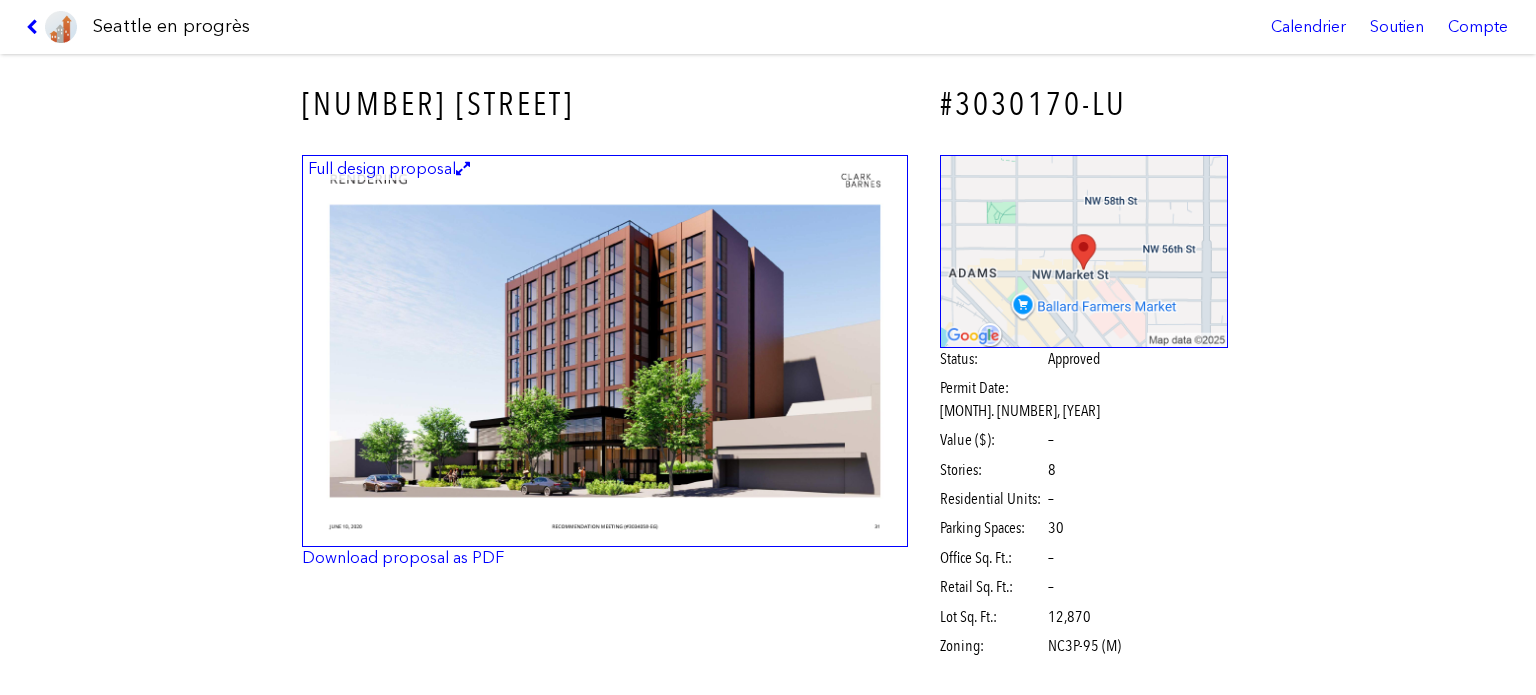 click at bounding box center (605, 351) 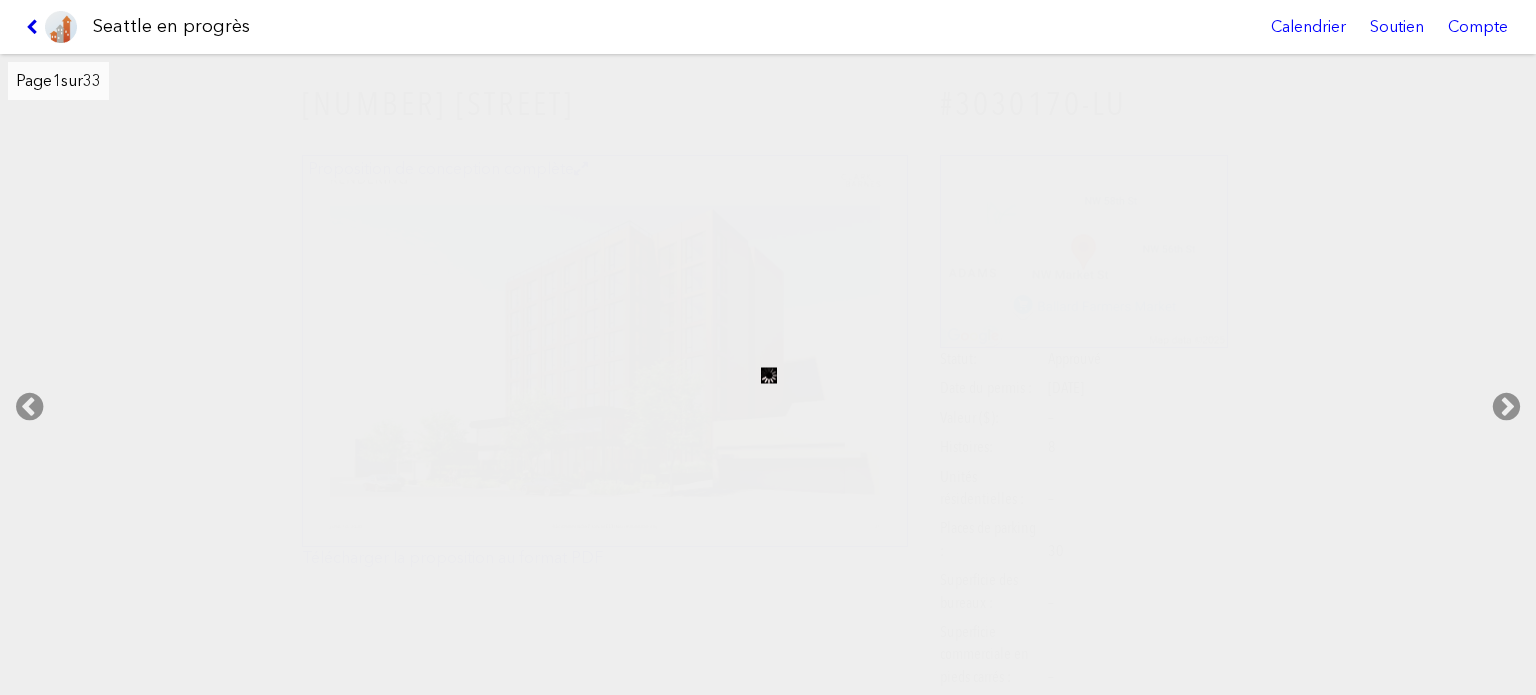 click at bounding box center [35, 27] 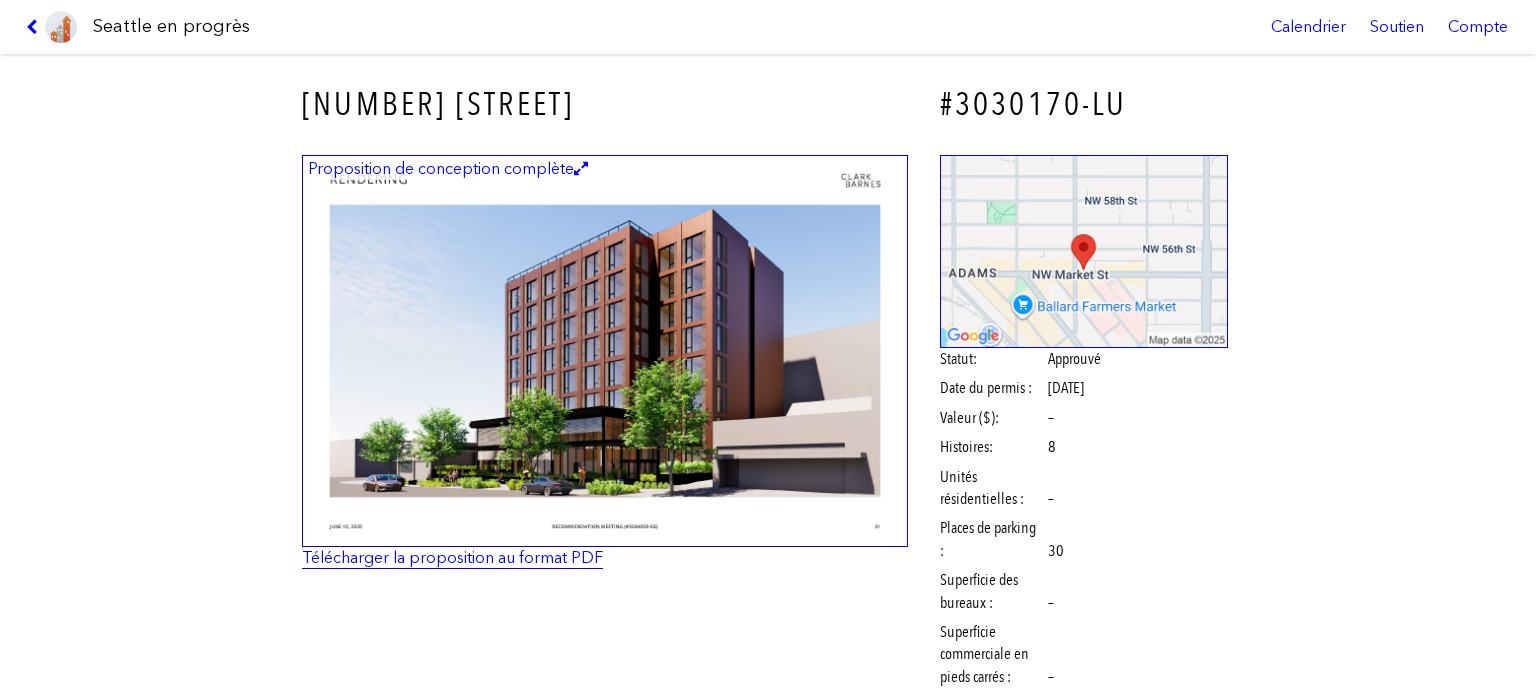 click on "Télécharger la proposition au format PDF" at bounding box center [452, 557] 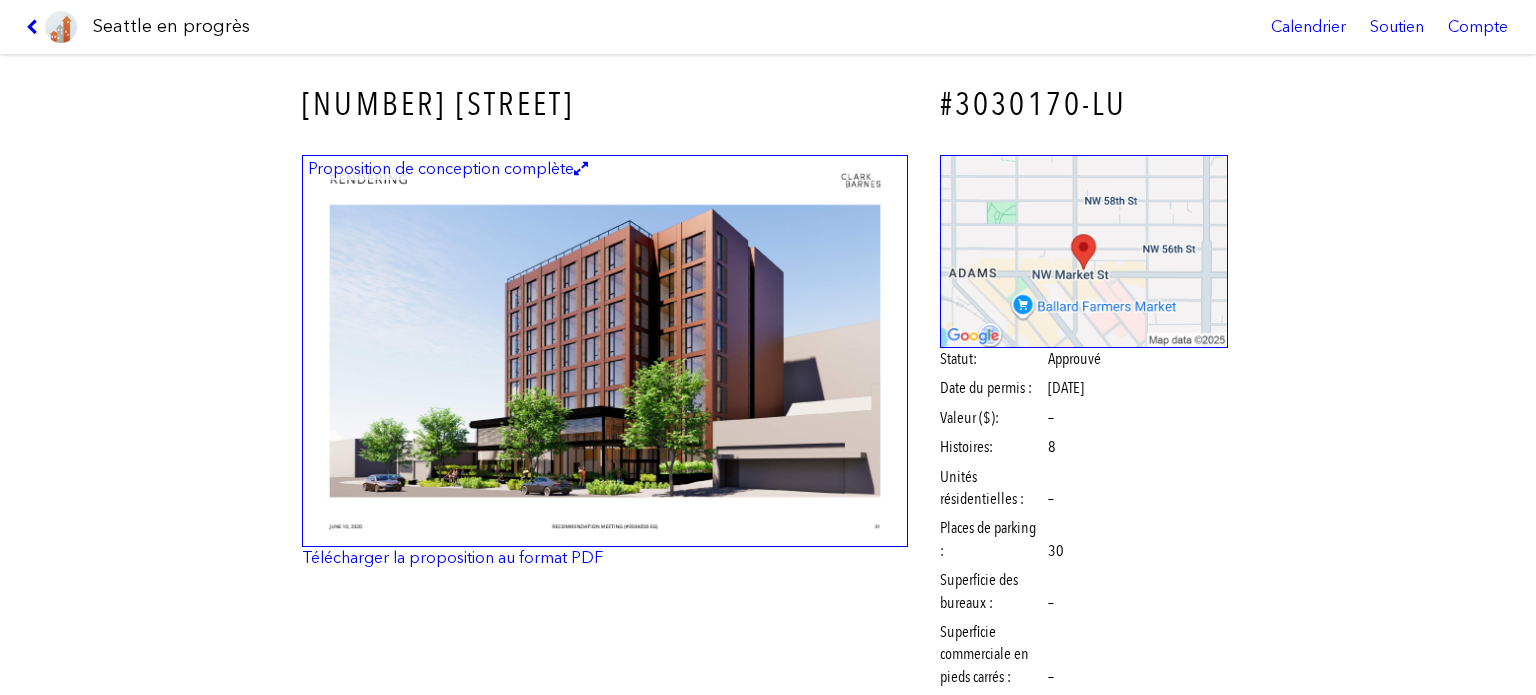 click at bounding box center (35, 27) 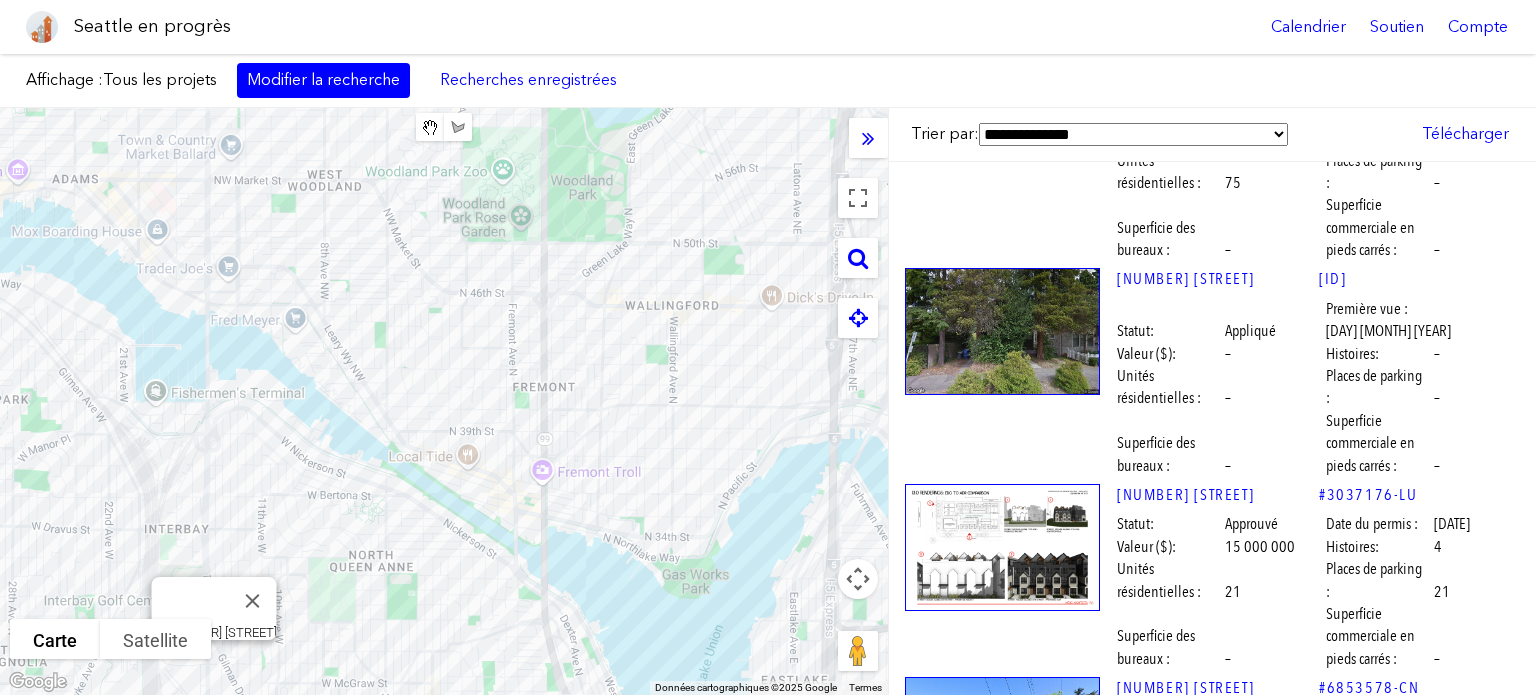 scroll, scrollTop: 81193, scrollLeft: 0, axis: vertical 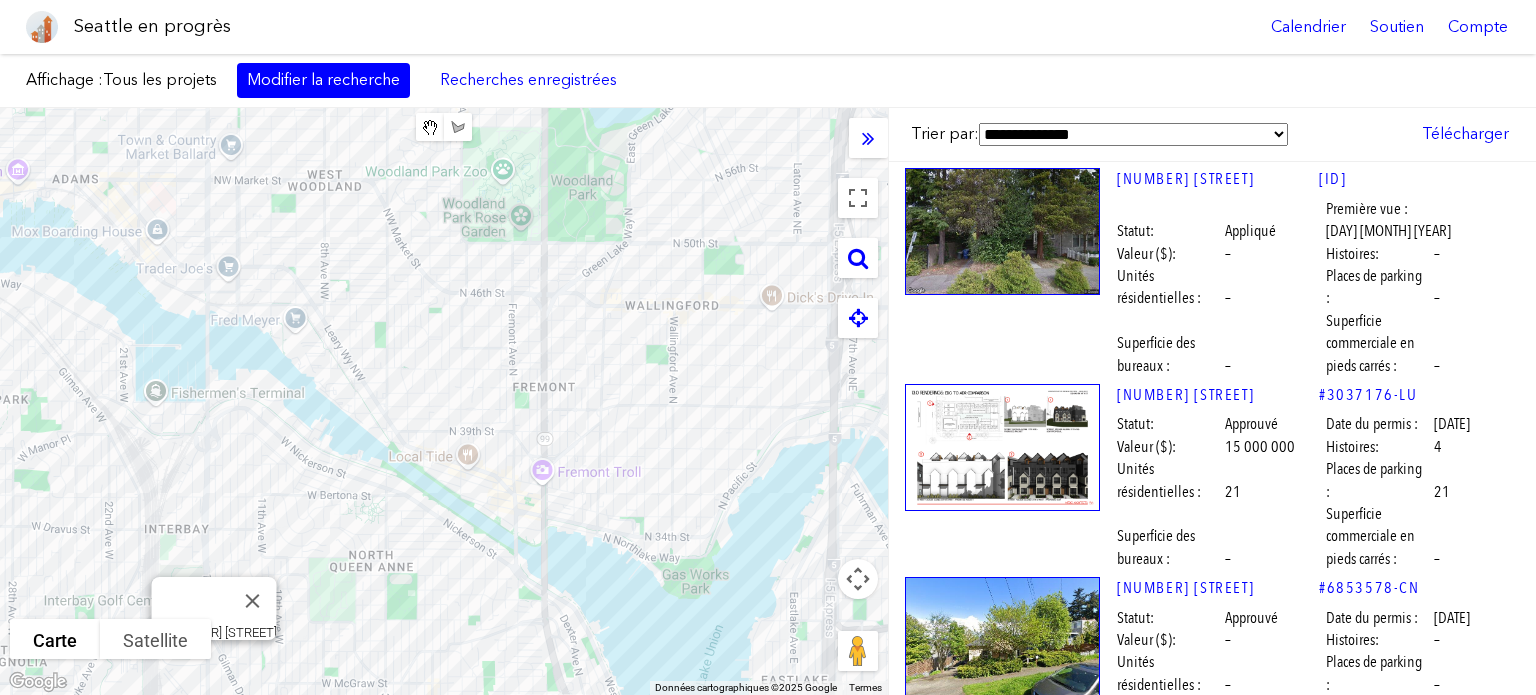 click at bounding box center (1002, 4424) 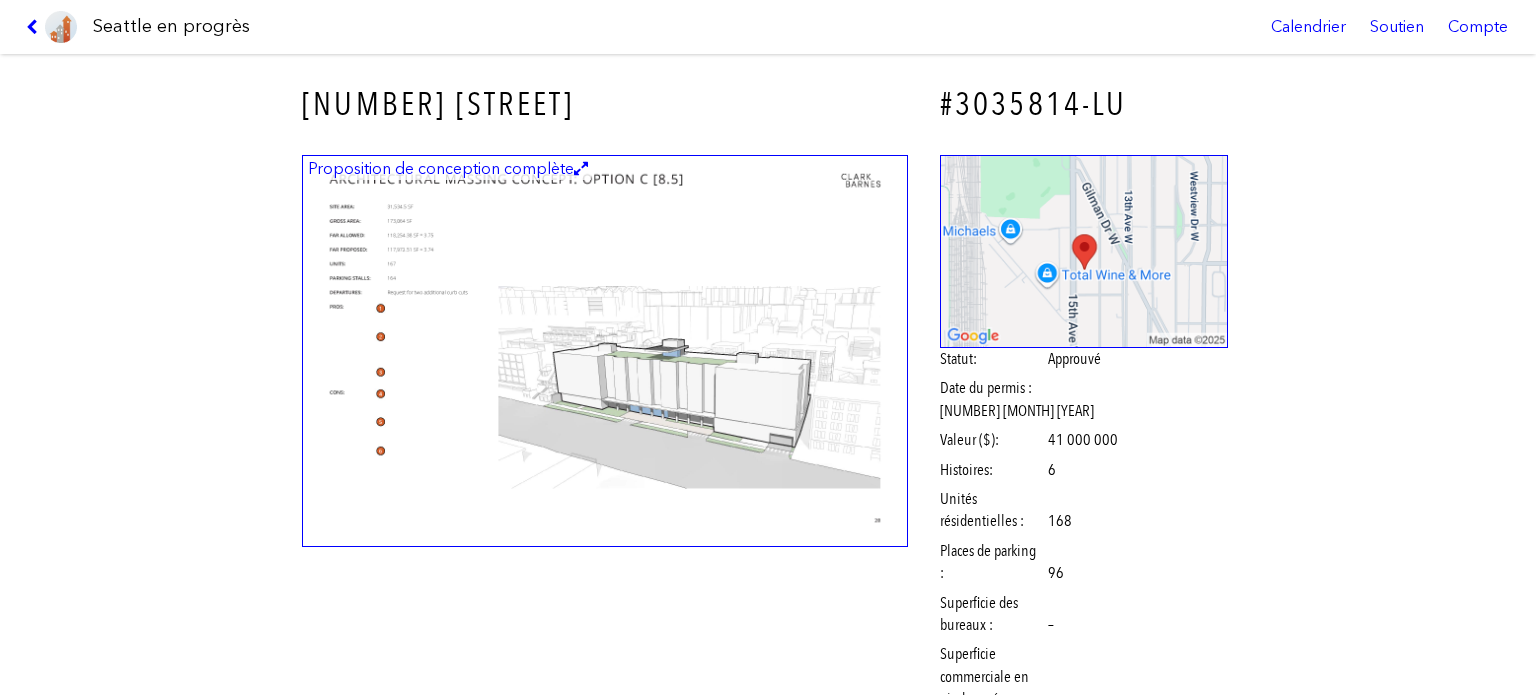 click at bounding box center [605, 351] 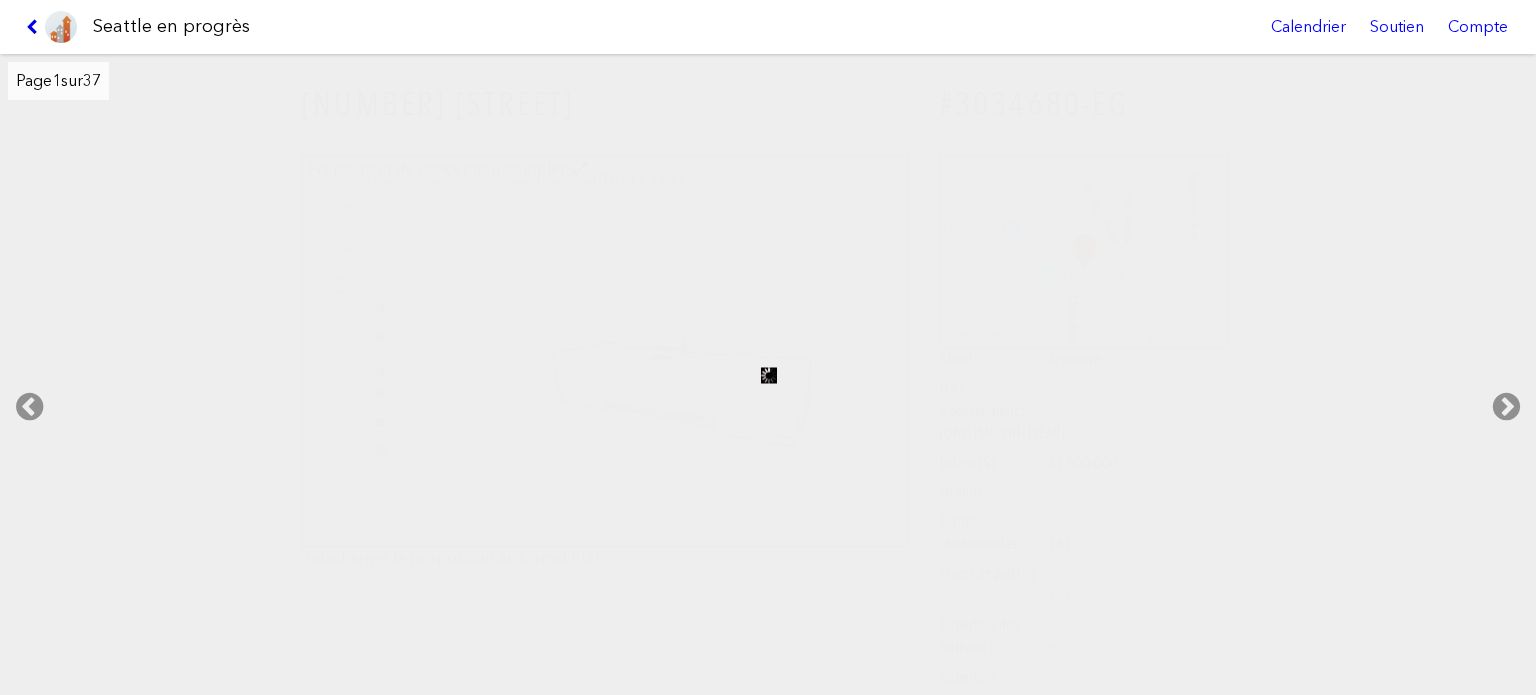 click at bounding box center [35, 27] 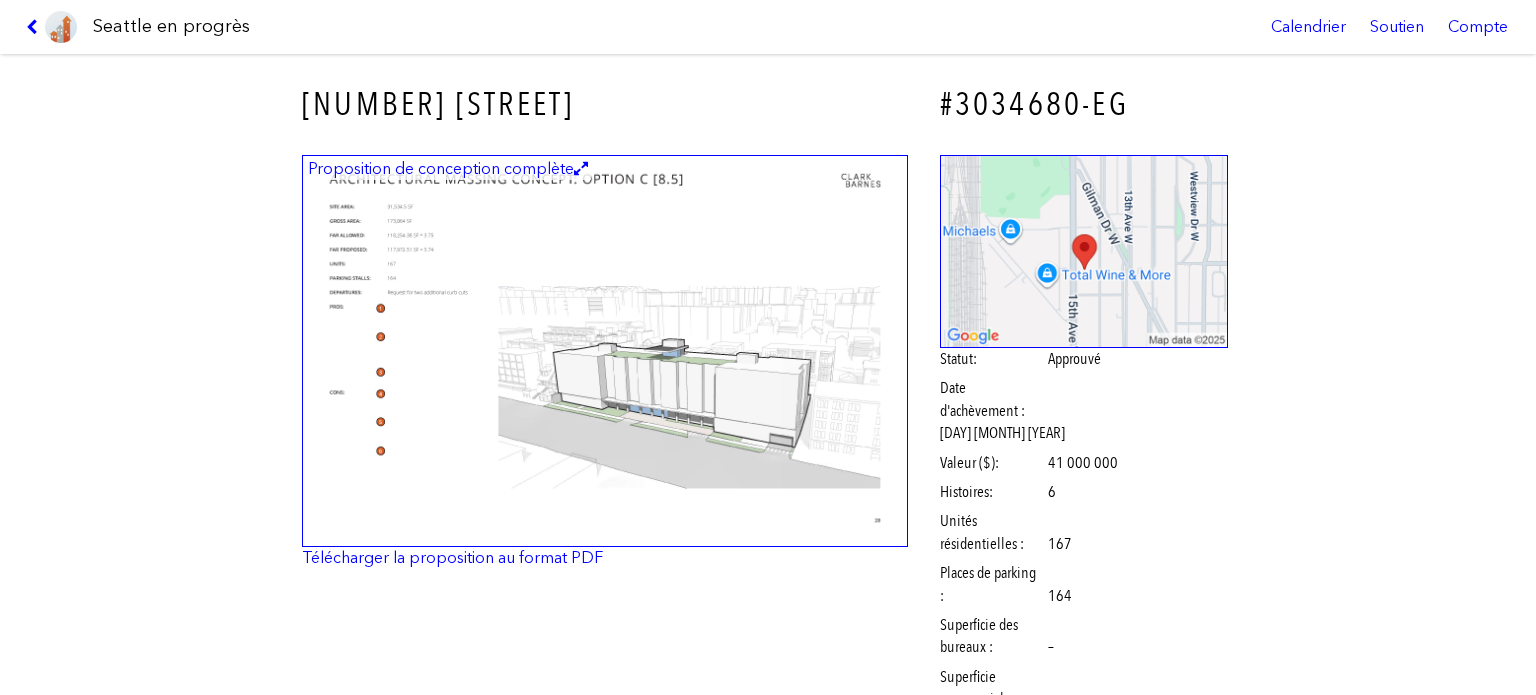 click at bounding box center (51, 27) 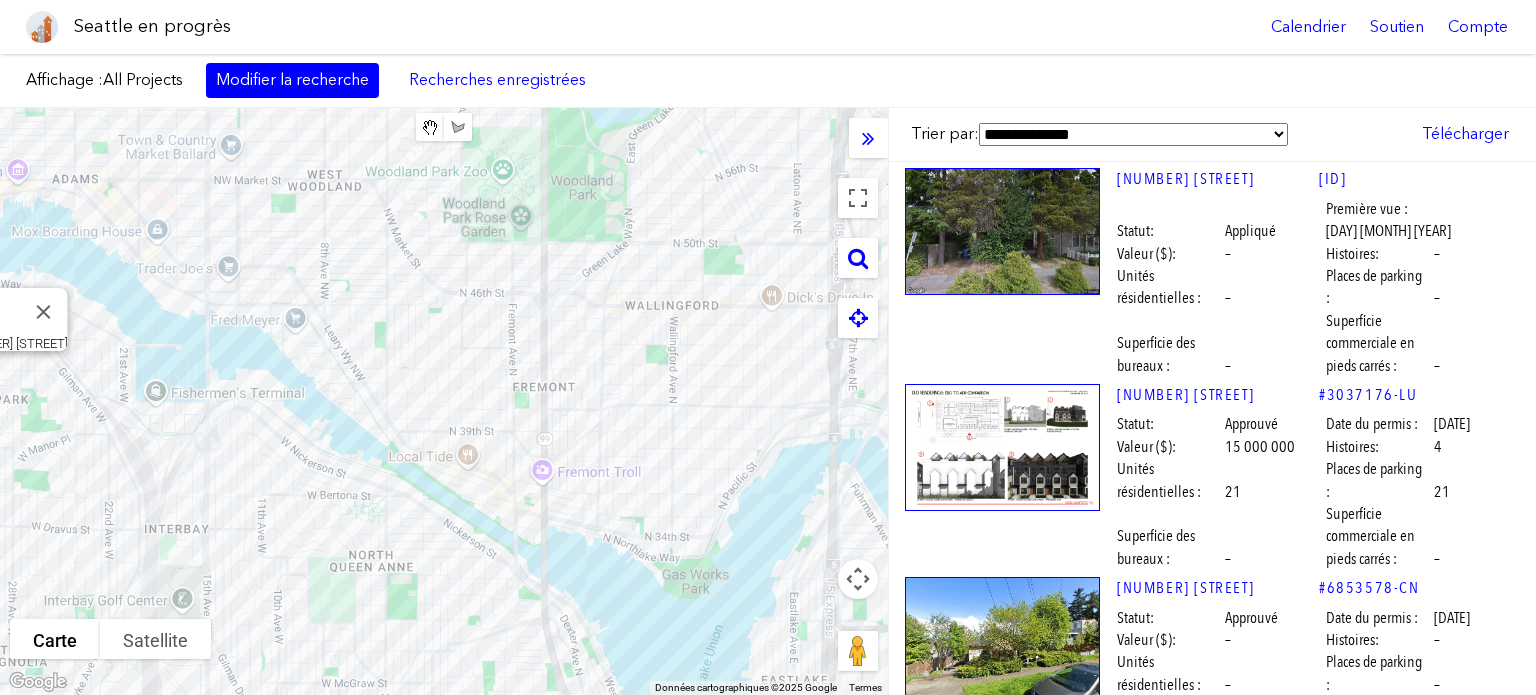 scroll, scrollTop: 81793, scrollLeft: 0, axis: vertical 